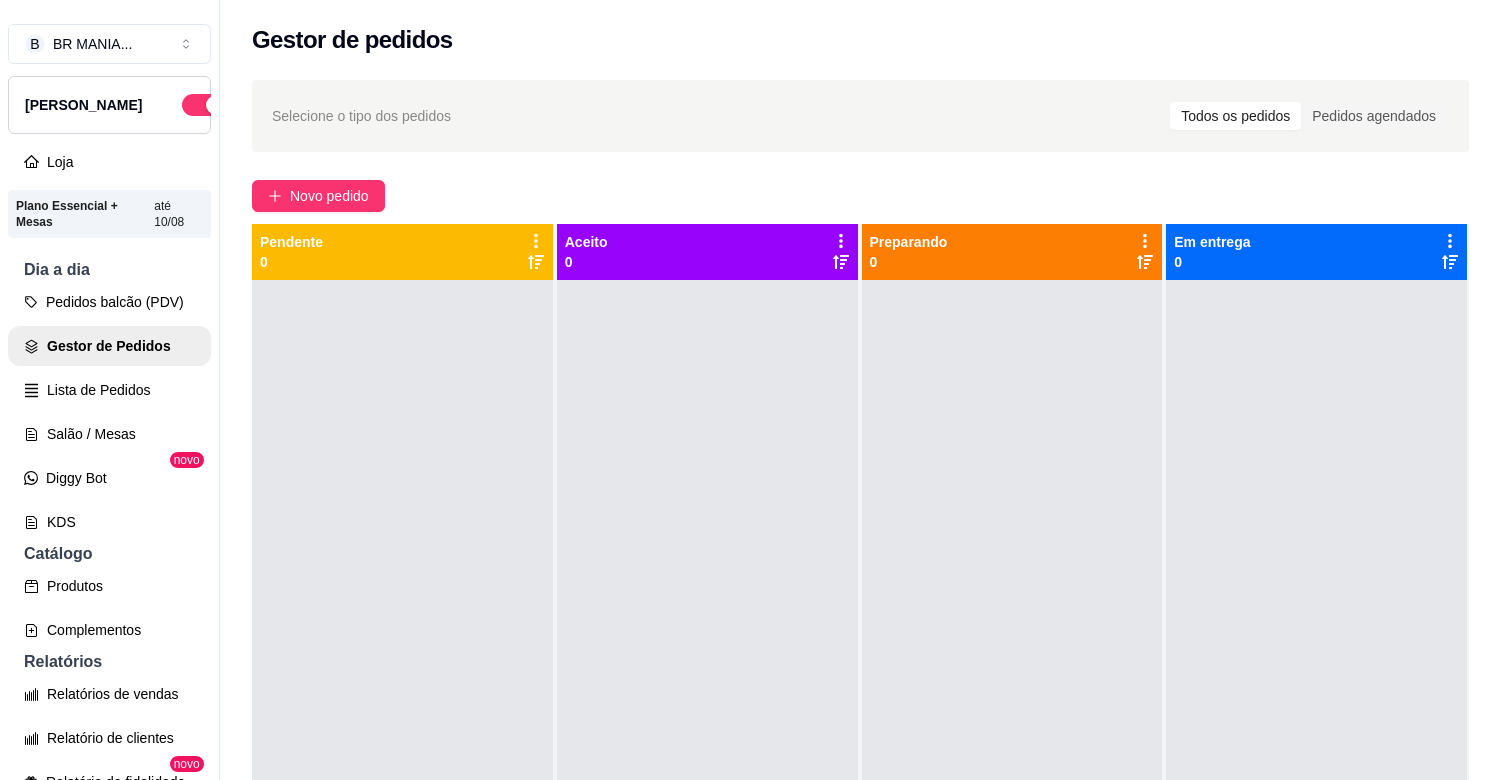 scroll, scrollTop: 0, scrollLeft: 0, axis: both 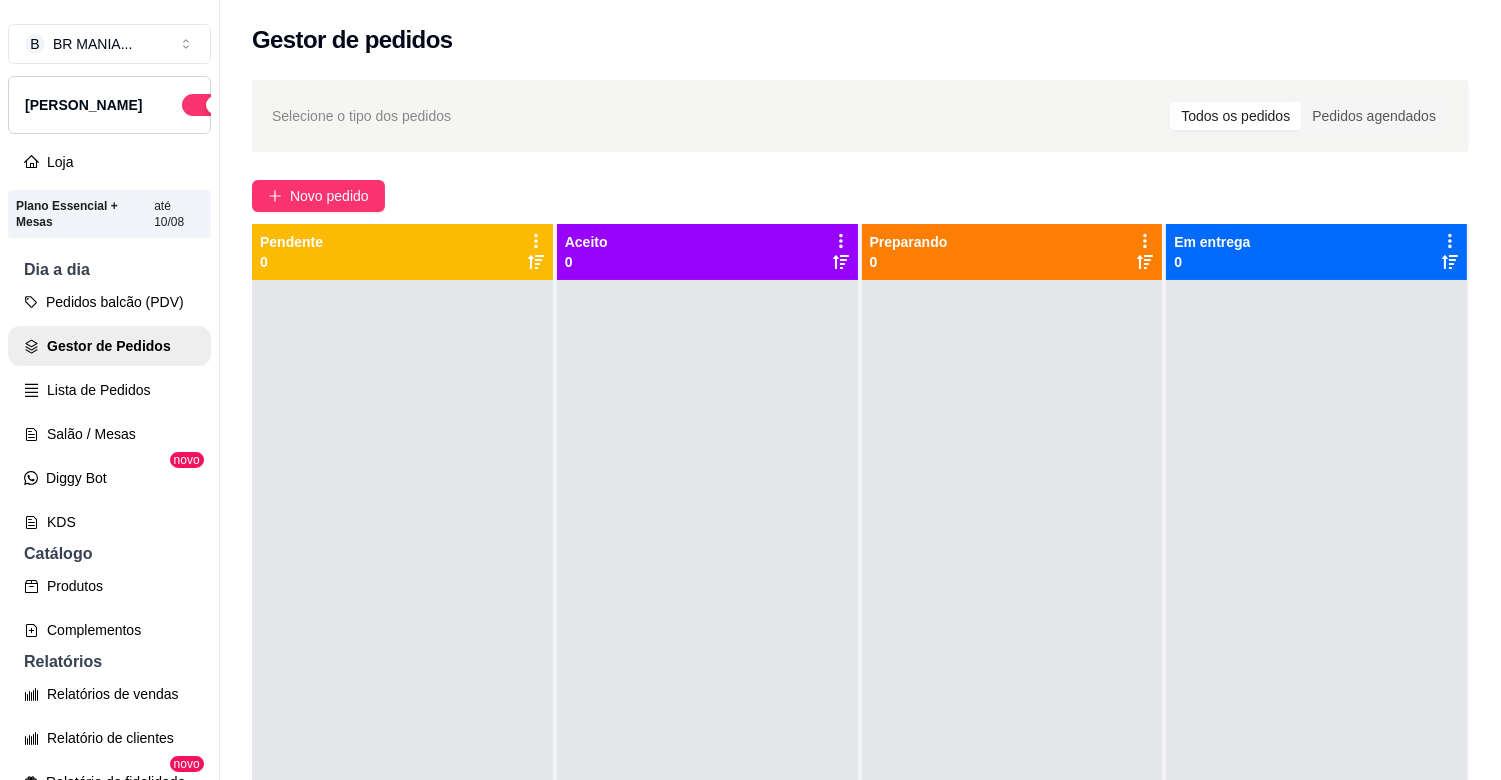 click on "Selecione o tipo dos pedidos Todos os pedidos Pedidos agendados" at bounding box center [860, 116] 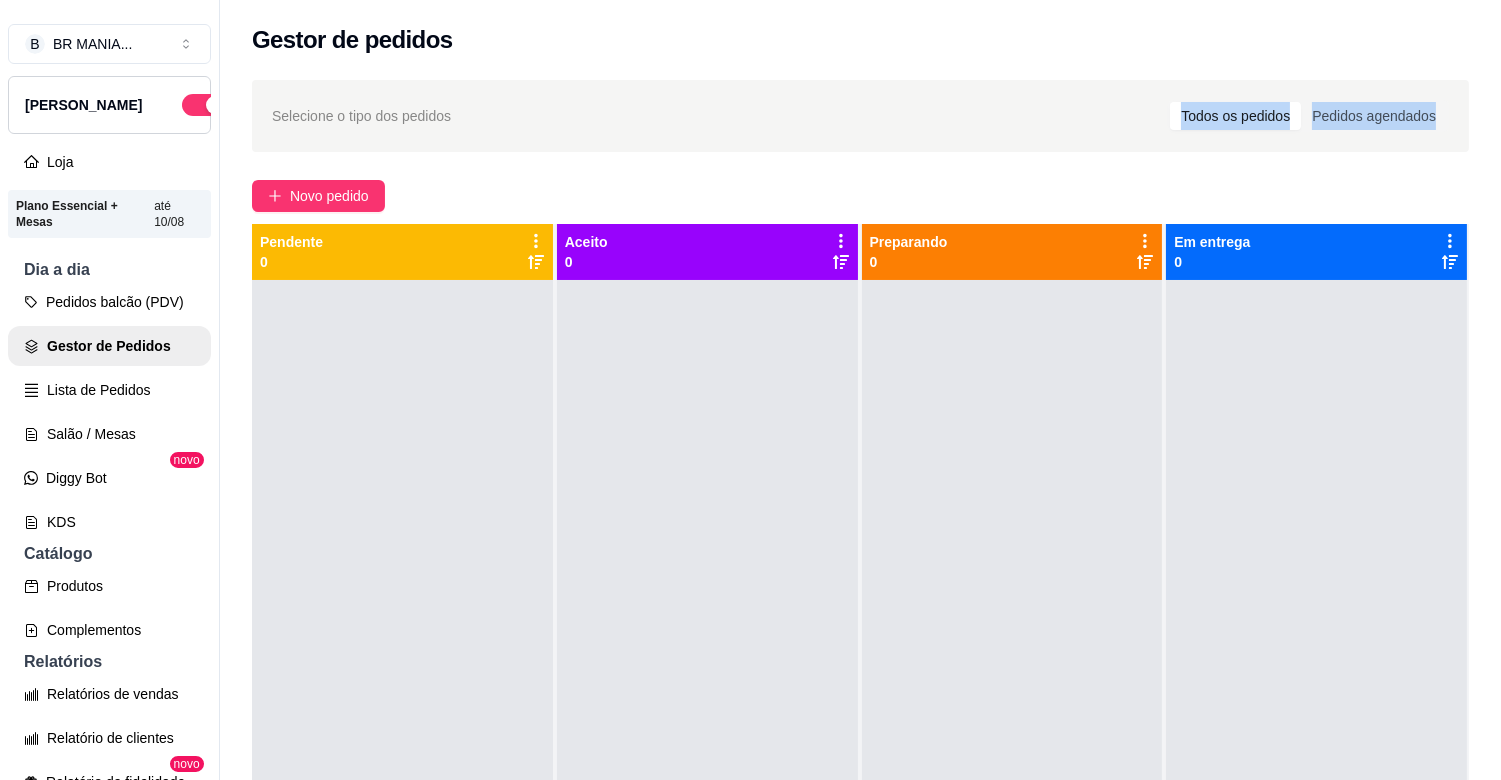click on "Selecione o tipo dos pedidos Todos os pedidos Pedidos agendados" at bounding box center [860, 116] 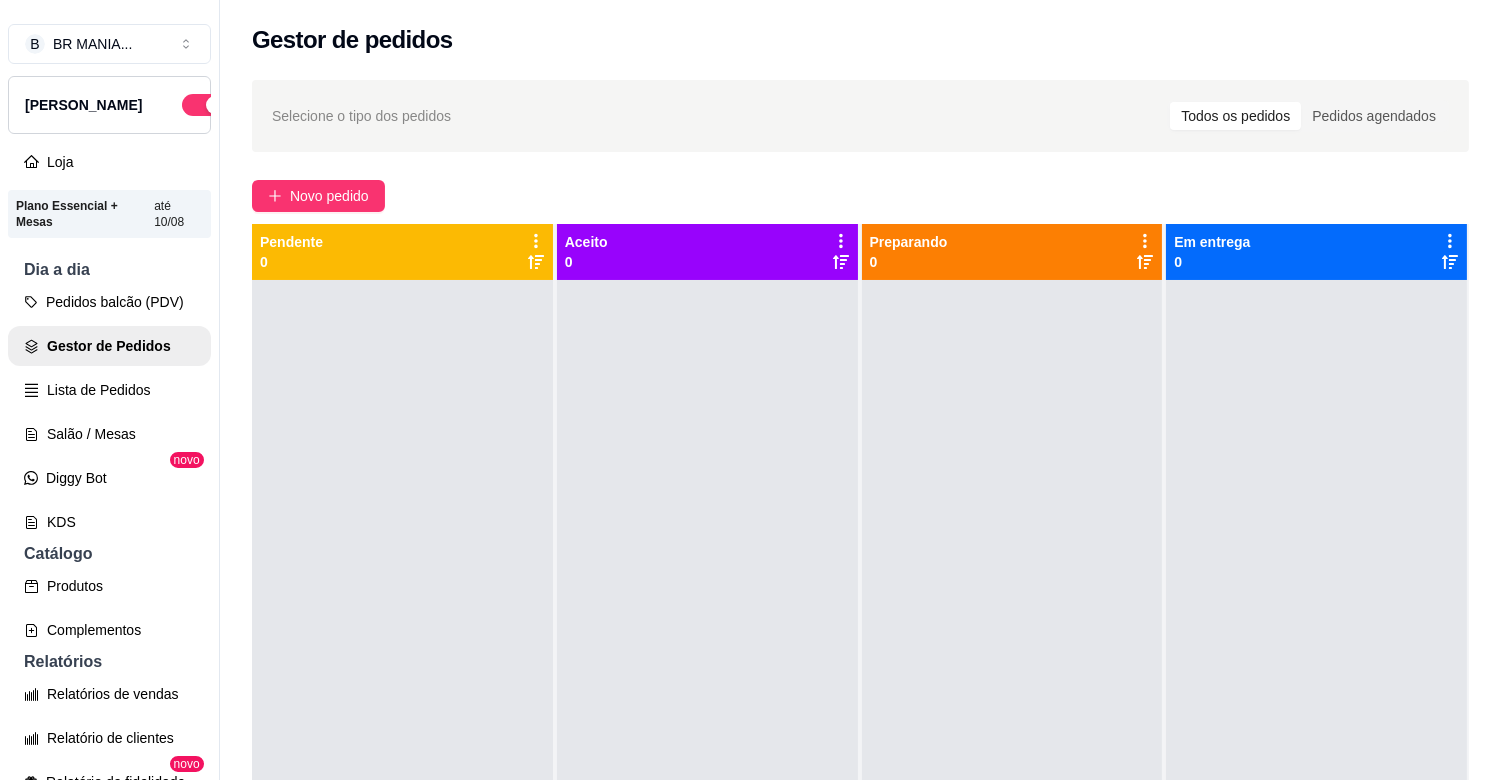 click on "Selecione o tipo dos pedidos" at bounding box center [361, 116] 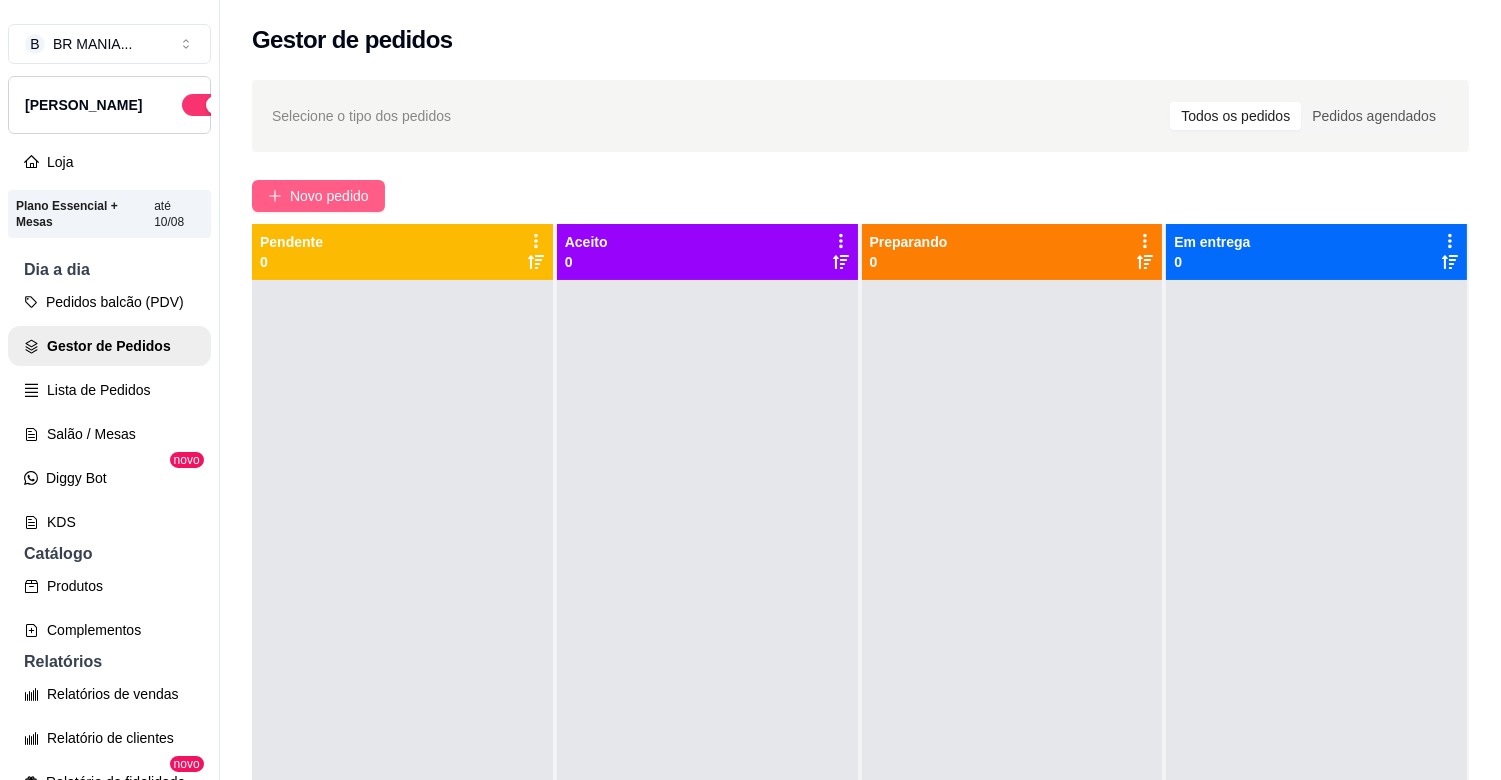 click on "Novo pedido" at bounding box center [329, 196] 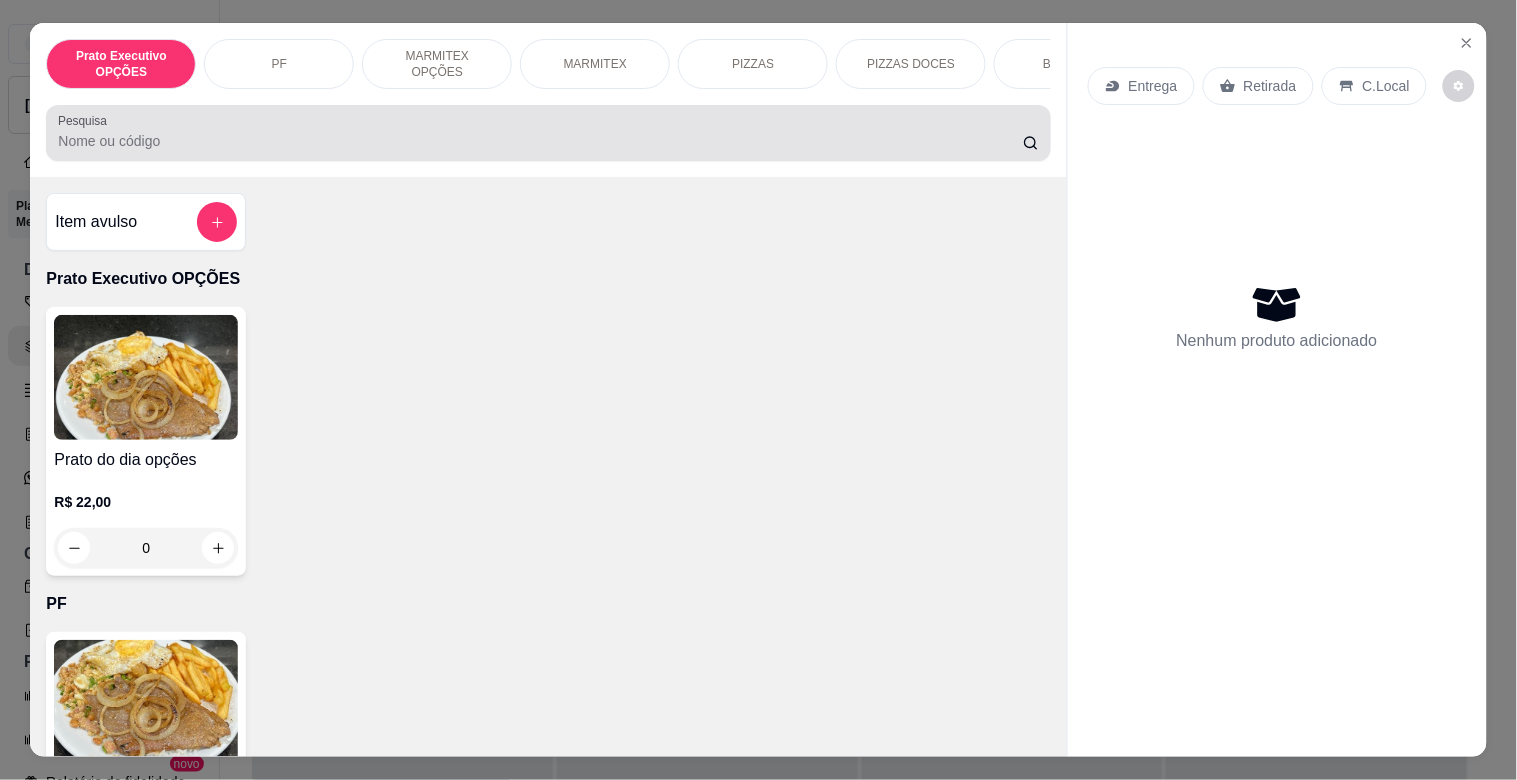 click on "Pesquisa" at bounding box center (540, 141) 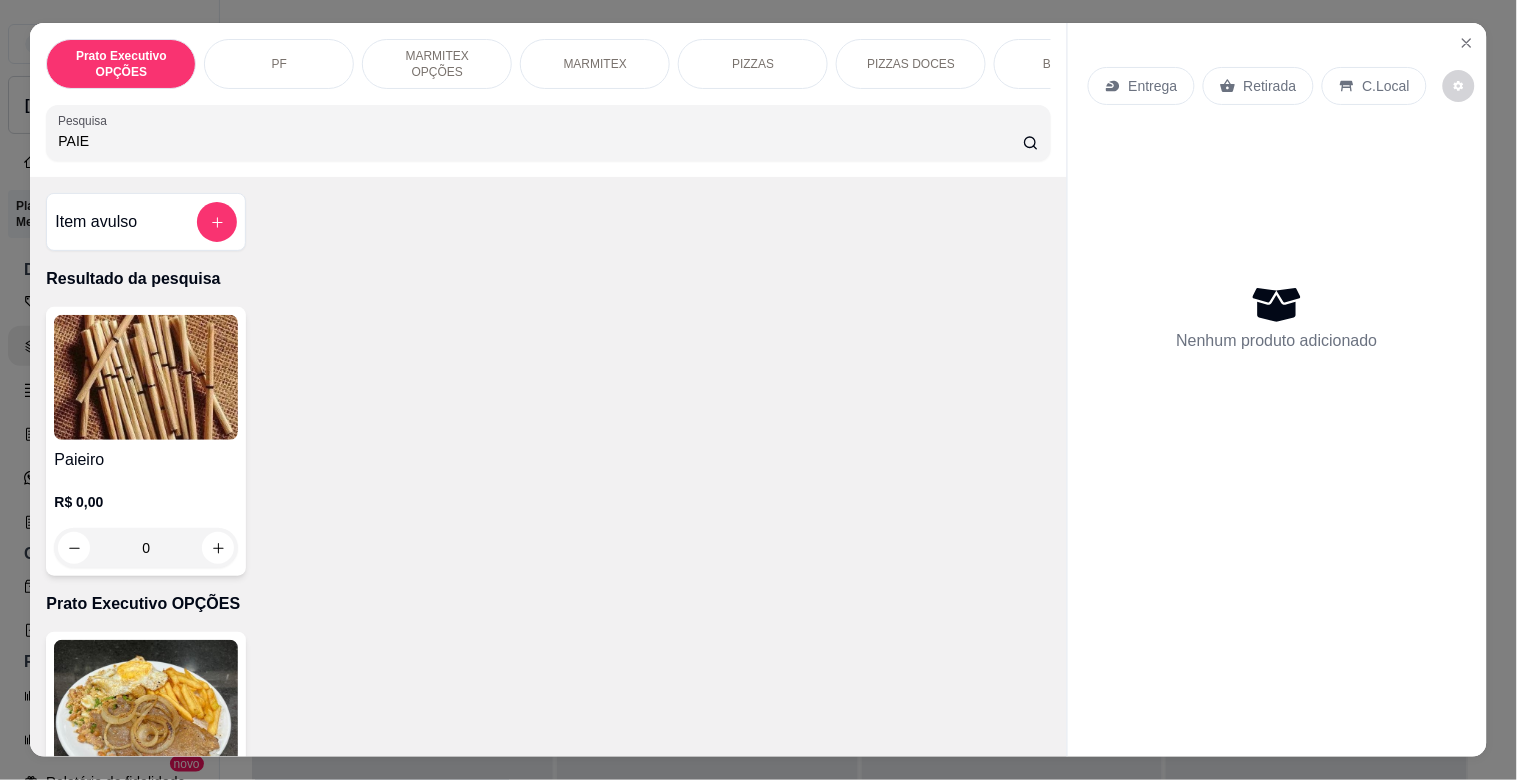 type on "PAIE" 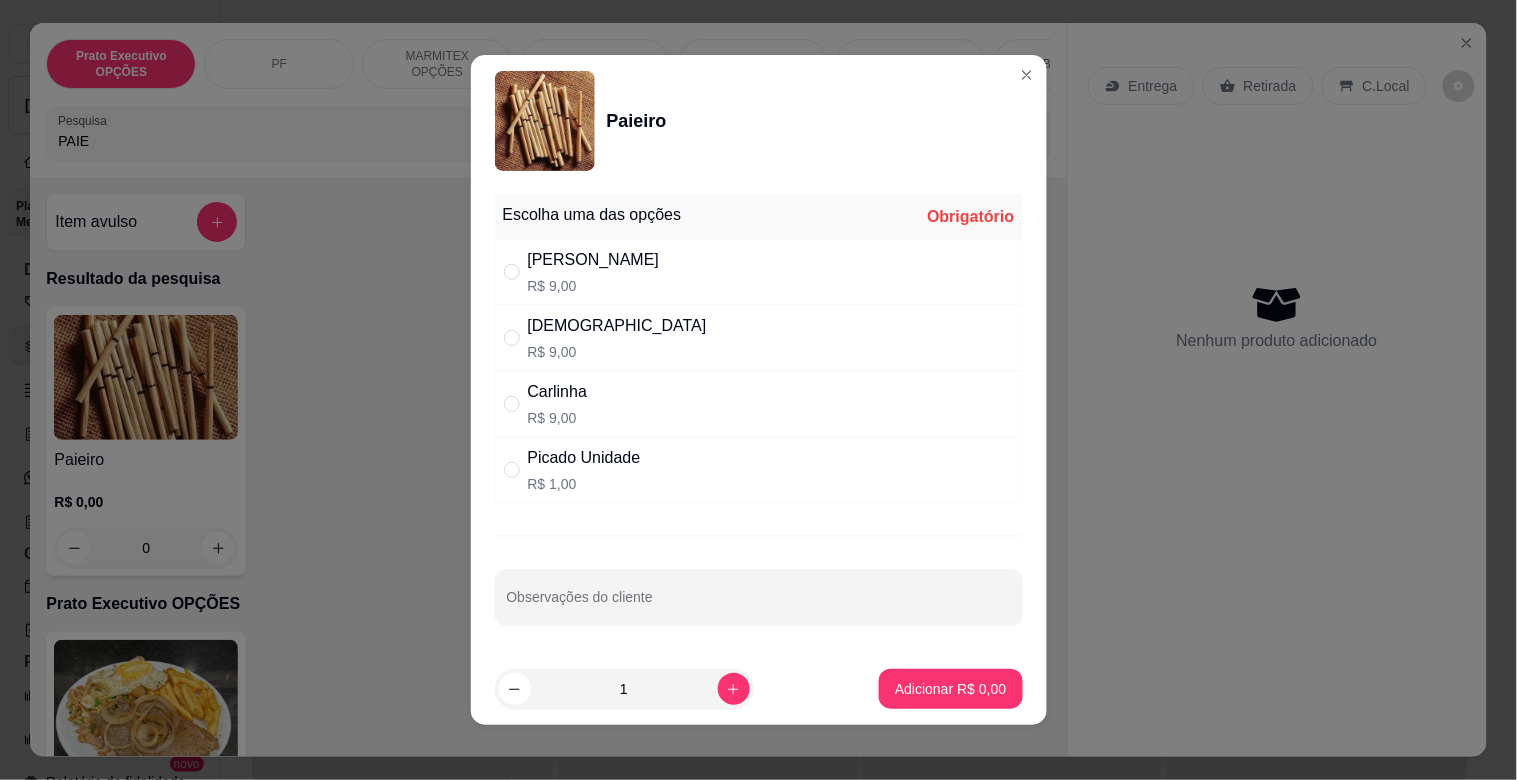 click on "[PERSON_NAME]$ 9,00" at bounding box center [759, 272] 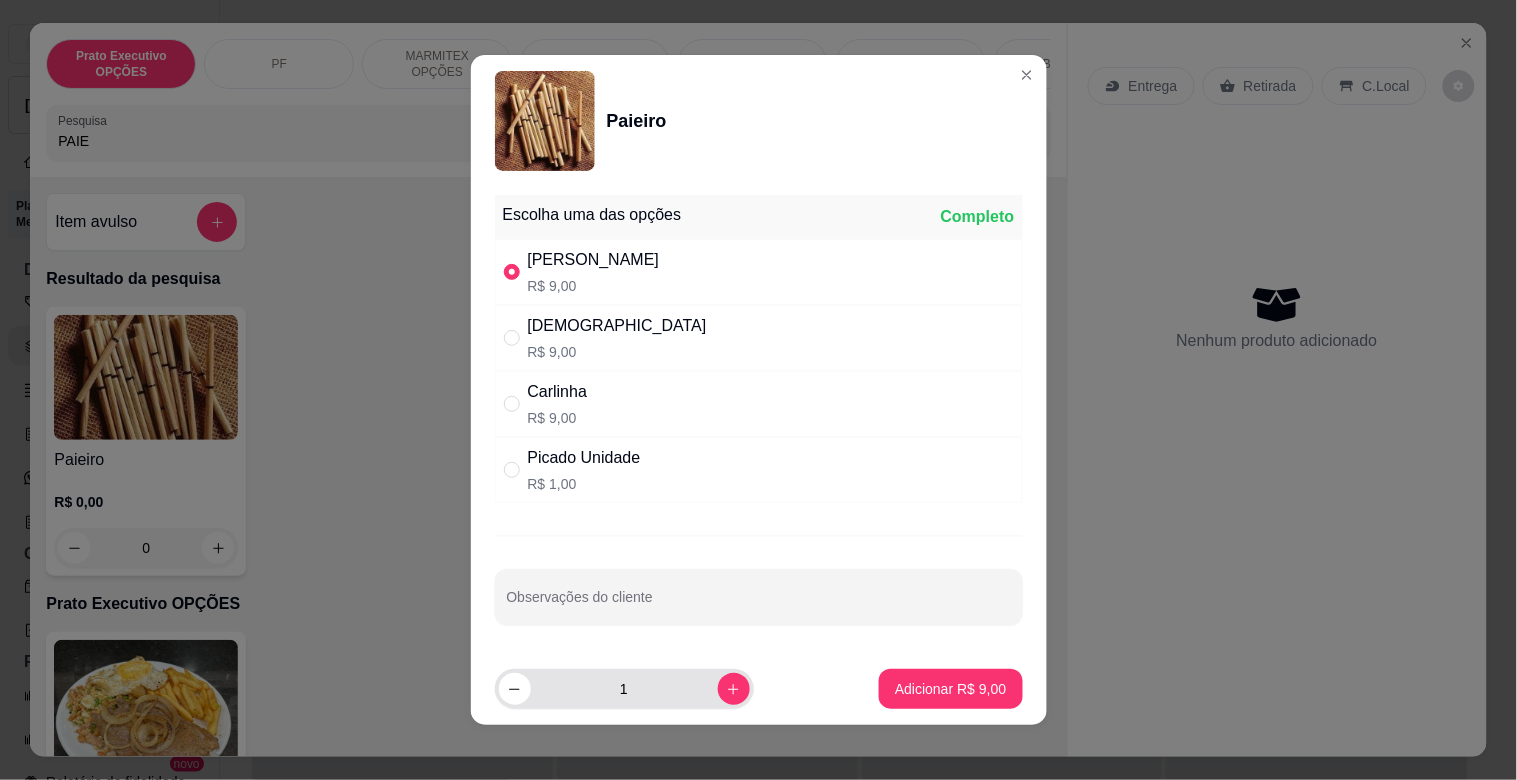 click 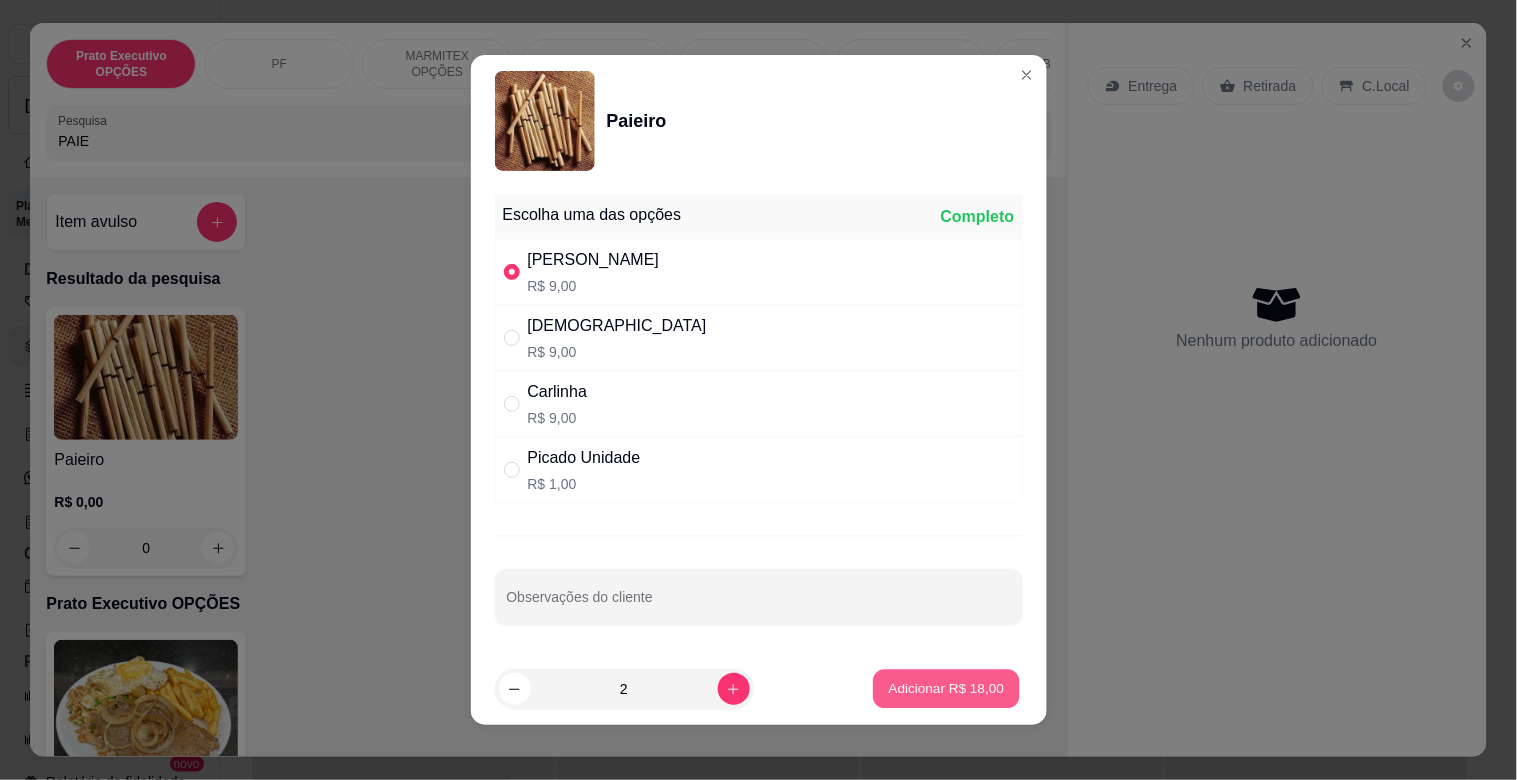 click on "Adicionar   R$ 18,00" at bounding box center (947, 688) 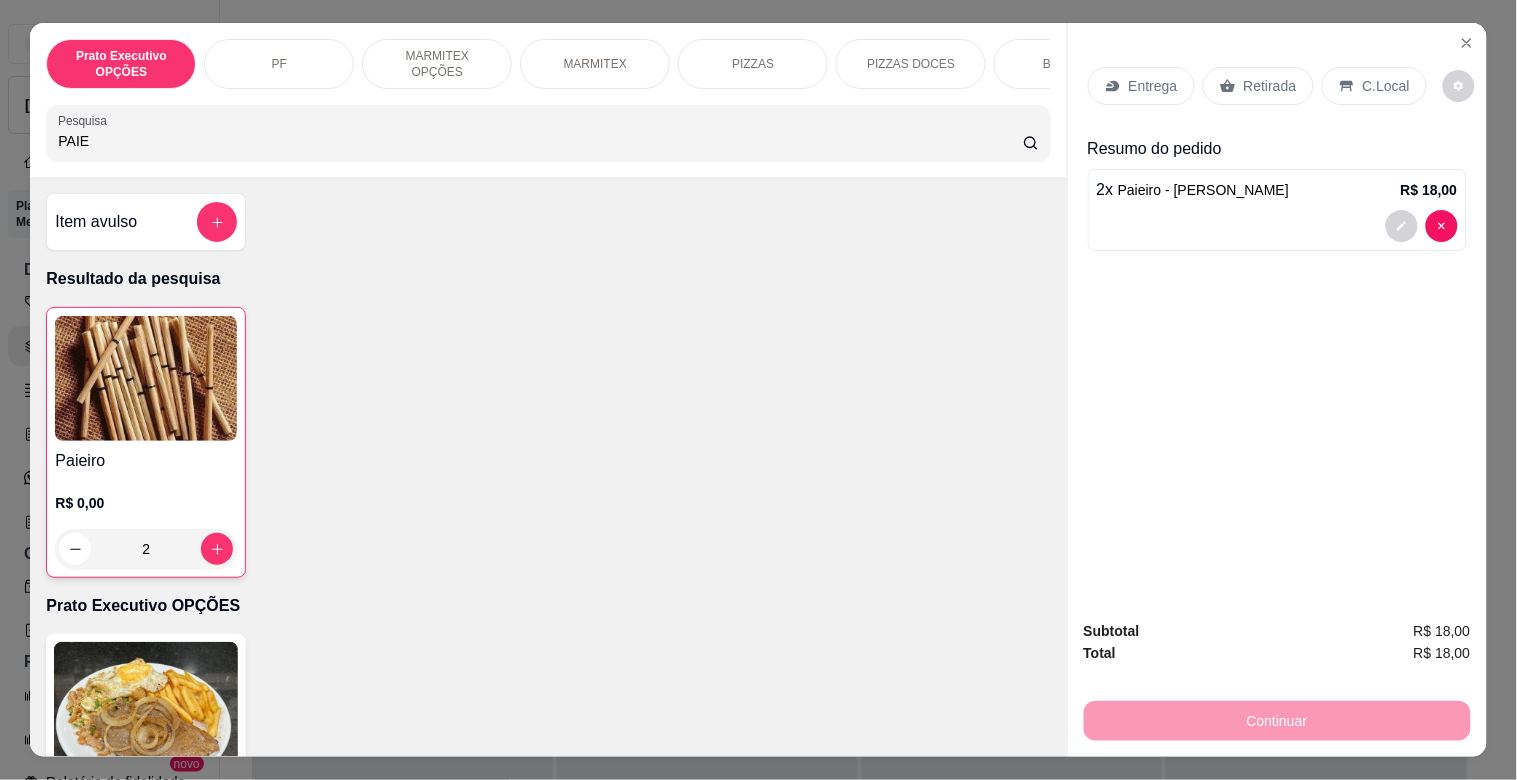 click on "Retirada" at bounding box center [1258, 86] 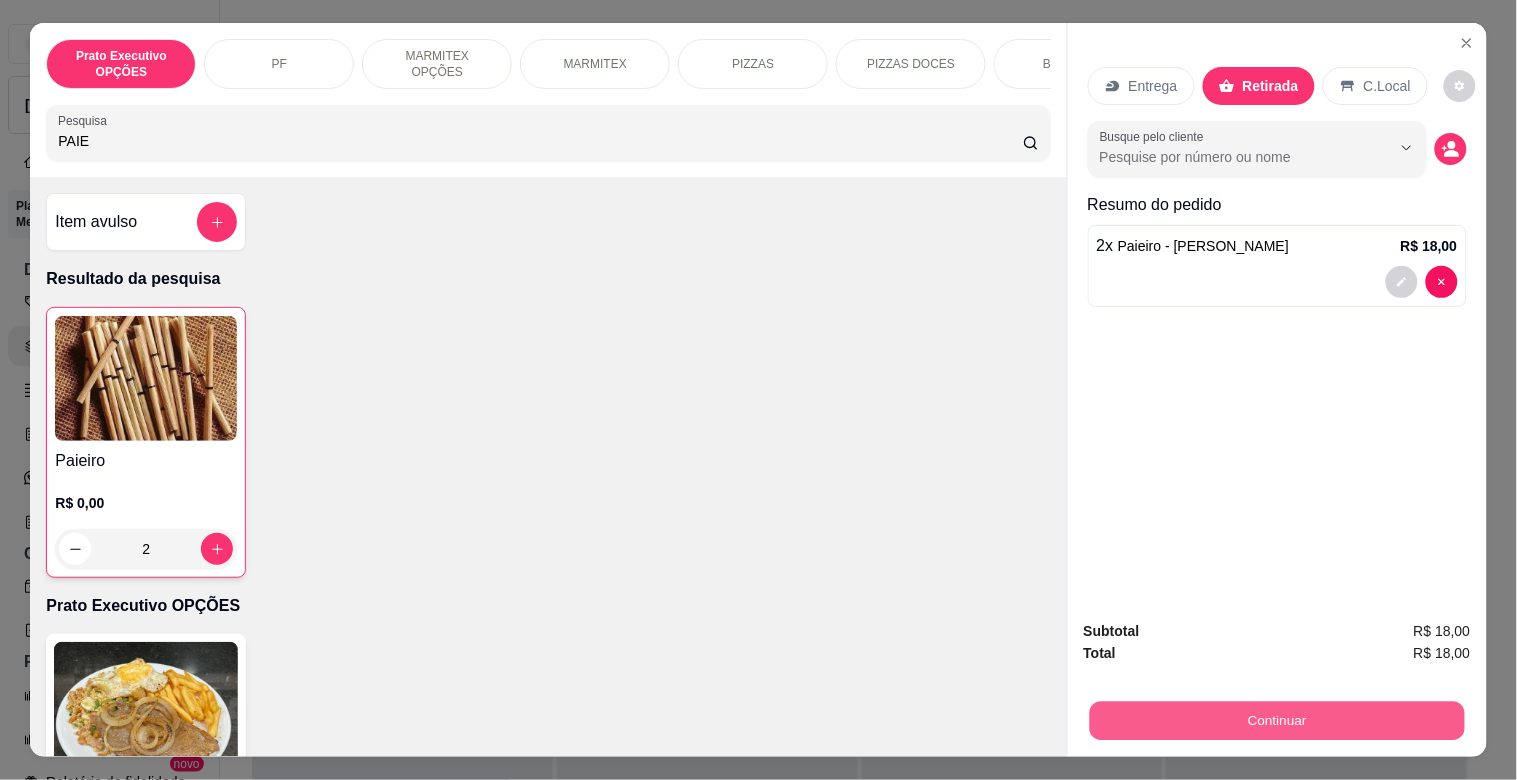 click on "Continuar" at bounding box center (1276, 720) 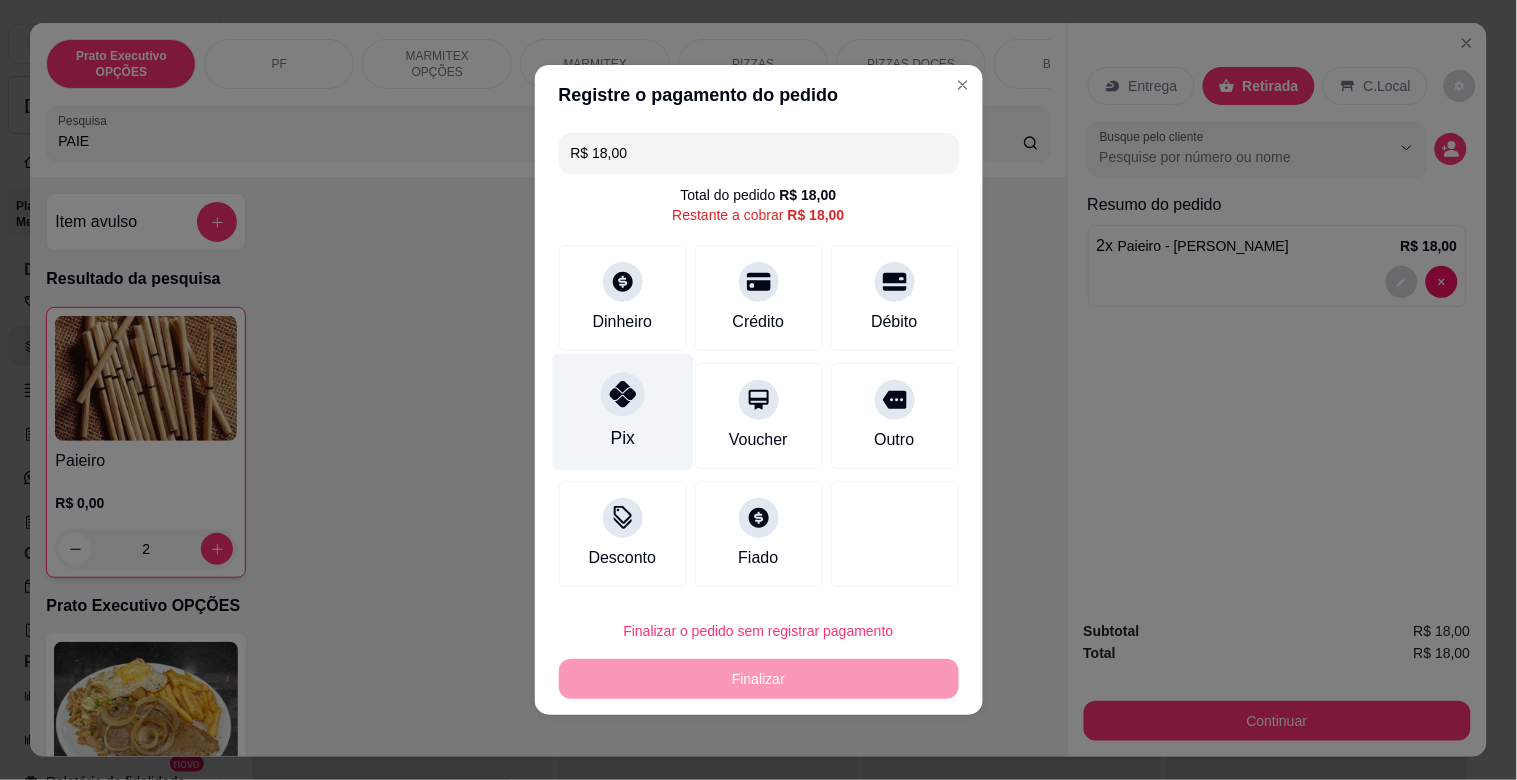 click on "Pix" at bounding box center [622, 412] 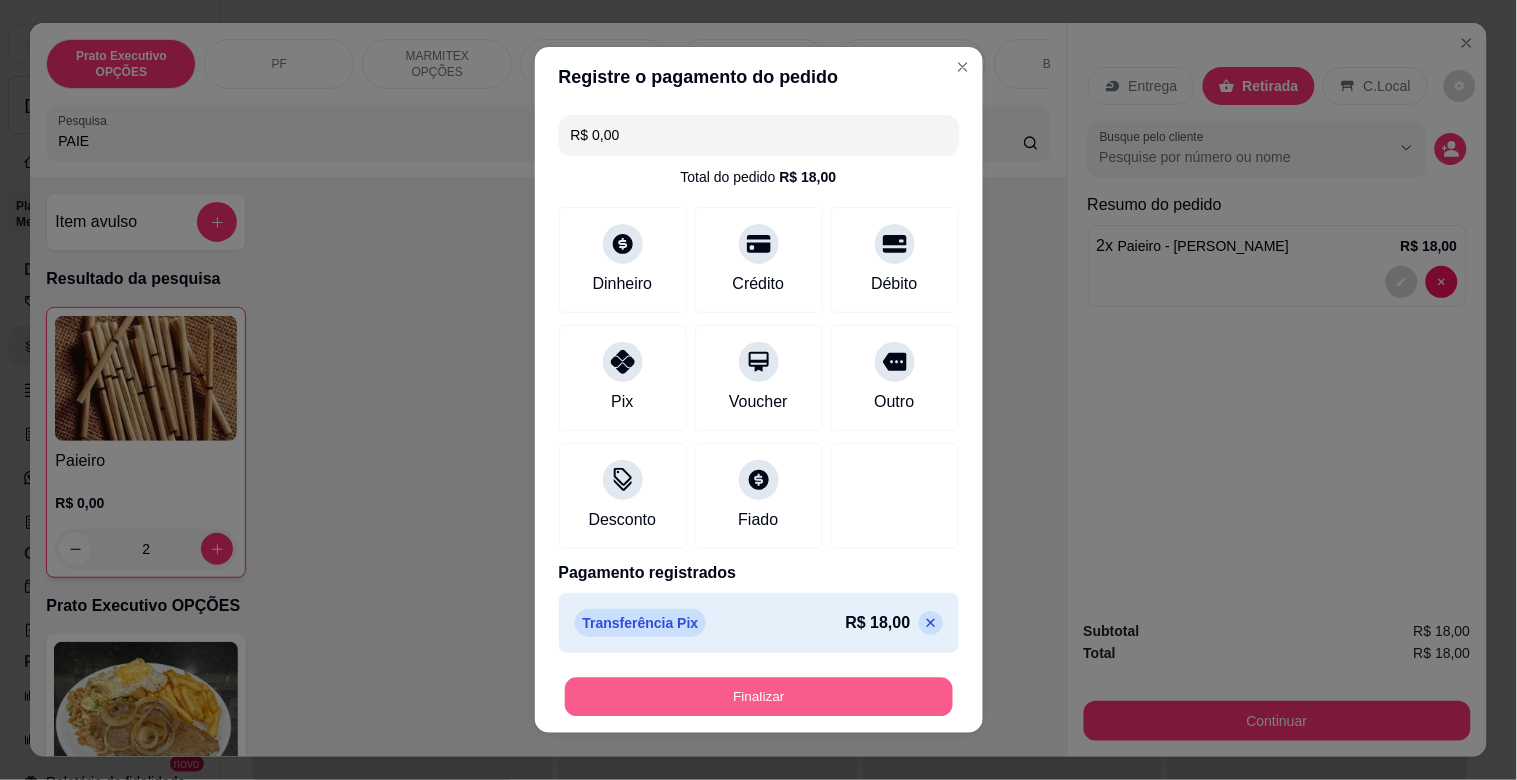 click on "Finalizar" at bounding box center [759, 697] 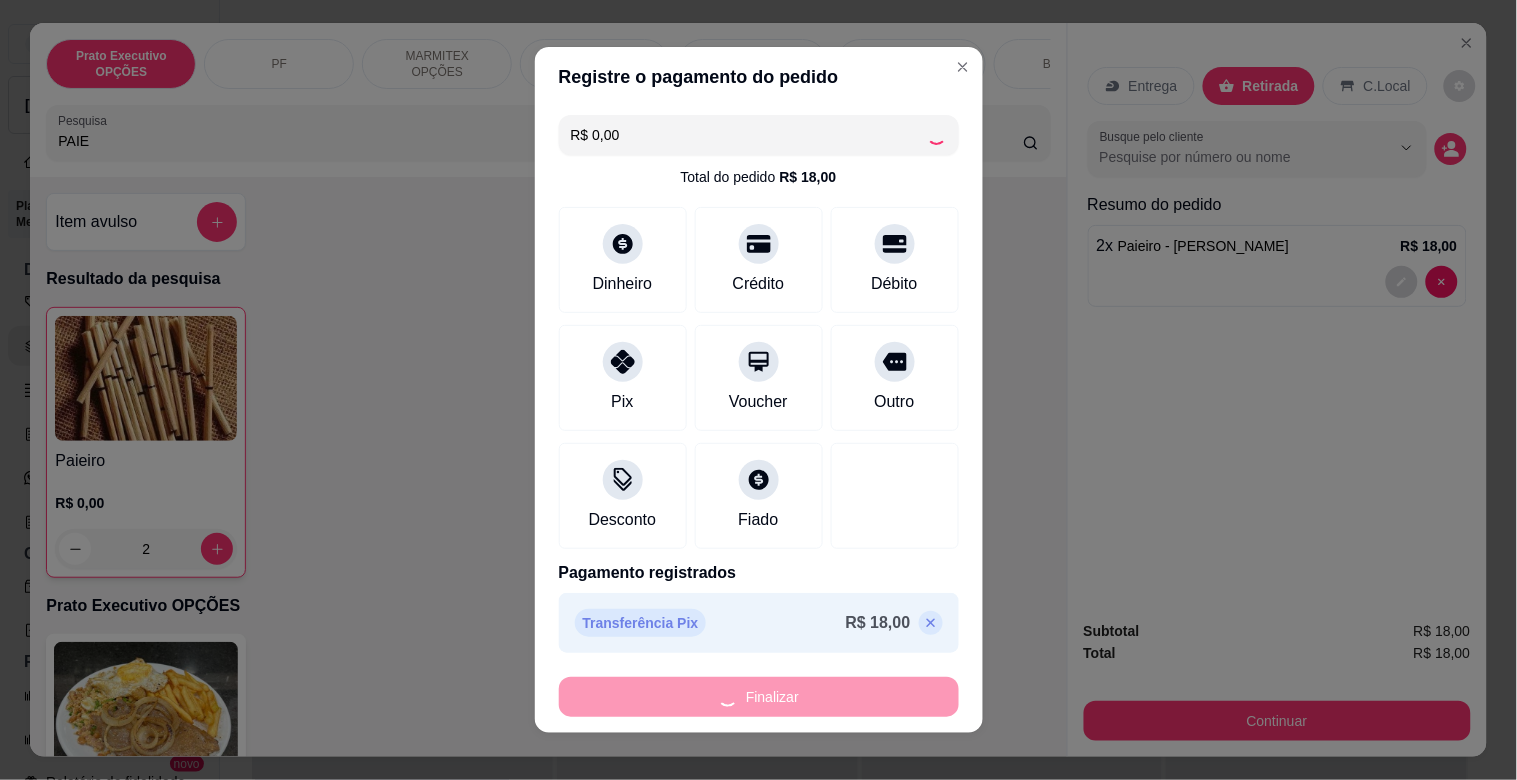 type on "0" 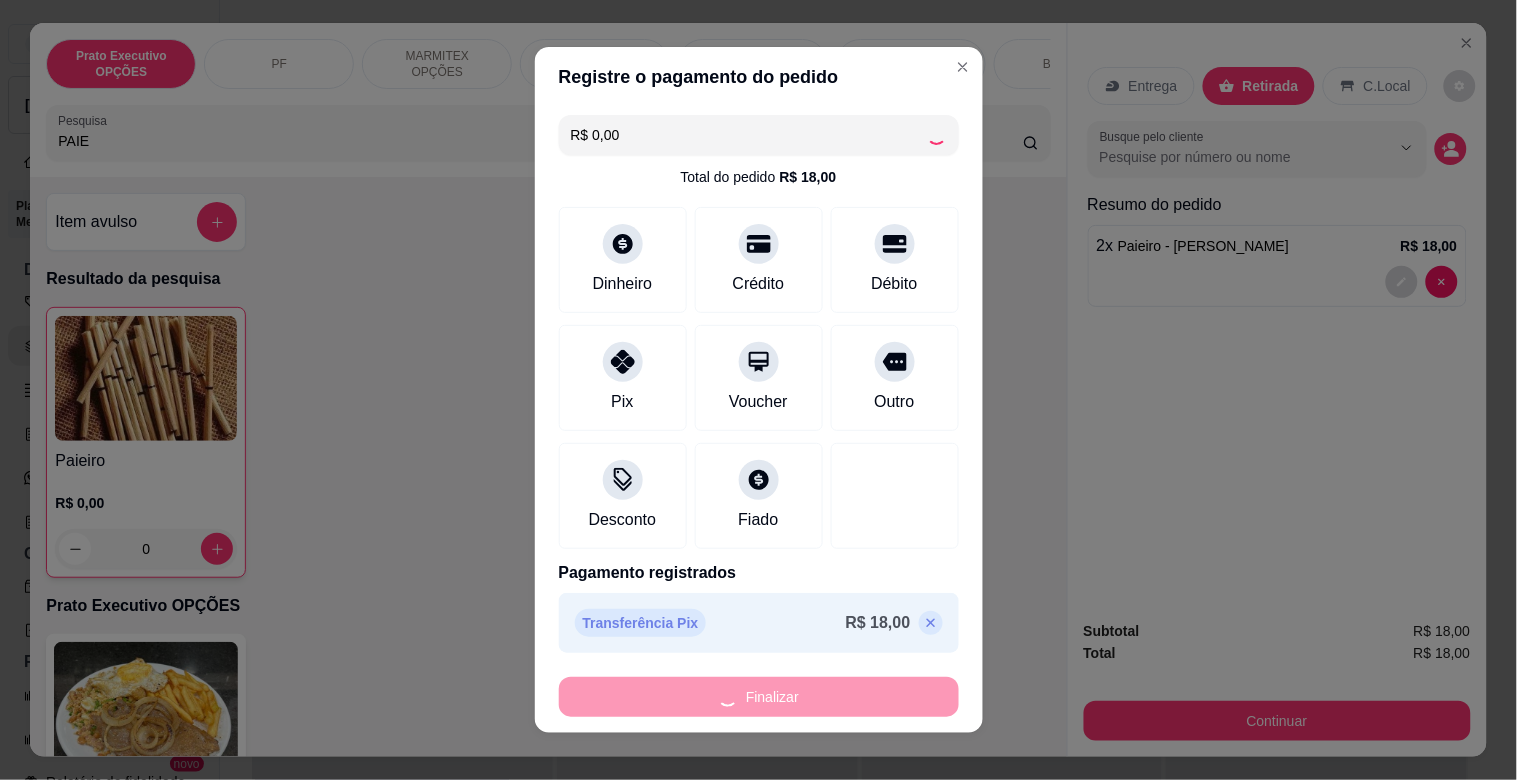 type on "-R$ 18,00" 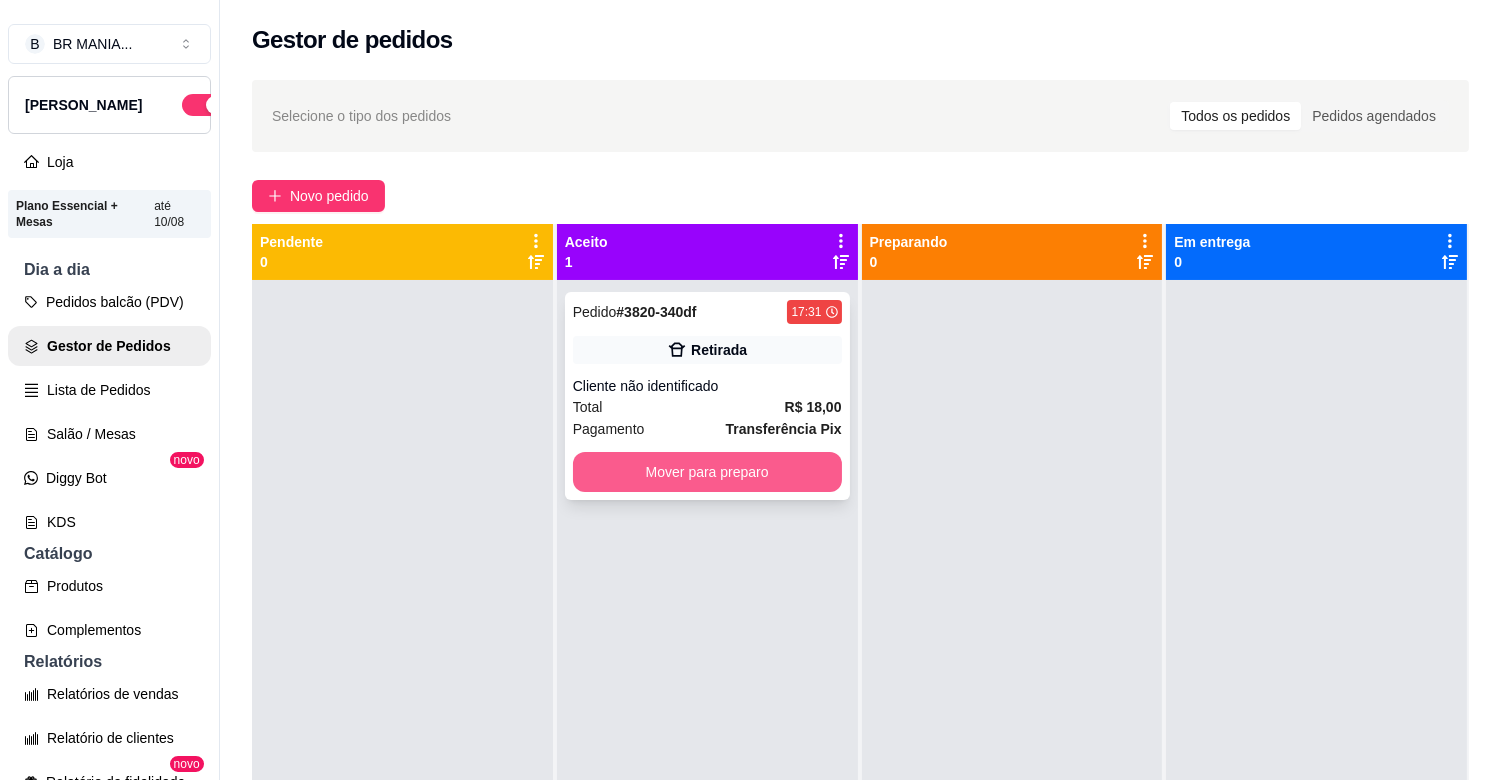 click on "Mover para preparo" at bounding box center [707, 472] 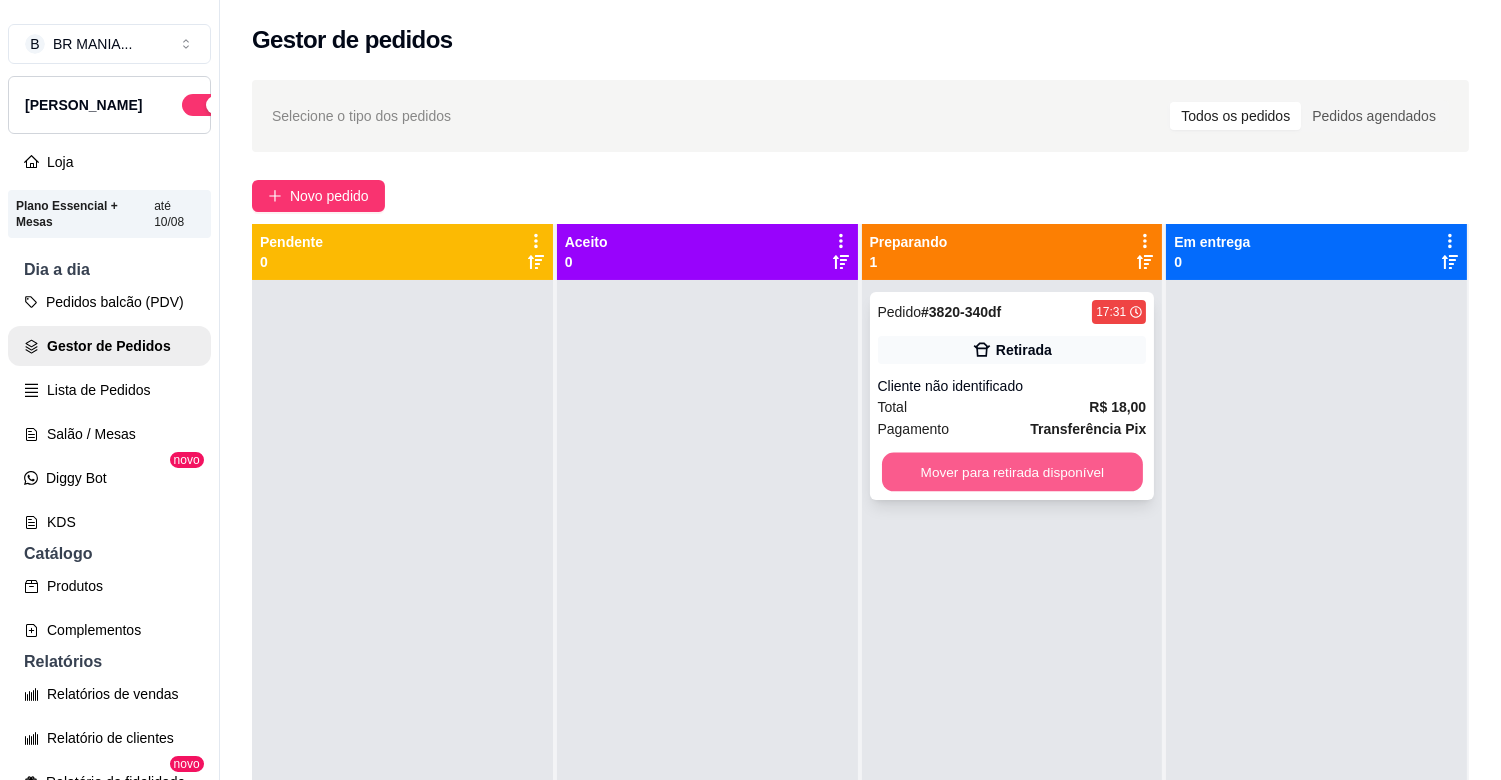 click on "Mover para retirada disponível" at bounding box center (1012, 472) 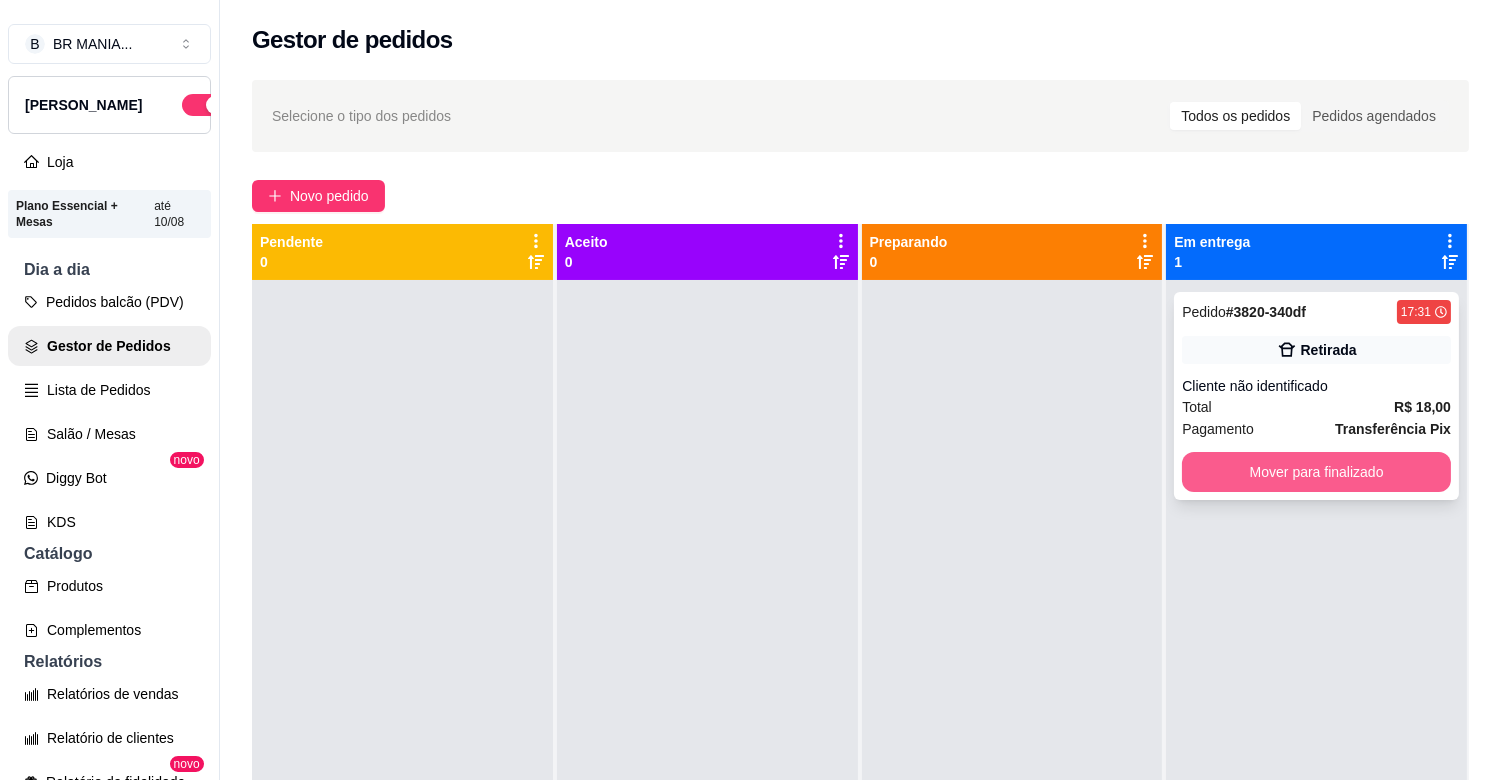 click on "Mover para finalizado" at bounding box center [1316, 472] 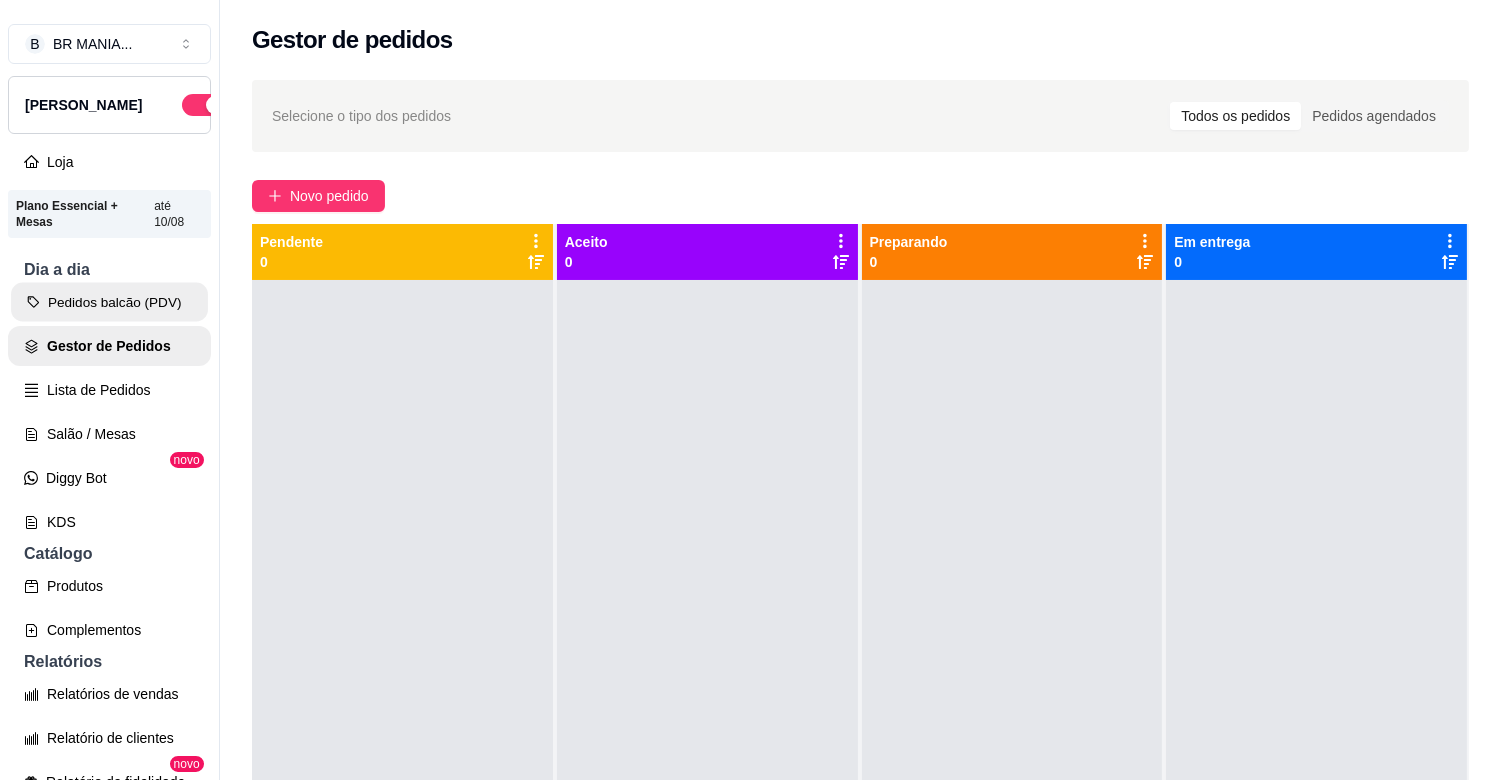 click on "Pedidos balcão (PDV)" at bounding box center (109, 302) 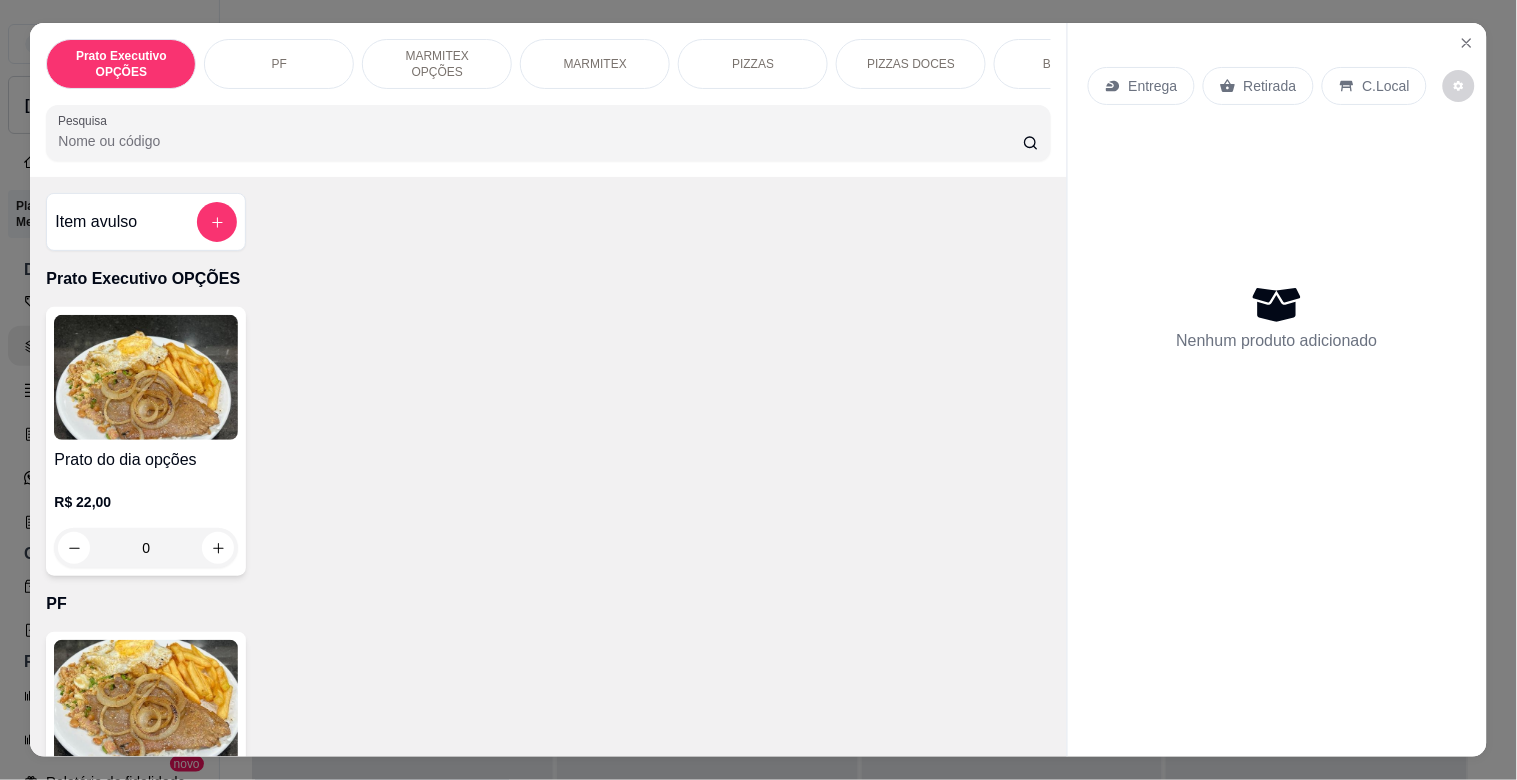 click on "Pesquisa" at bounding box center (540, 141) 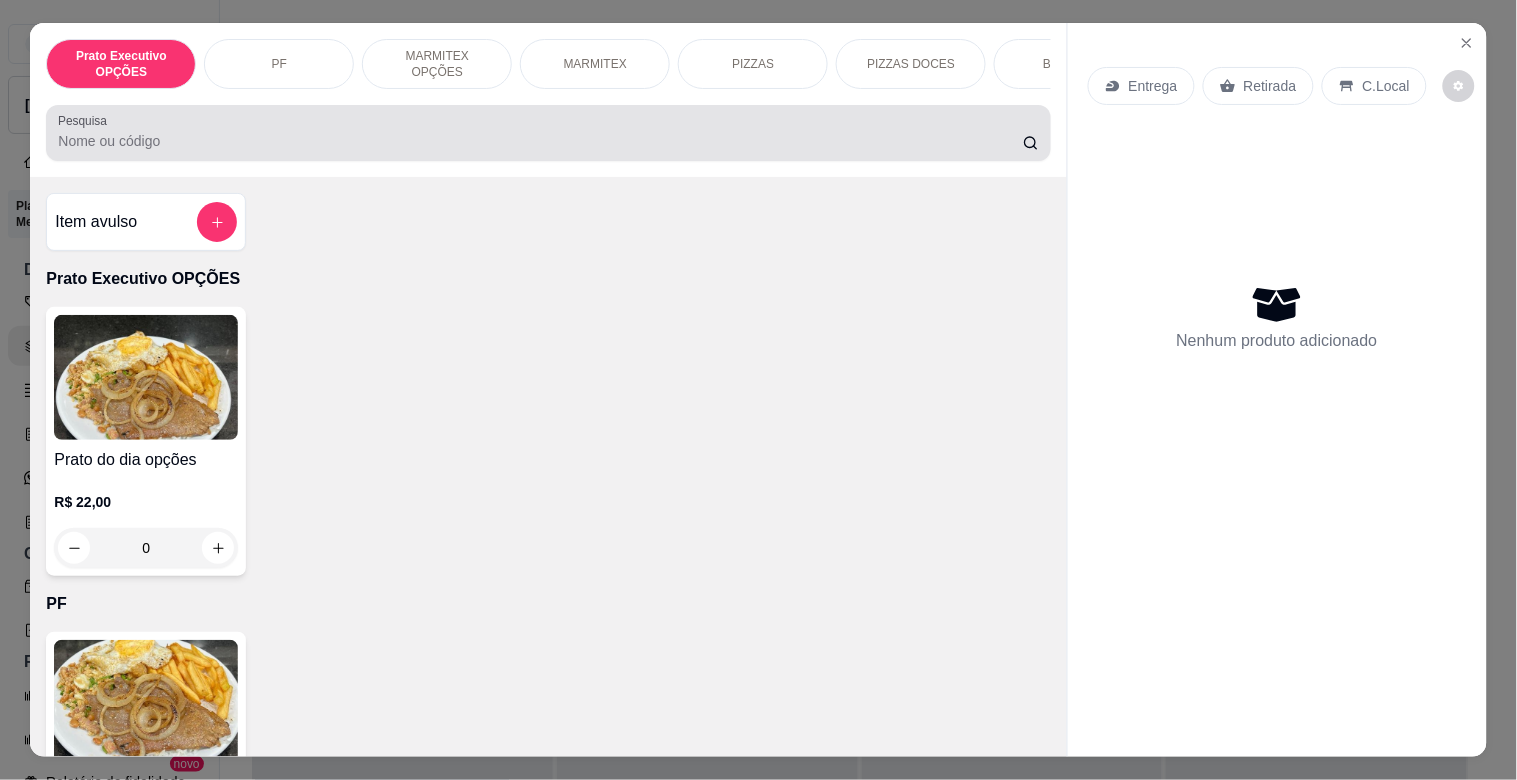 click at bounding box center [548, 133] 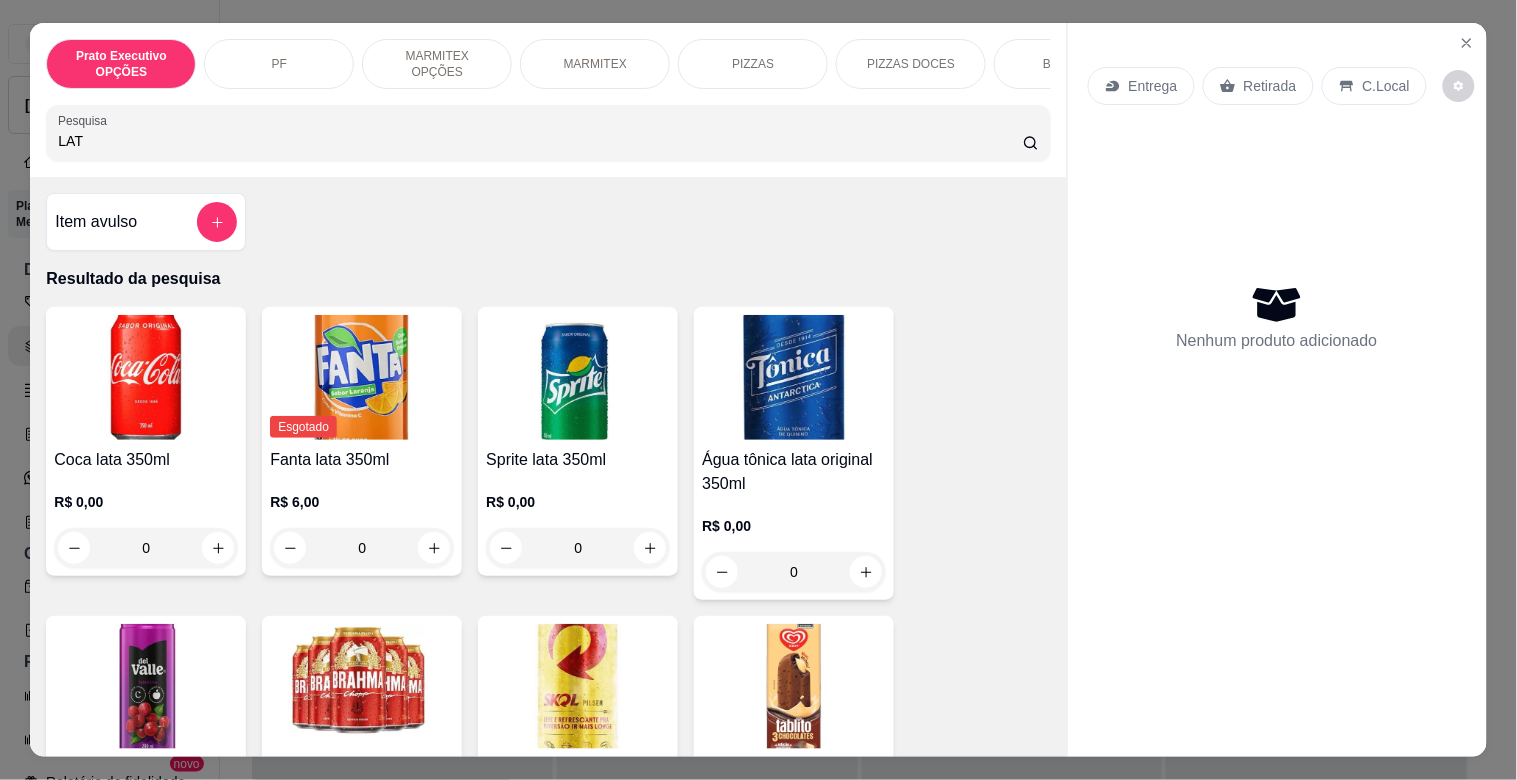 type on "LAT" 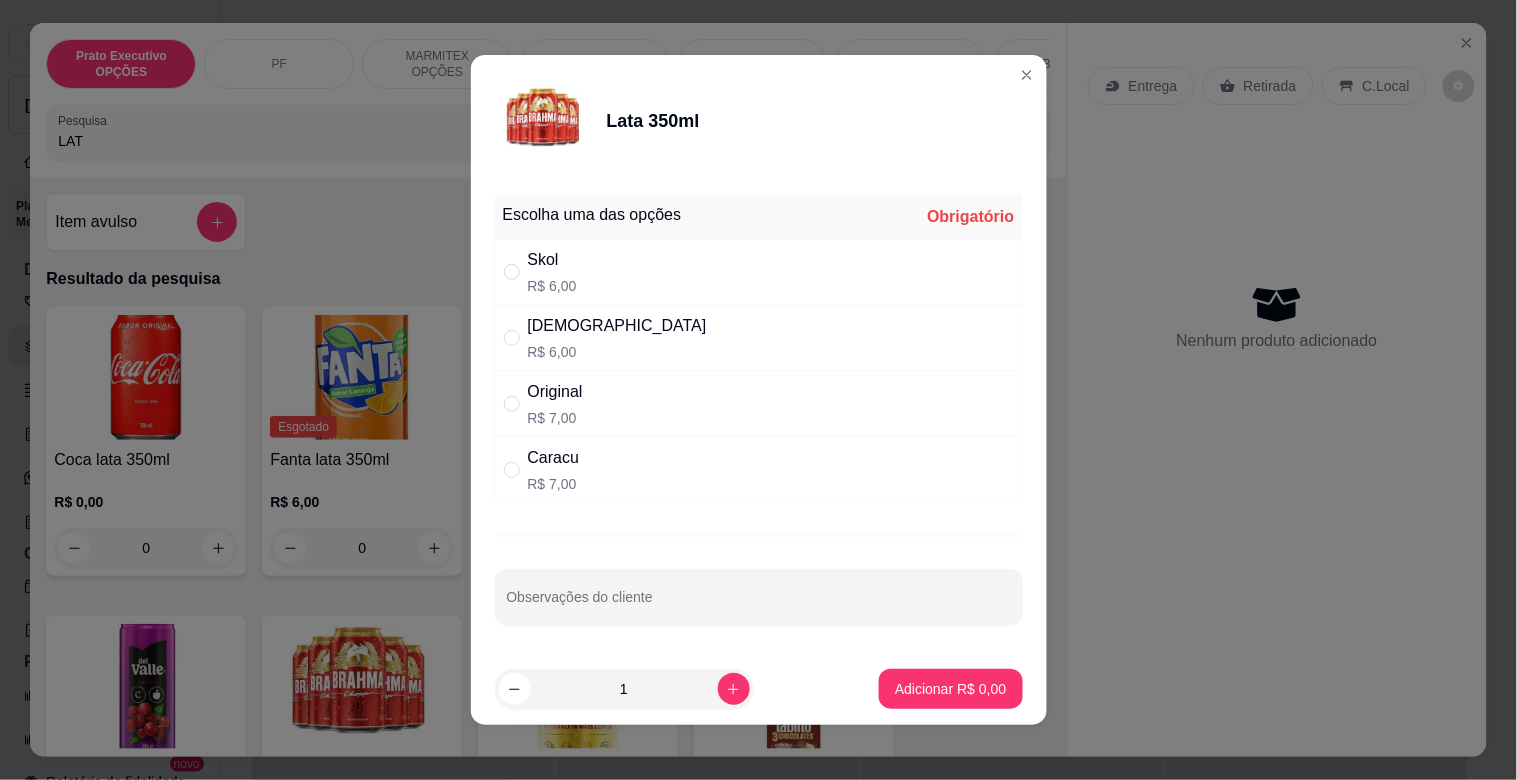 drag, startPoint x: 628, startPoint y: 331, endPoint x: 800, endPoint y: 533, distance: 265.30737 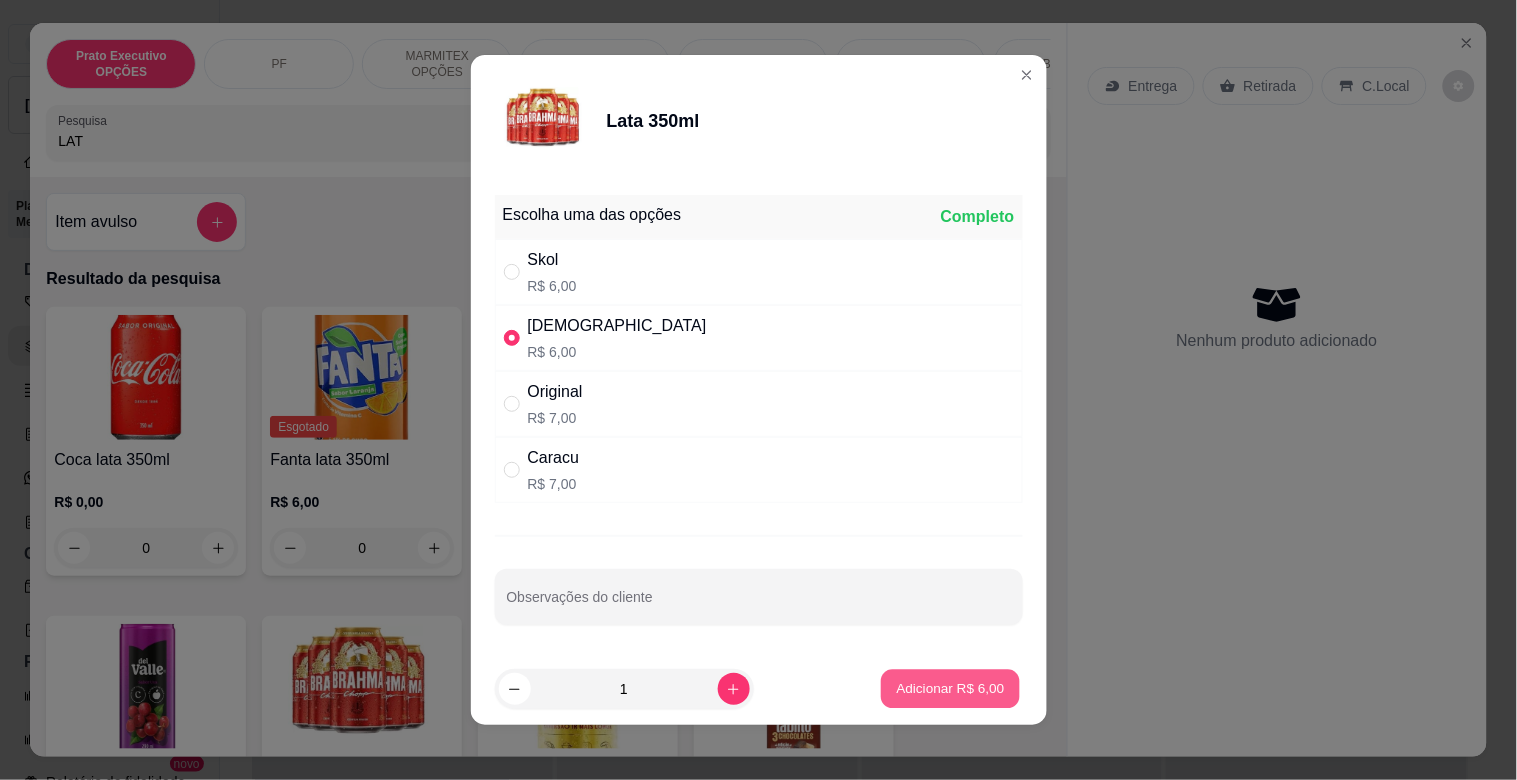 click on "Adicionar   R$ 6,00" at bounding box center [951, 688] 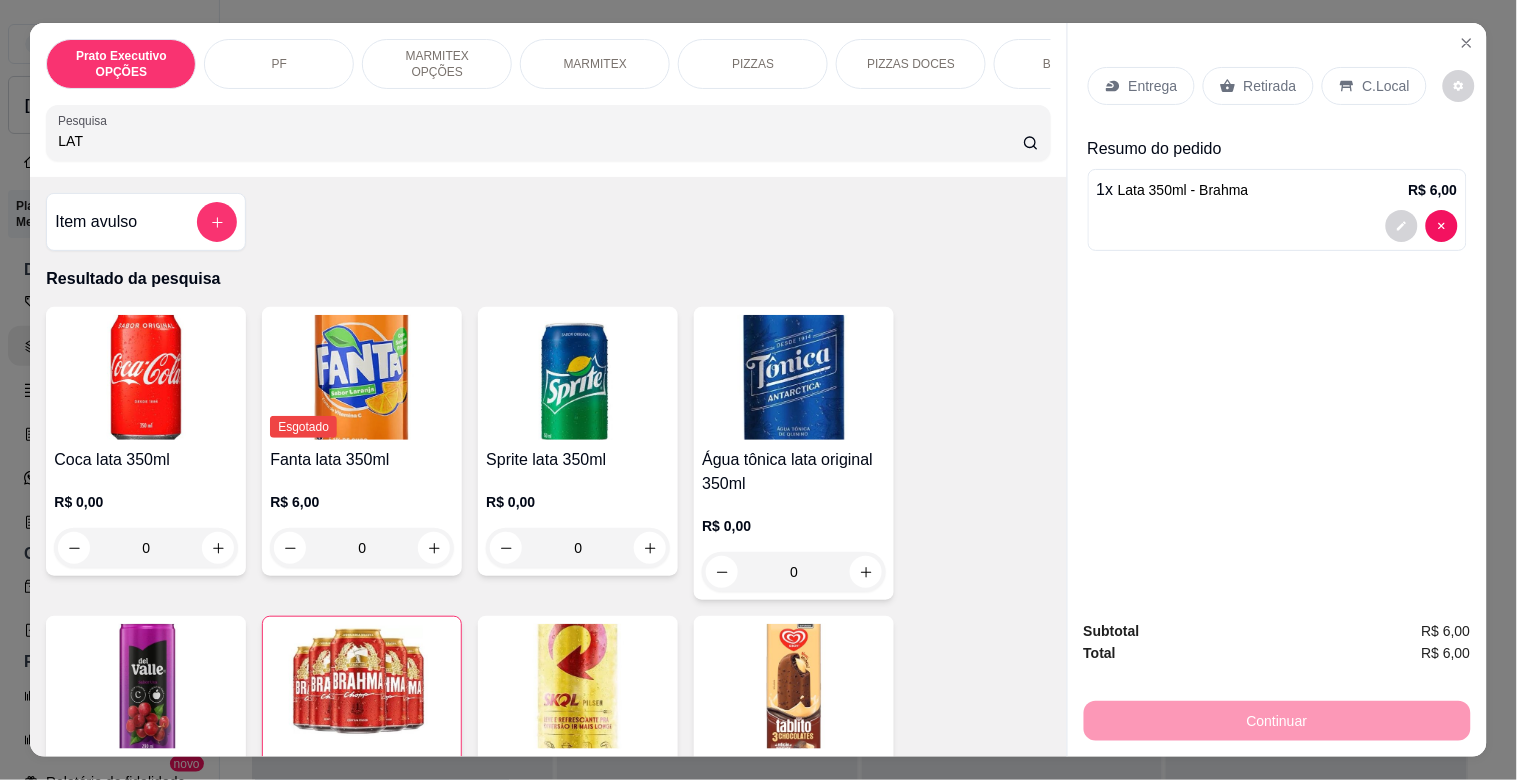 drag, startPoint x: 1257, startPoint y: 85, endPoint x: 1323, endPoint y: 398, distance: 319.88278 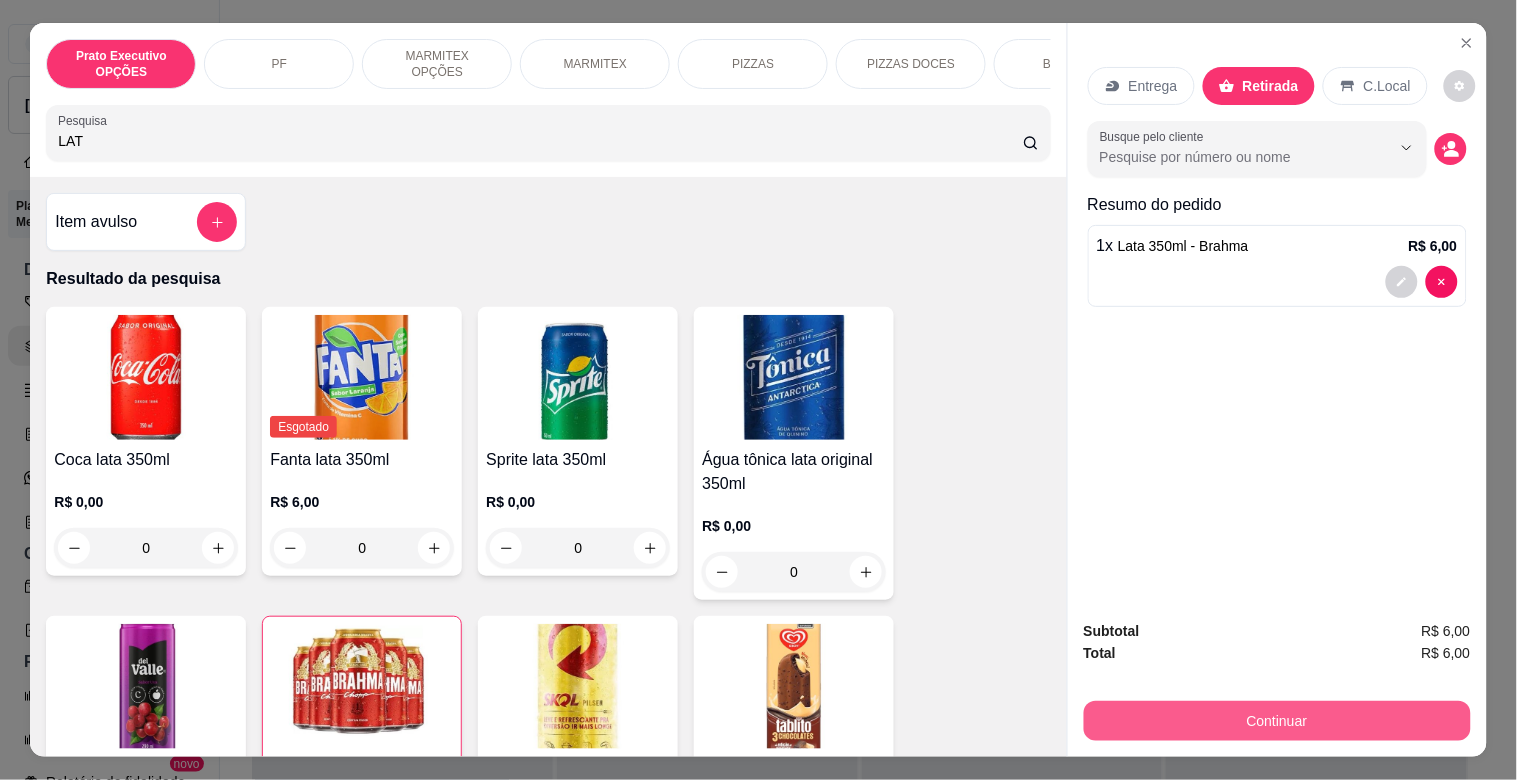 click on "Continuar" at bounding box center (1277, 721) 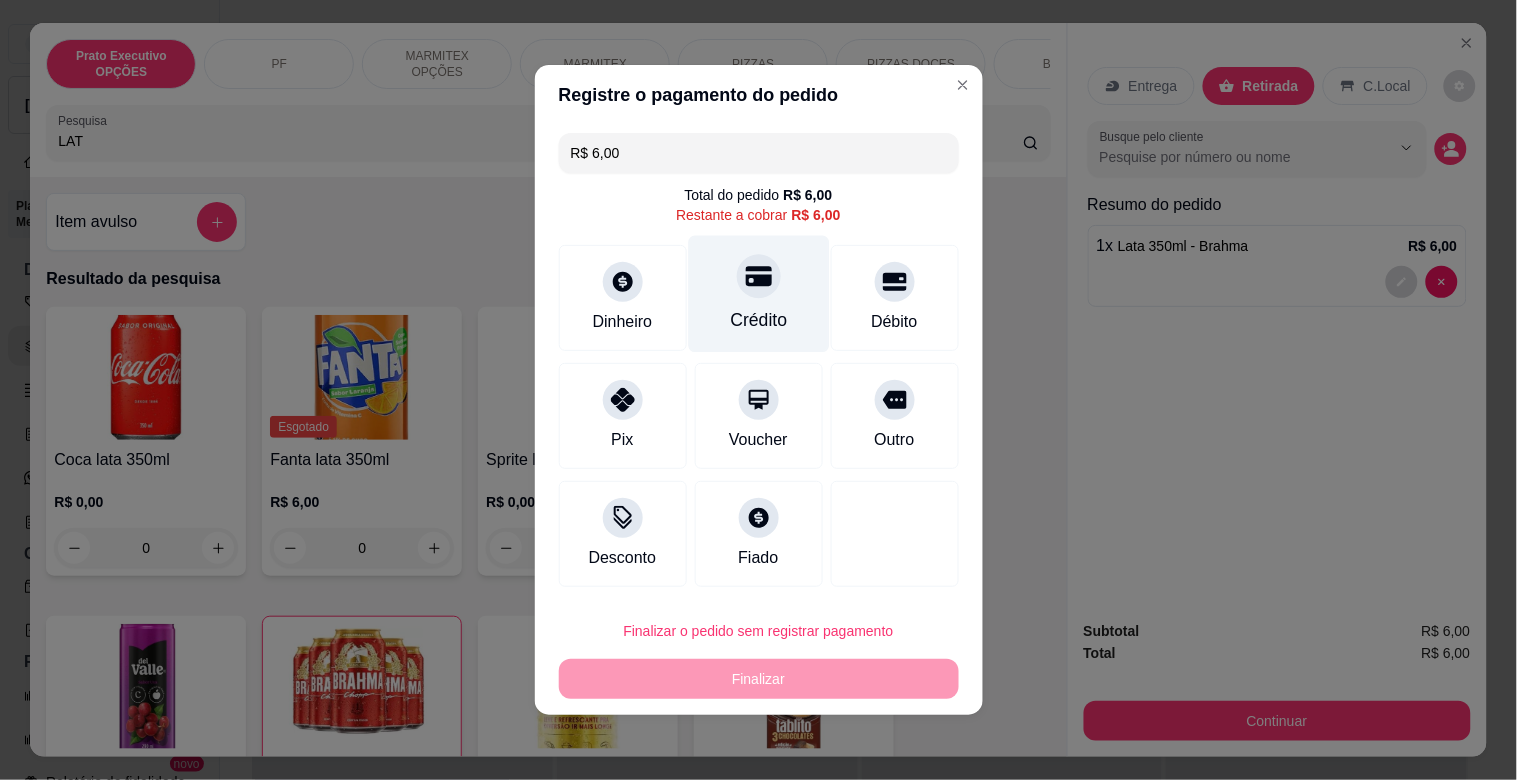 click on "Crédito" at bounding box center (758, 294) 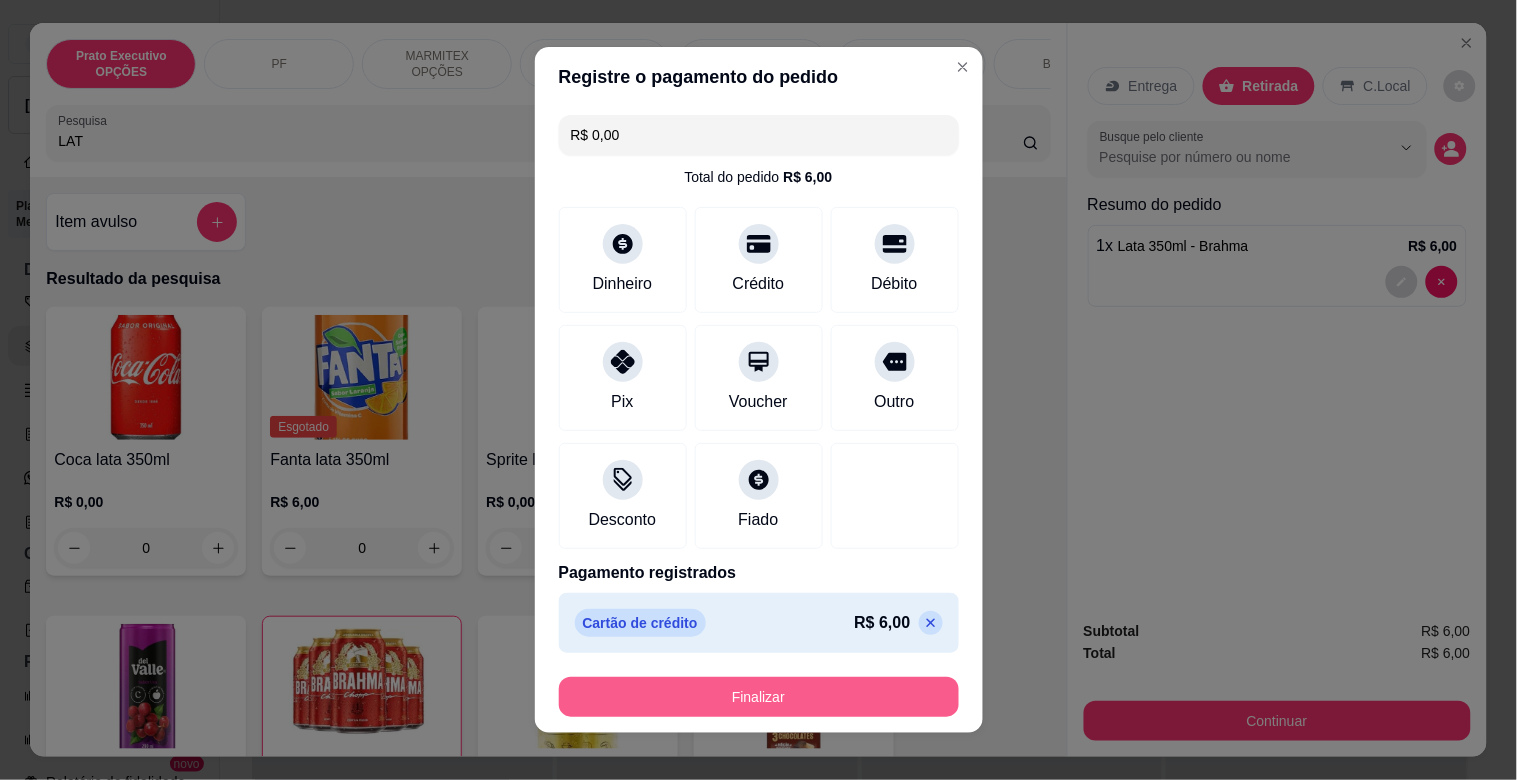 click on "Finalizar" at bounding box center [759, 697] 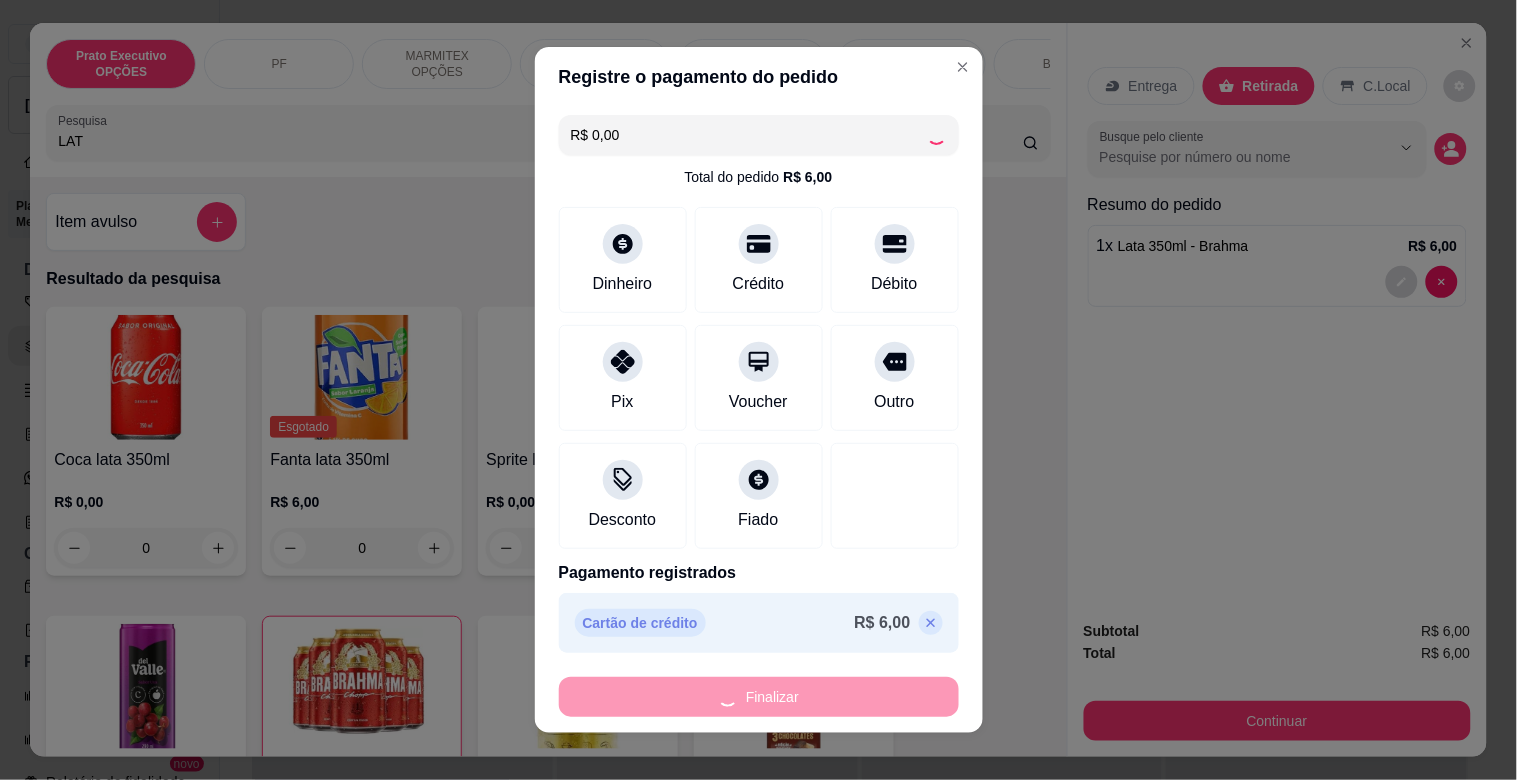 type on "0" 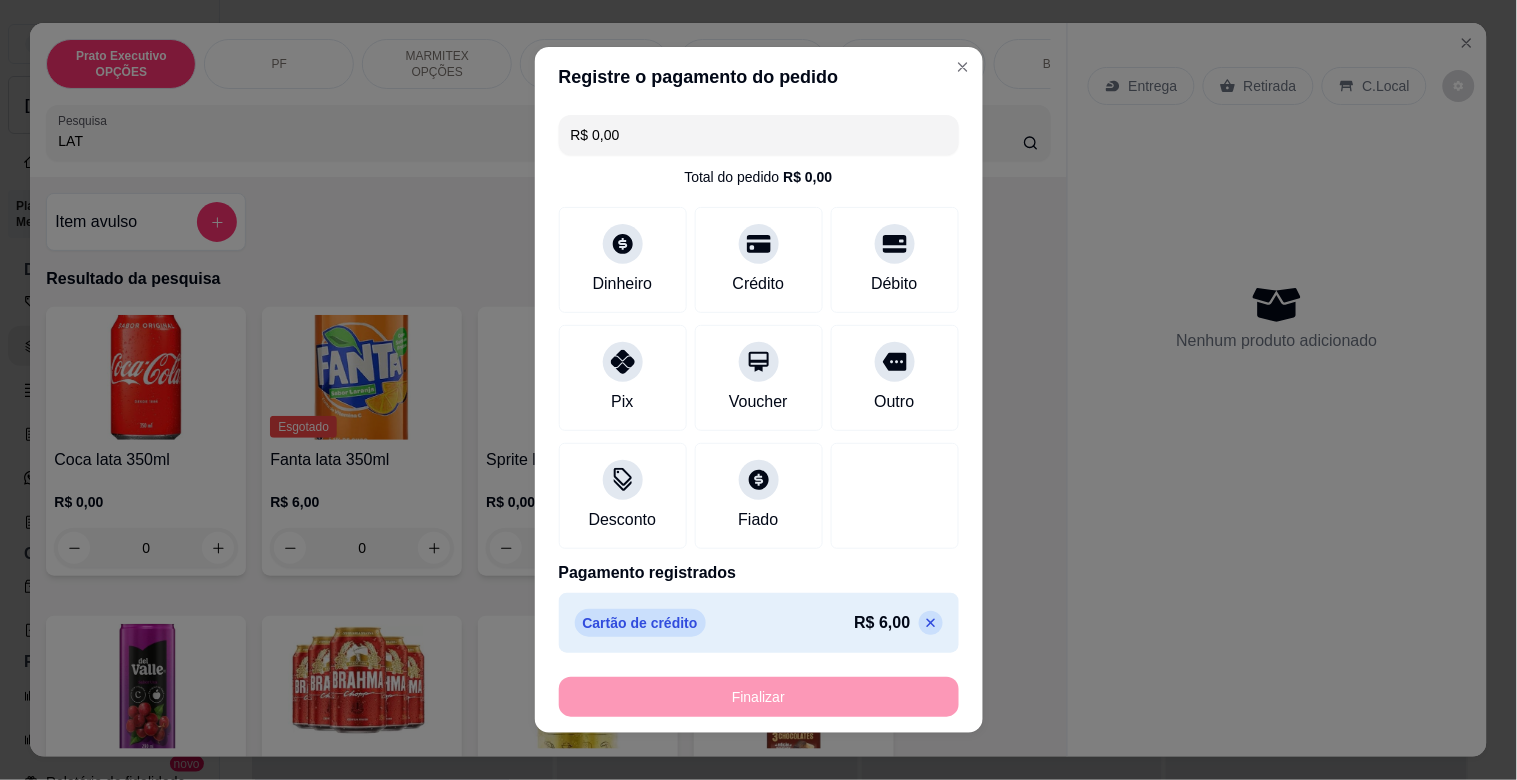 type on "-R$ 6,00" 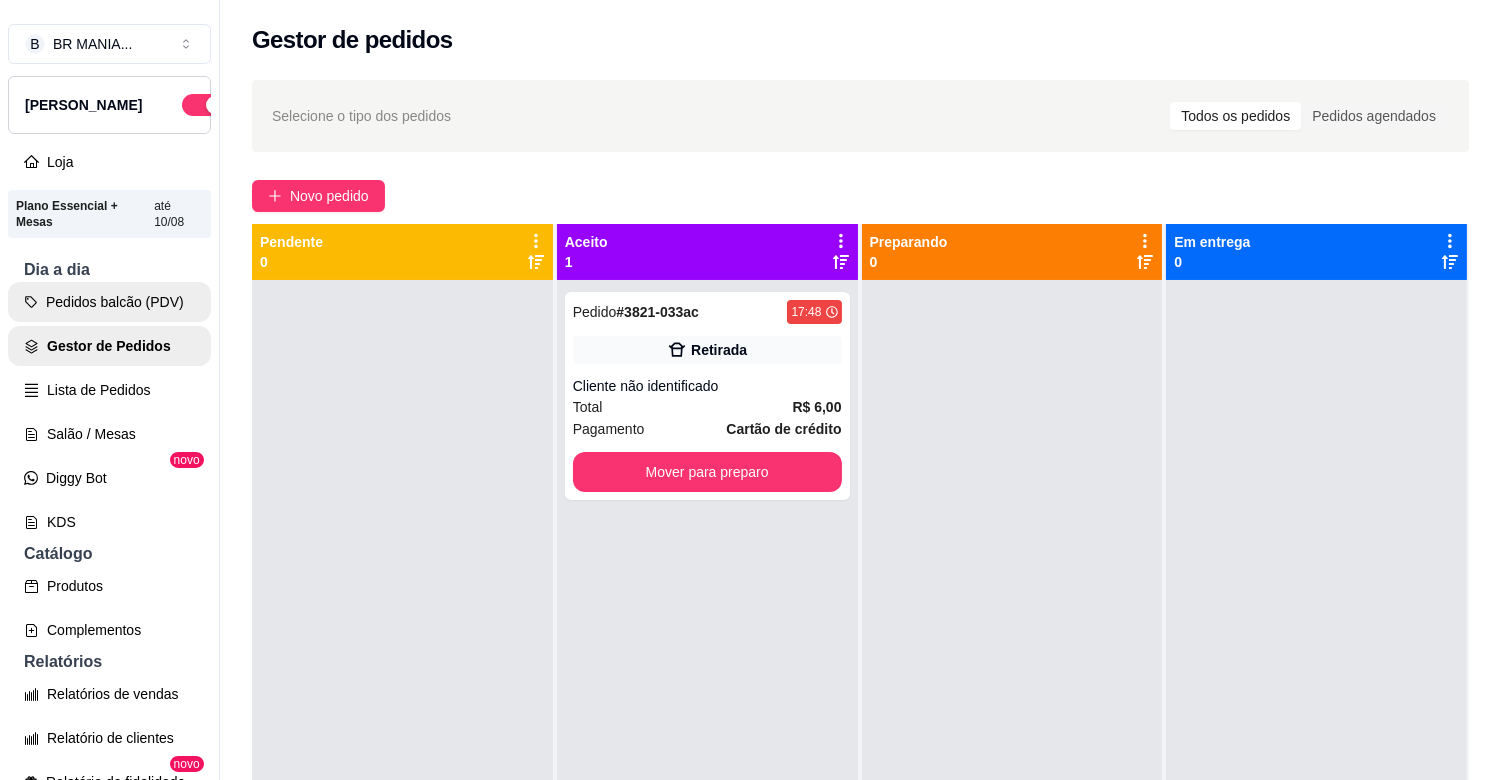 click on "Pedidos balcão (PDV)" at bounding box center (109, 302) 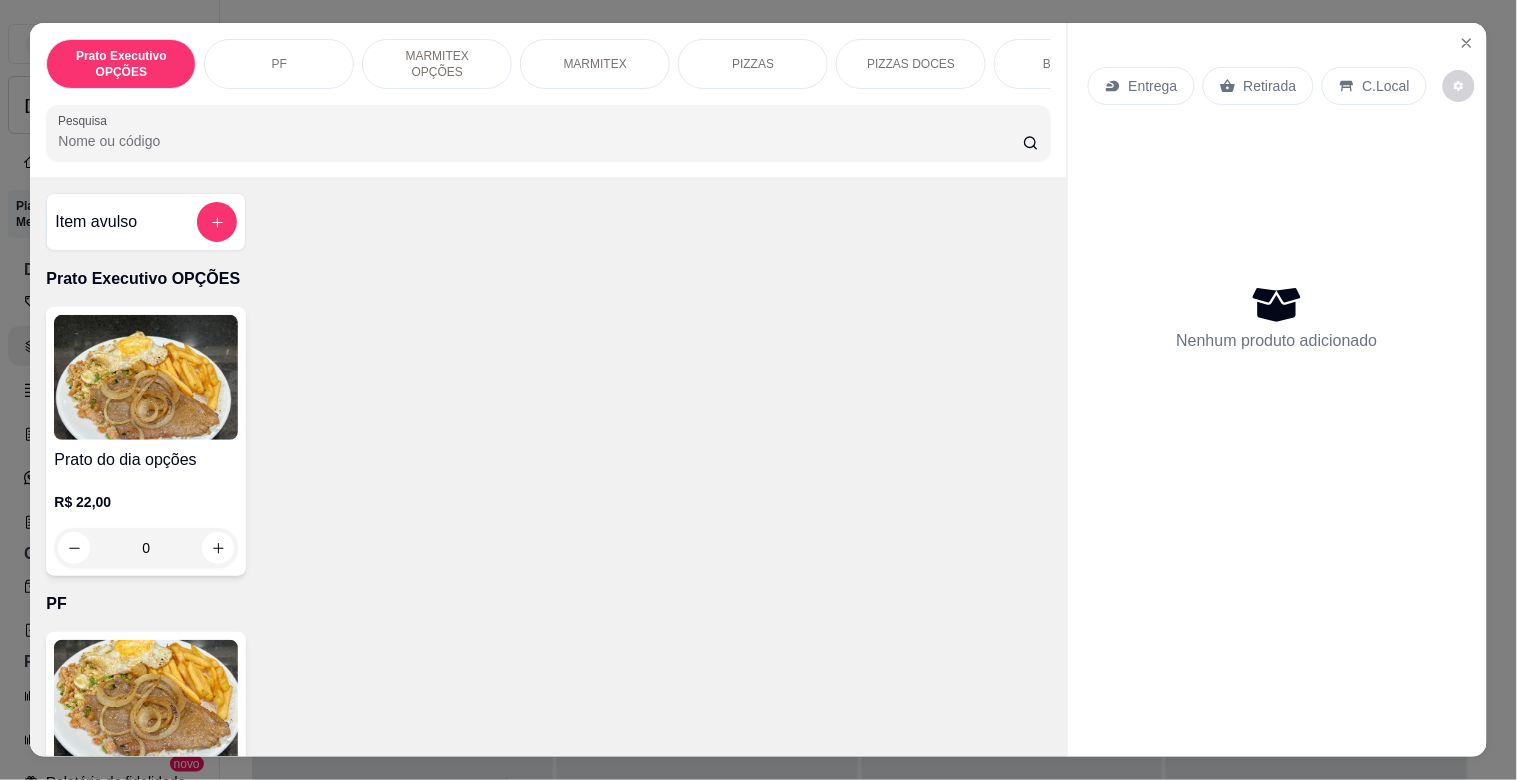 click on "Pesquisa" at bounding box center (540, 141) 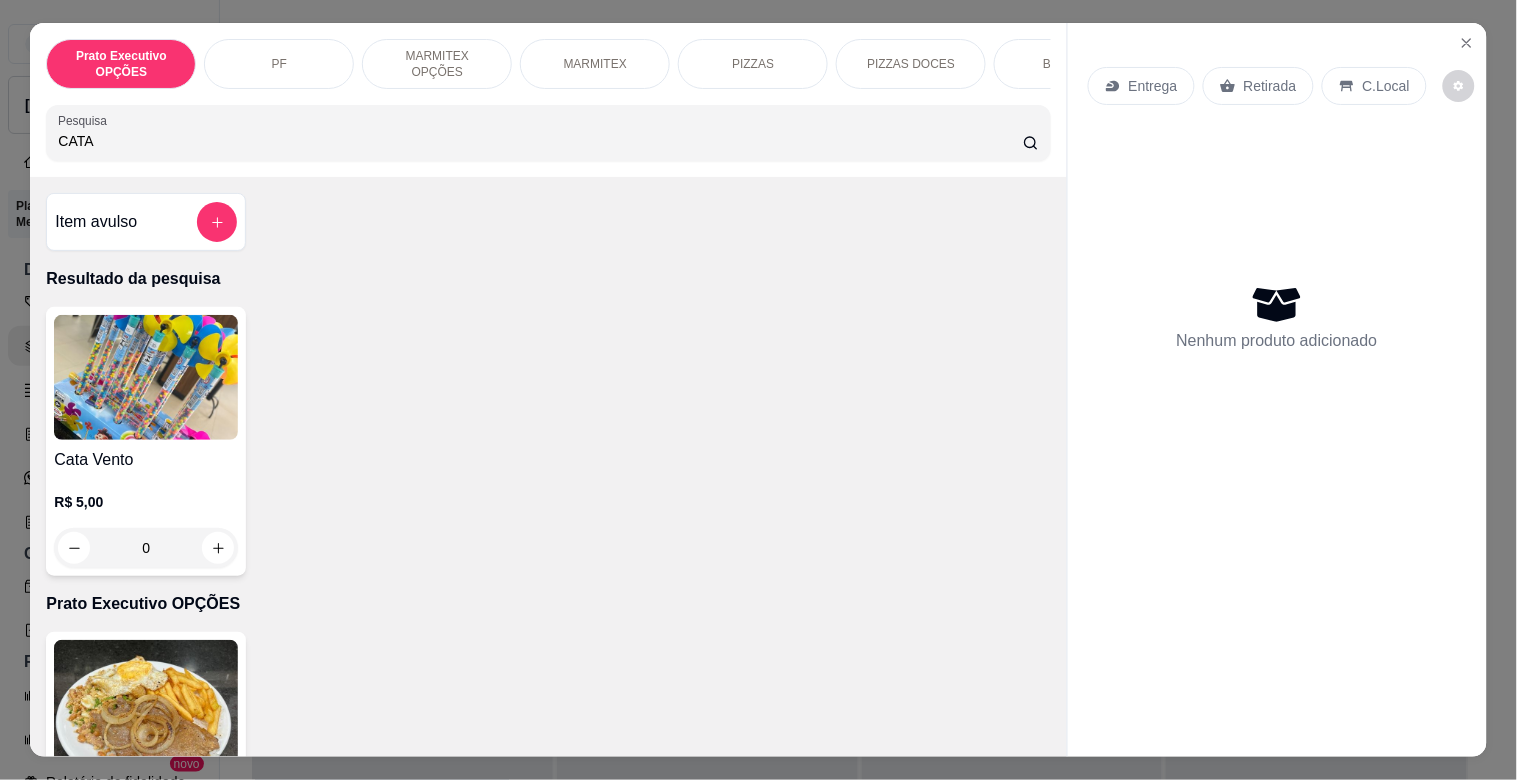 type on "CATA" 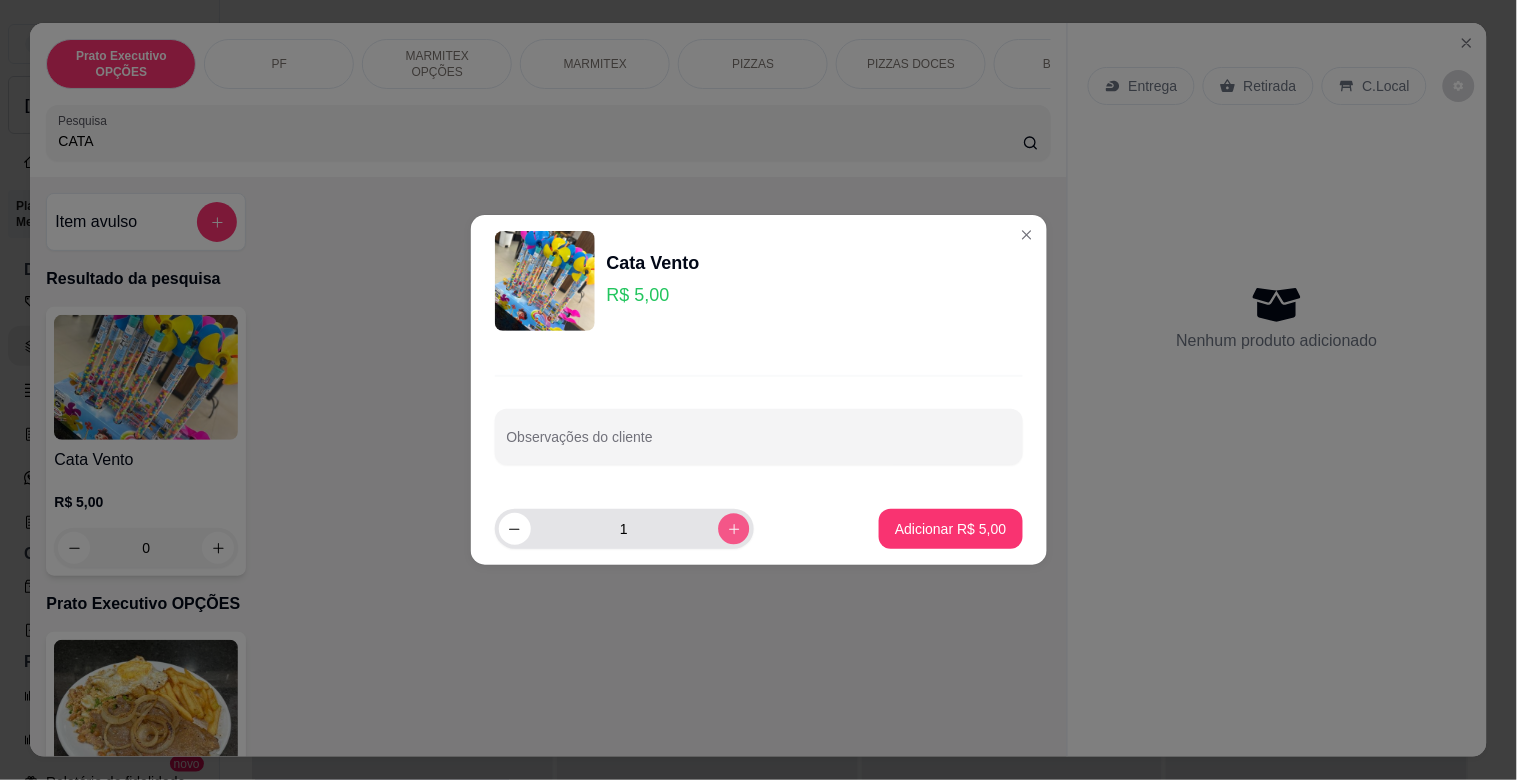 click at bounding box center (733, 528) 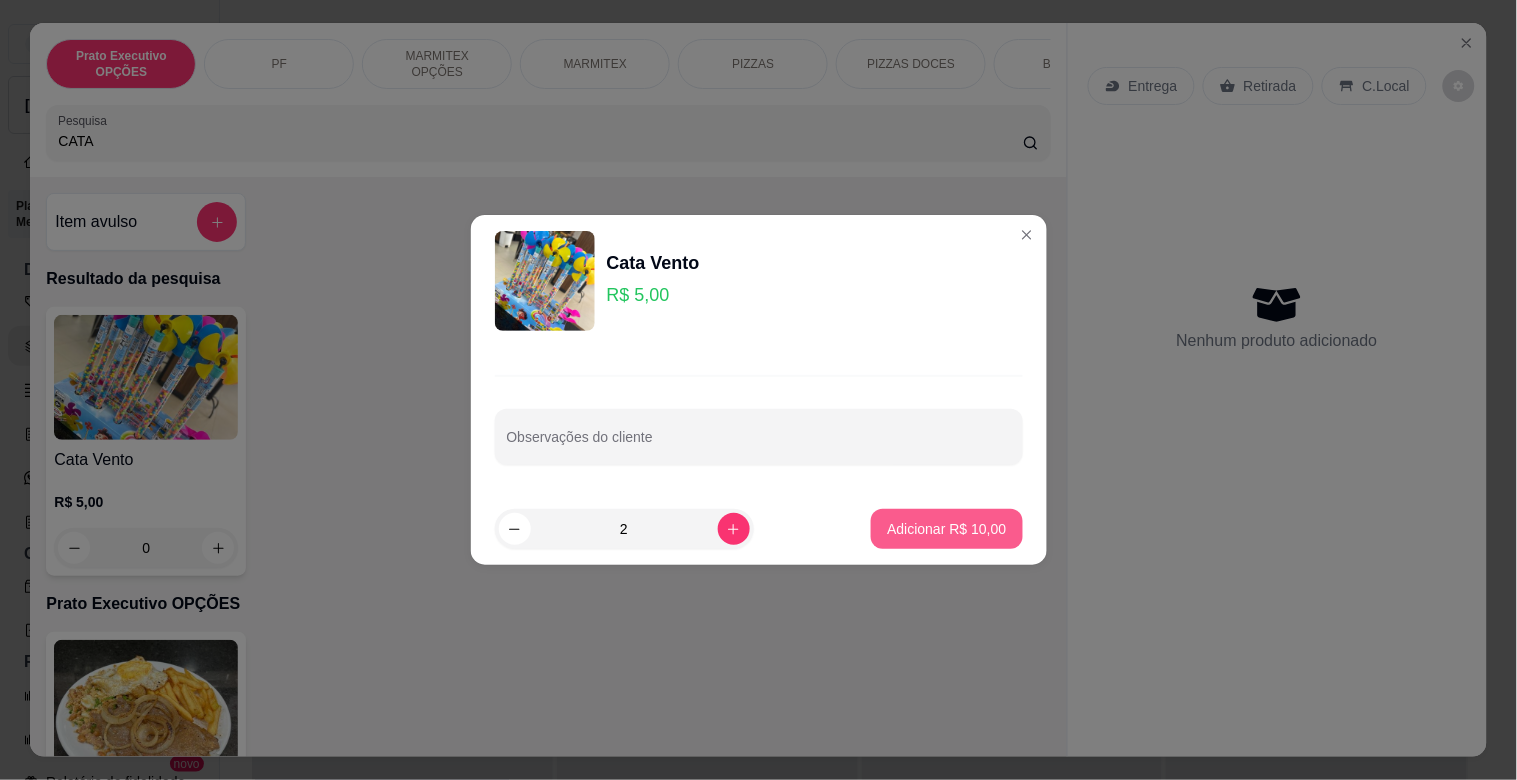 click on "Adicionar   R$ 10,00" at bounding box center (946, 529) 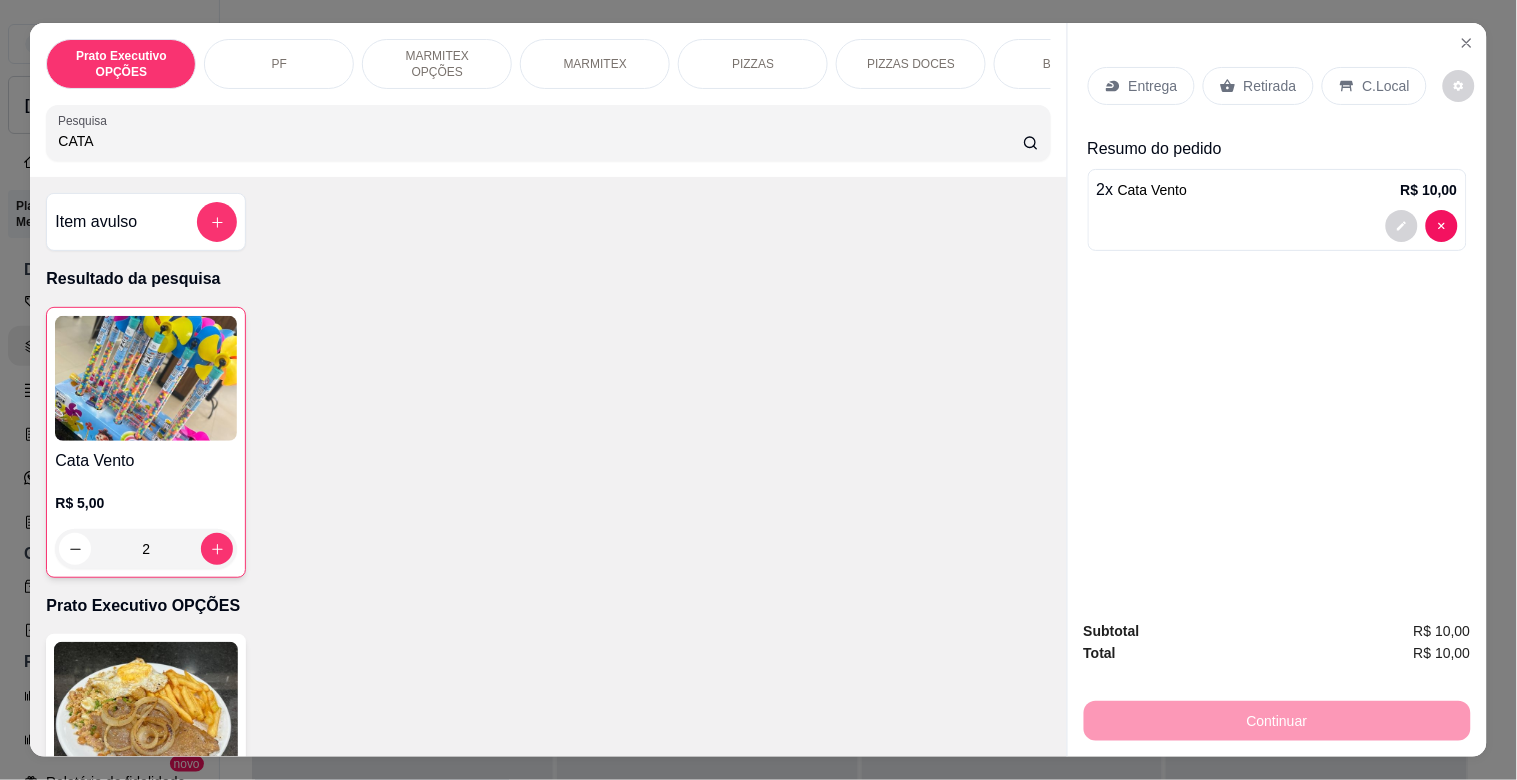 drag, startPoint x: 1254, startPoint y: 73, endPoint x: 1274, endPoint y: 87, distance: 24.41311 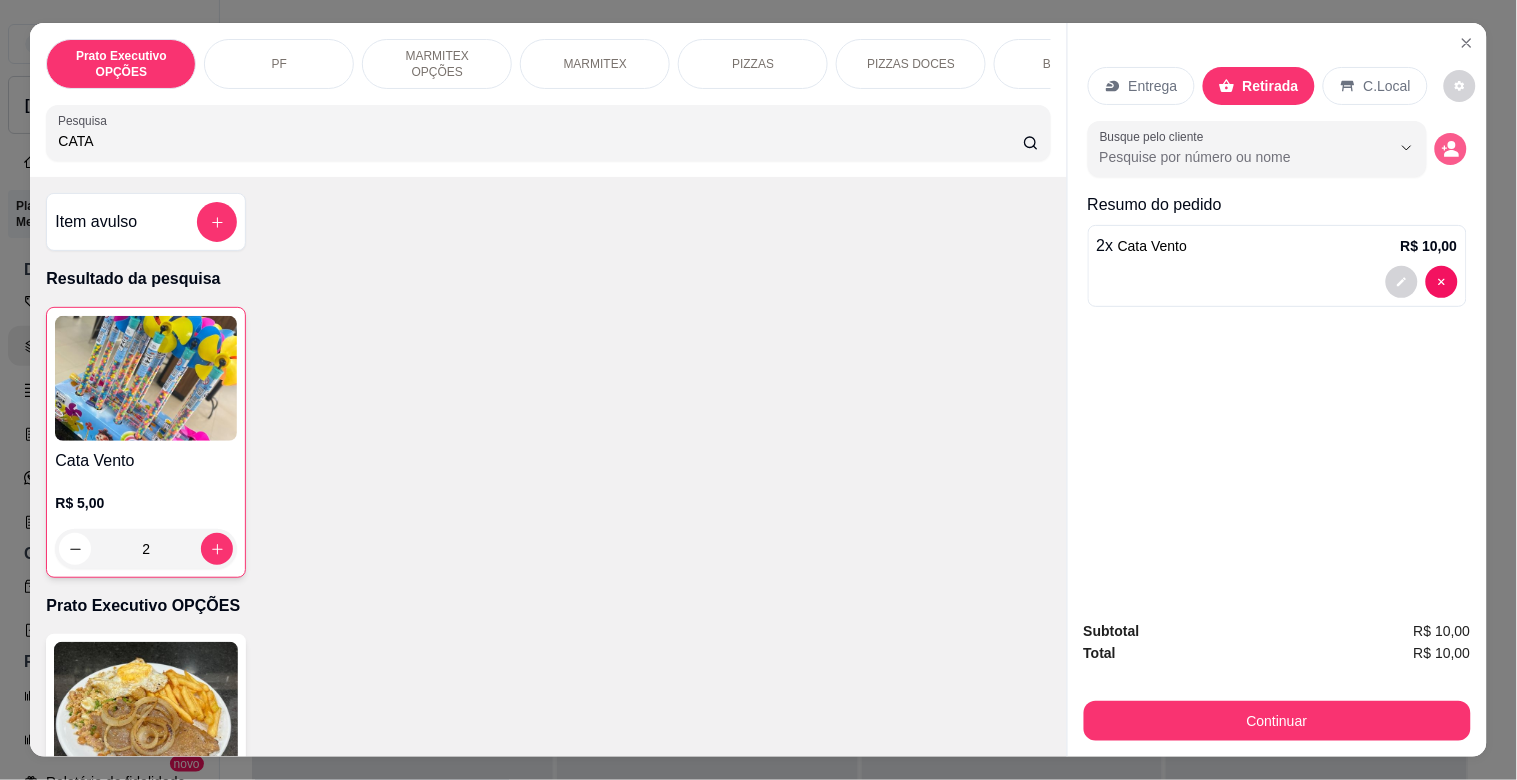 click 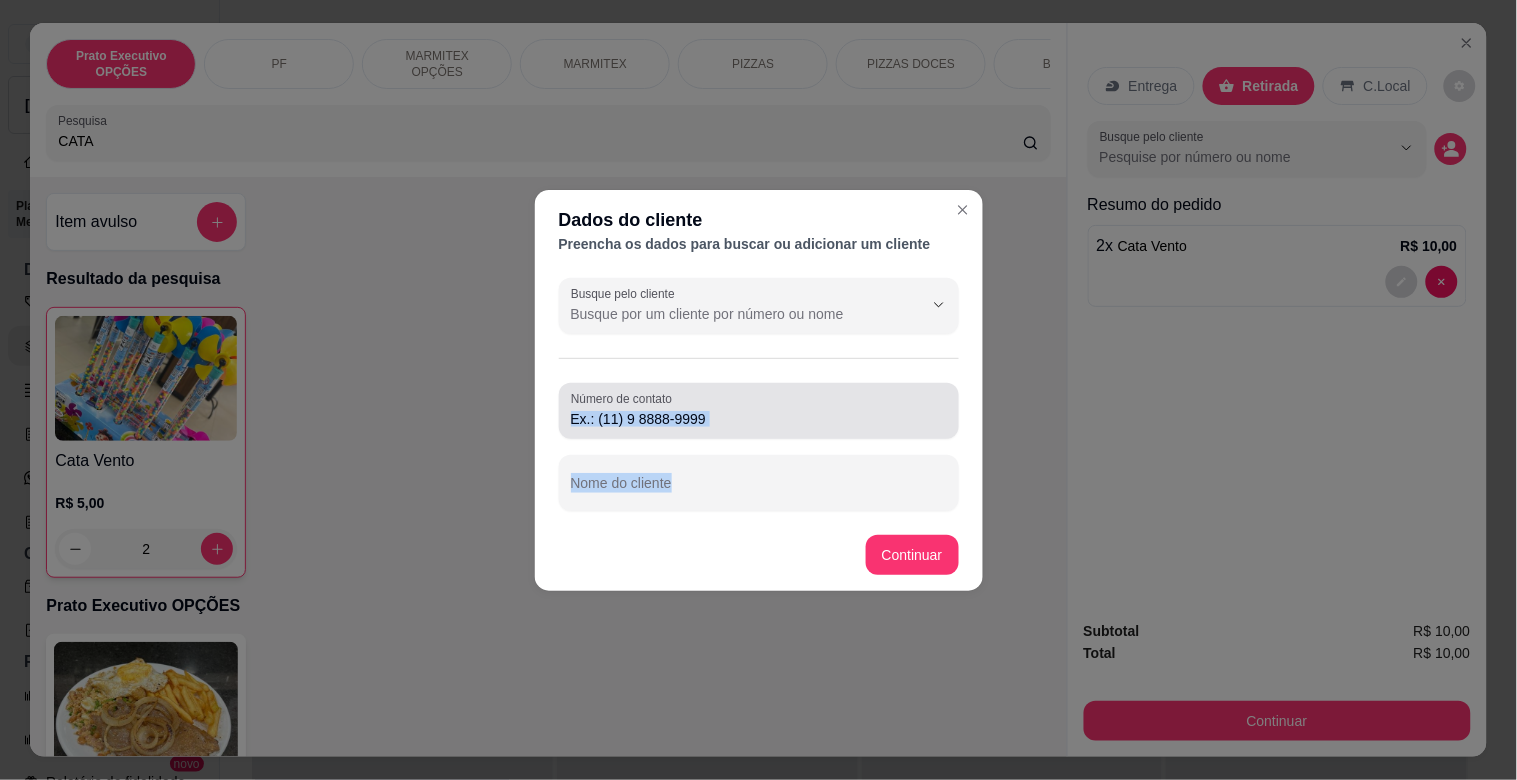 drag, startPoint x: 725, startPoint y: 437, endPoint x: 706, endPoint y: 481, distance: 47.92703 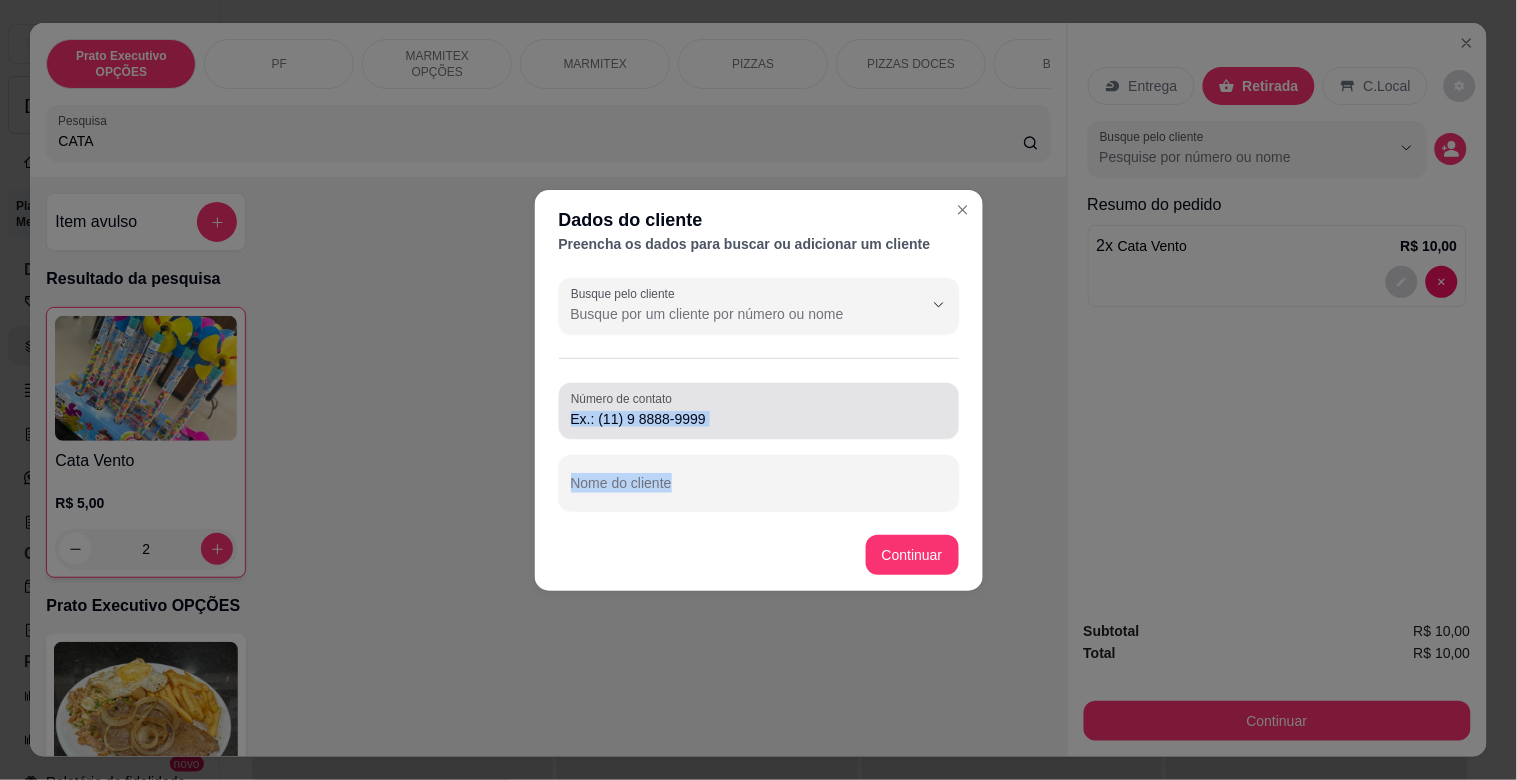click on "Número de contato Nome do cliente" at bounding box center [759, 447] 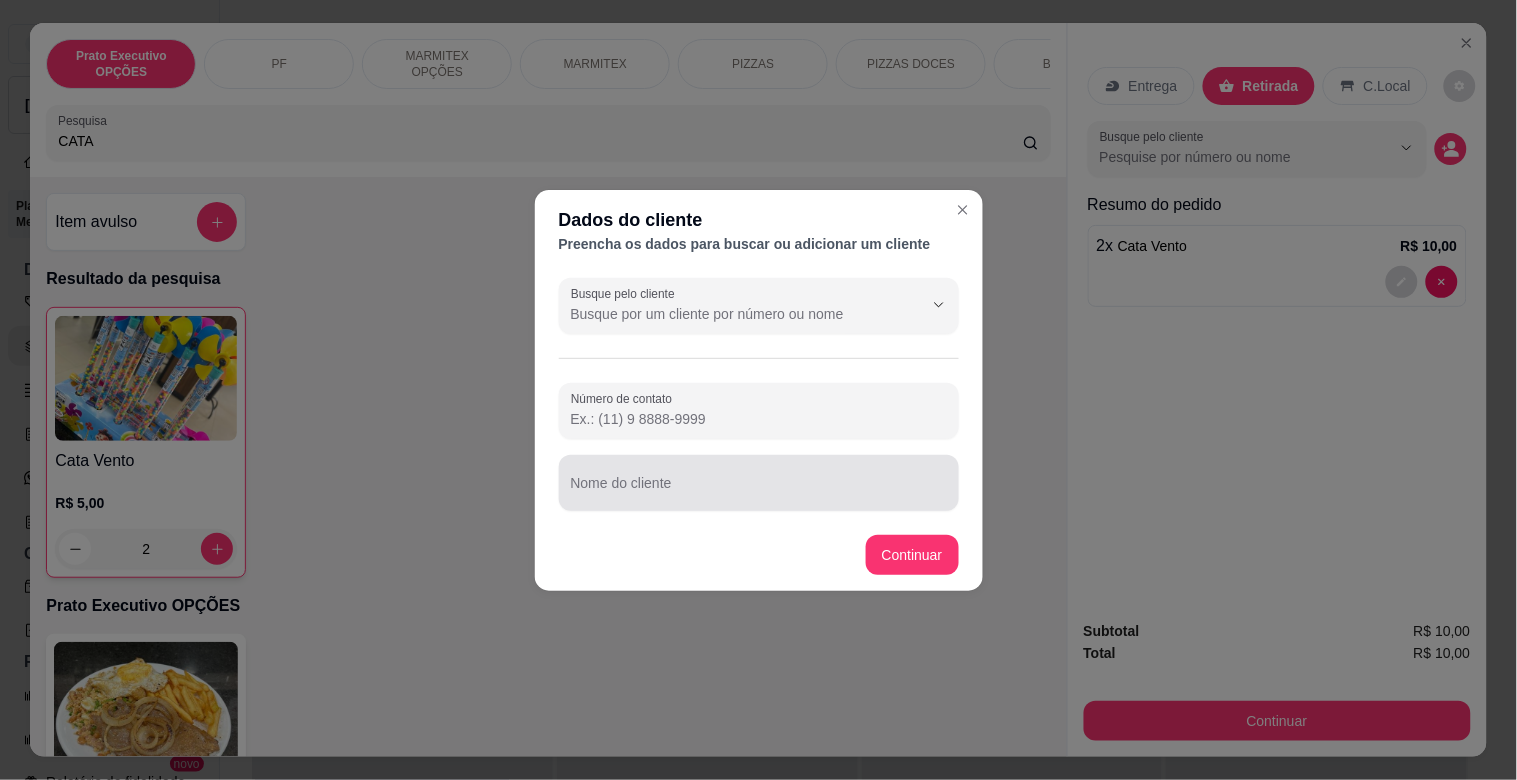 click on "Nome do cliente" at bounding box center (759, 483) 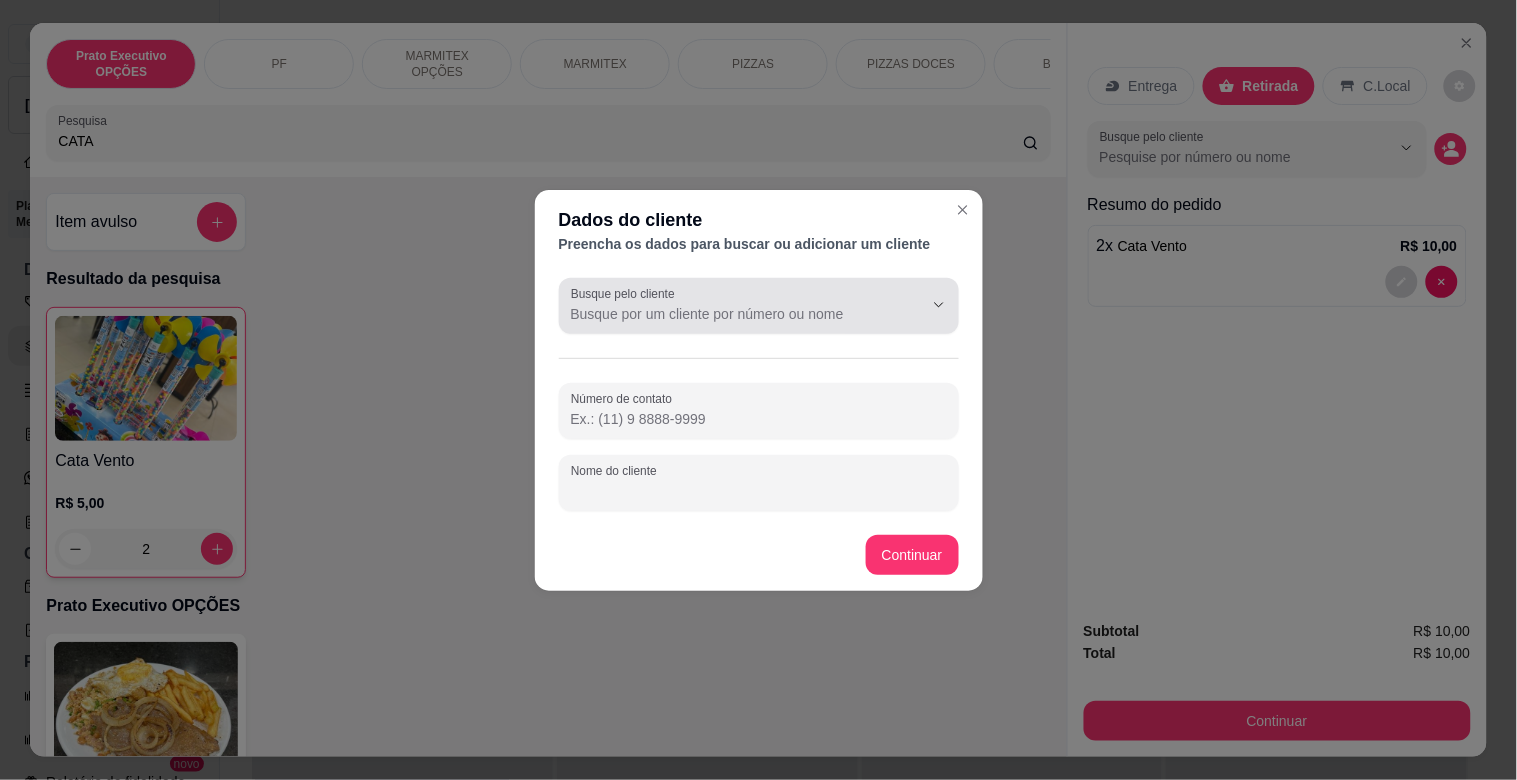 click at bounding box center (759, 306) 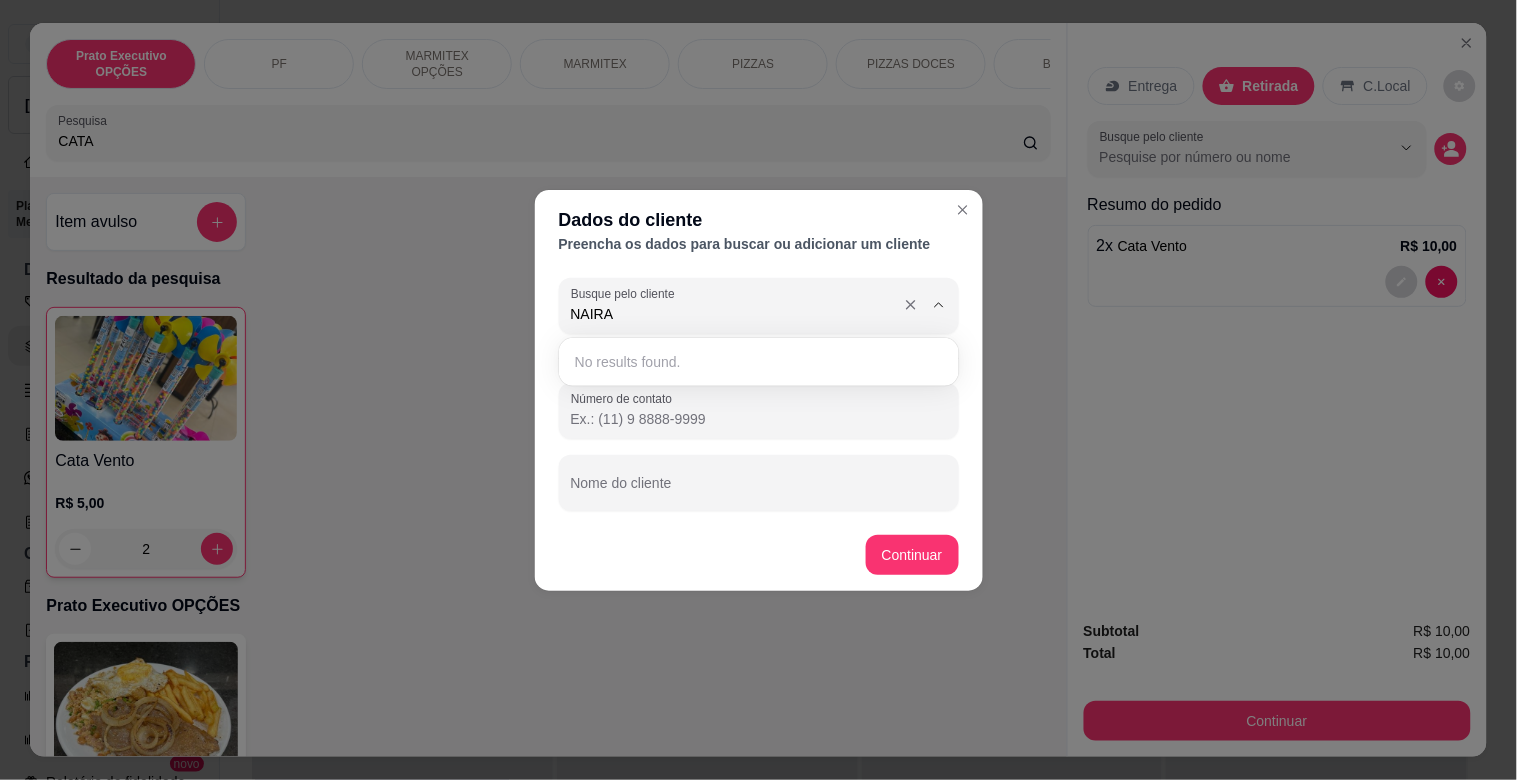 click on "NAIRA" at bounding box center (731, 314) 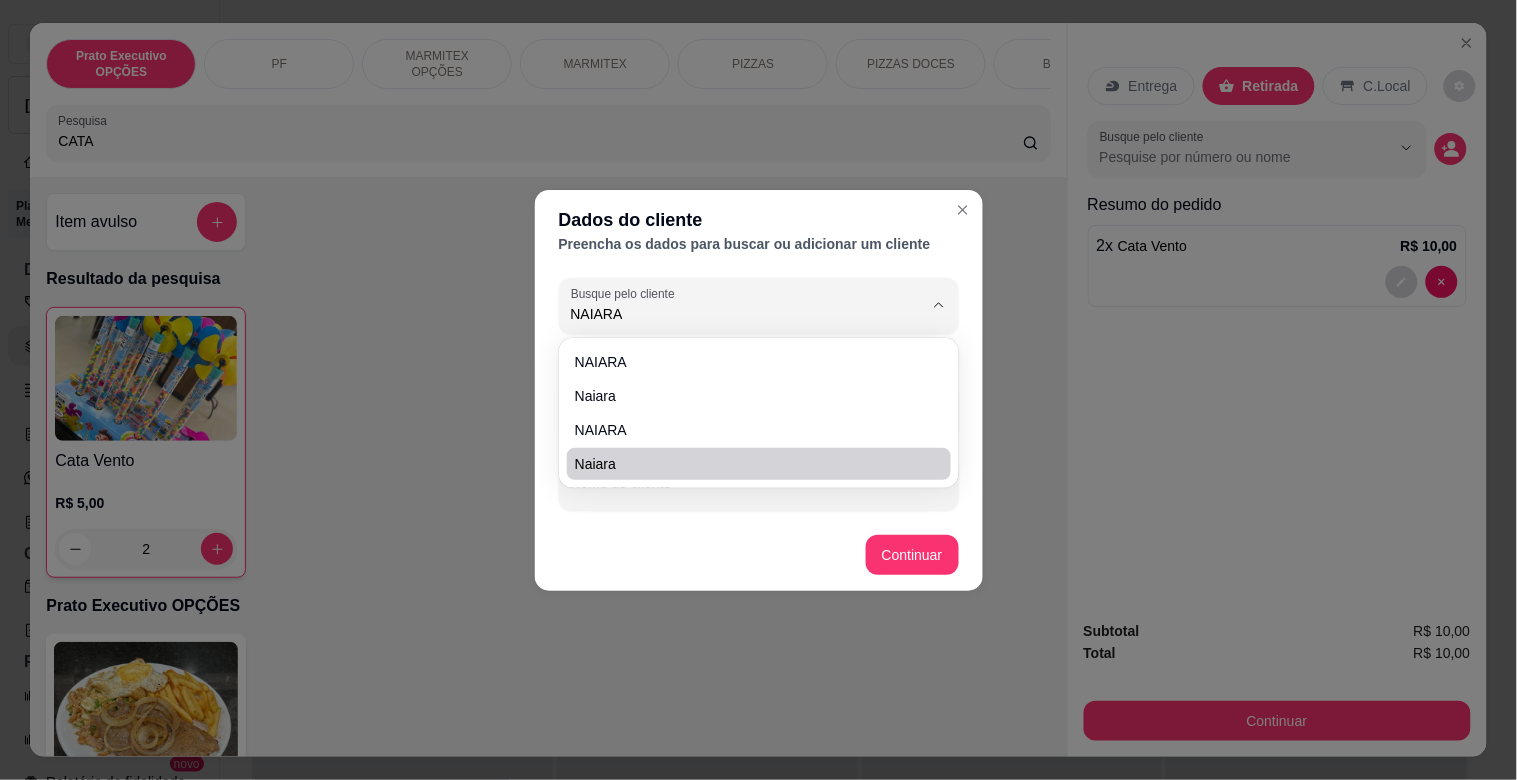 click on "Naiara" at bounding box center [759, 464] 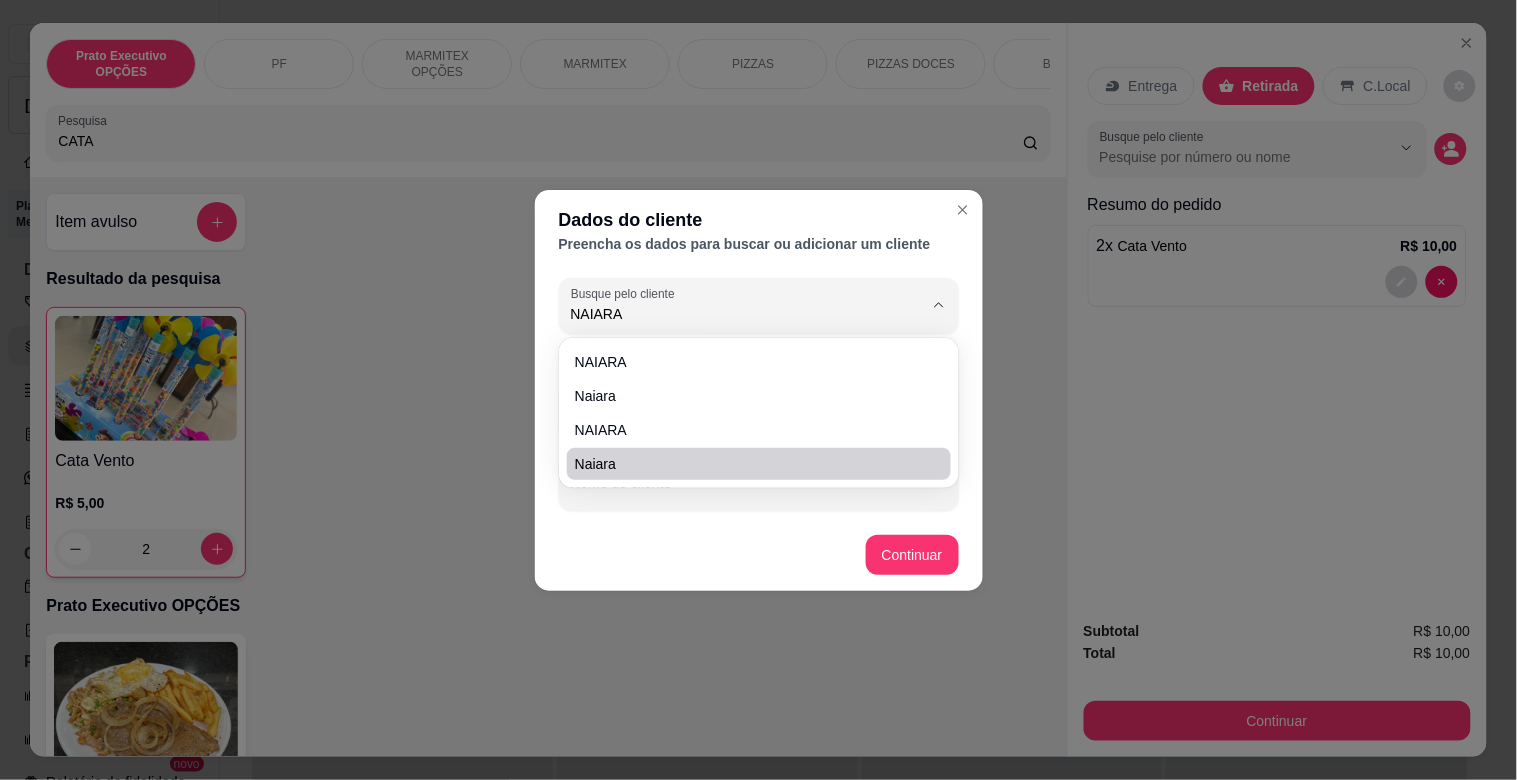 type on "Naiara" 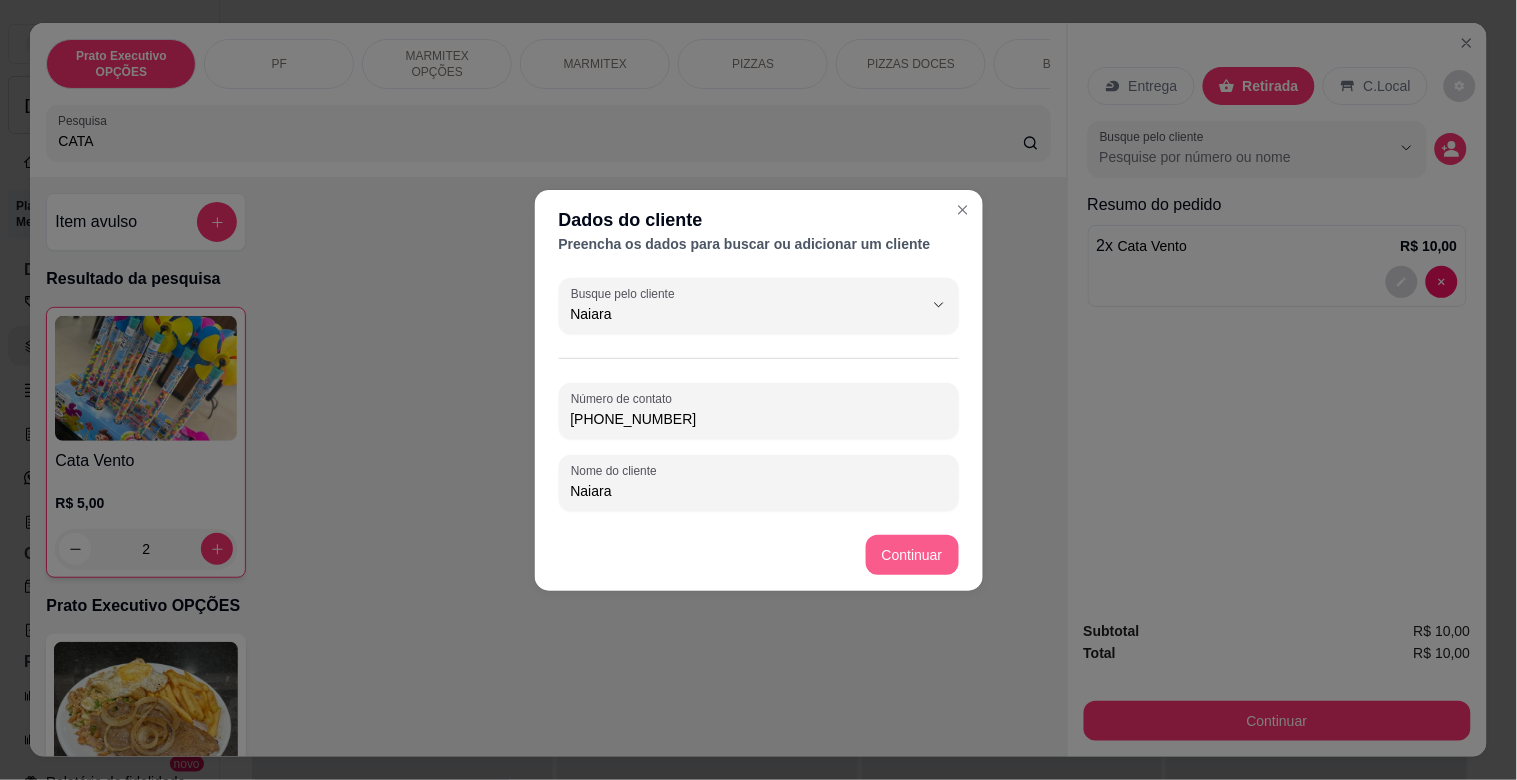 type on "Naiara" 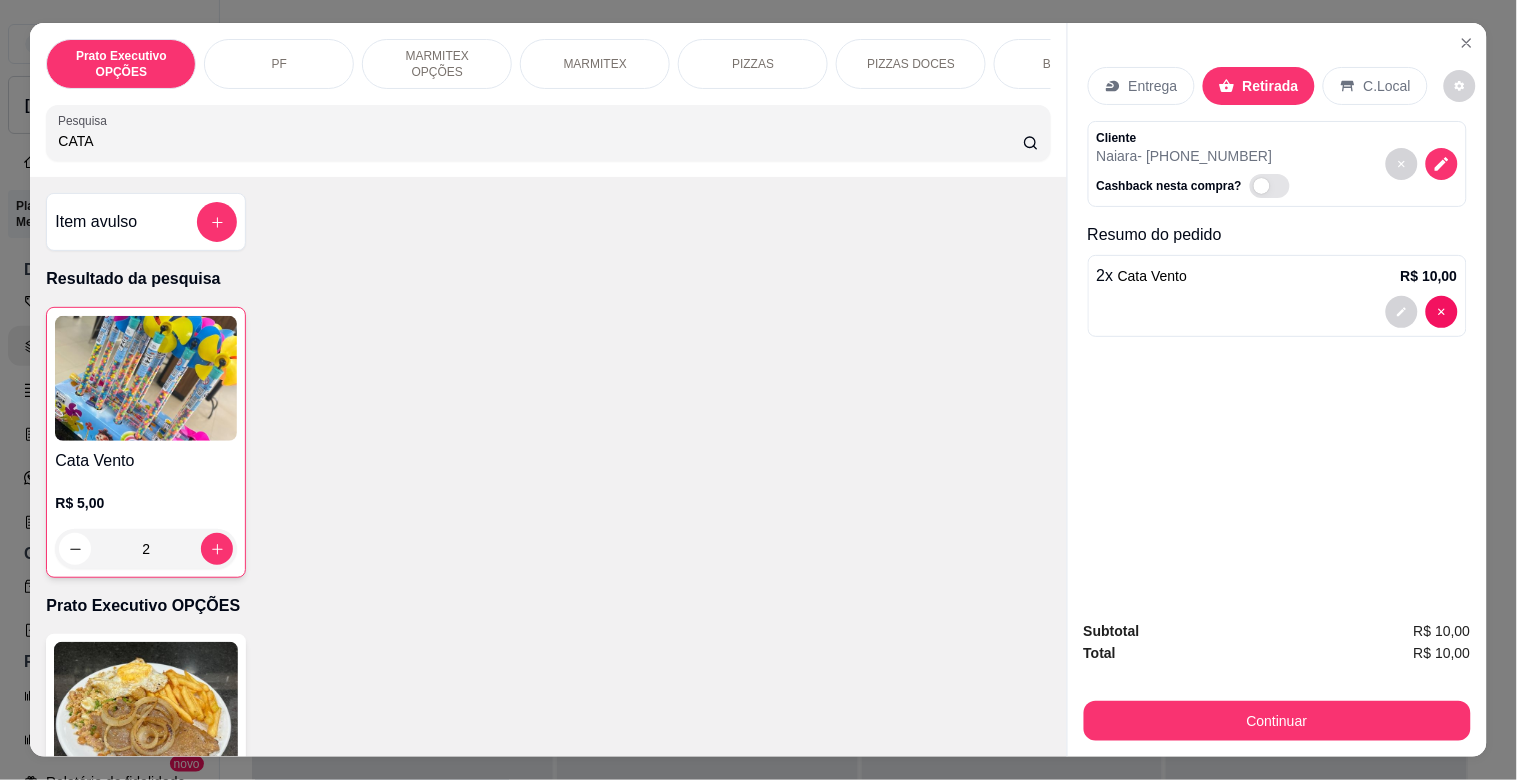 click on "Continuar" at bounding box center [1277, 721] 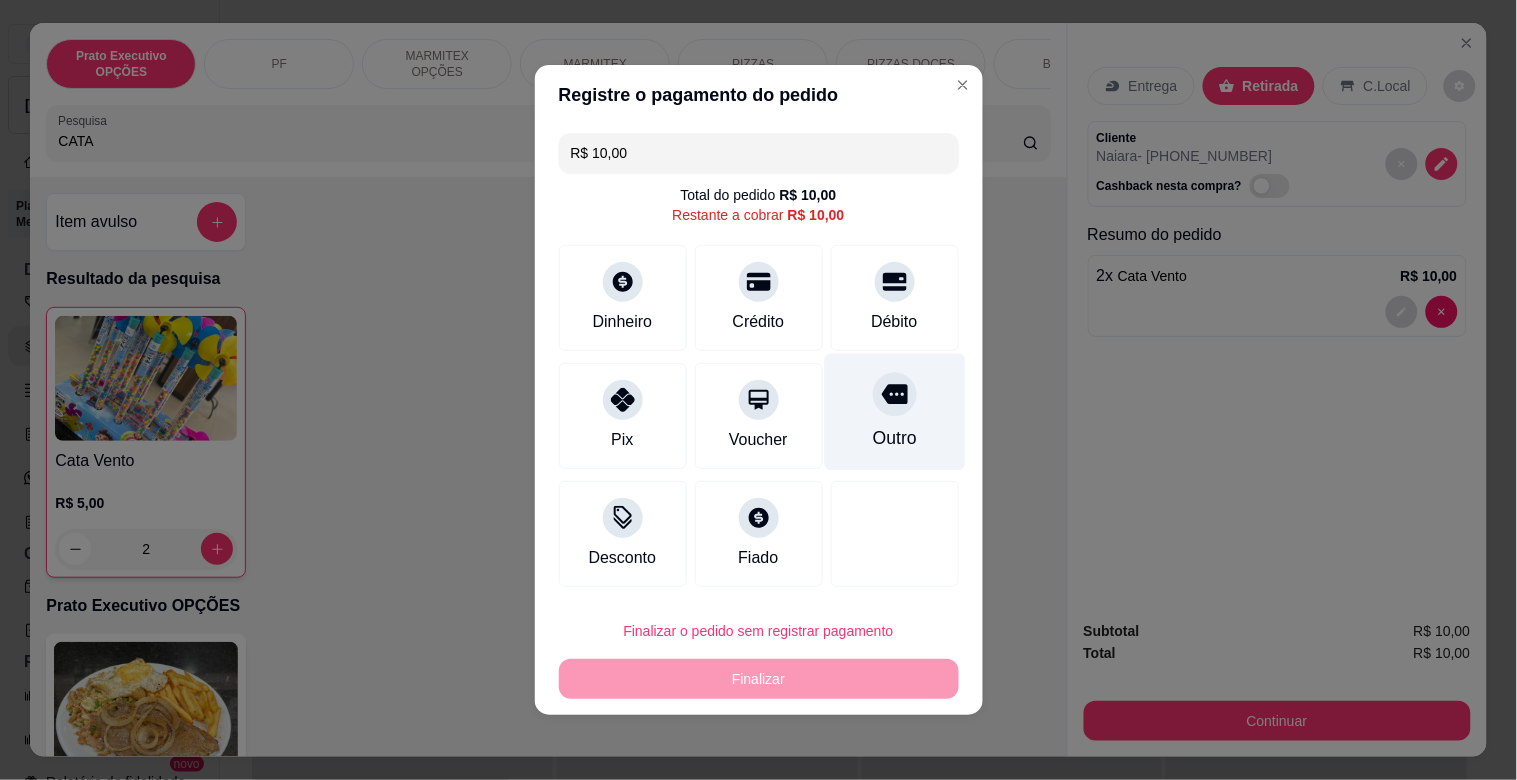 click on "Outro" at bounding box center [894, 412] 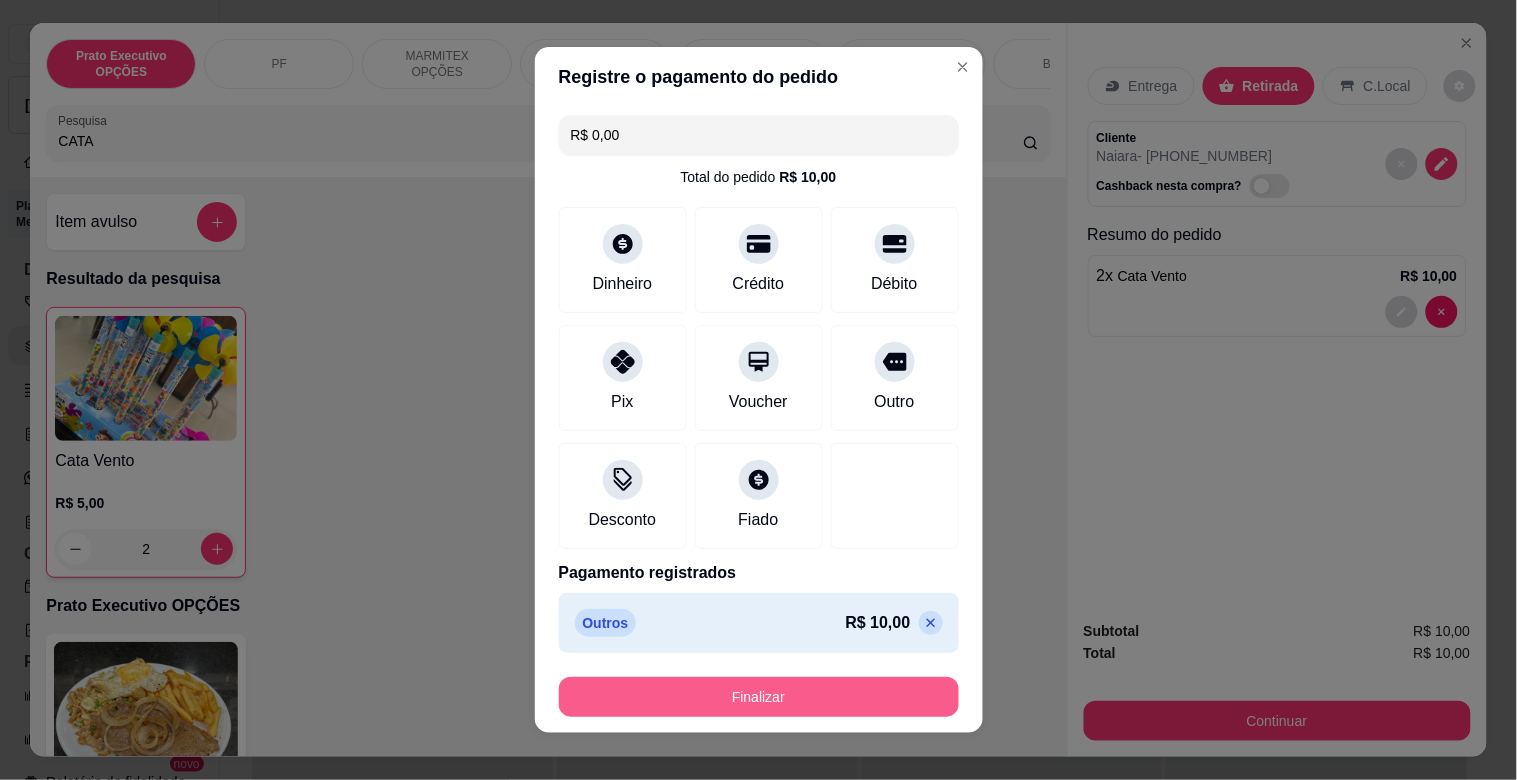 click on "Finalizar" at bounding box center [759, 697] 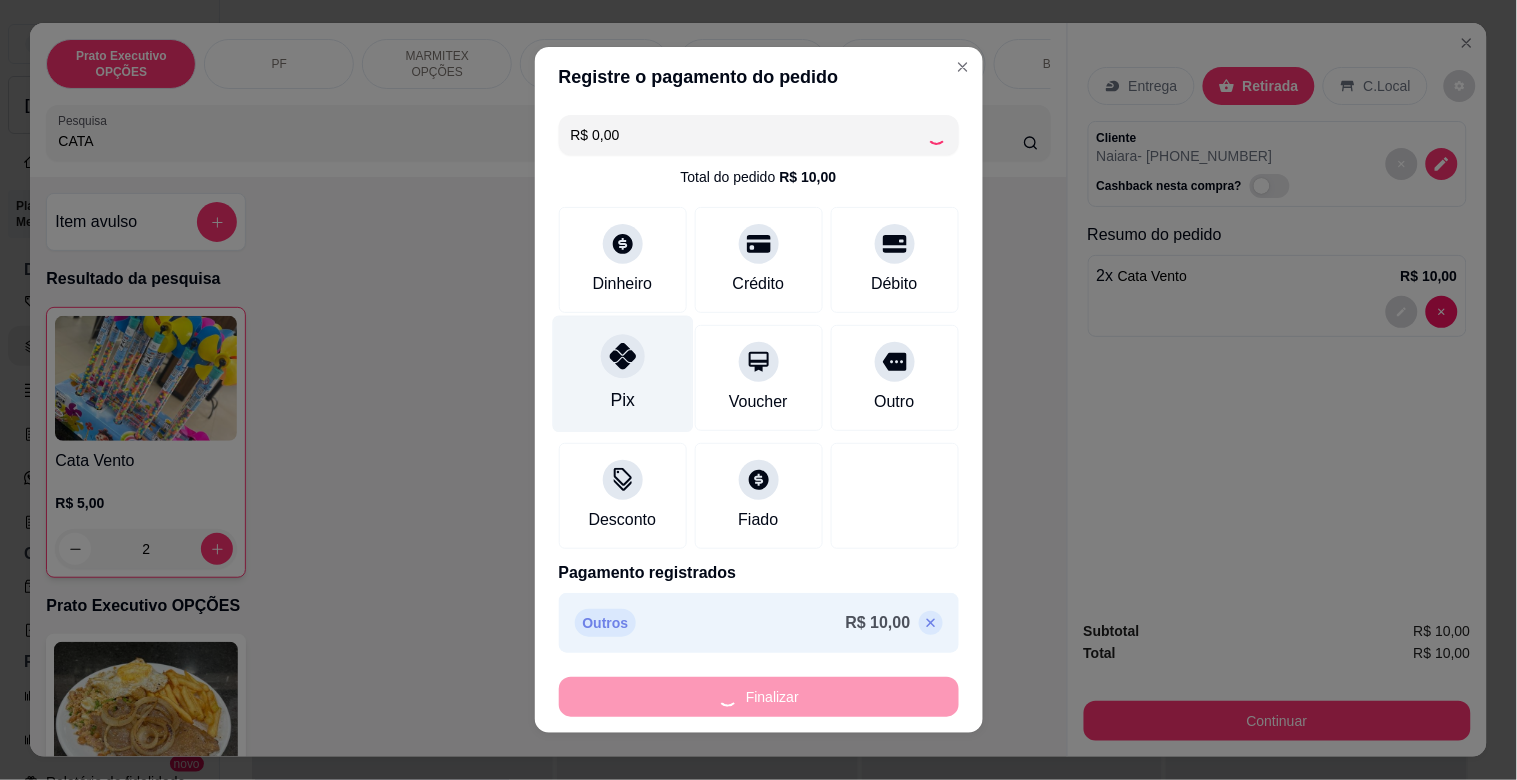 type on "0" 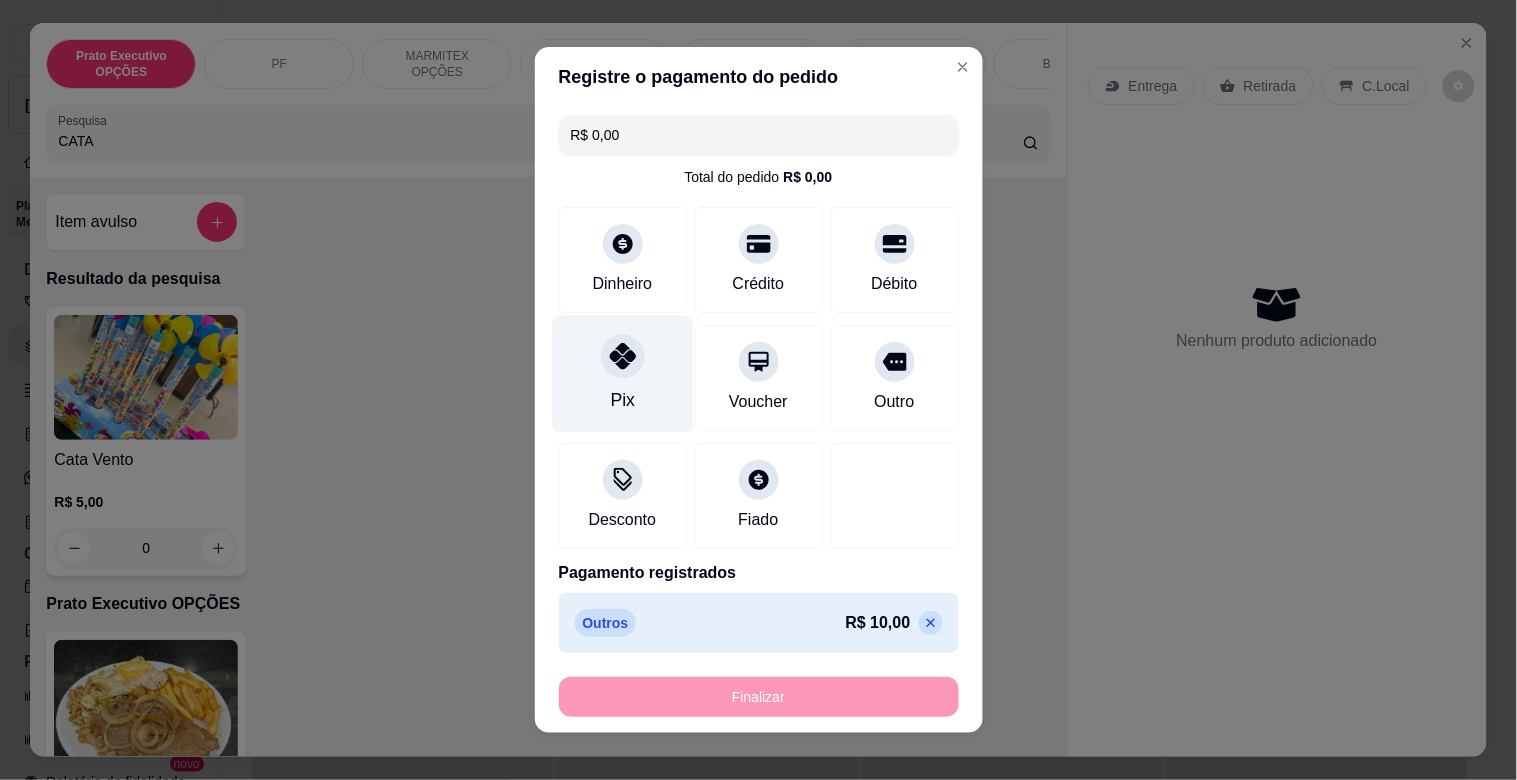type on "-R$ 10,00" 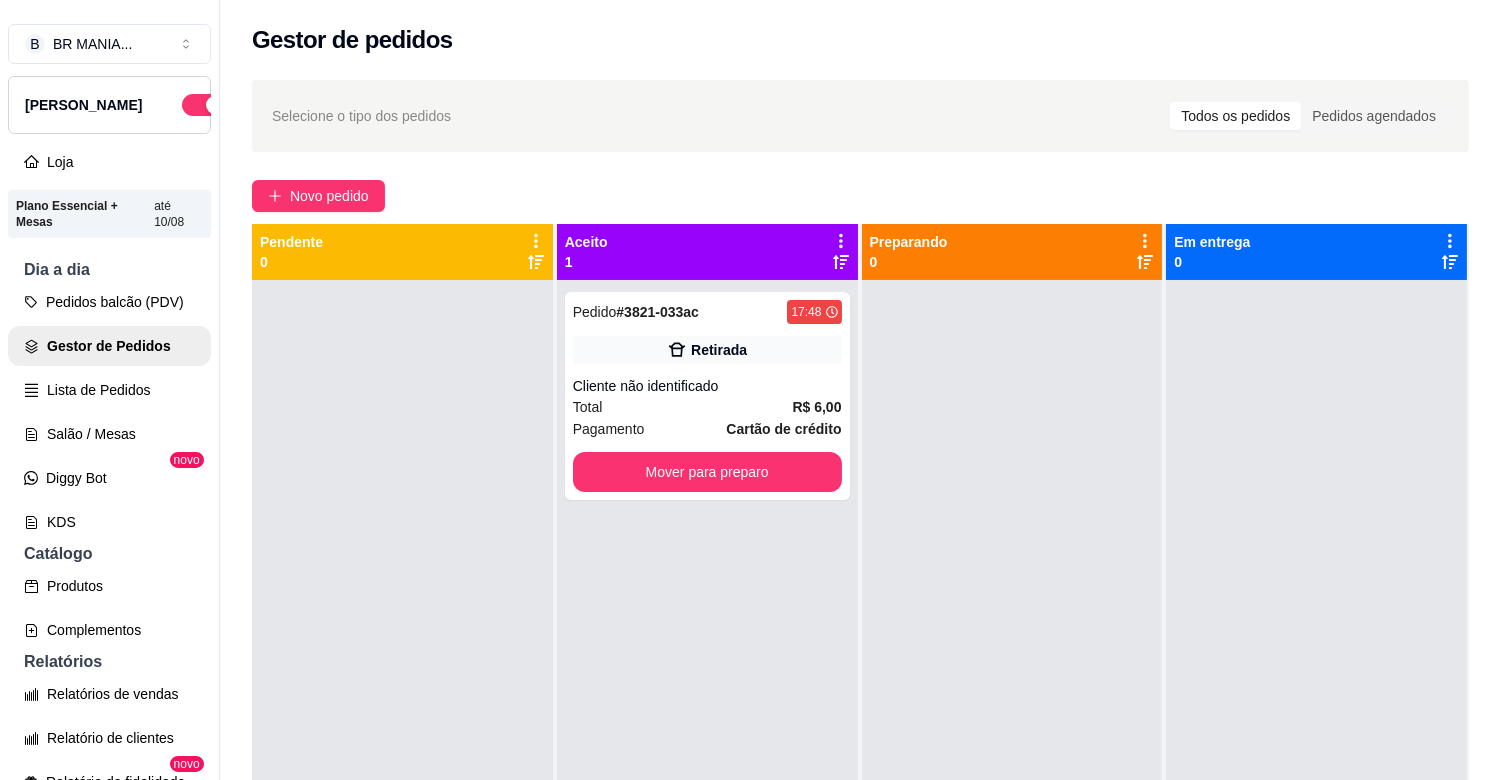 click on "Retirada" at bounding box center [707, 350] 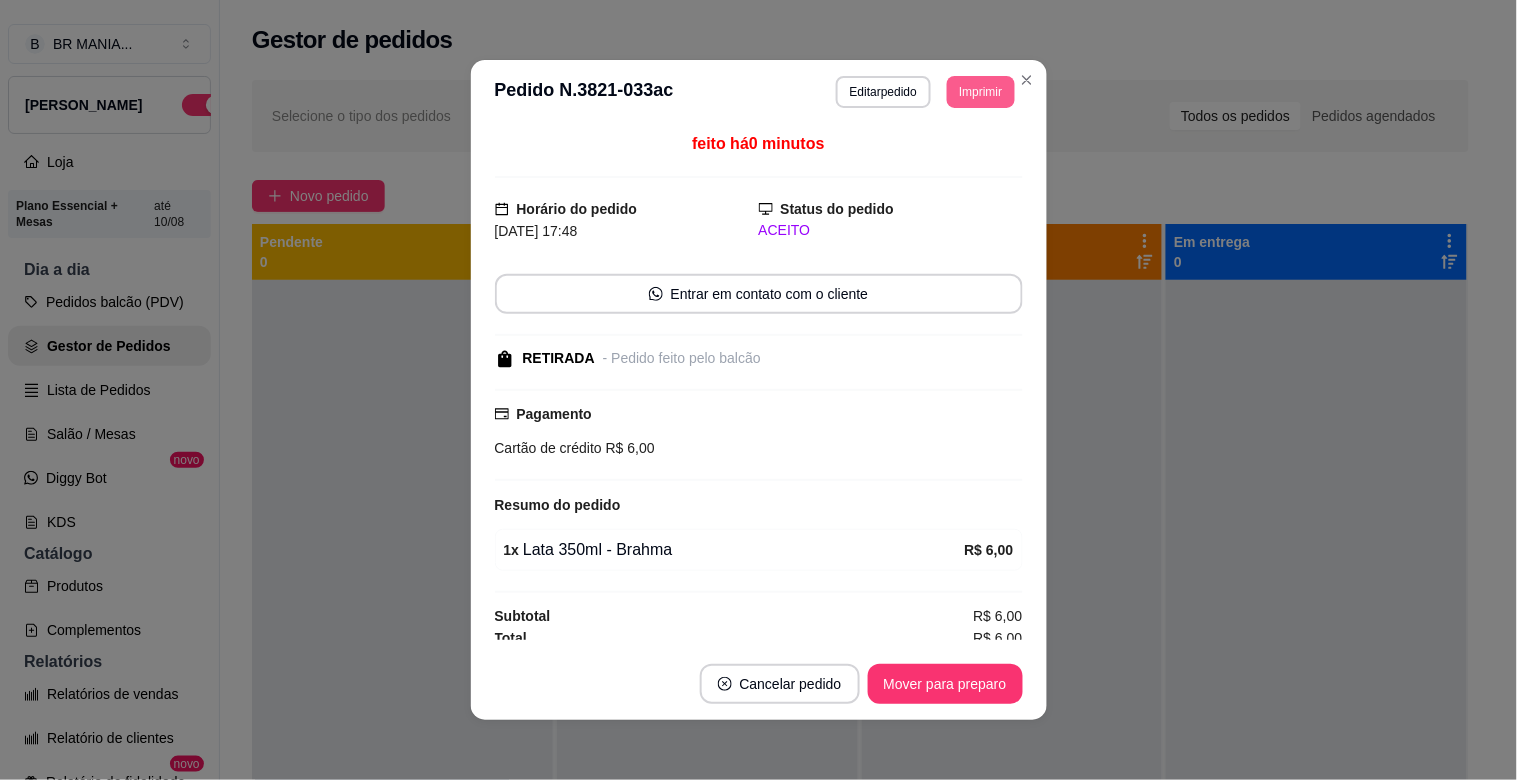 click on "Imprimir" at bounding box center [980, 92] 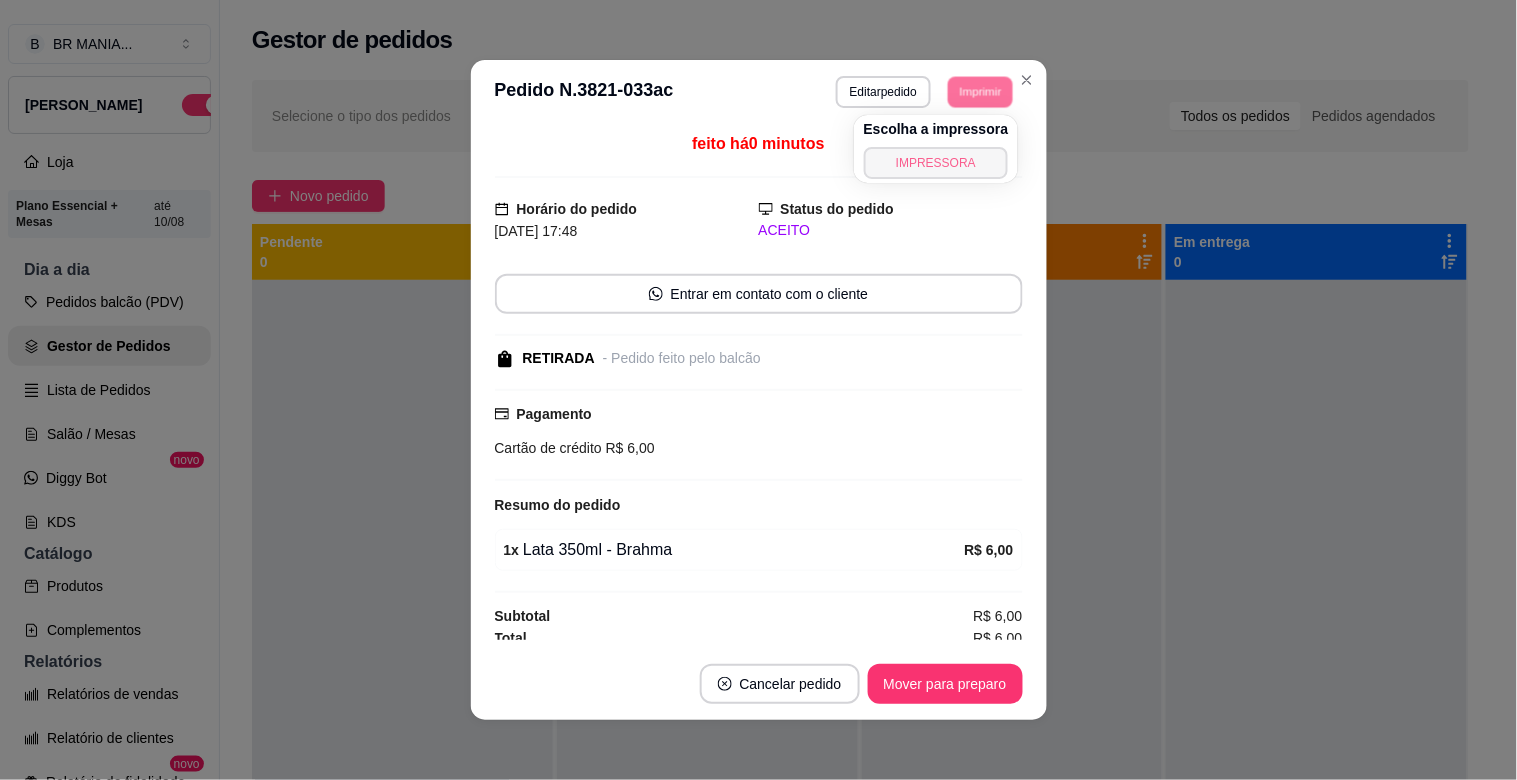 click on "IMPRESSORA" at bounding box center [936, 163] 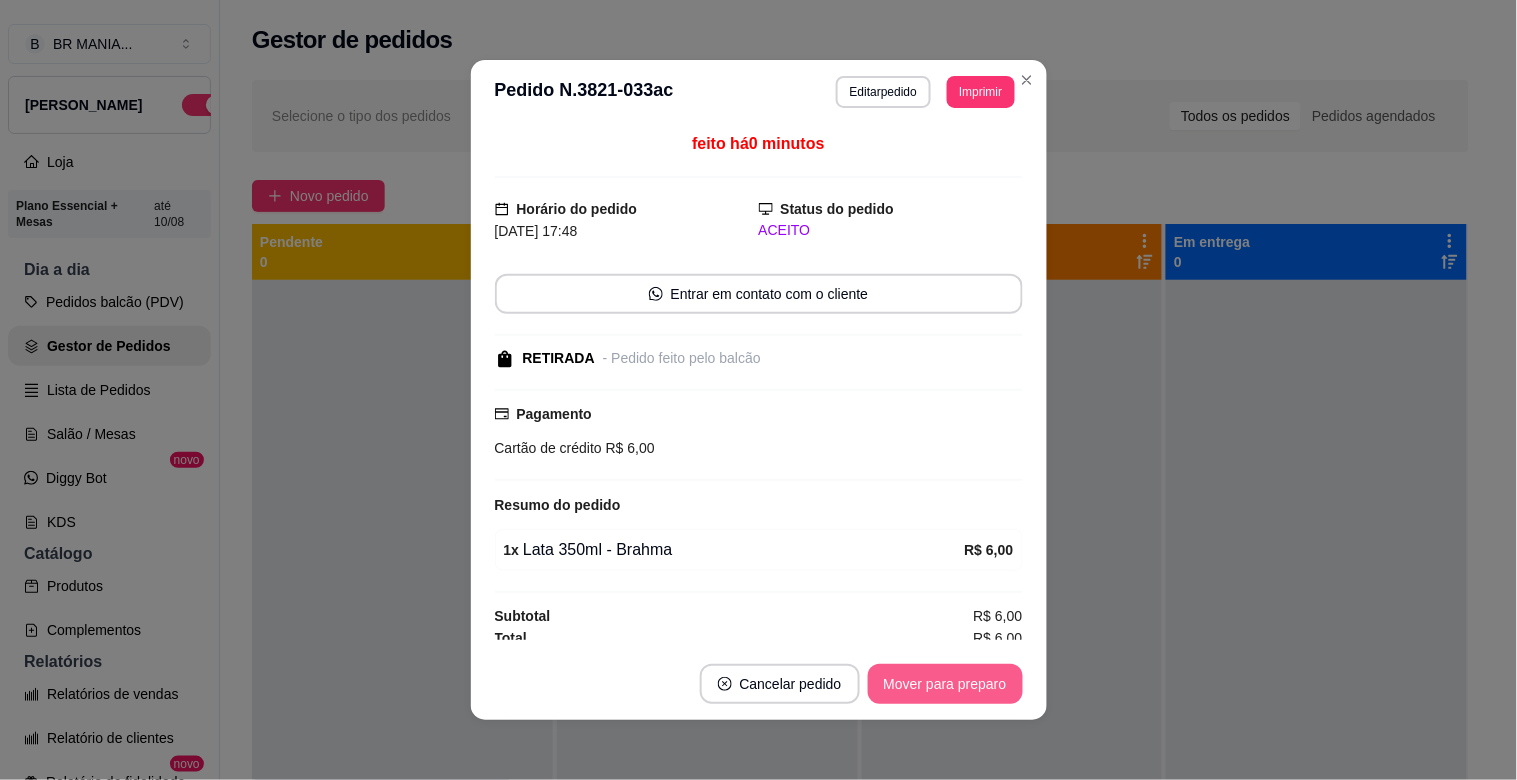 click on "Mover para preparo" at bounding box center (945, 684) 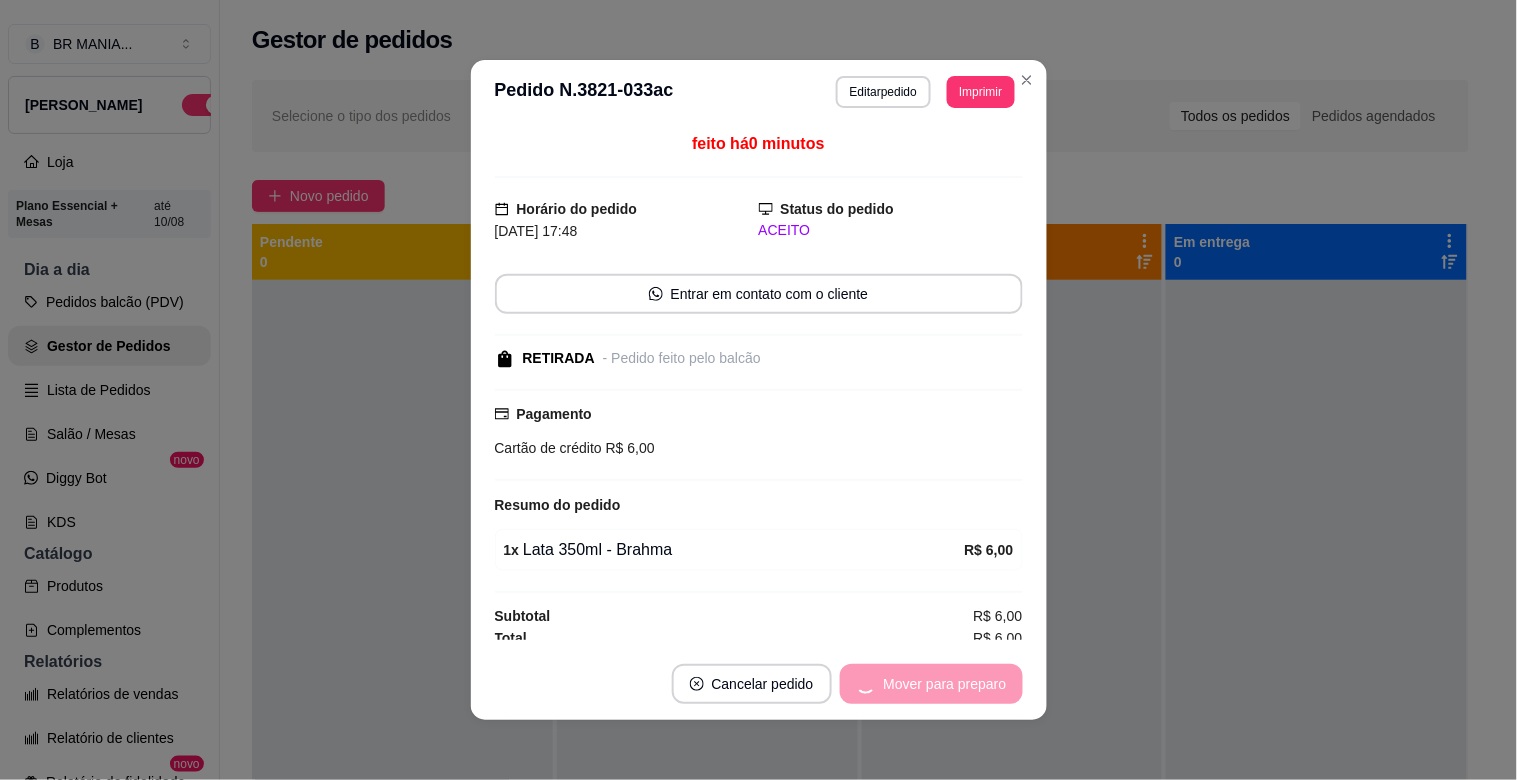 click on "Mover para preparo" at bounding box center [931, 684] 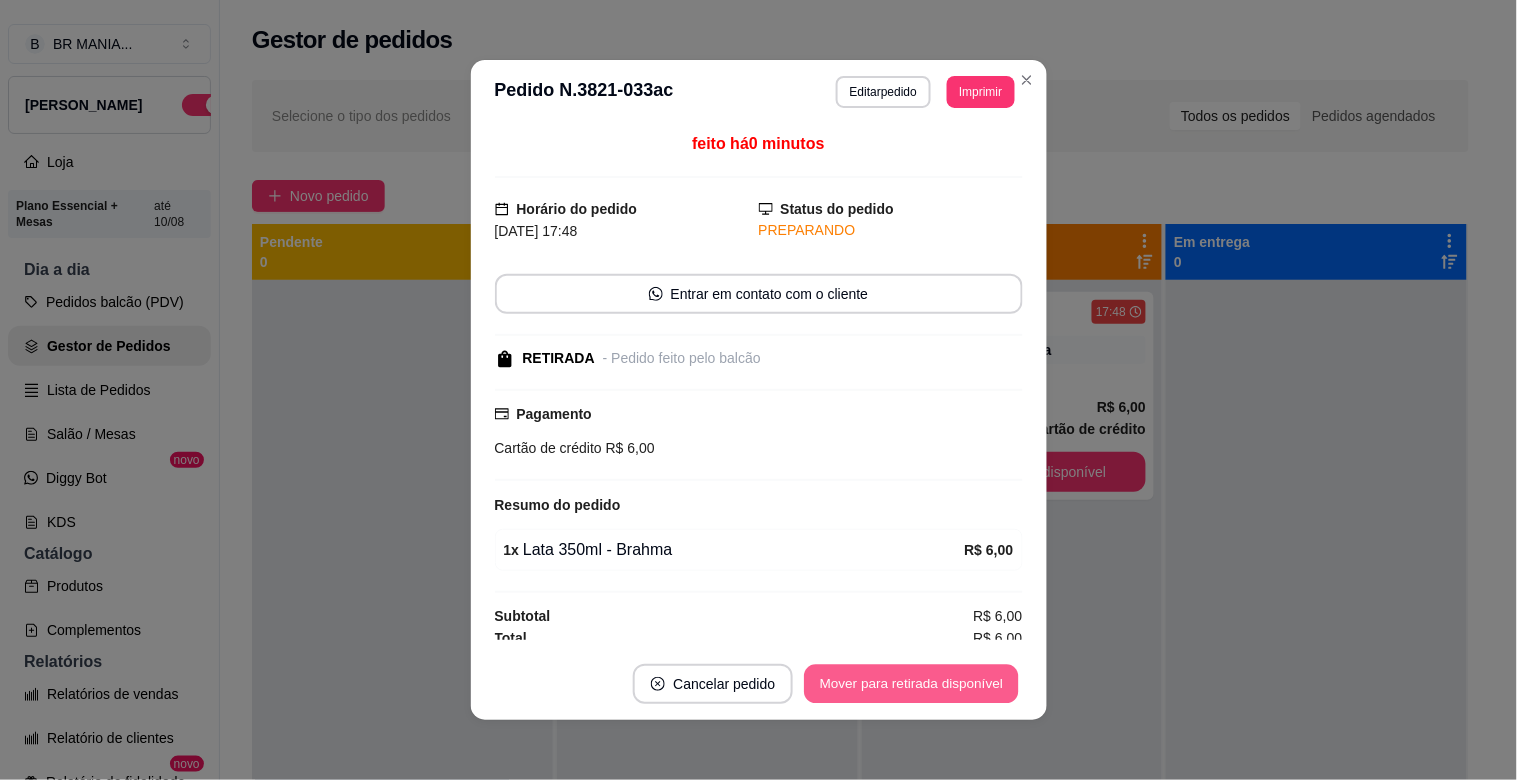 click on "Mover para retirada disponível" at bounding box center [912, 684] 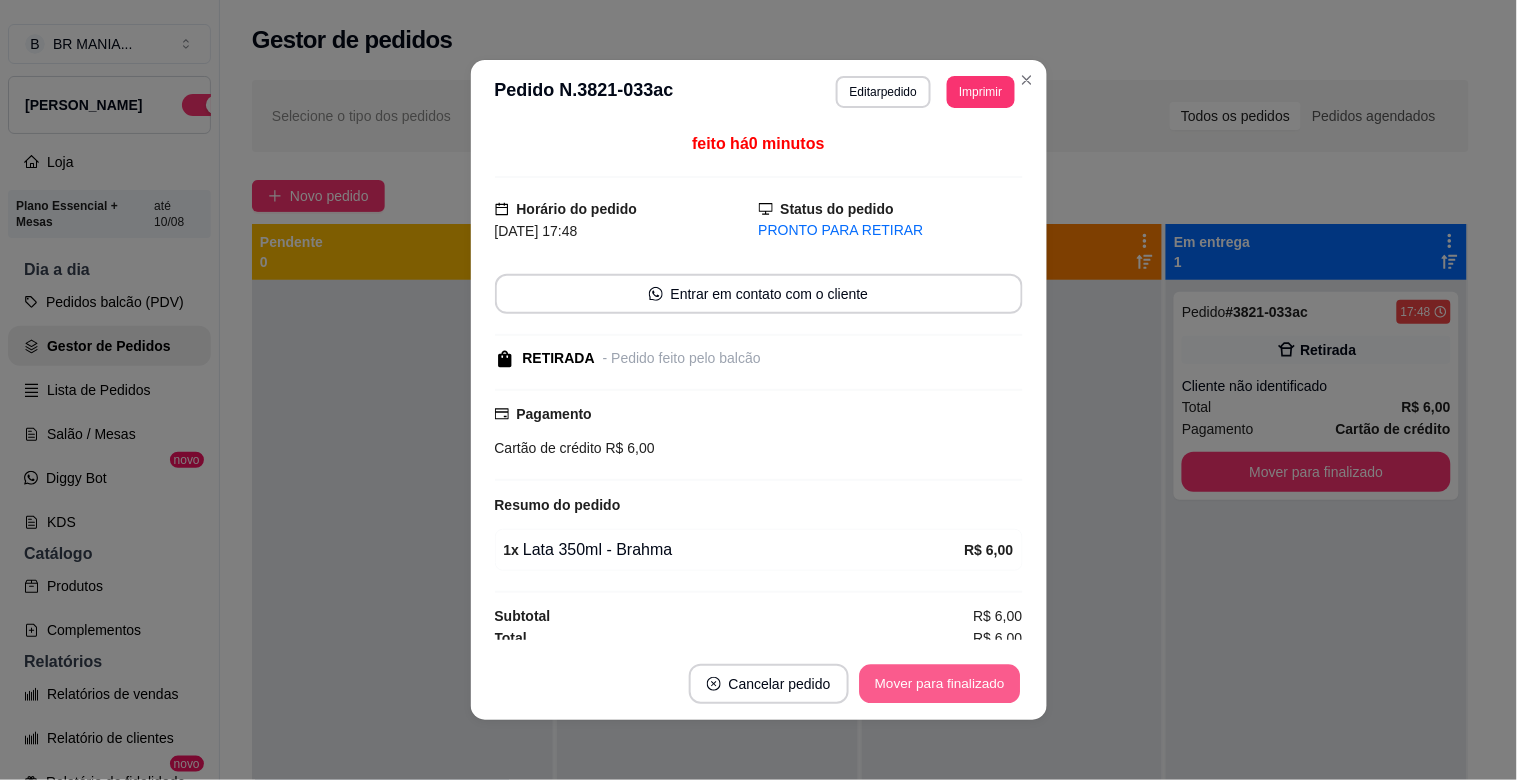 click on "Mover para finalizado" at bounding box center (939, 684) 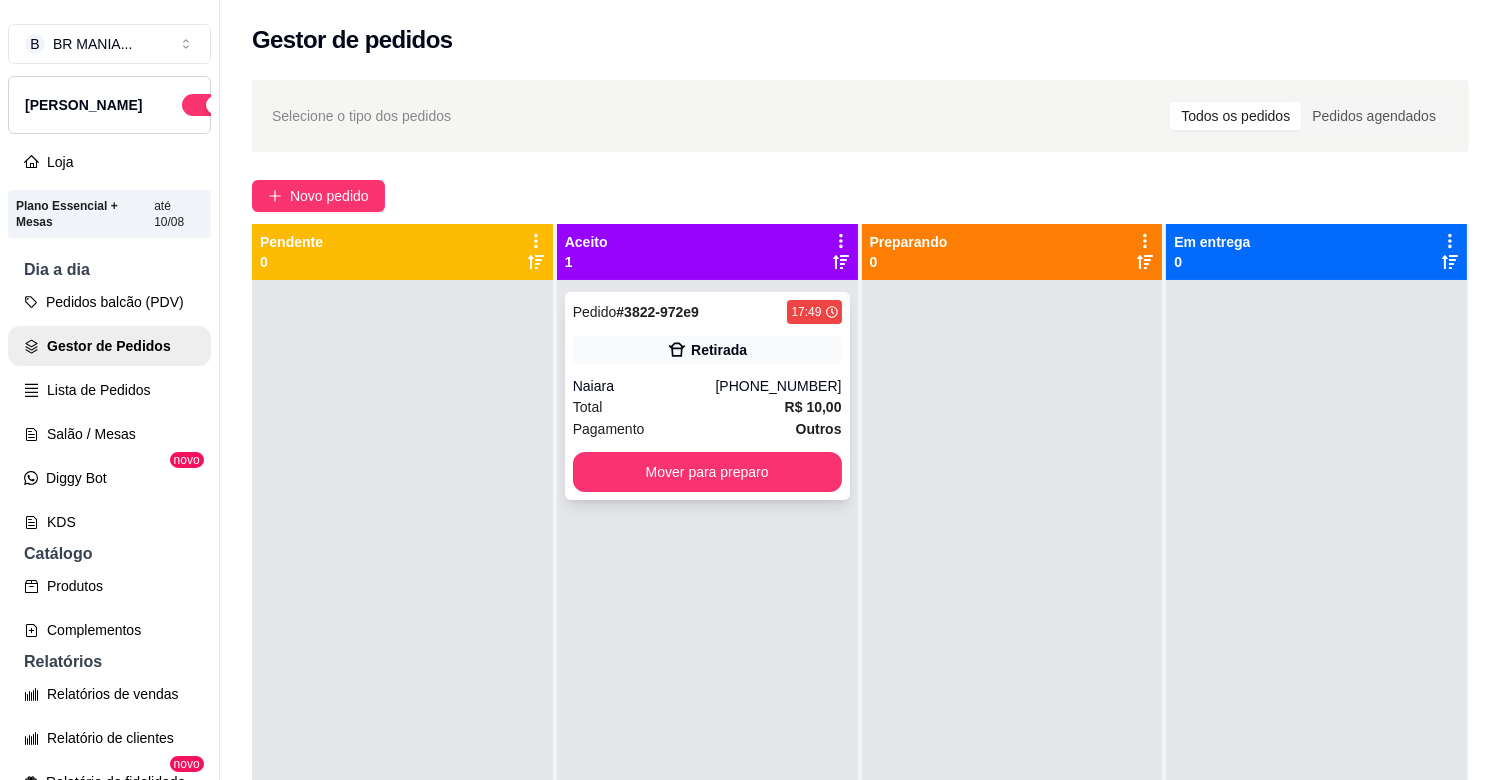 click on "Pedido  # 3822-972e9 17:49 Retirada Naiara  [PHONE_NUMBER] Total R$ 10,00 Pagamento Outros Mover para preparo" at bounding box center [707, 396] 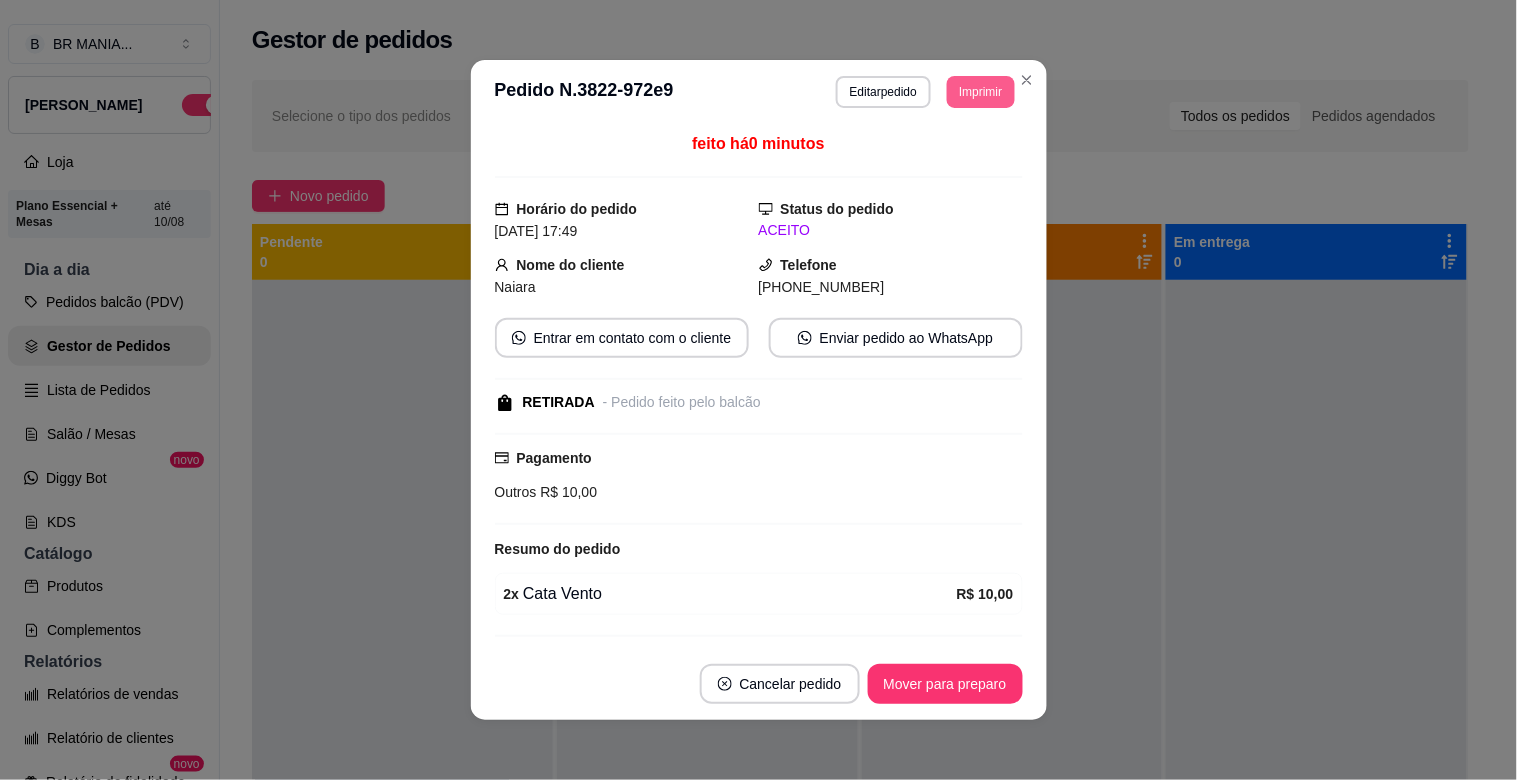 click on "Imprimir" at bounding box center [980, 92] 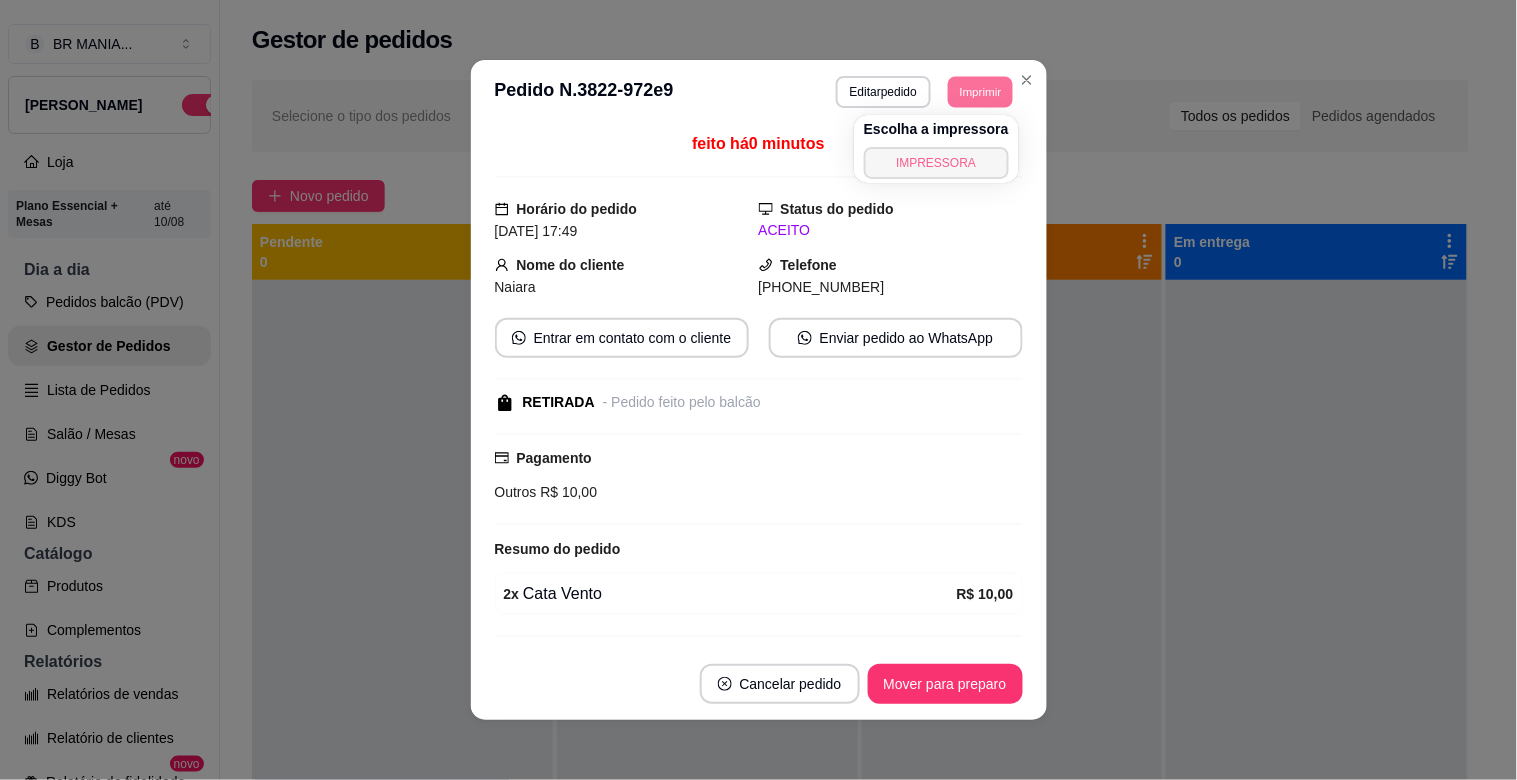 click on "IMPRESSORA" at bounding box center (936, 163) 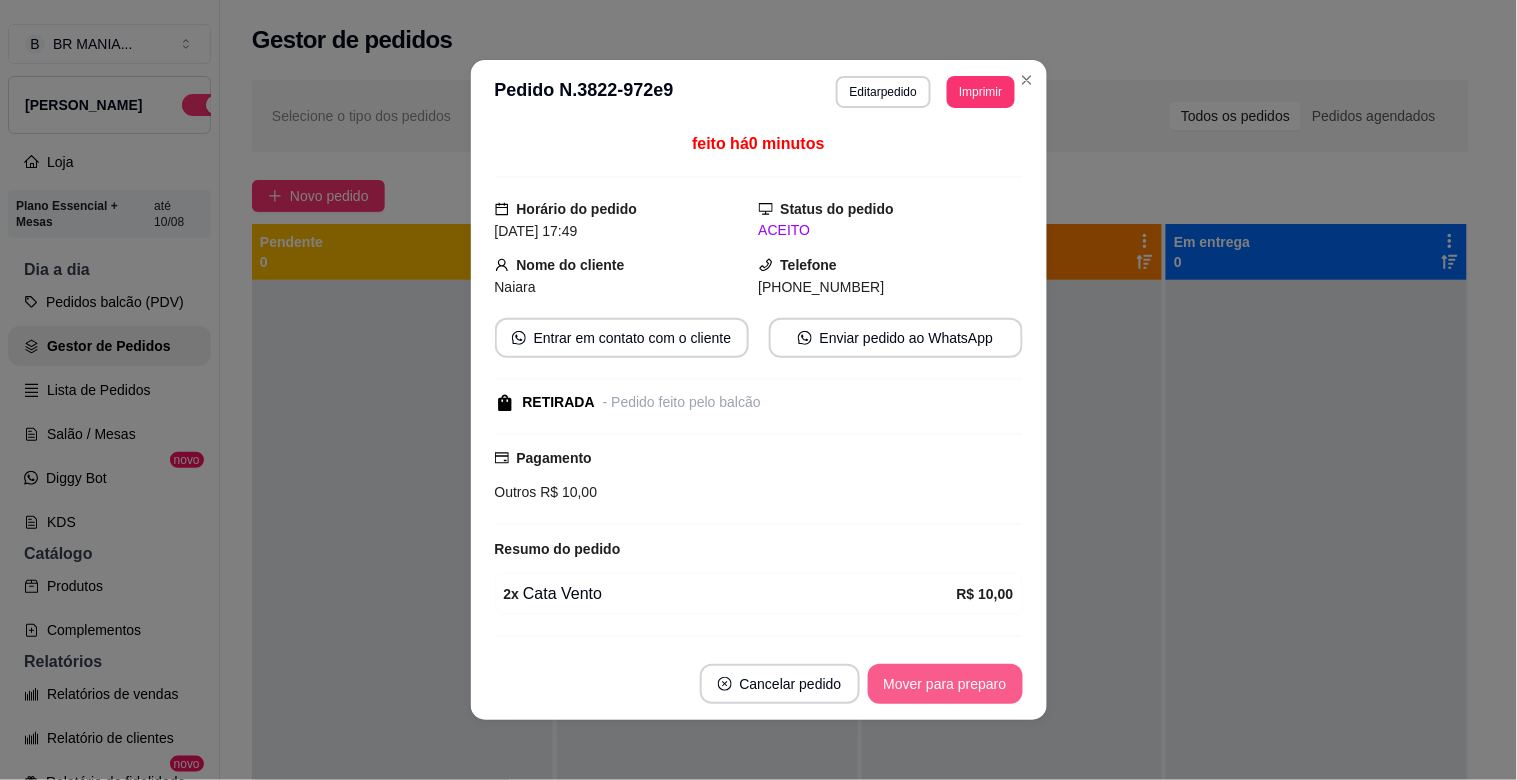 click on "Mover para preparo" at bounding box center [945, 684] 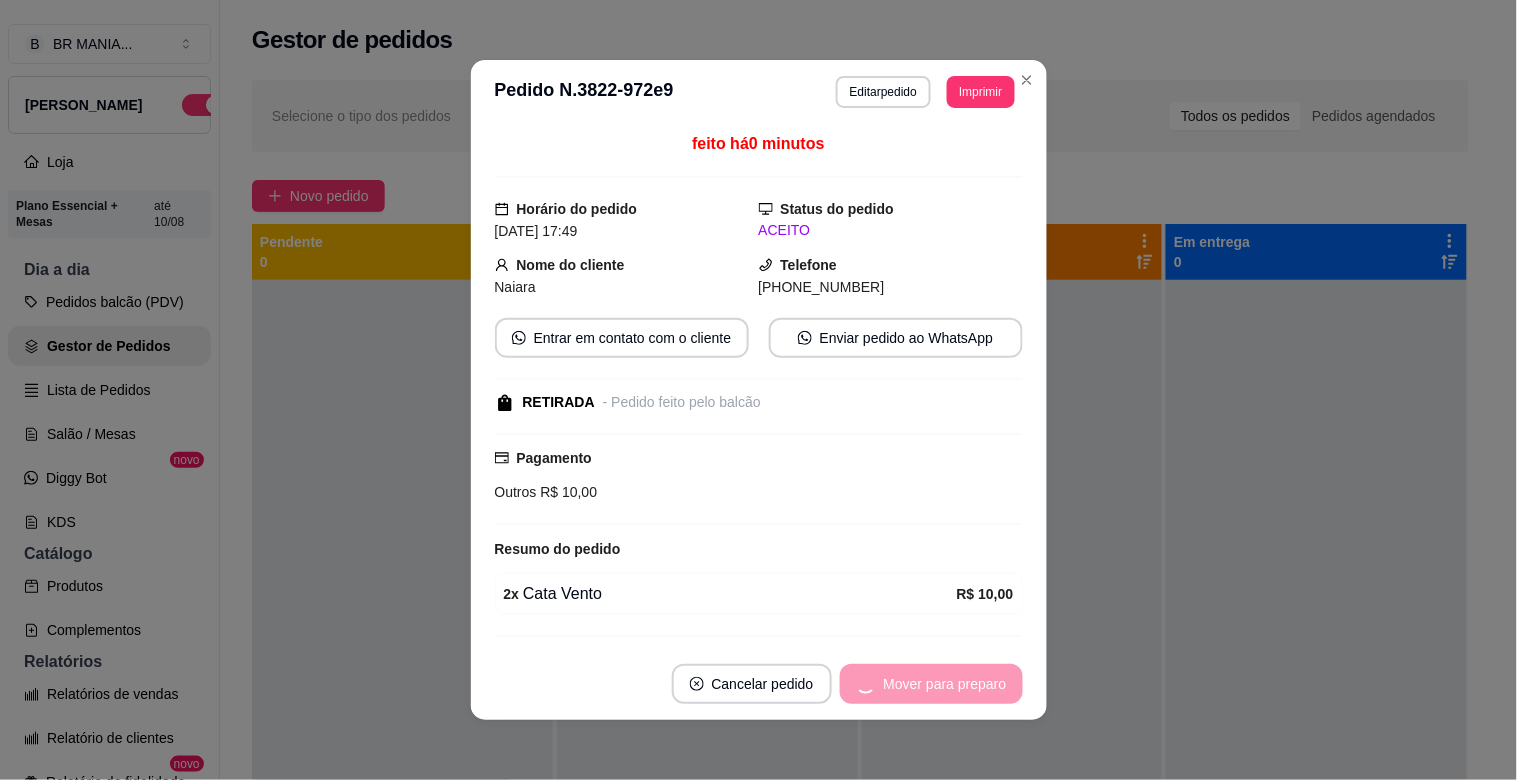 click on "Mover para preparo" at bounding box center (931, 684) 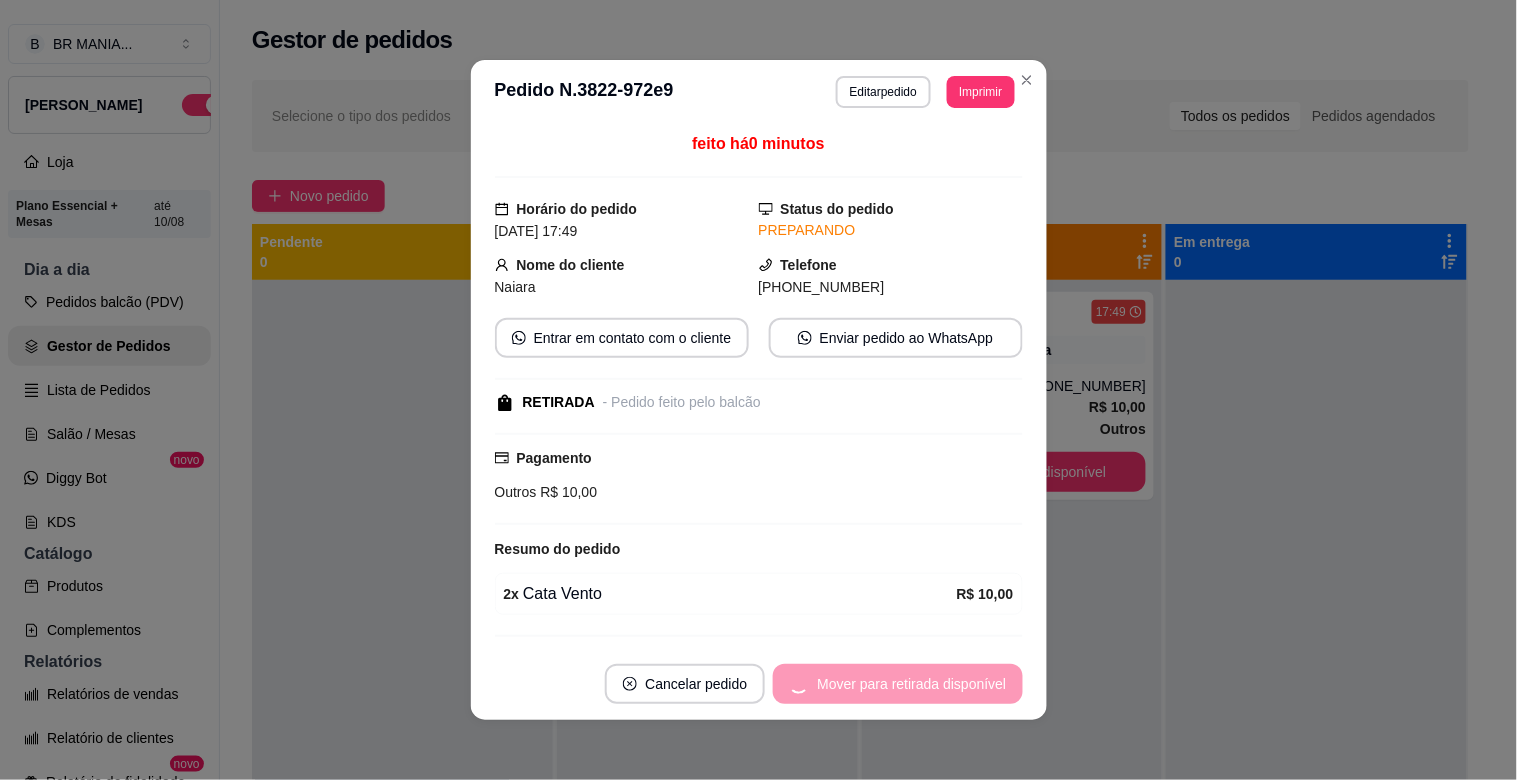 click on "Mover para retirada disponível" at bounding box center (897, 684) 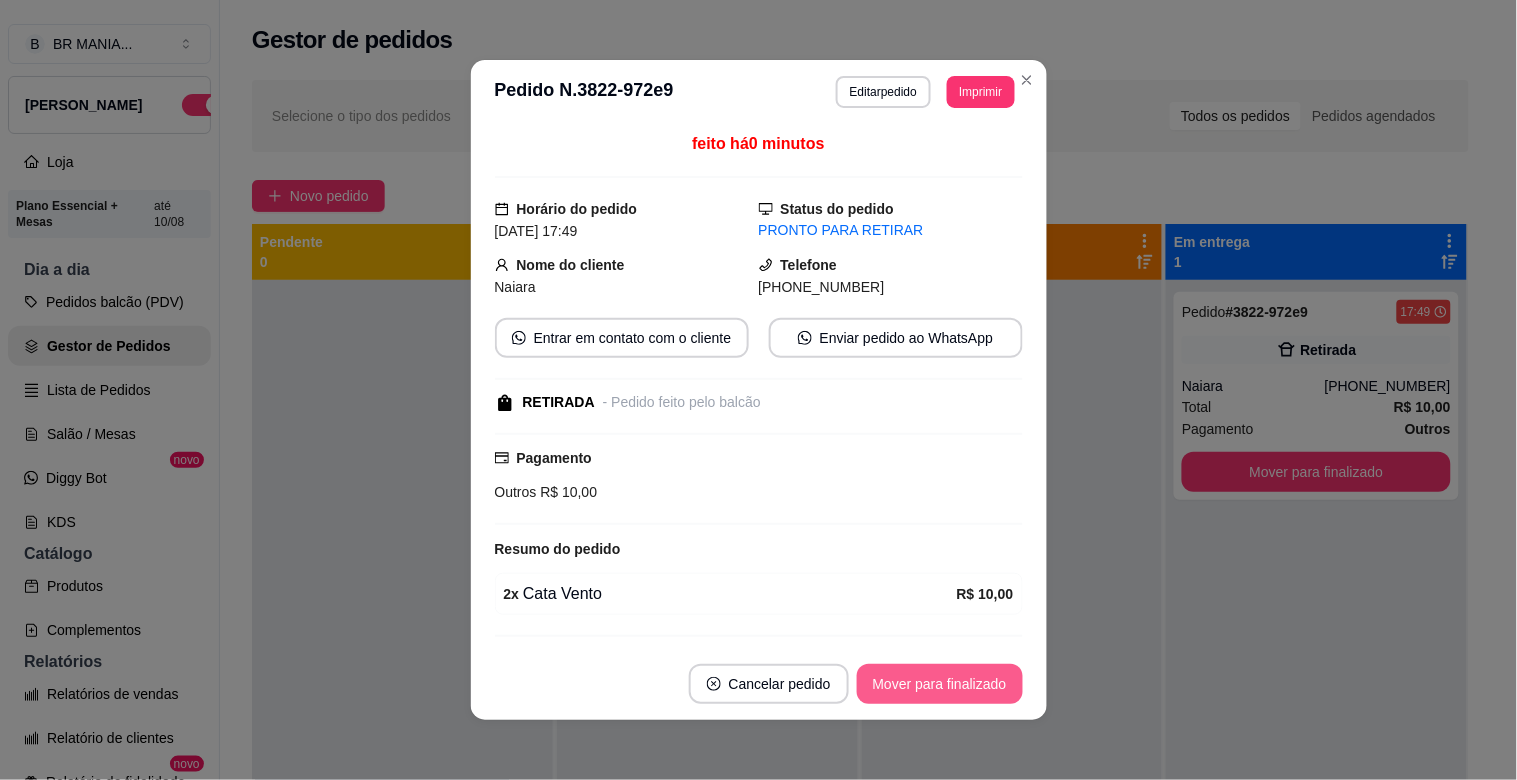 click on "Mover para finalizado" at bounding box center (940, 684) 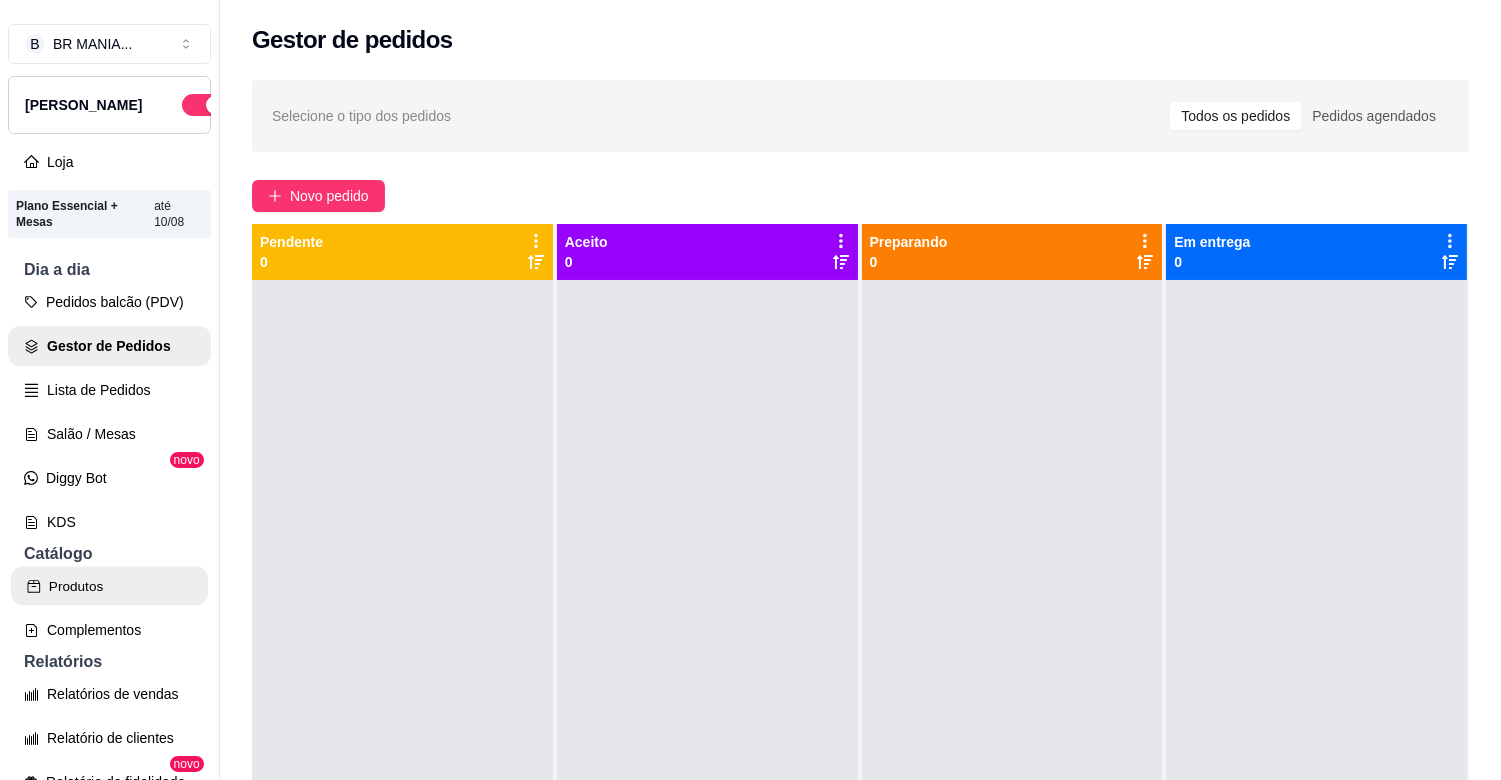 click on "Produtos" at bounding box center (109, 586) 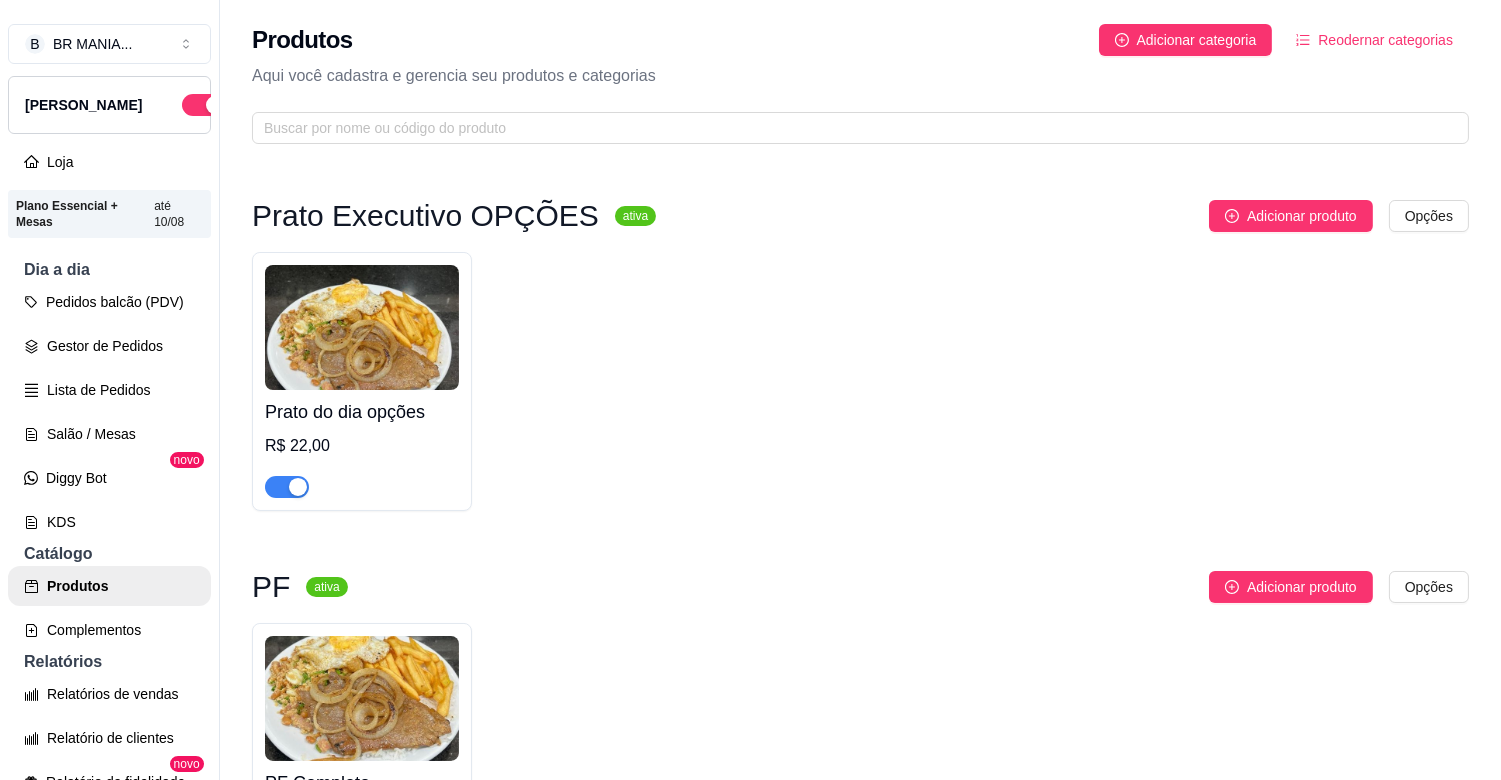 click at bounding box center (287, 487) 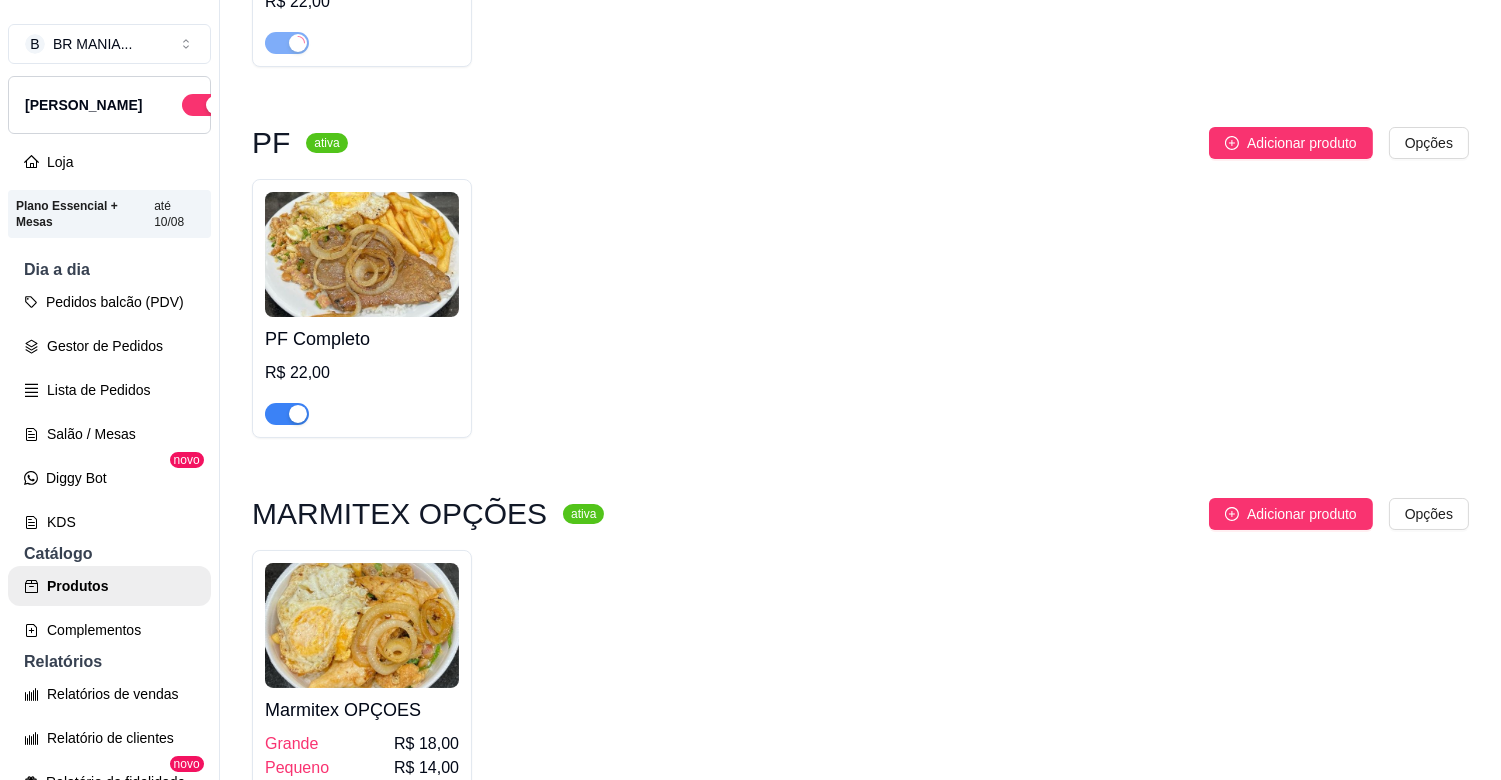 click at bounding box center [298, 414] 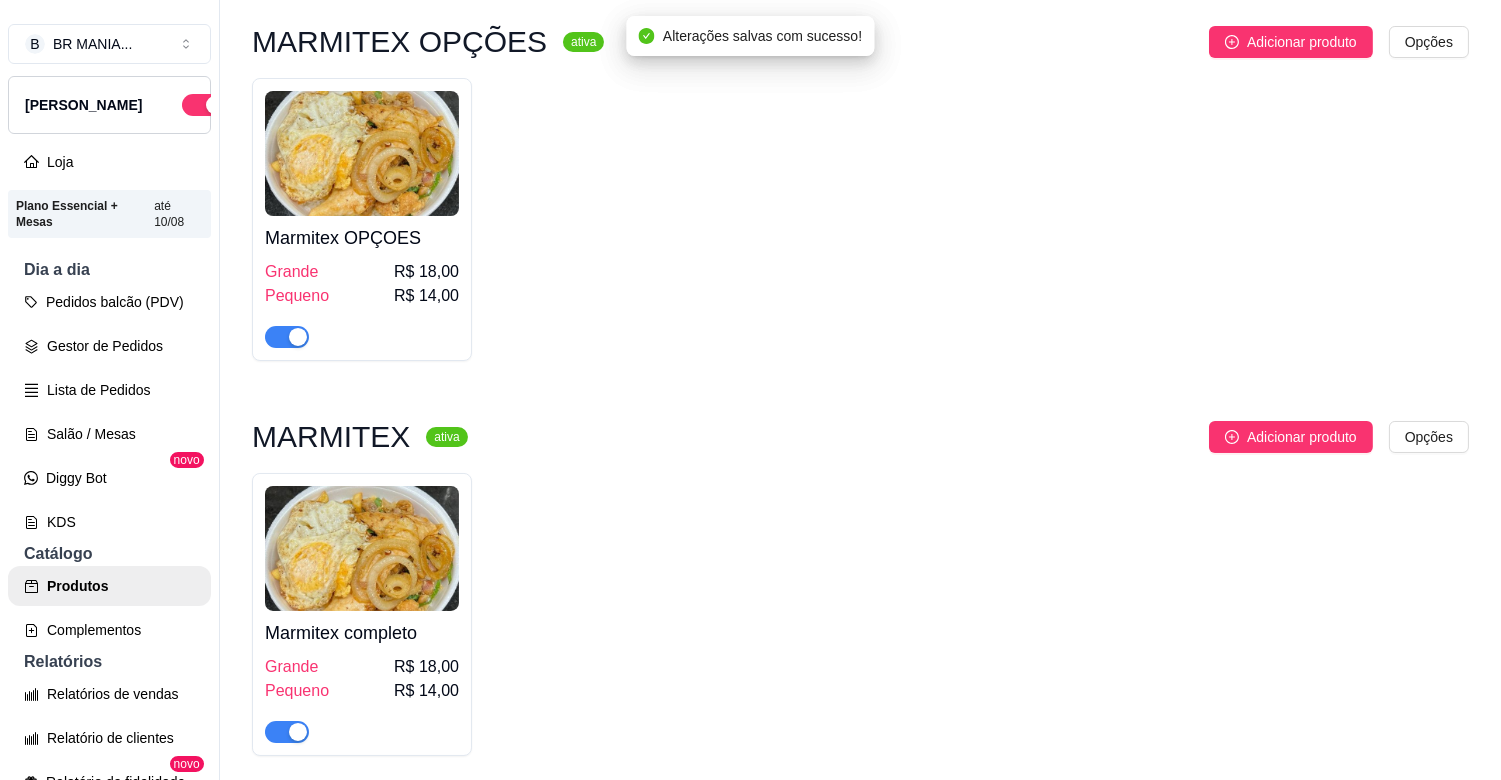 scroll, scrollTop: 933, scrollLeft: 0, axis: vertical 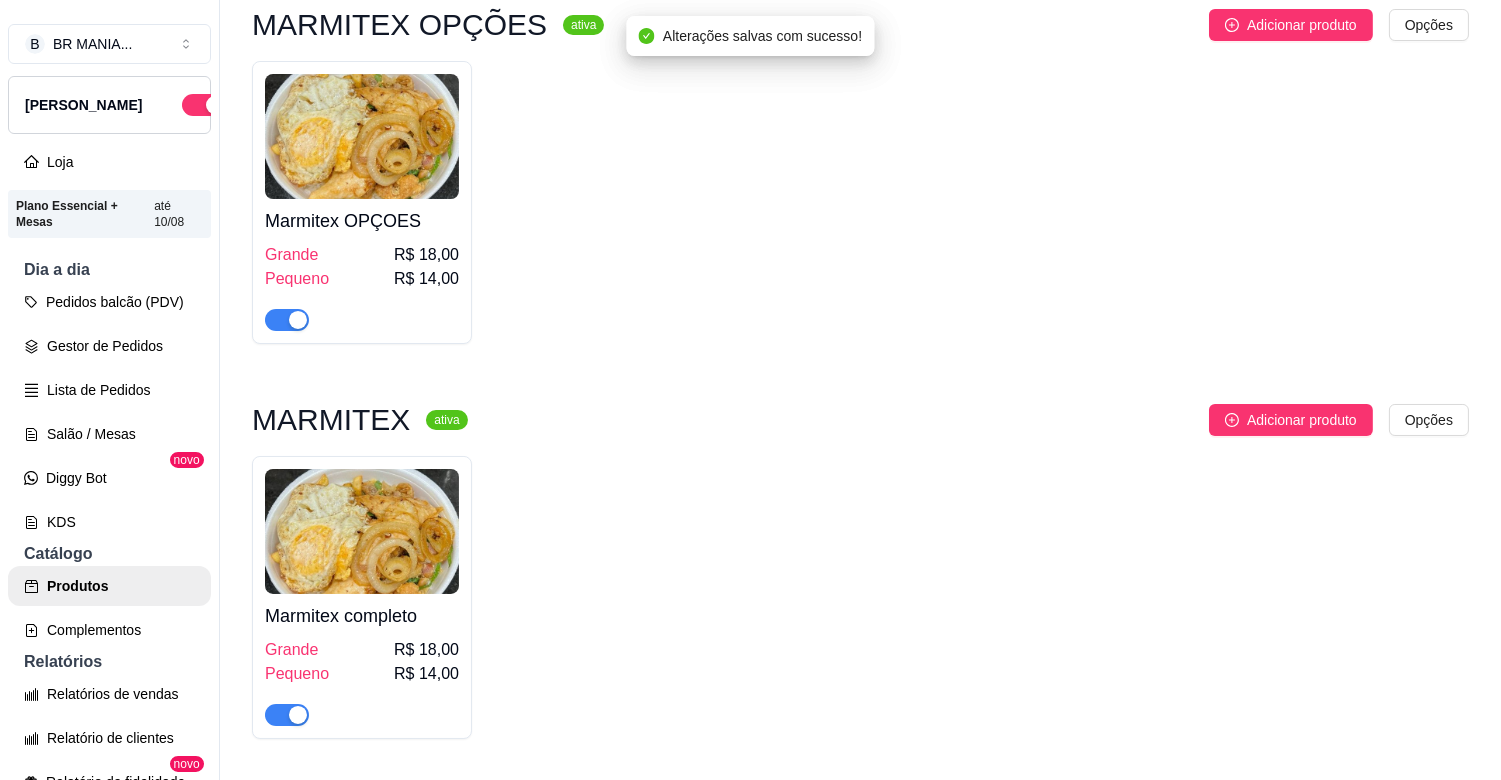 click at bounding box center (298, 320) 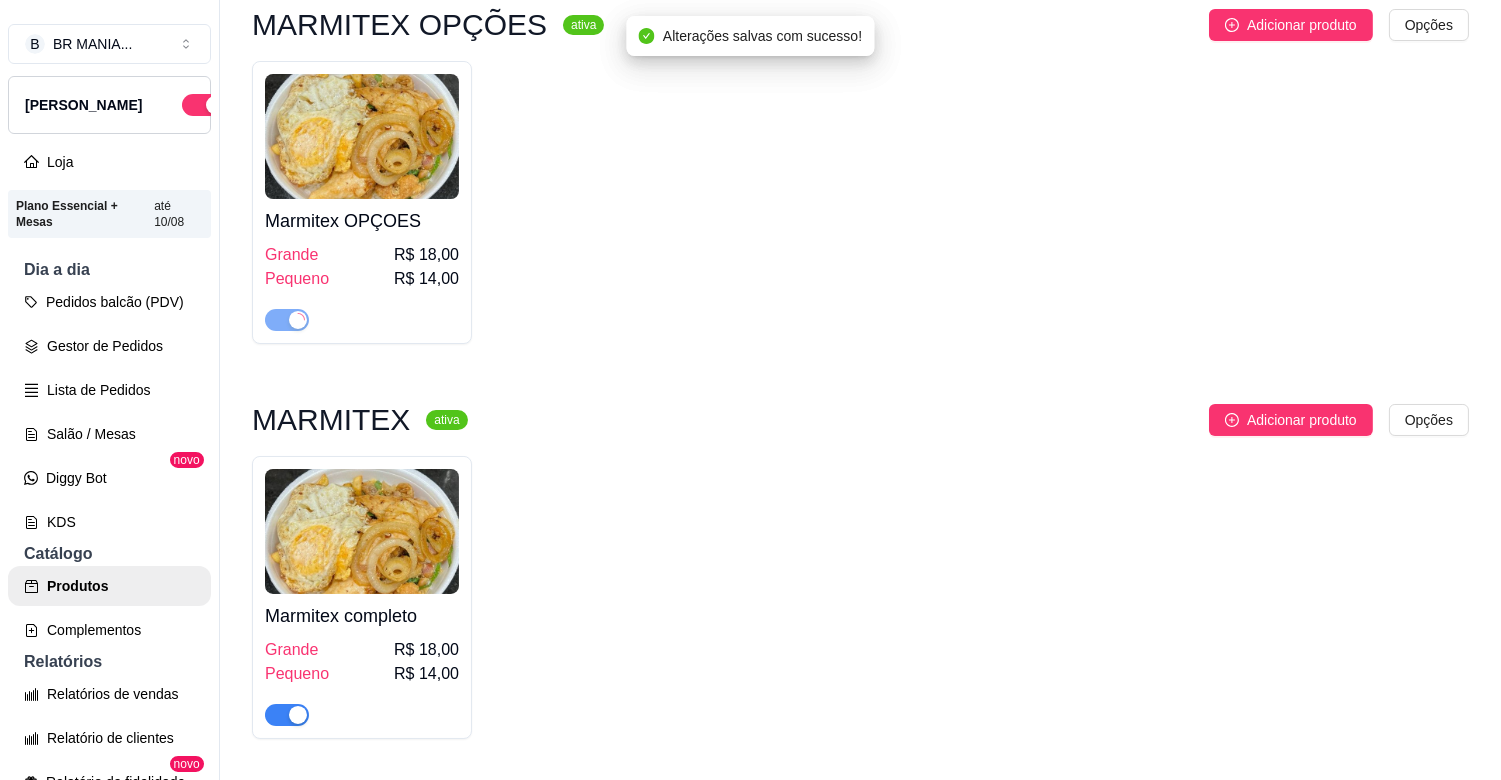 click at bounding box center (298, 715) 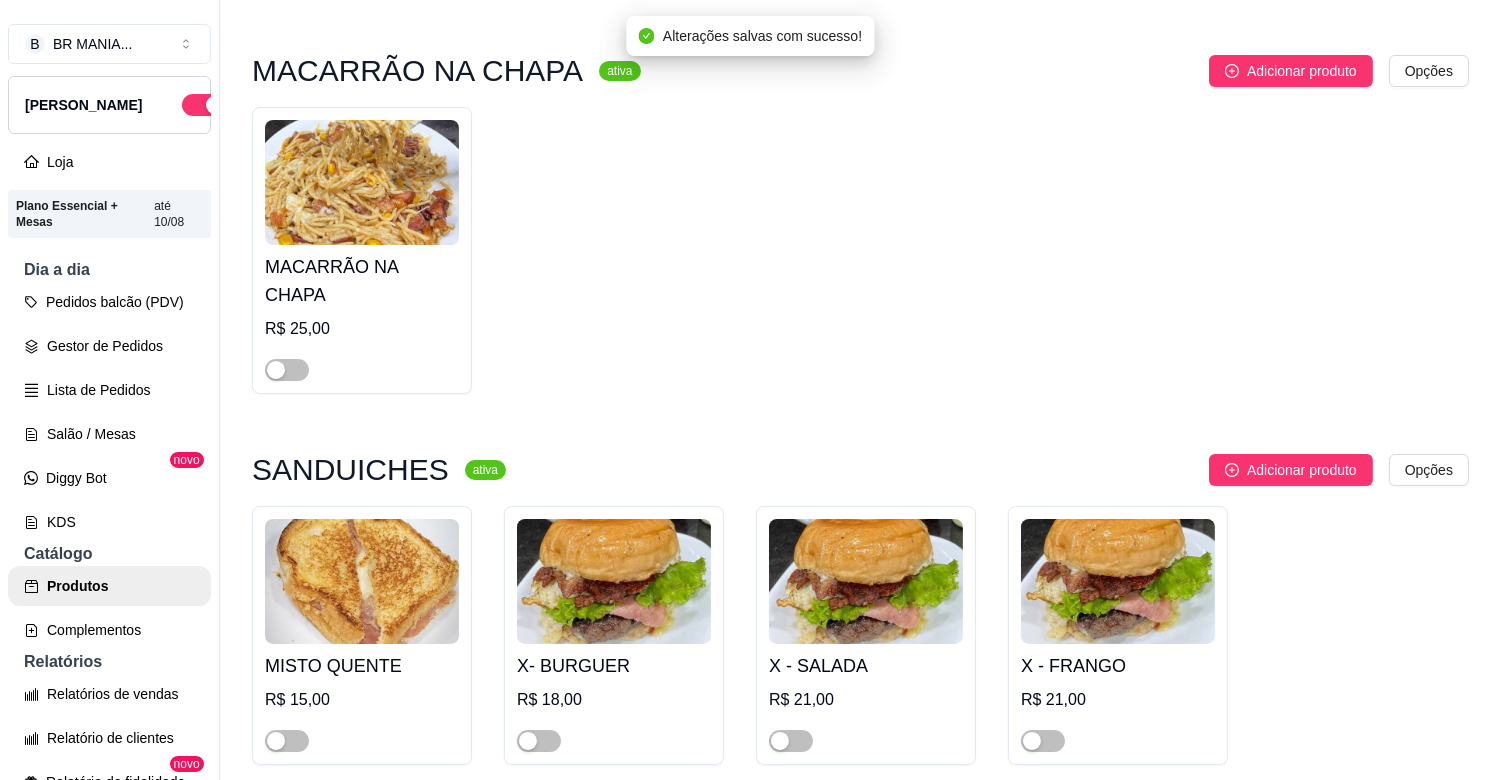 scroll, scrollTop: 2044, scrollLeft: 0, axis: vertical 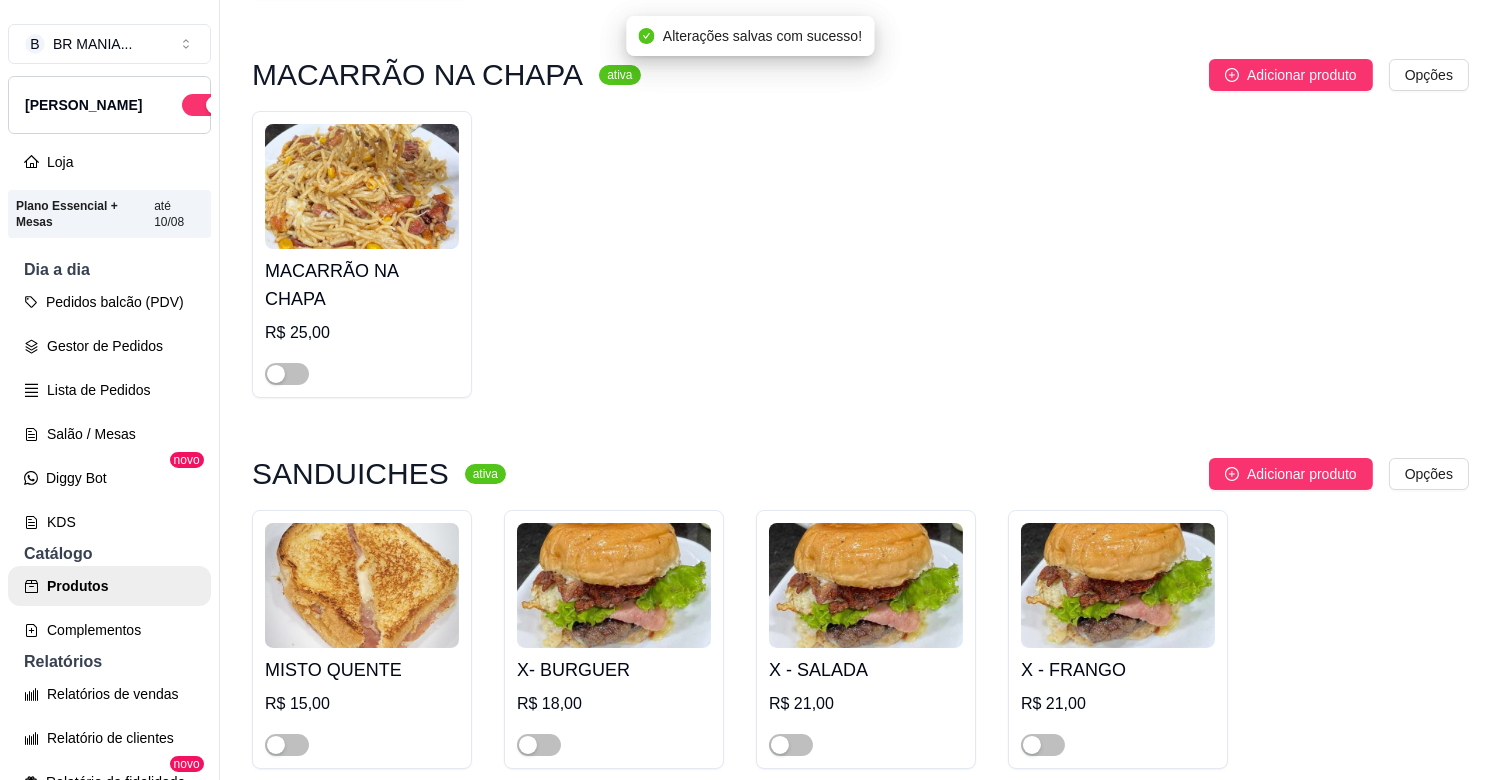 click at bounding box center [362, 365] 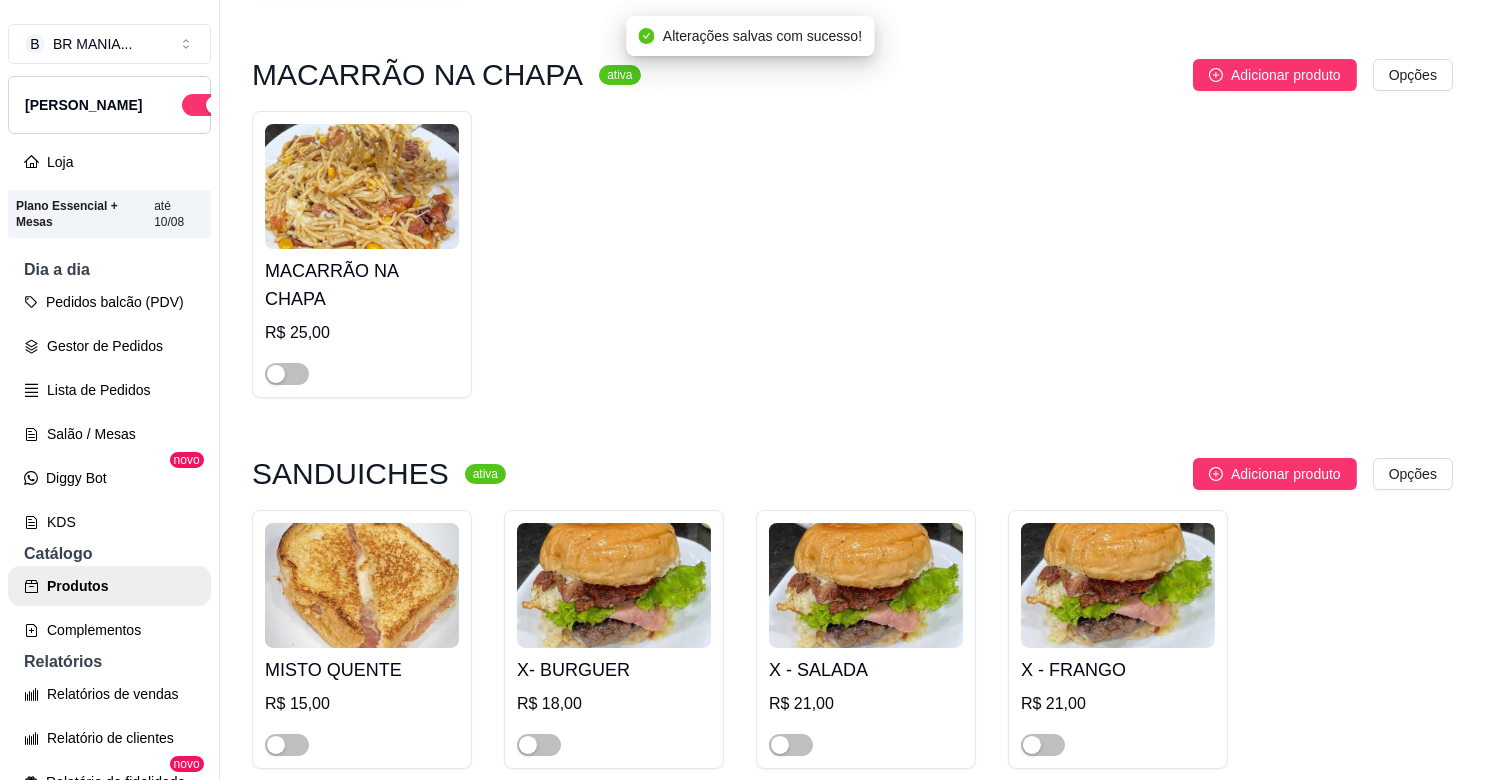 type 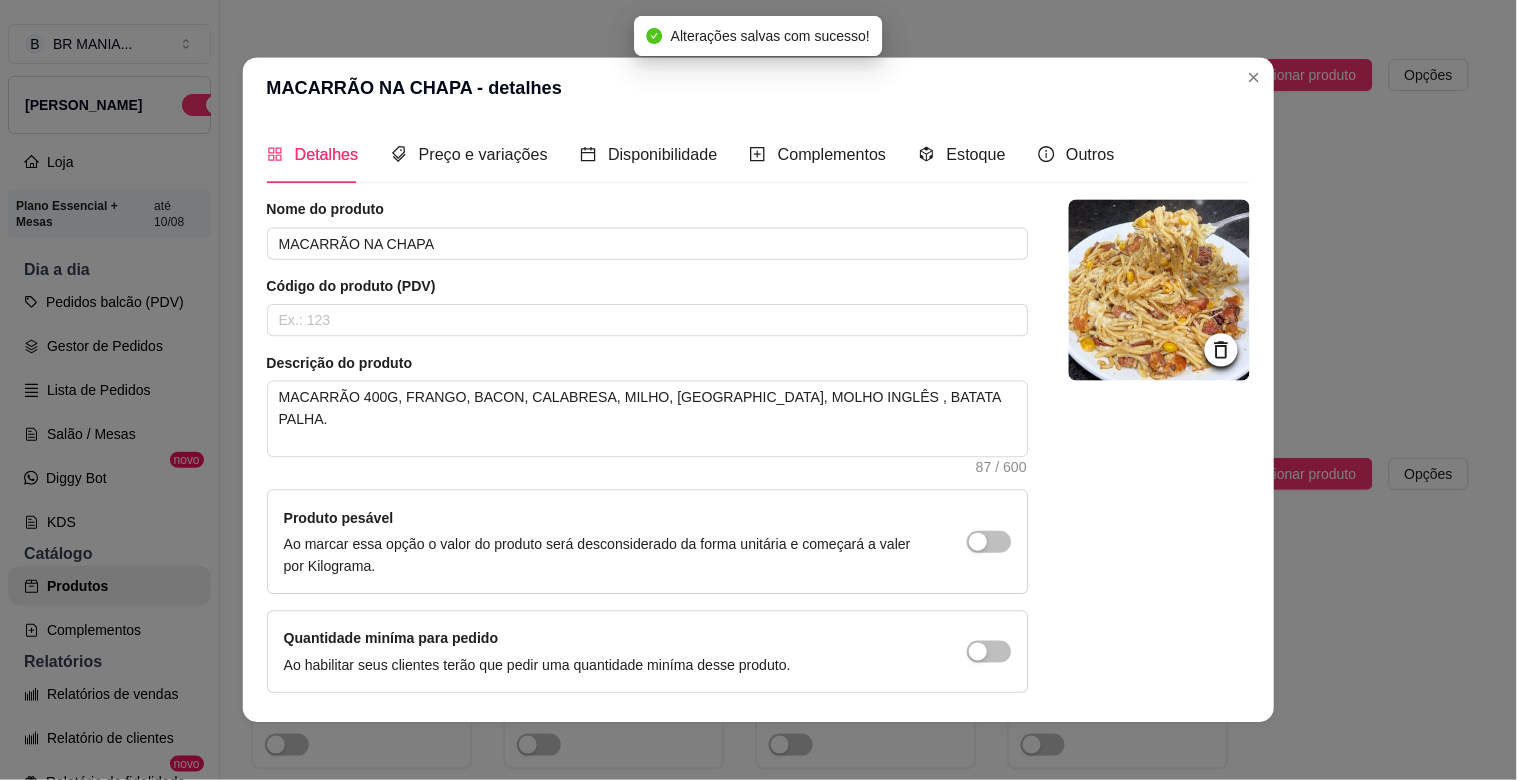 click on "Descrição do produto" at bounding box center (648, 363) 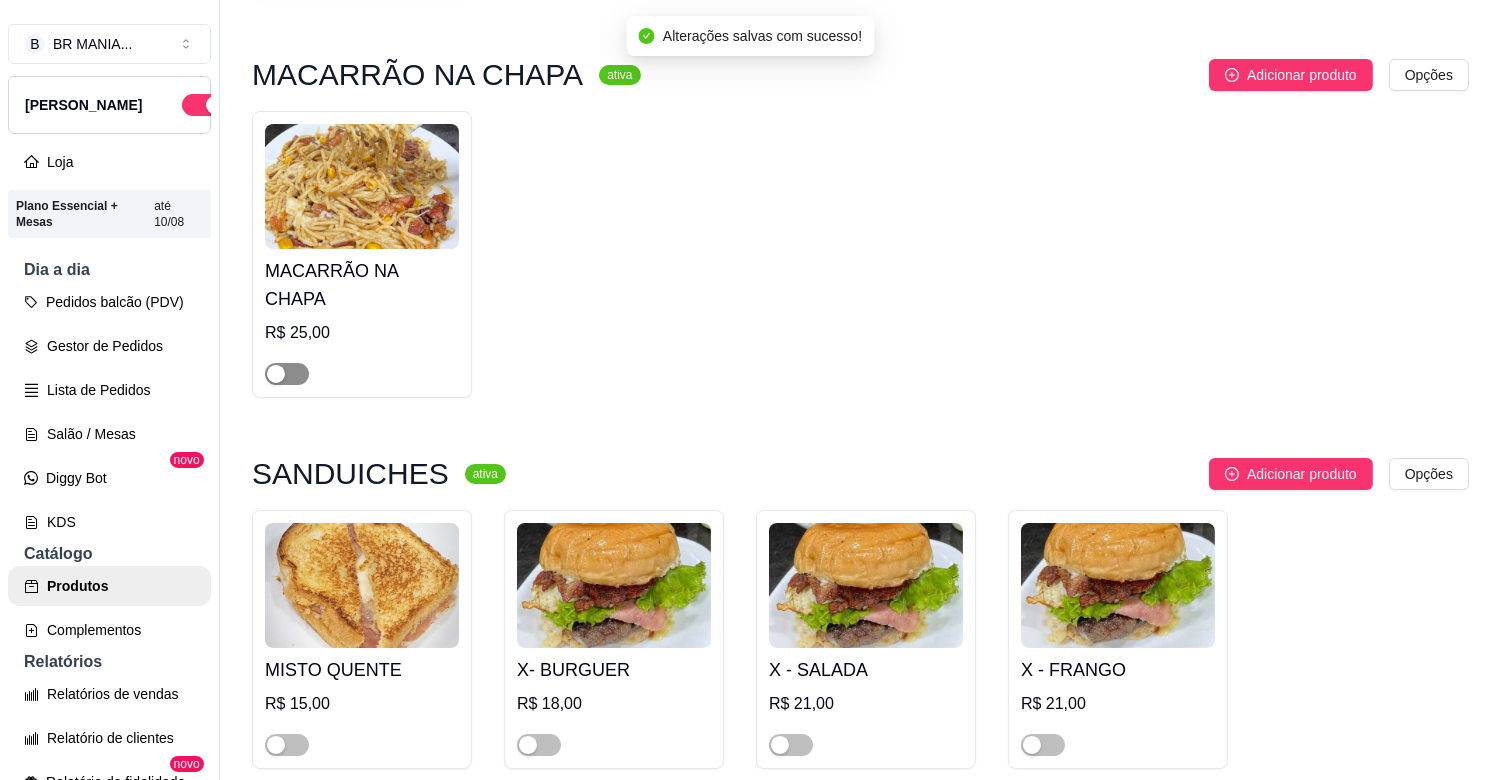 click at bounding box center [276, 374] 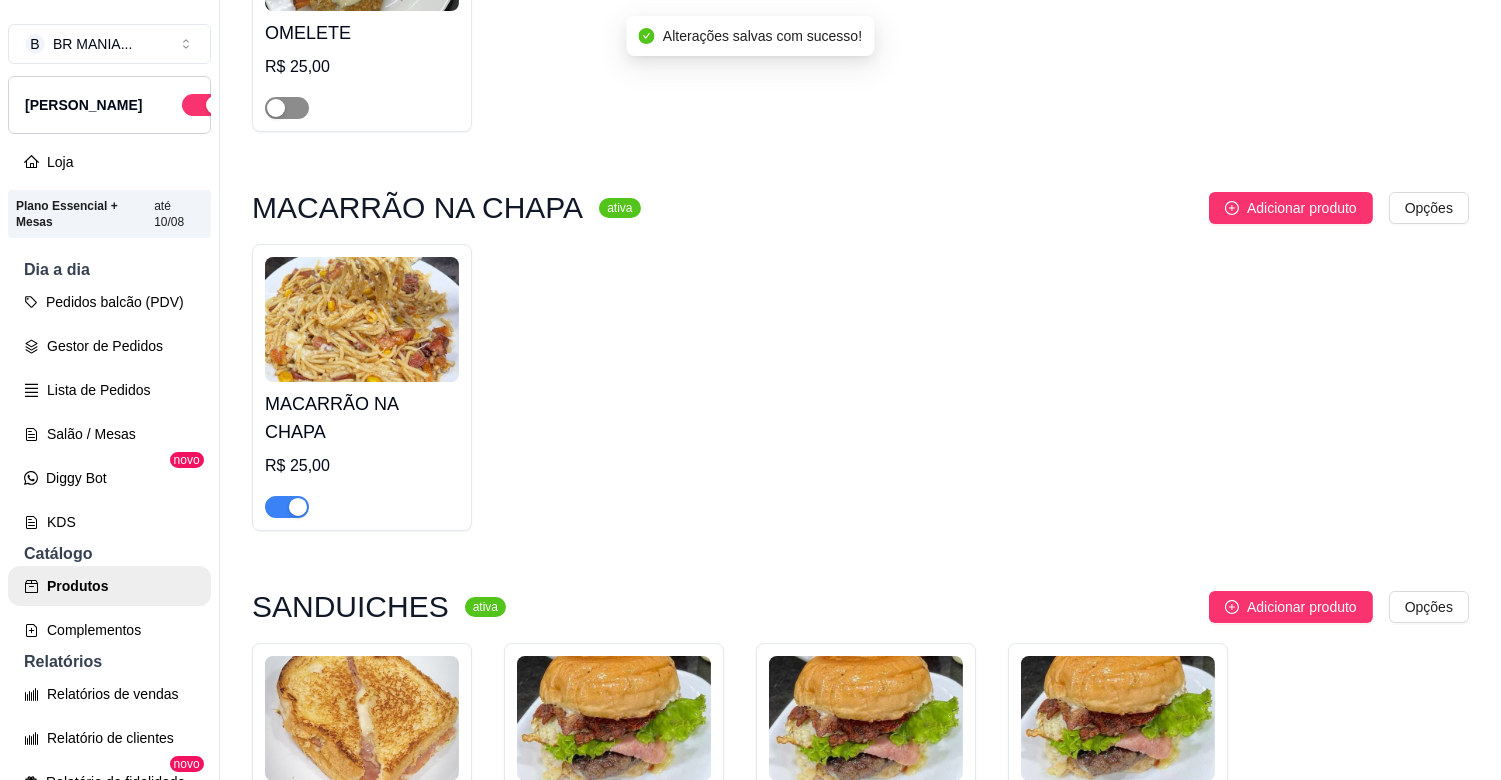 click at bounding box center [276, 108] 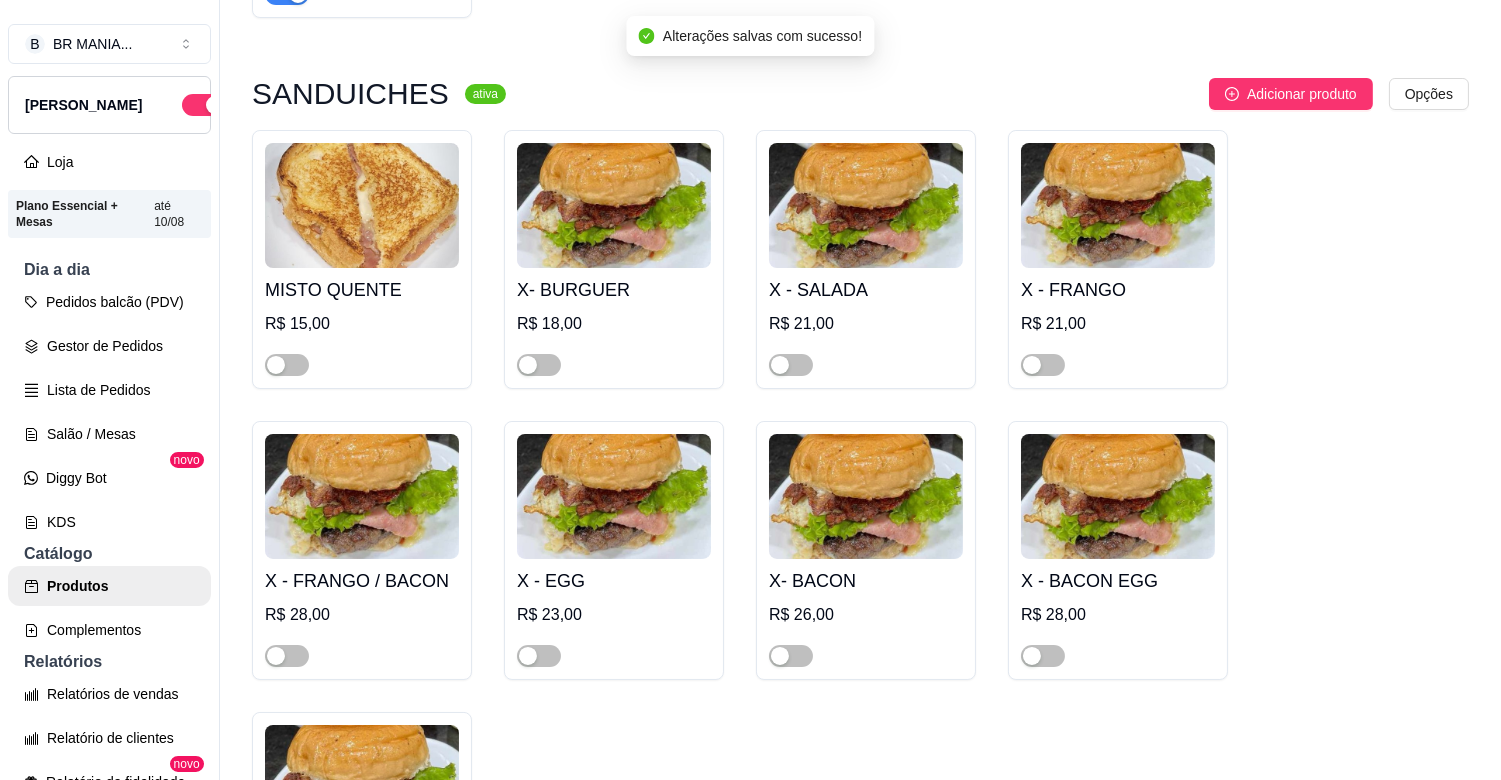 scroll, scrollTop: 2444, scrollLeft: 0, axis: vertical 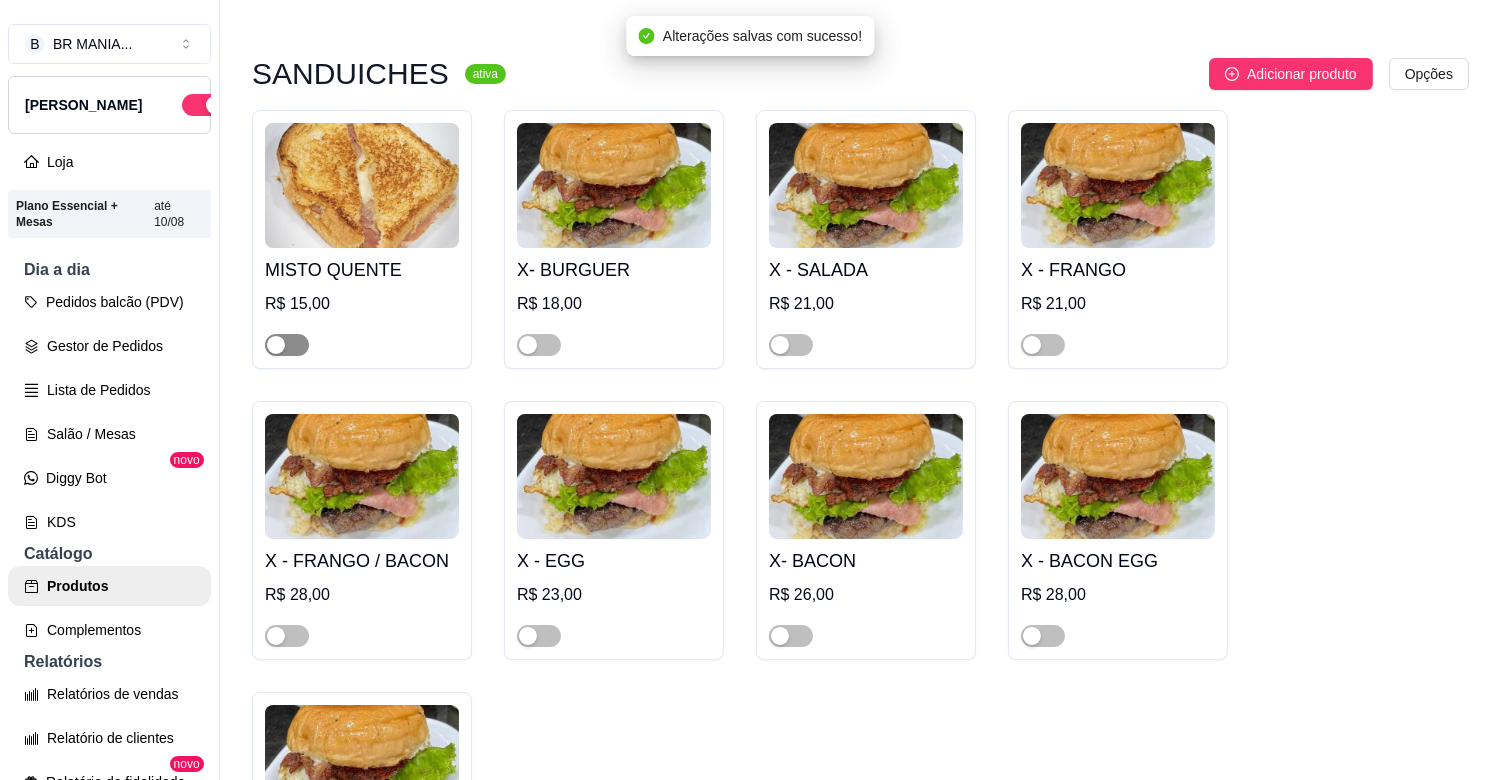 click at bounding box center (276, 345) 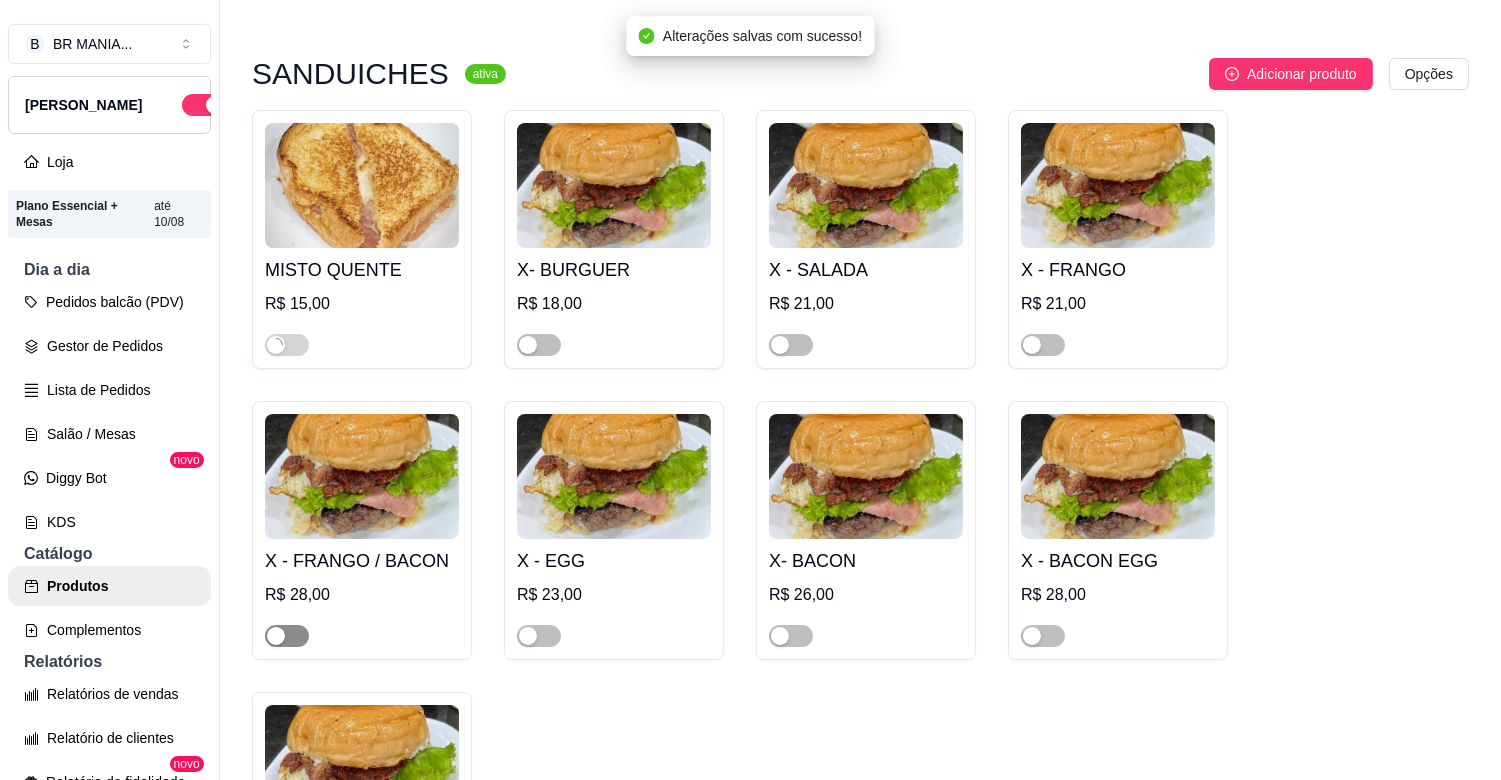 click at bounding box center [287, 636] 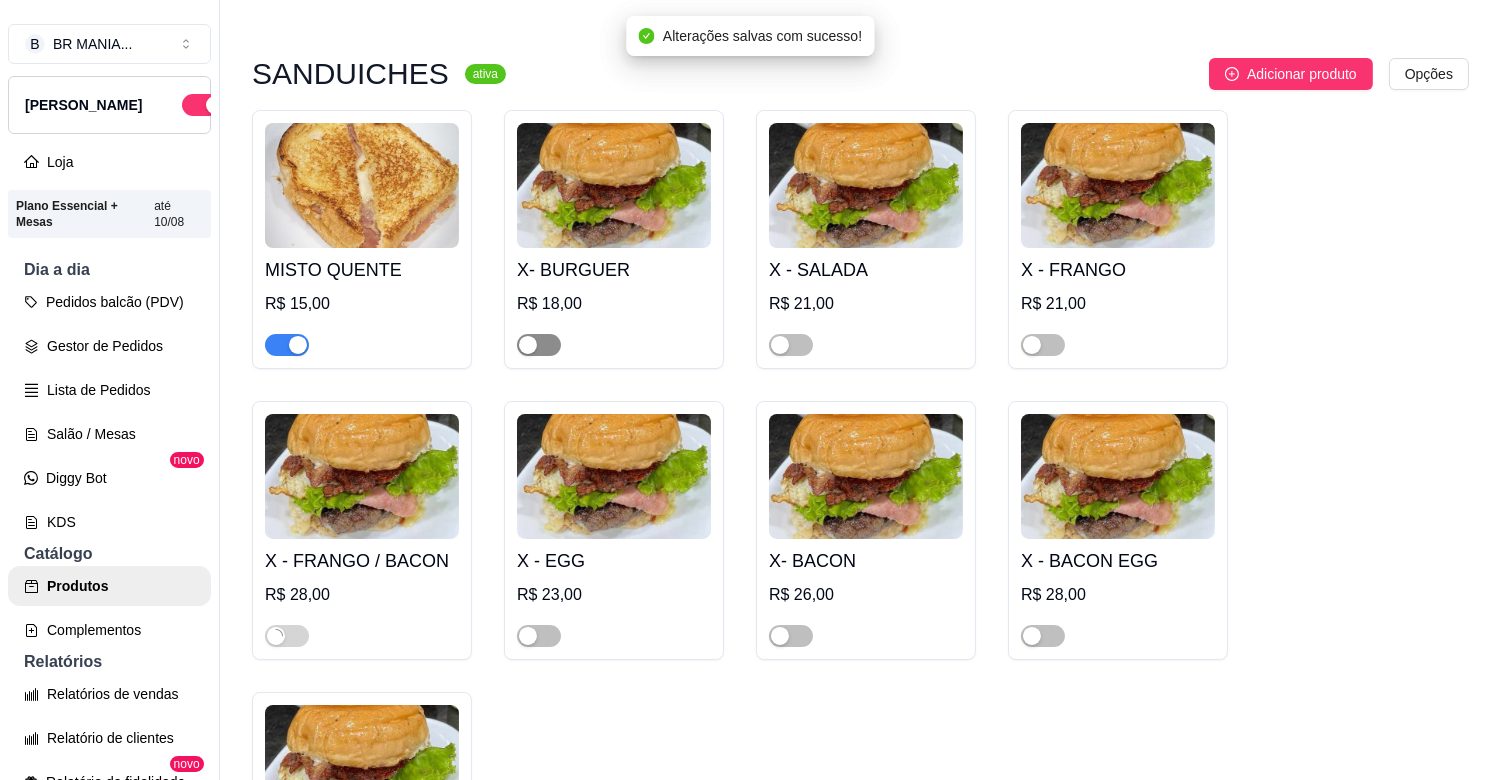 click at bounding box center (539, 345) 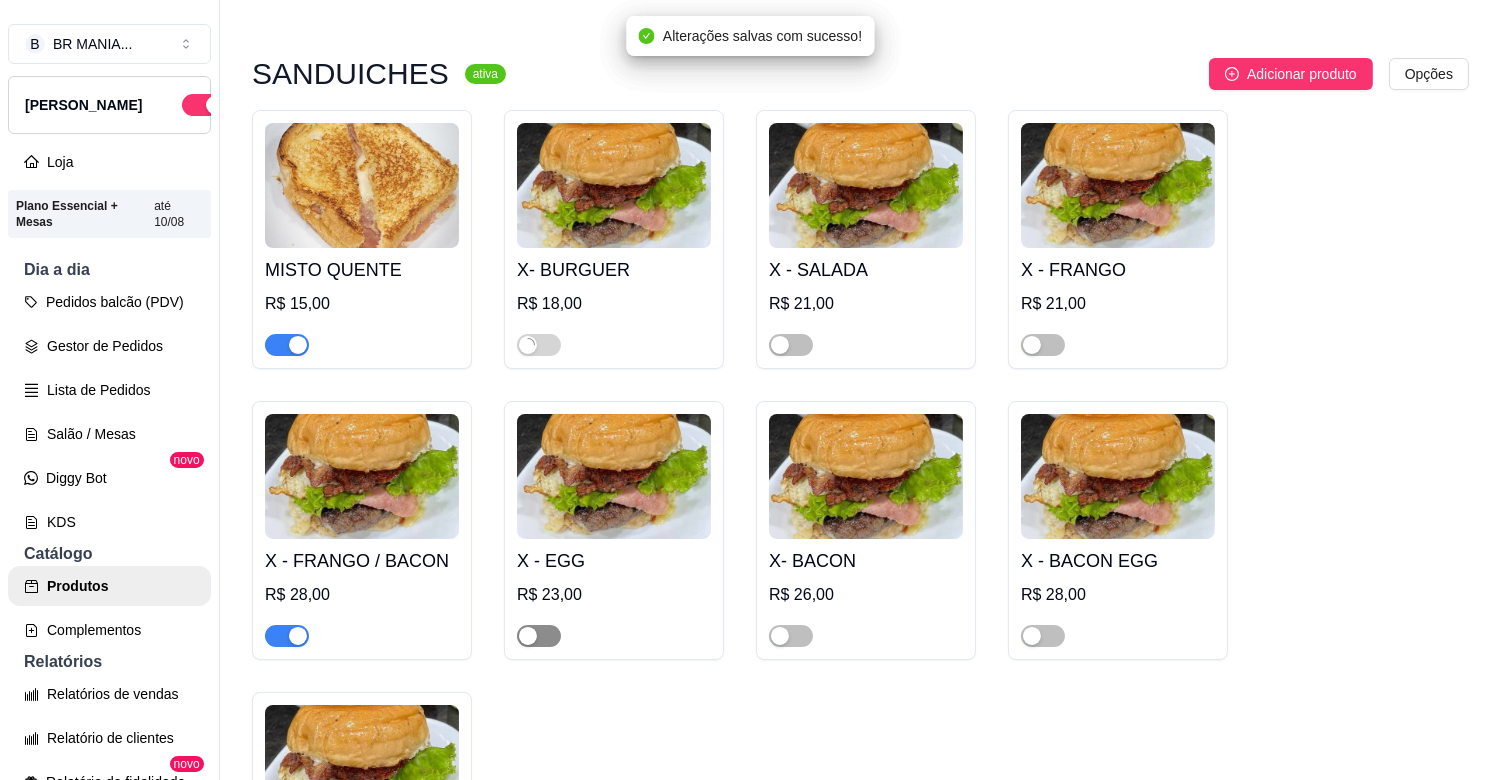 click at bounding box center [539, 636] 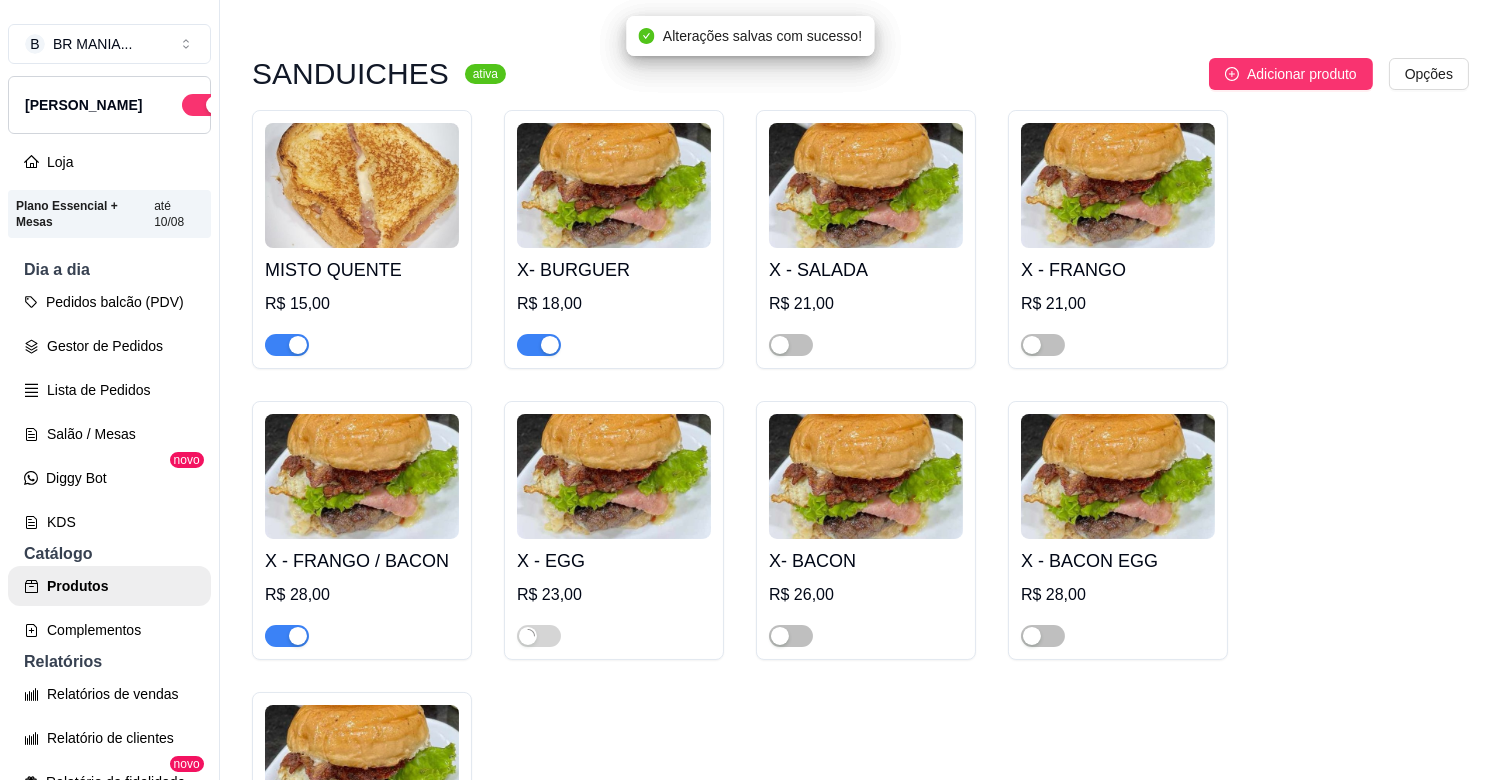 drag, startPoint x: 797, startPoint y: 612, endPoint x: 802, endPoint y: 396, distance: 216.05786 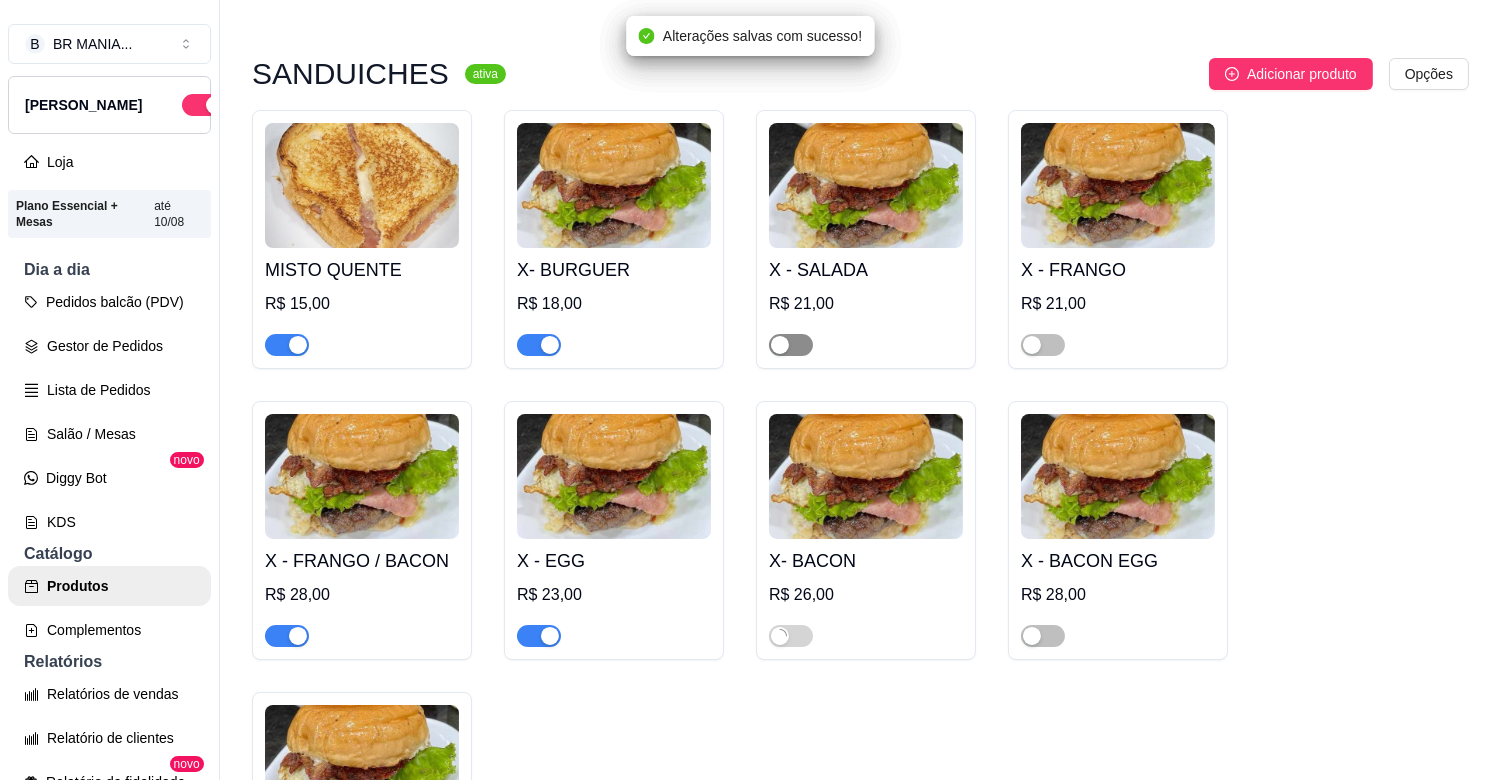 click at bounding box center [791, 345] 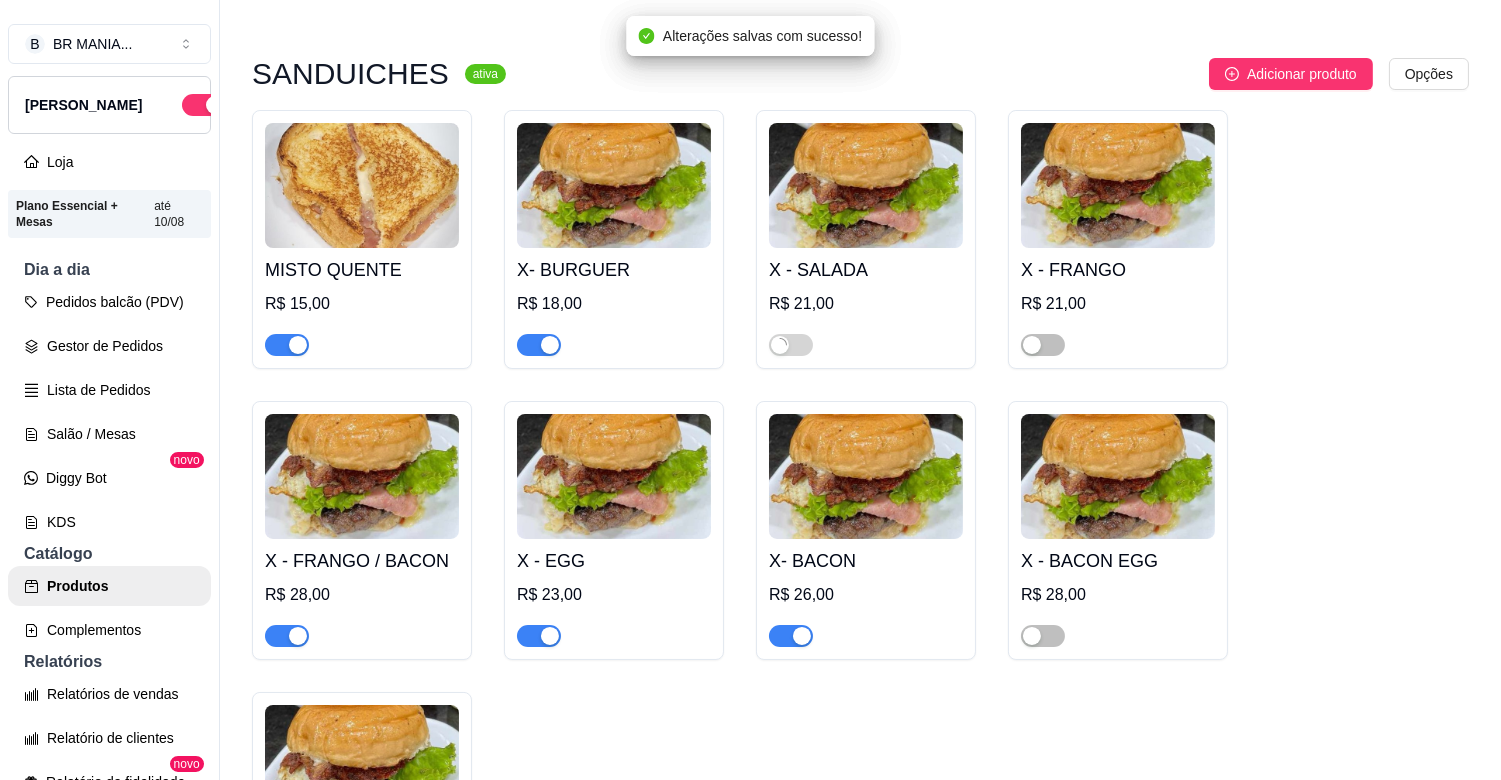 click at bounding box center (1043, 345) 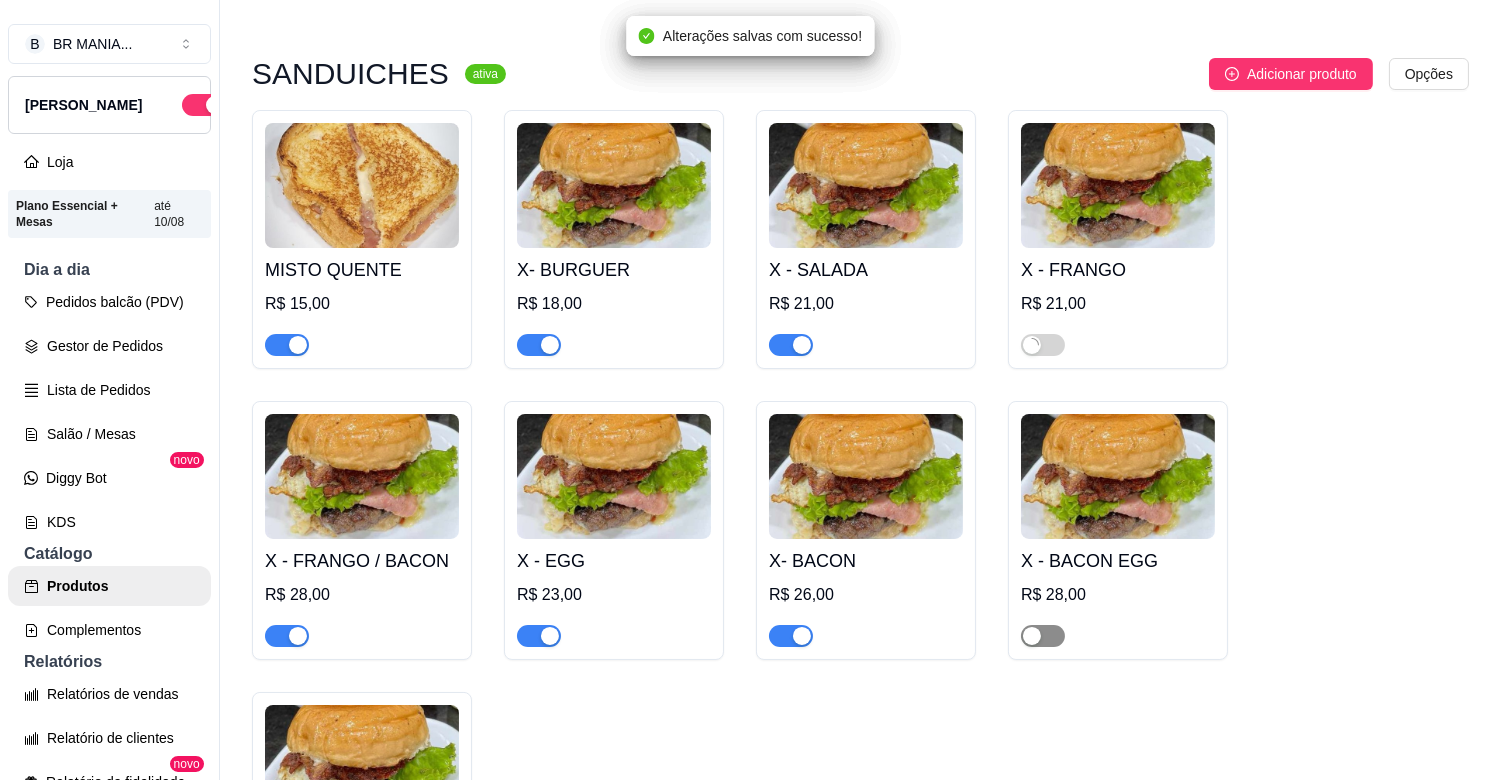 click at bounding box center (1032, 636) 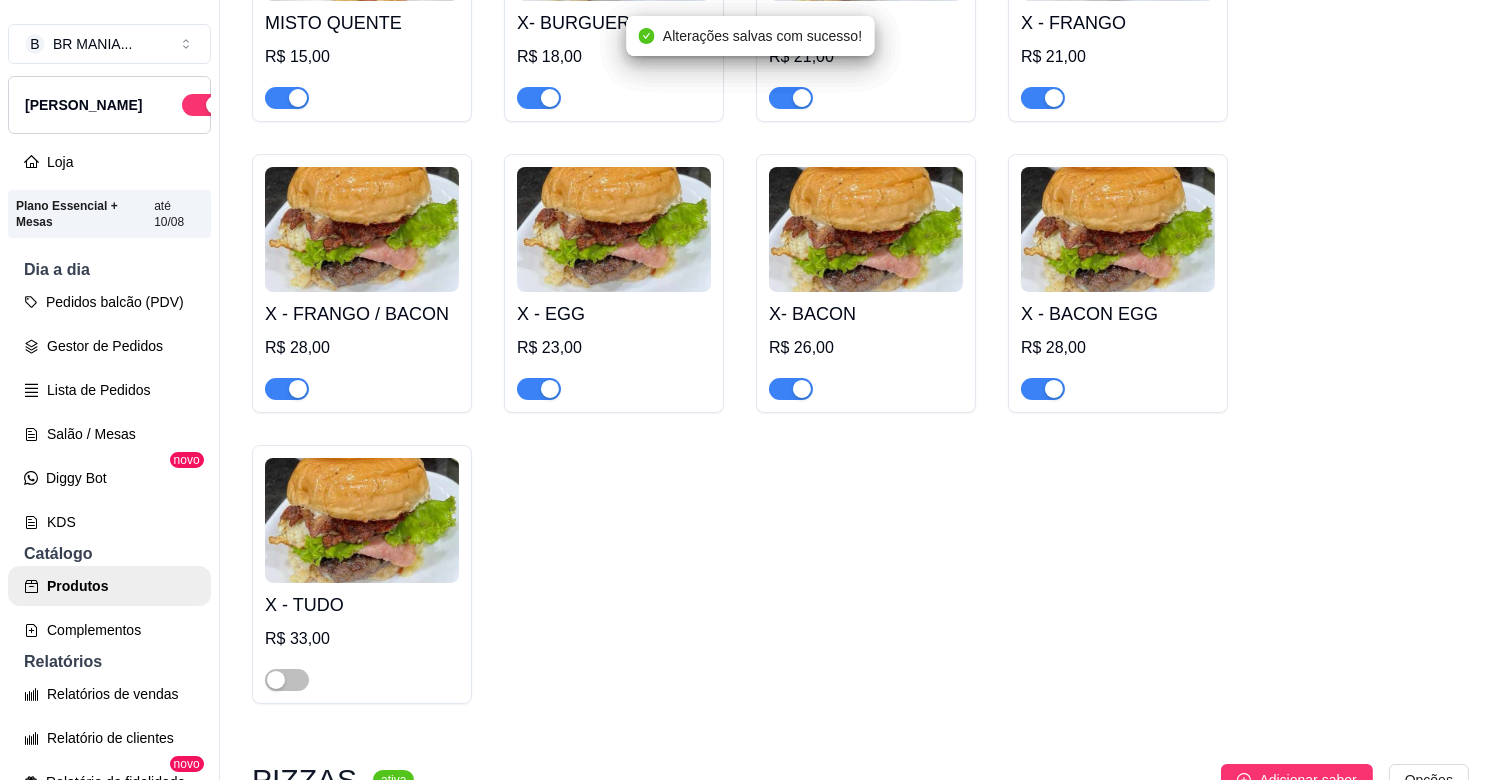 scroll, scrollTop: 3022, scrollLeft: 0, axis: vertical 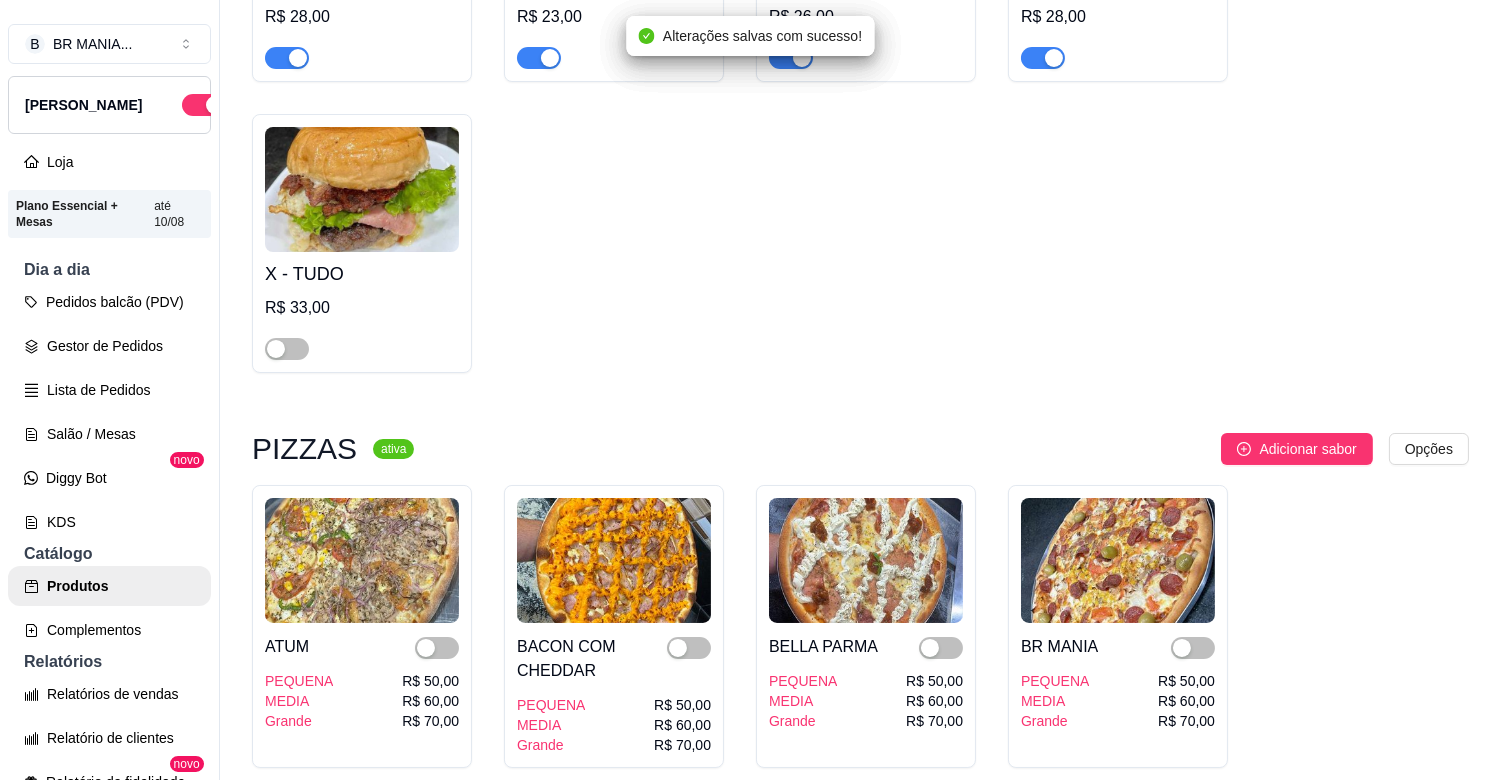drag, startPoint x: 283, startPoint y: 324, endPoint x: 413, endPoint y: 453, distance: 183.14203 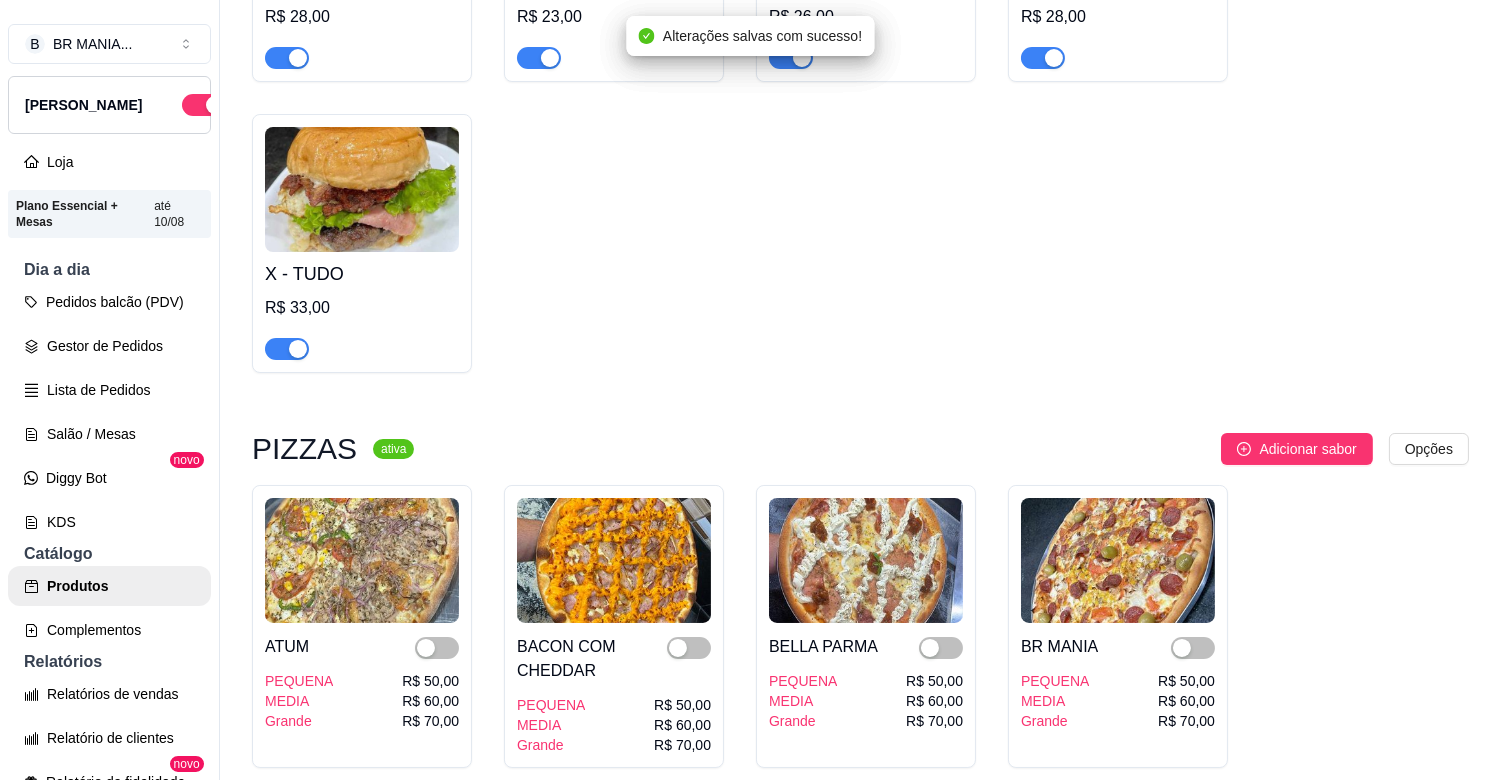 drag, startPoint x: 684, startPoint y: 631, endPoint x: 508, endPoint y: 625, distance: 176.10225 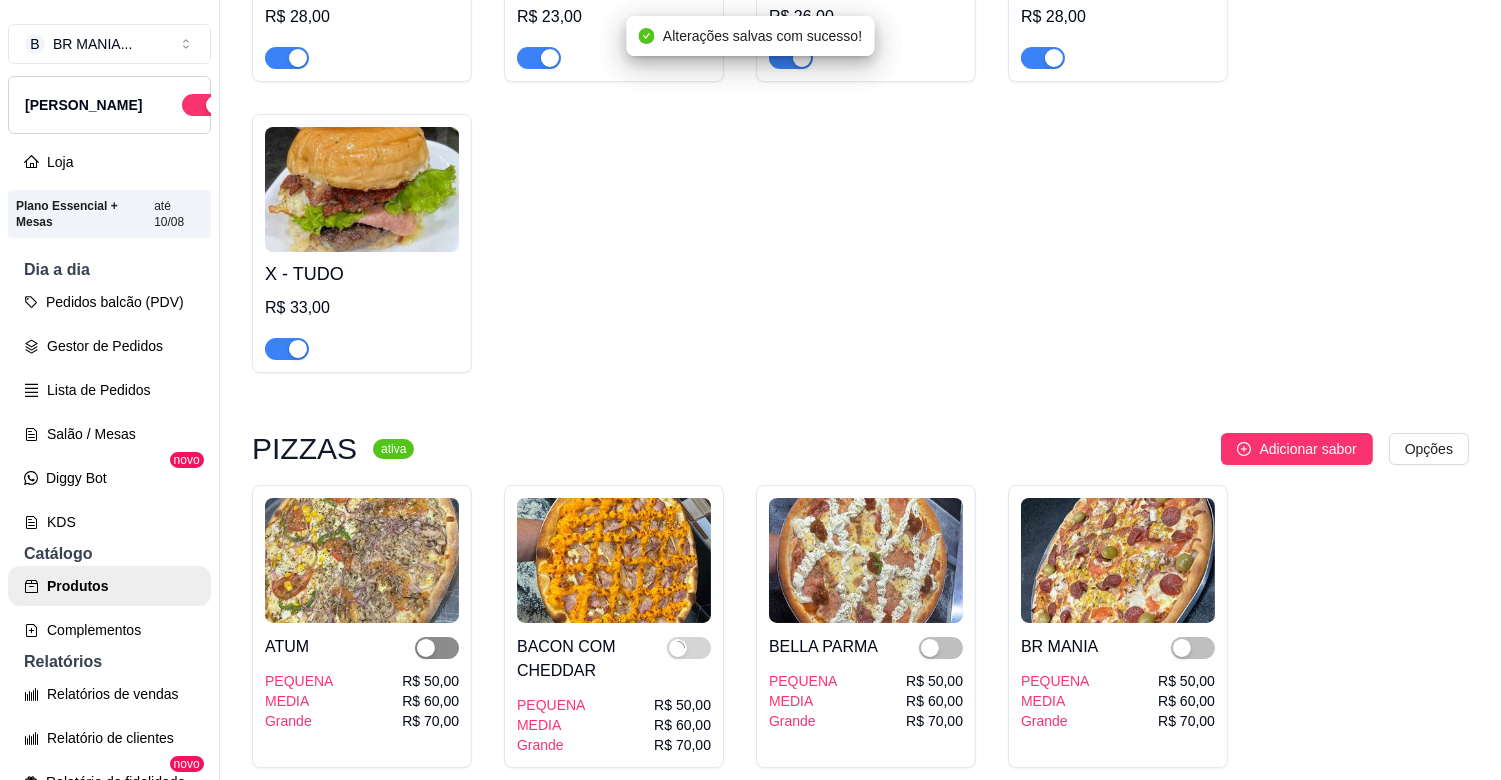 click at bounding box center (437, 648) 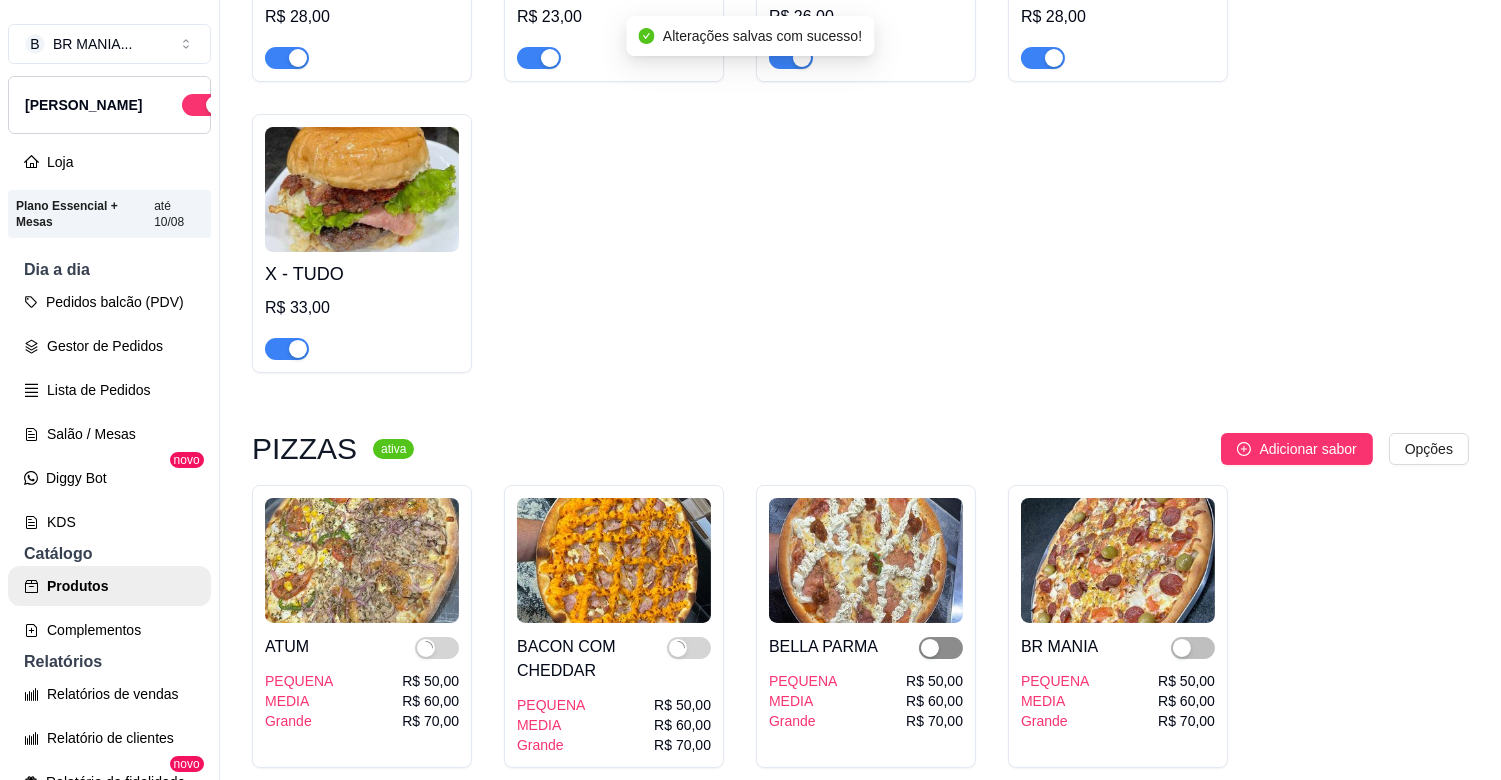 click at bounding box center (930, 648) 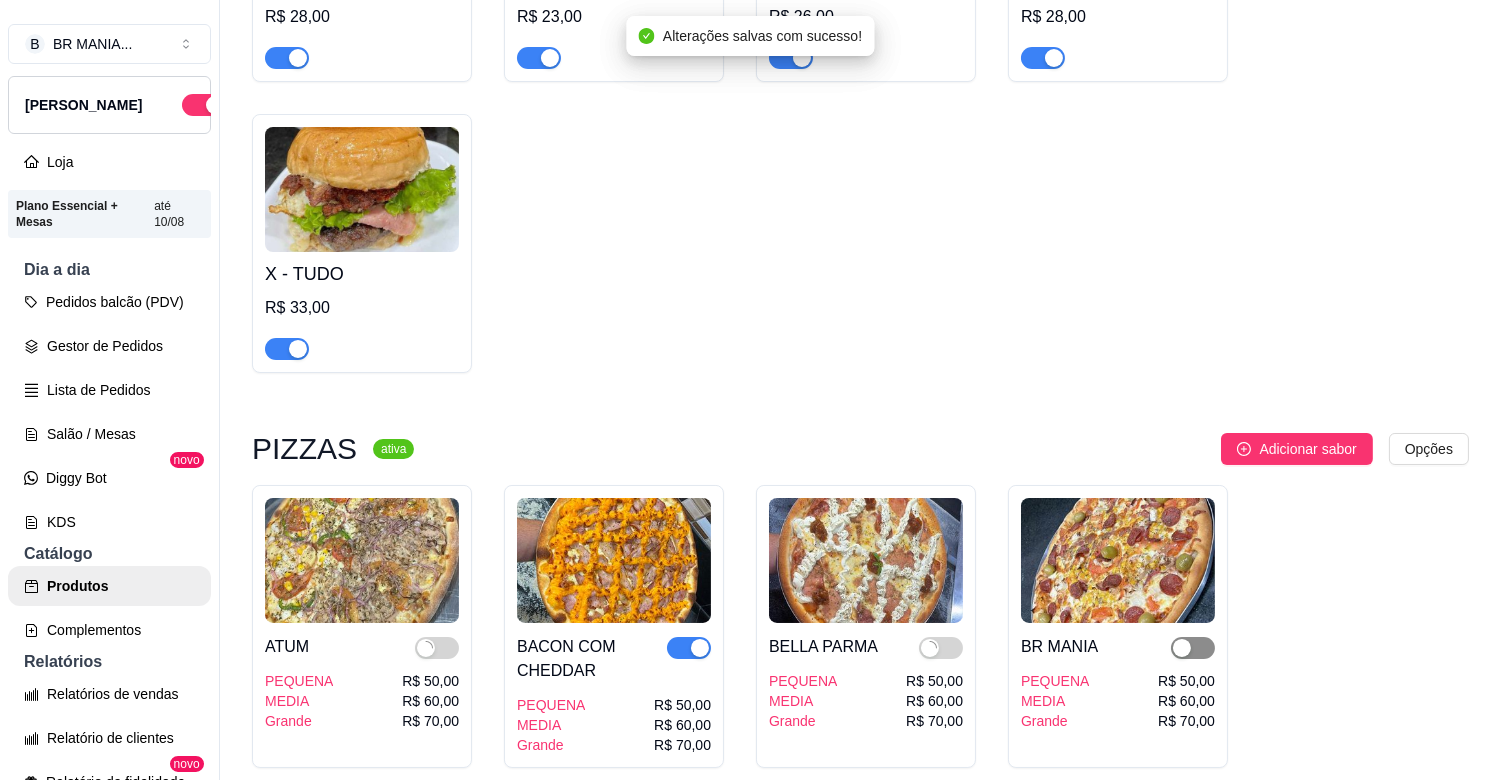 click at bounding box center [1193, 648] 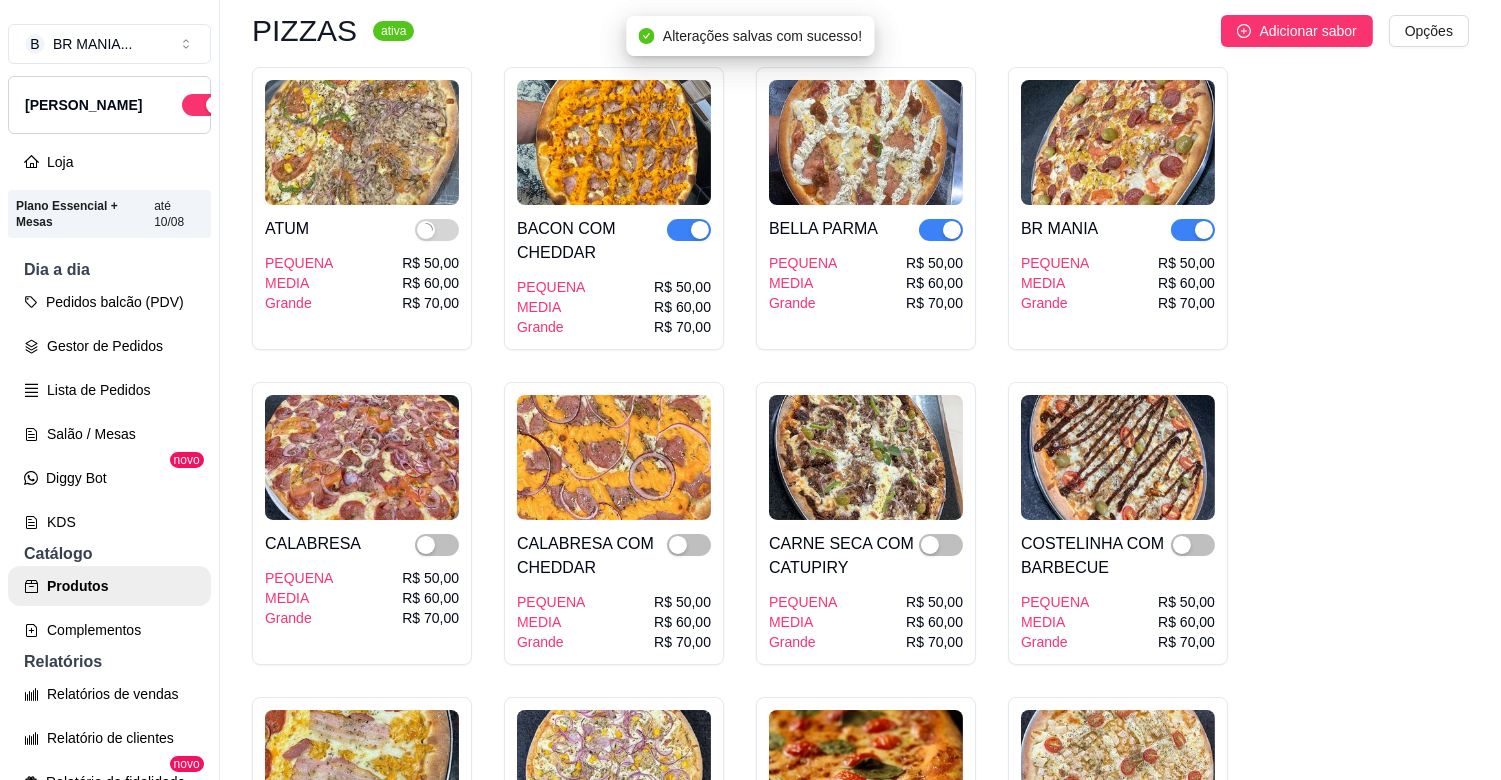 scroll, scrollTop: 3644, scrollLeft: 0, axis: vertical 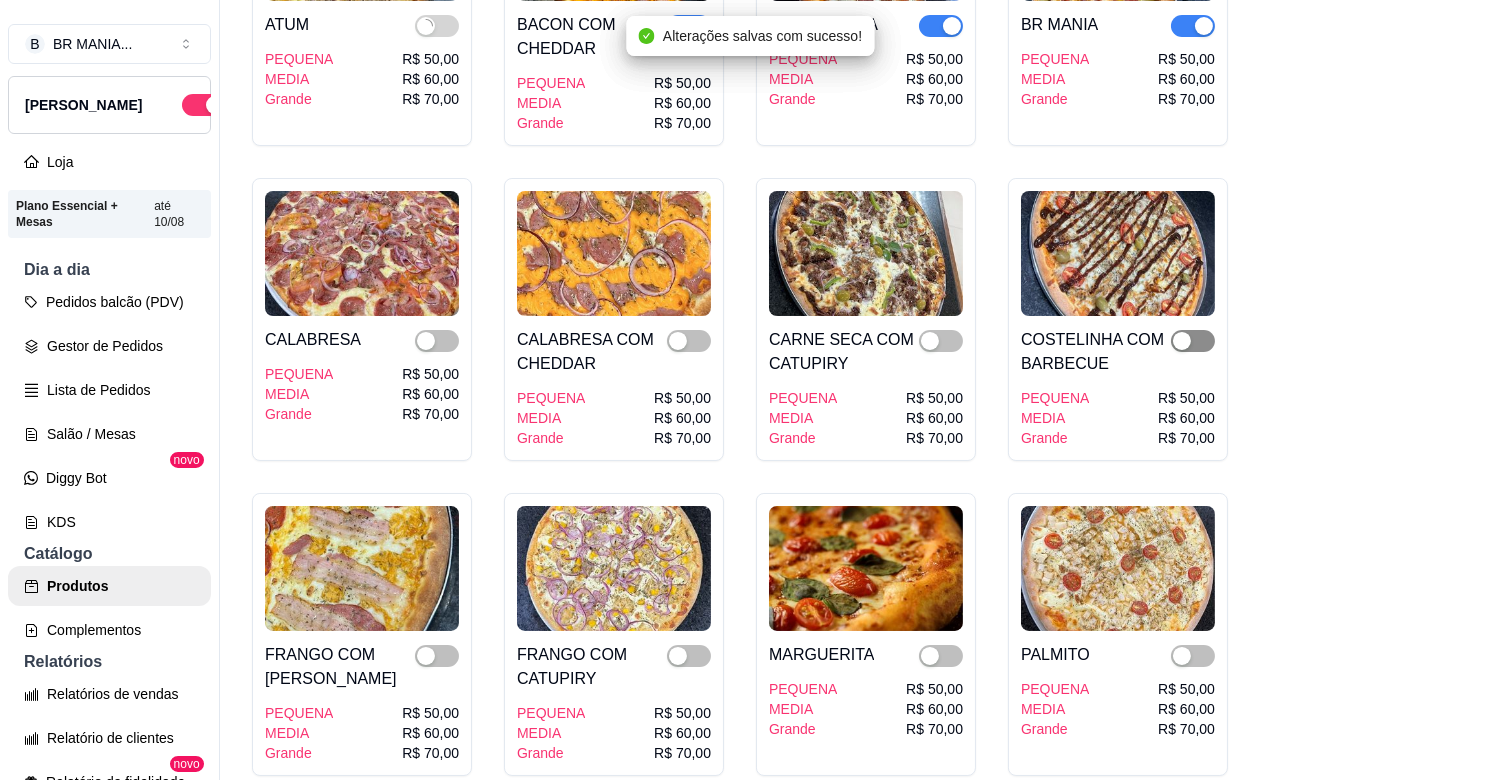 click at bounding box center [1193, 341] 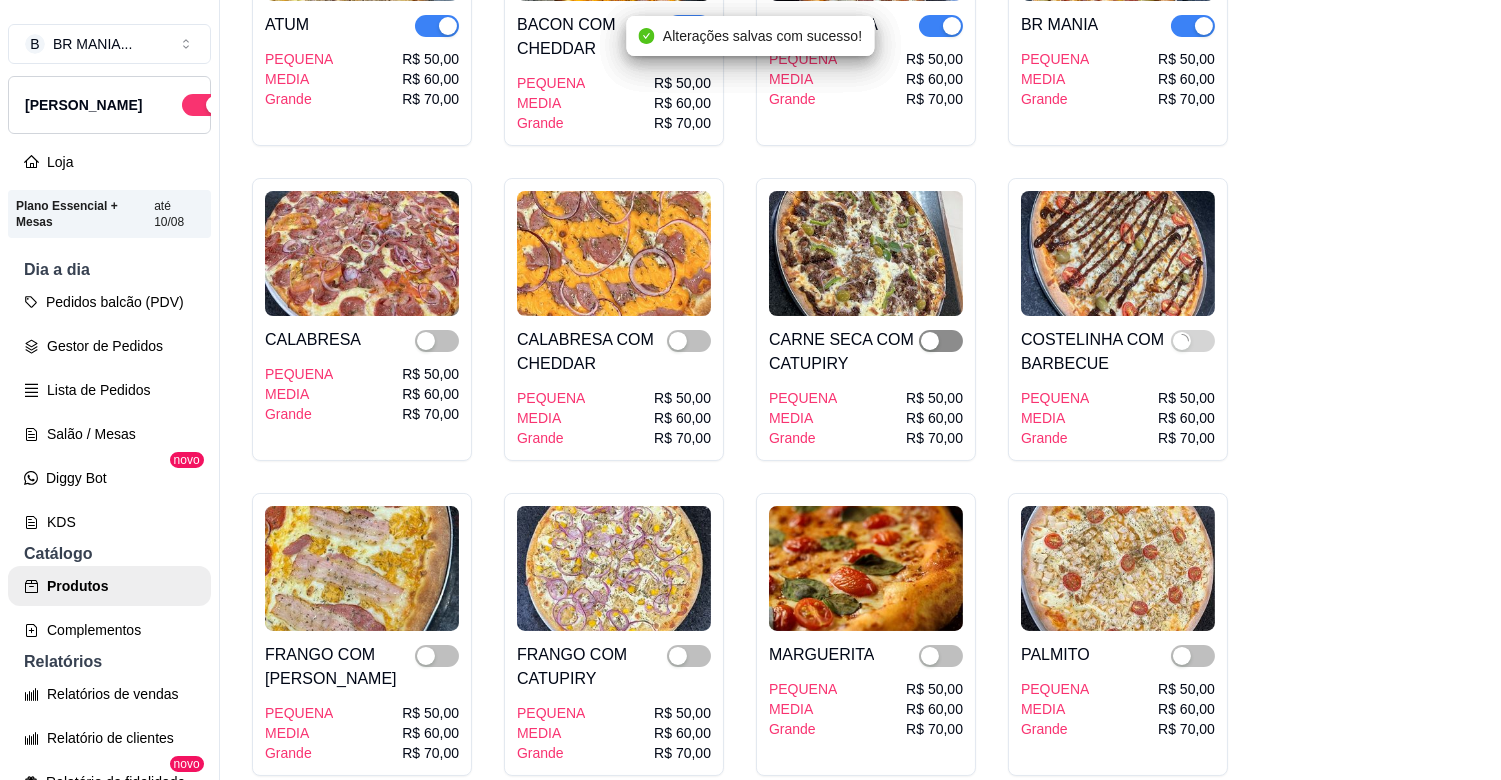 click at bounding box center (941, 341) 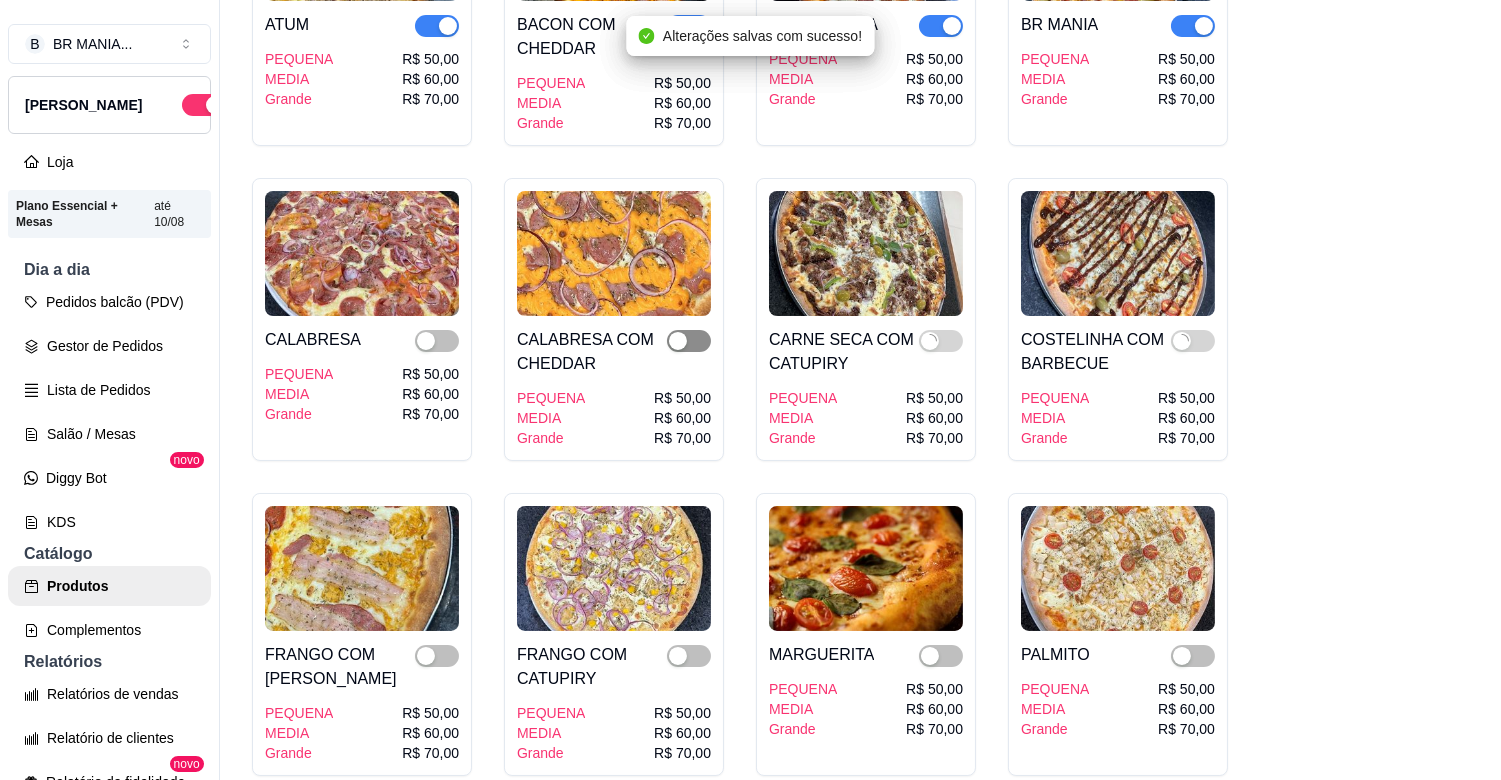 click at bounding box center (678, 341) 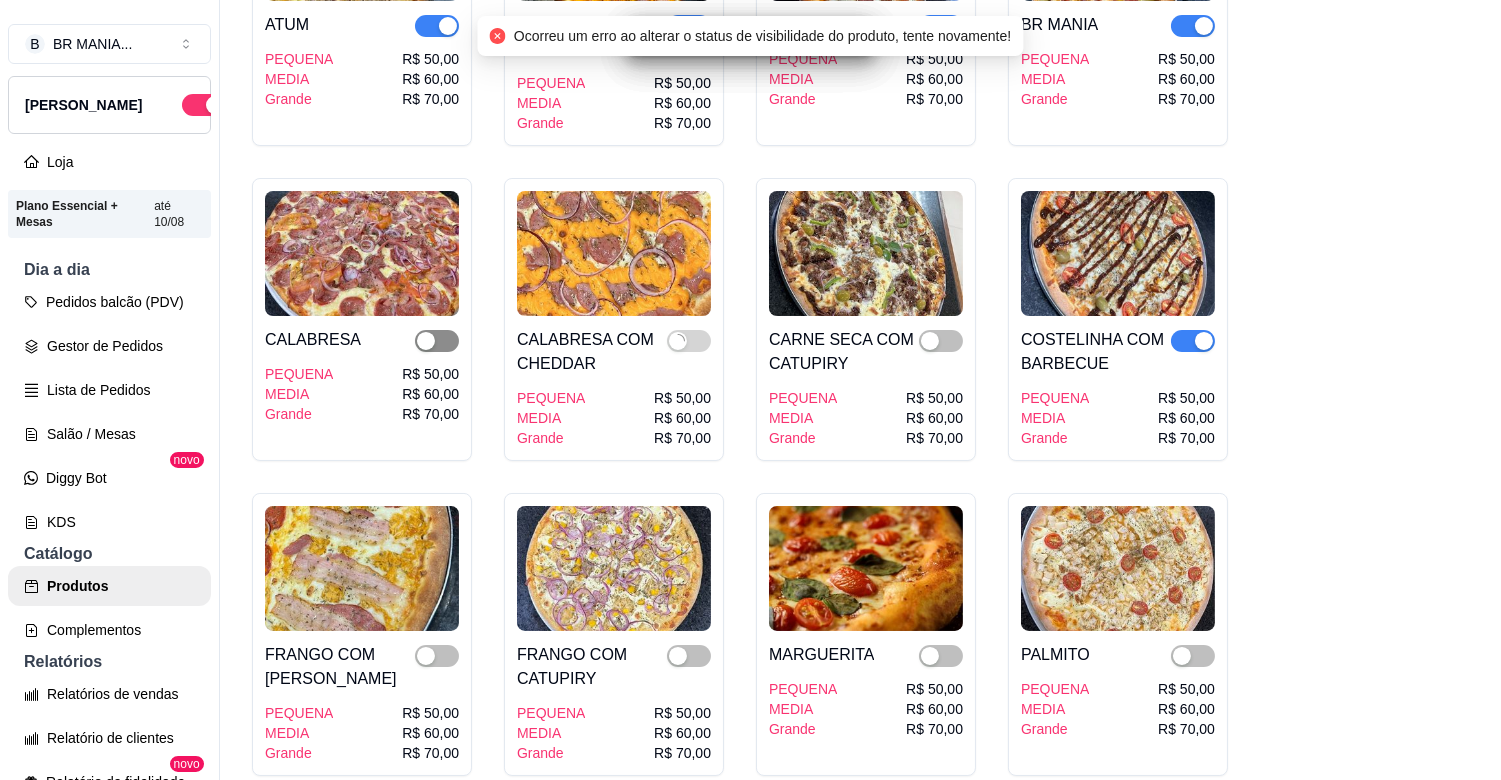 click at bounding box center [437, 341] 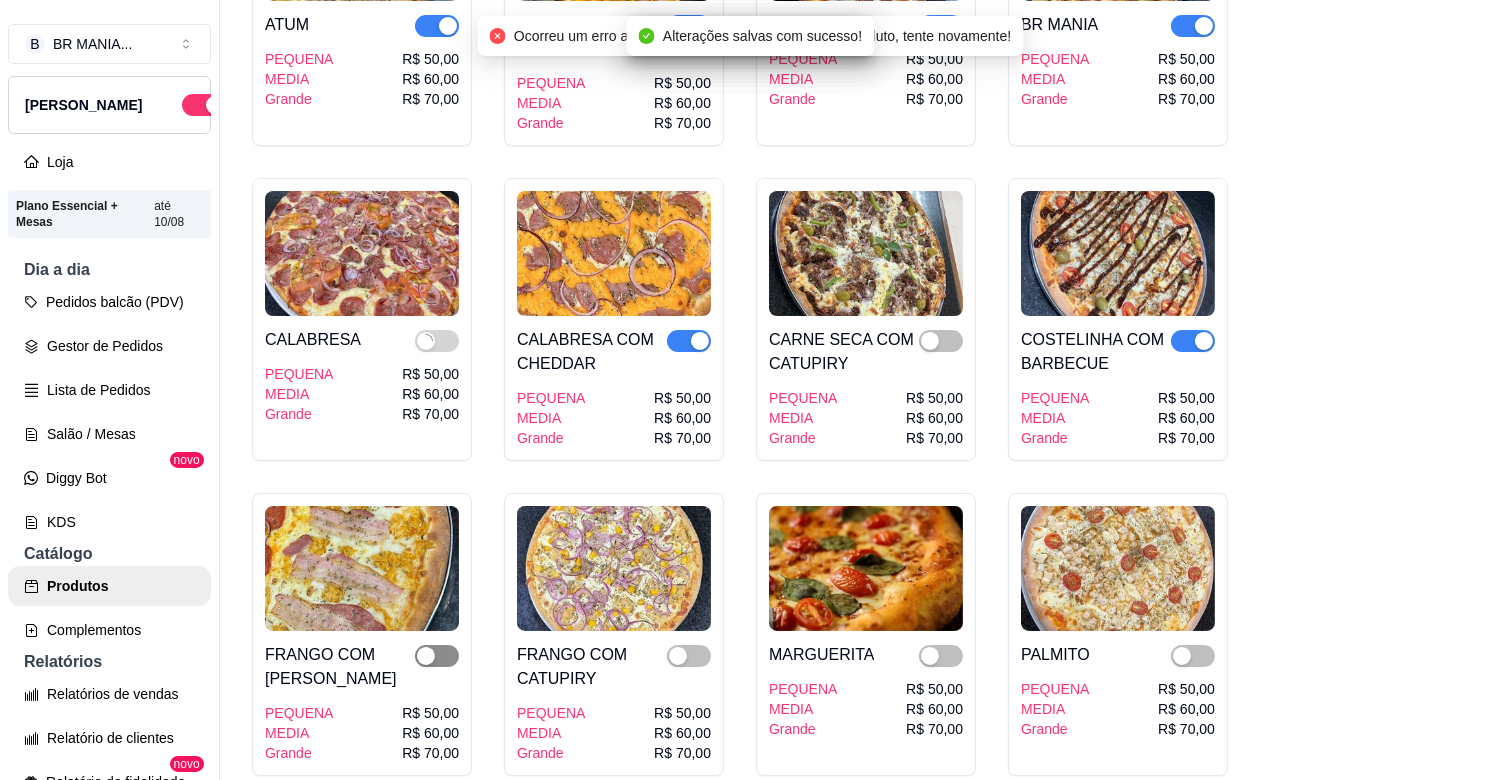 click at bounding box center [437, 656] 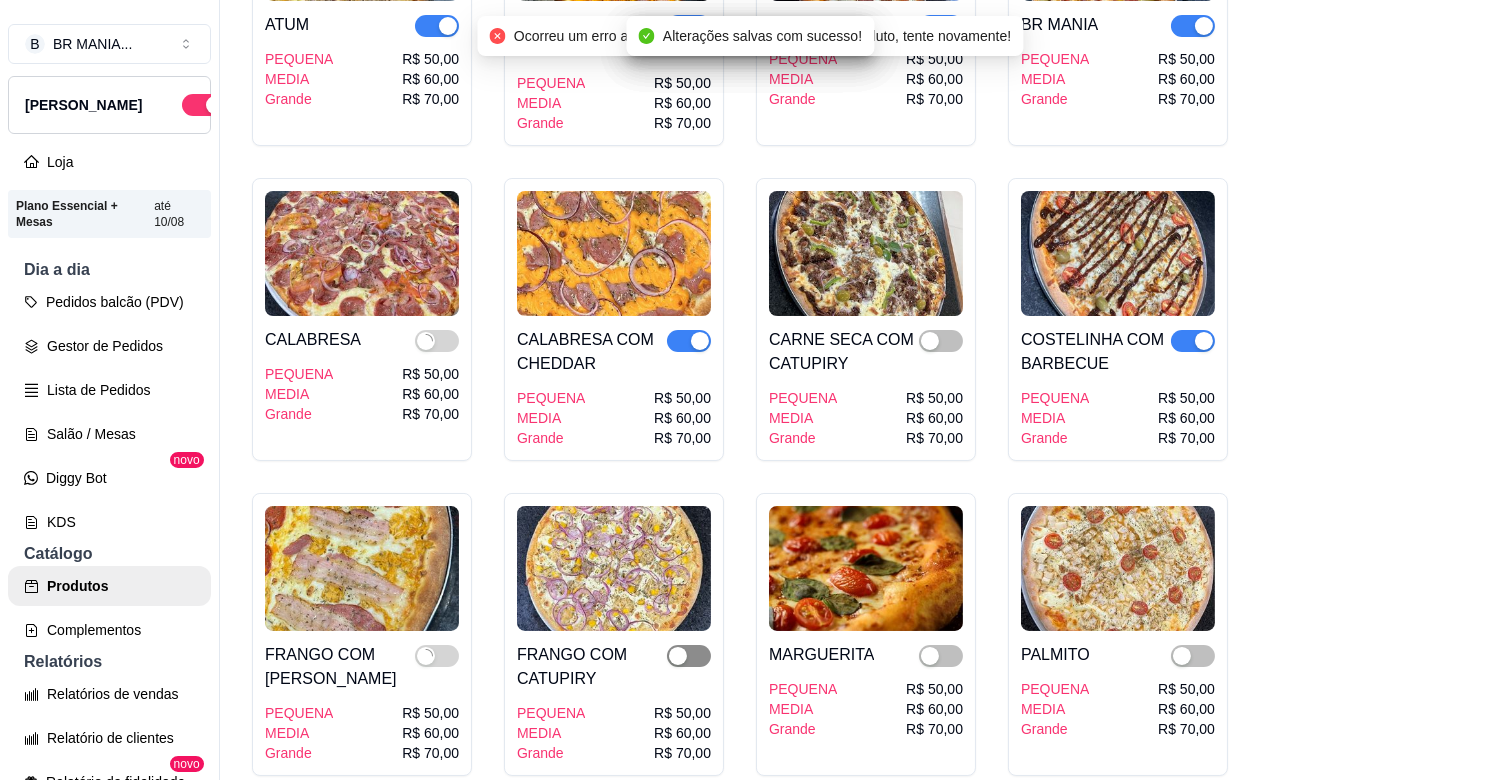 click at bounding box center (689, 656) 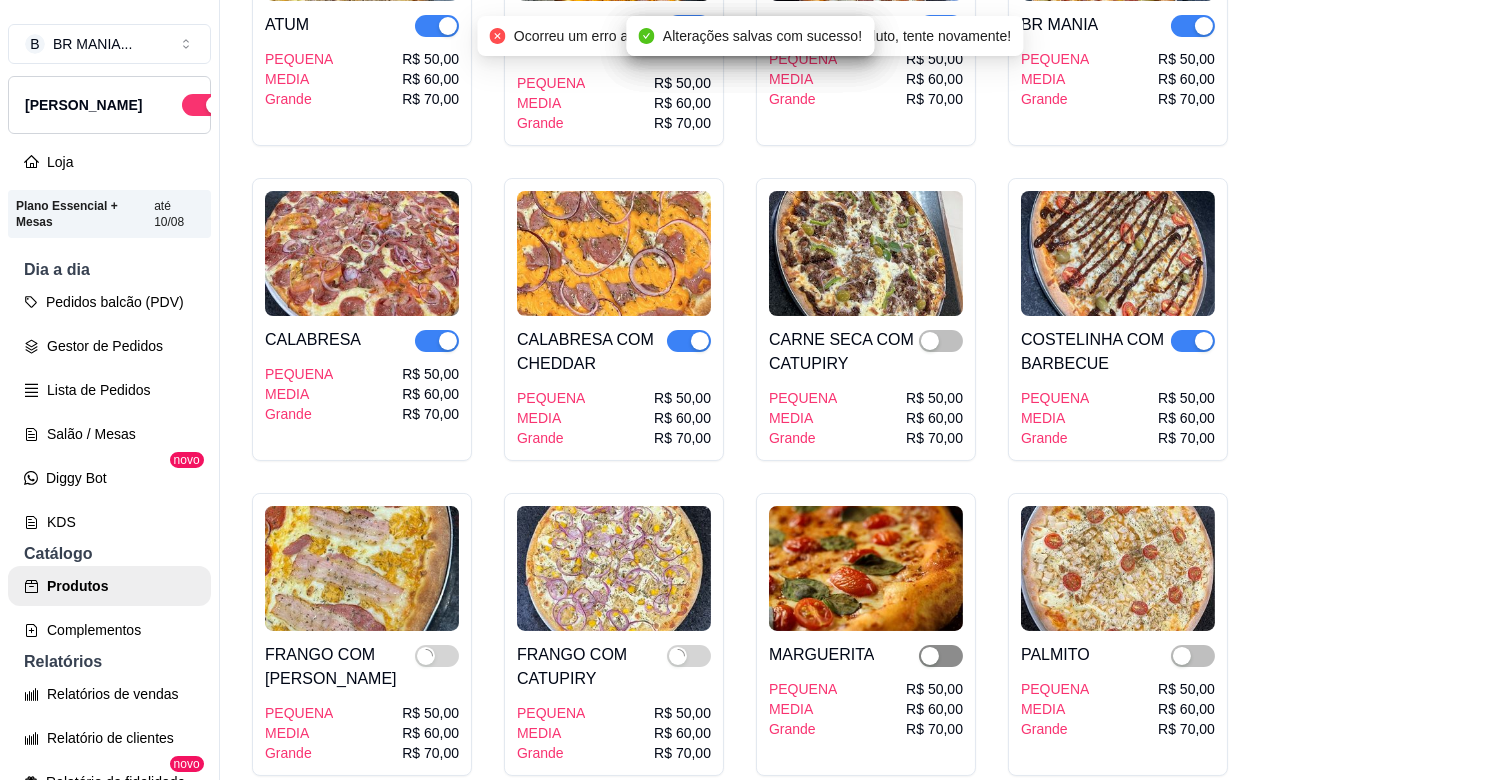 click at bounding box center (941, 656) 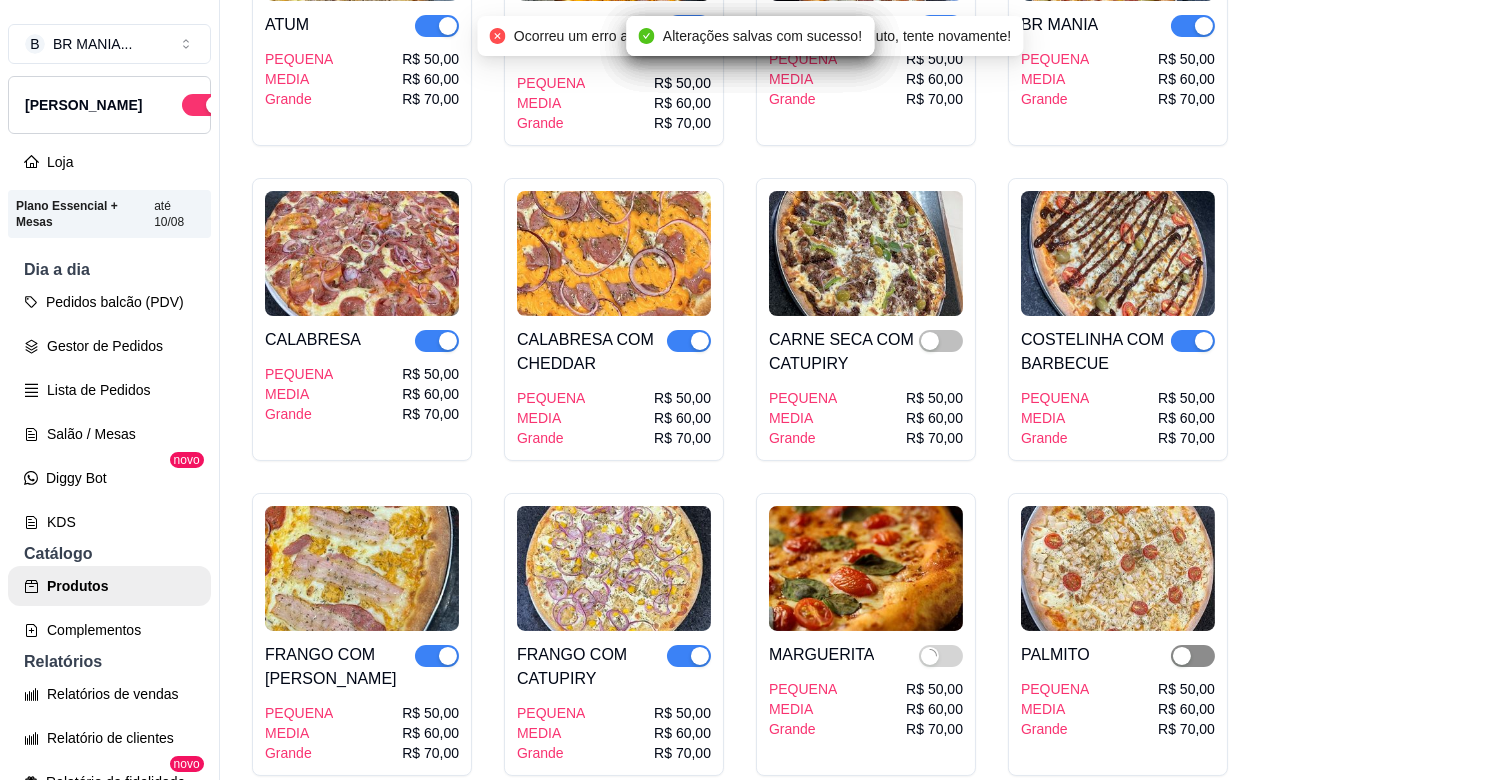 click at bounding box center [1193, 656] 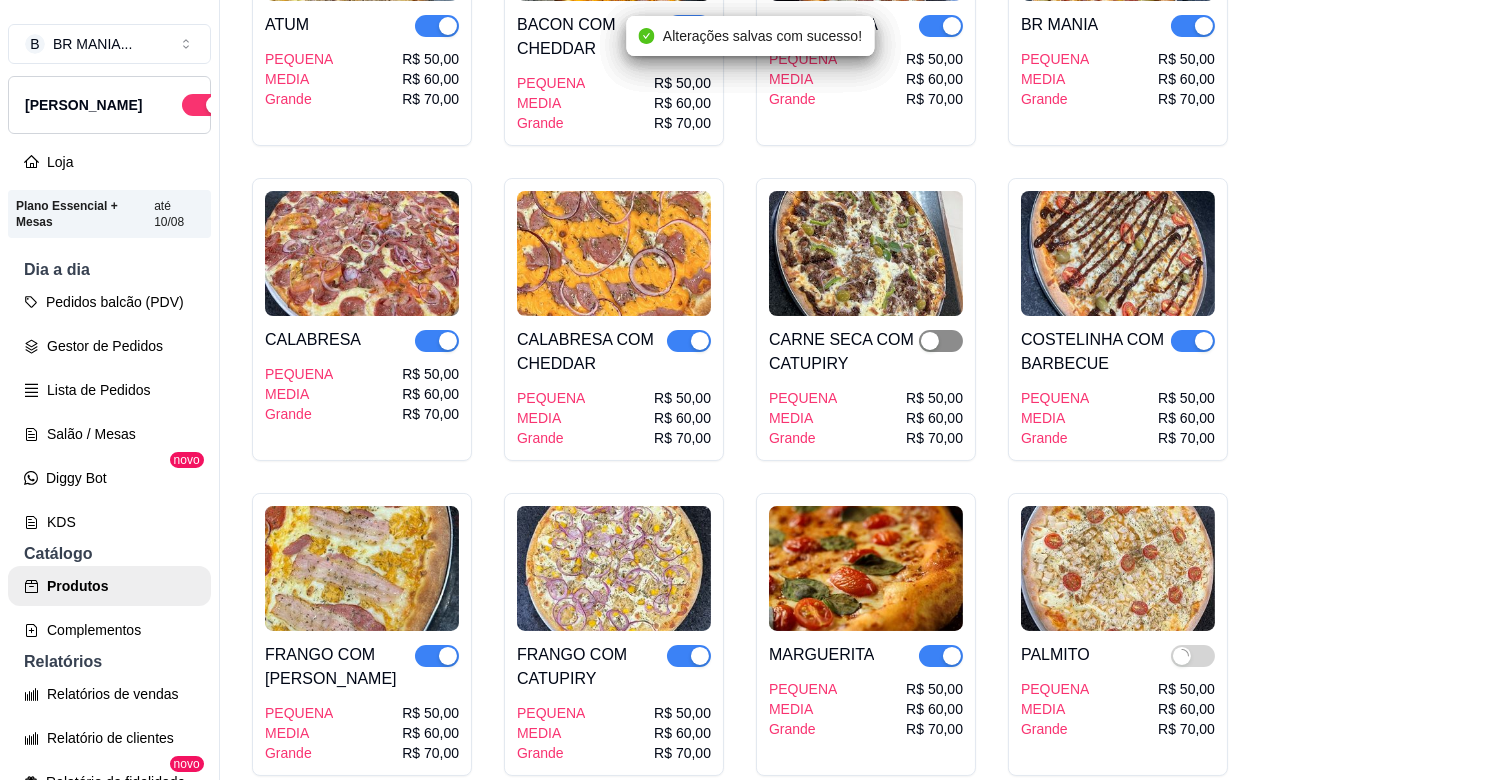 click at bounding box center [930, 341] 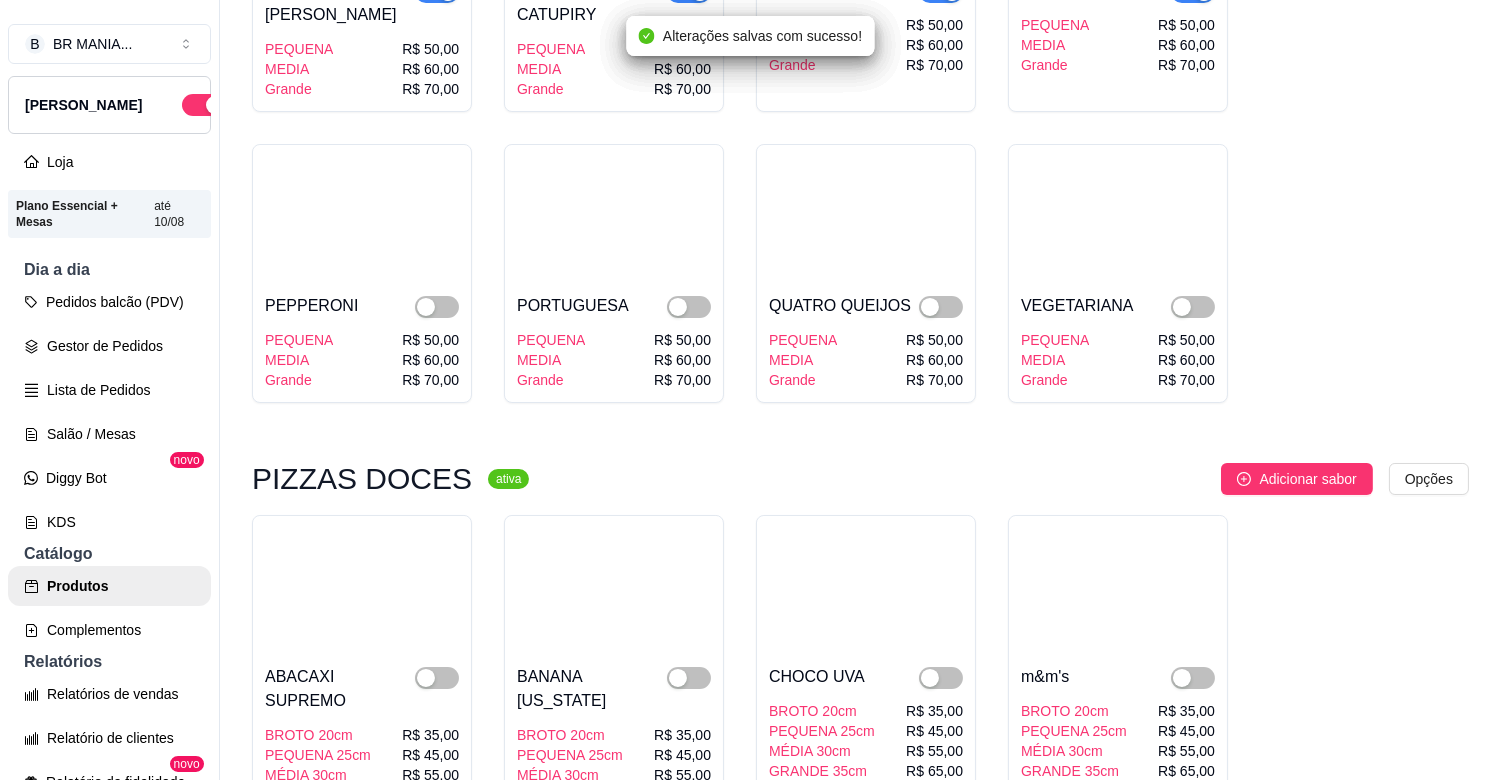 scroll, scrollTop: 4311, scrollLeft: 0, axis: vertical 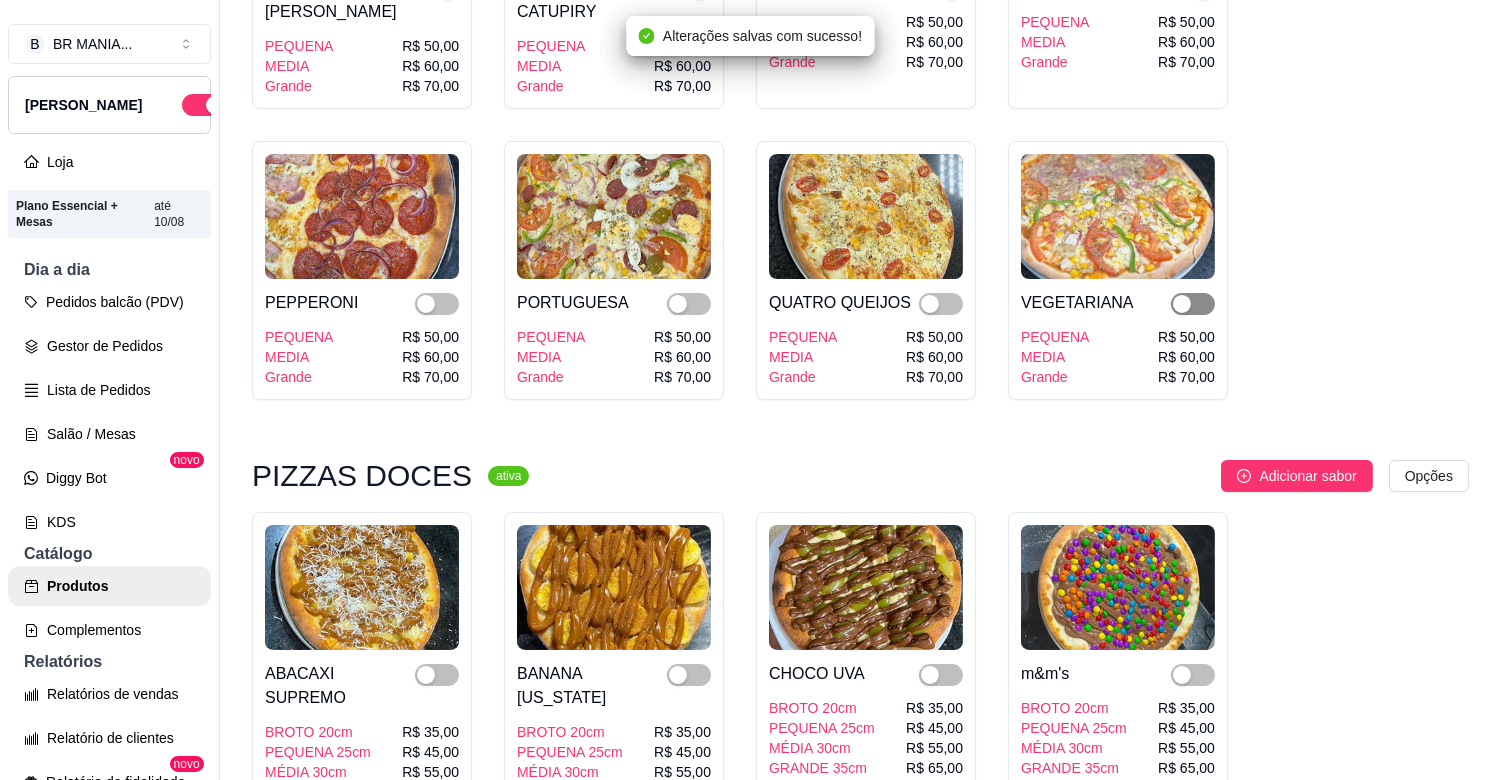 click at bounding box center [1193, 304] 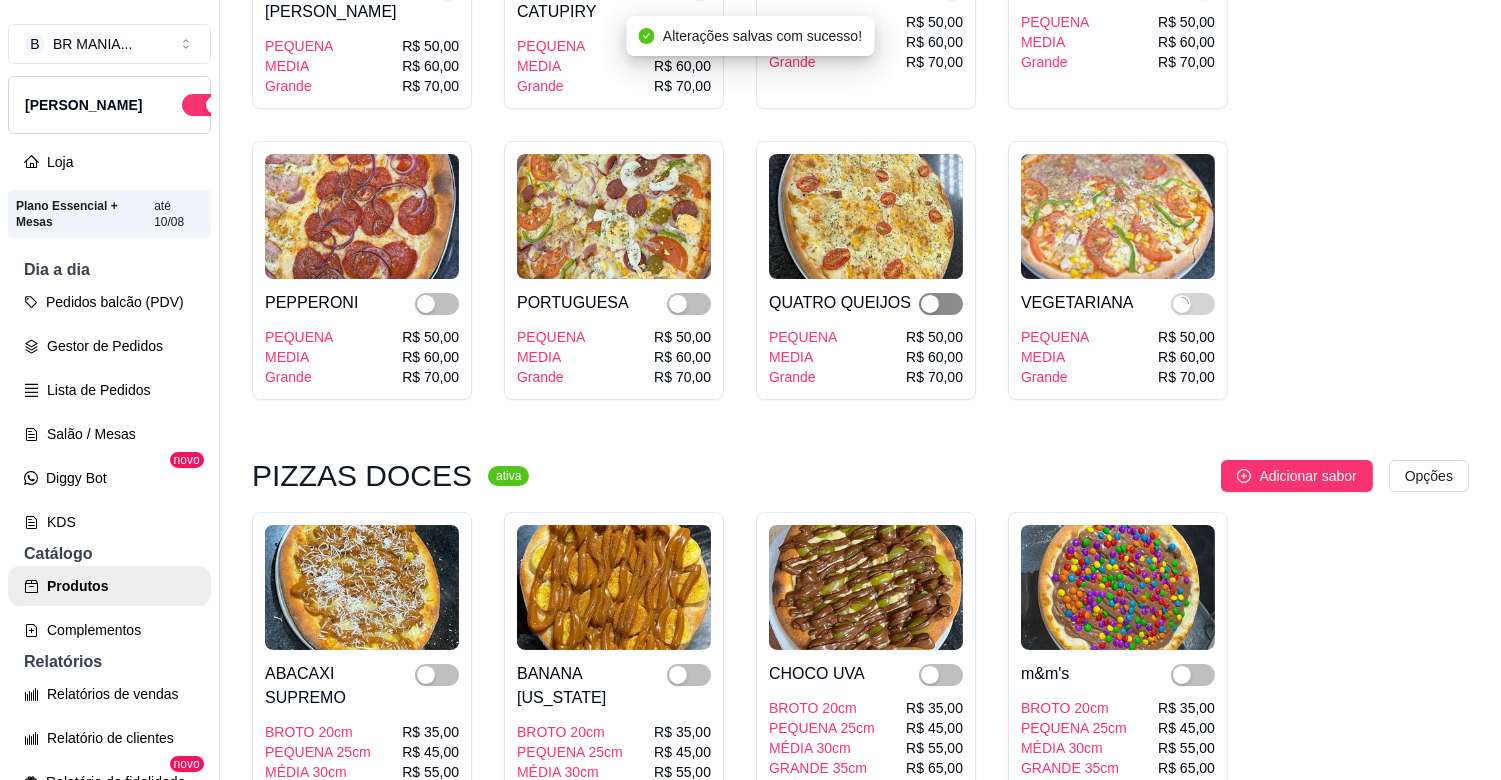 click at bounding box center (941, 304) 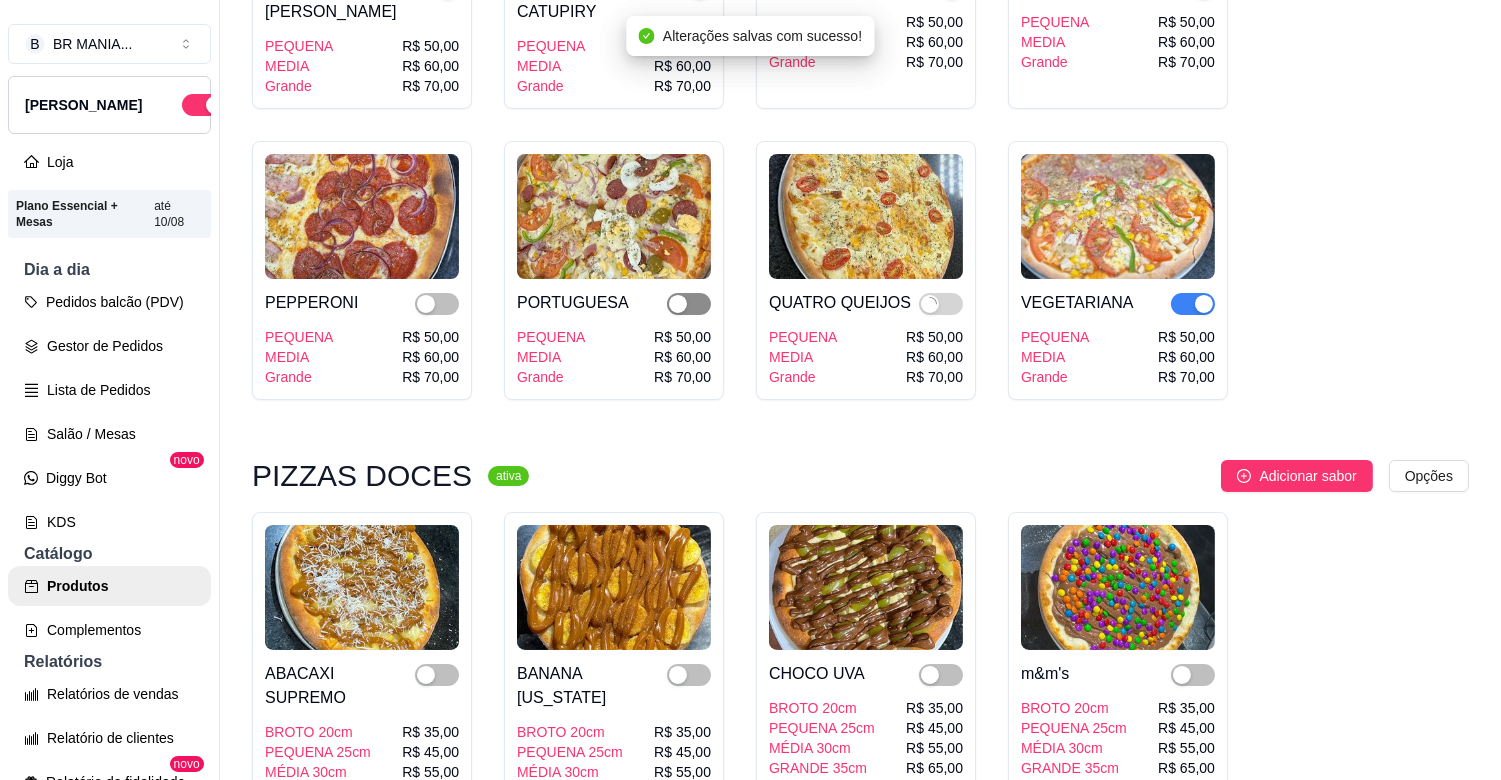 click at bounding box center [689, 304] 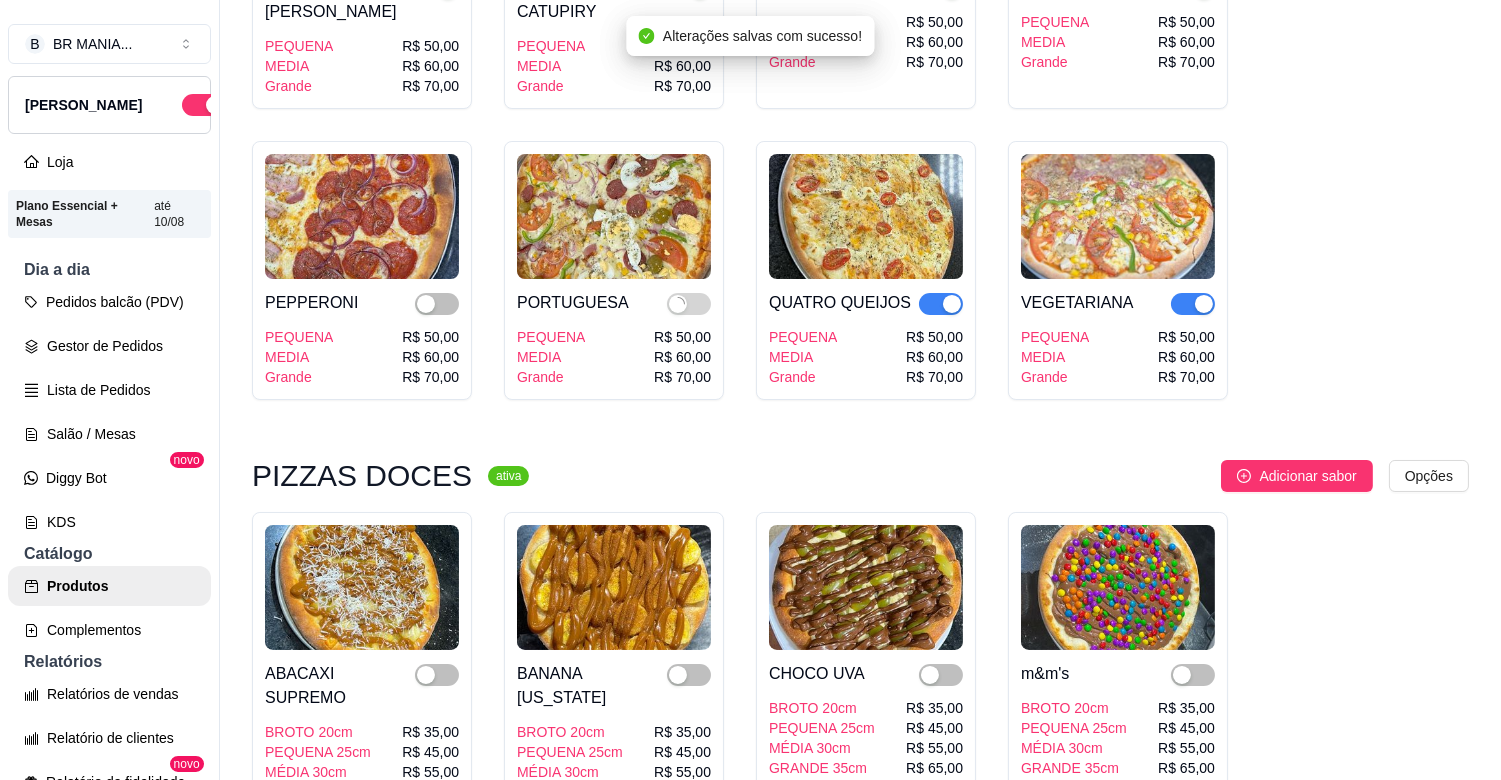 click on "PEPPERONI   PEQUENA MEDIA  Grande R$ 50,00 R$ 60,00 R$ 70,00" at bounding box center (362, 333) 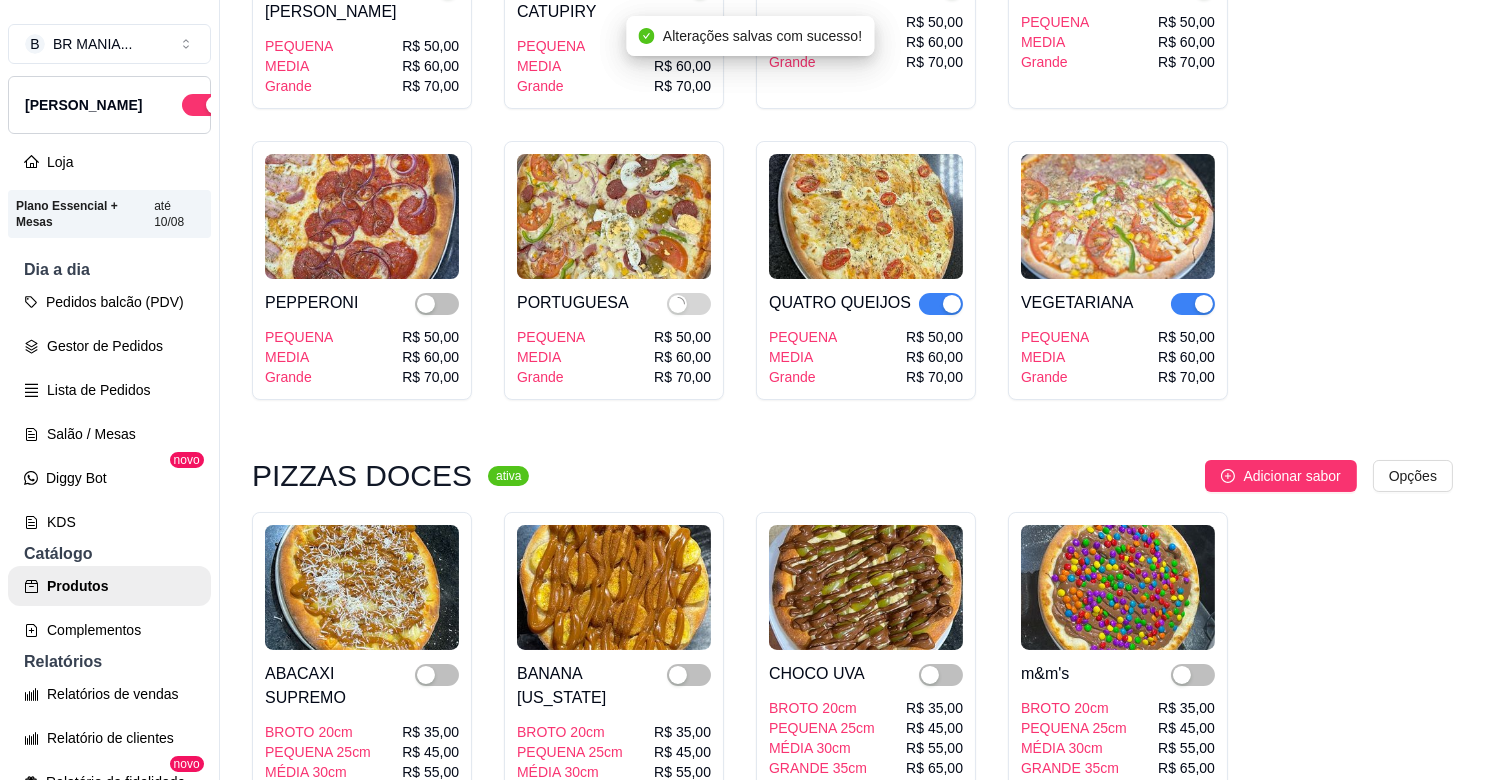 type 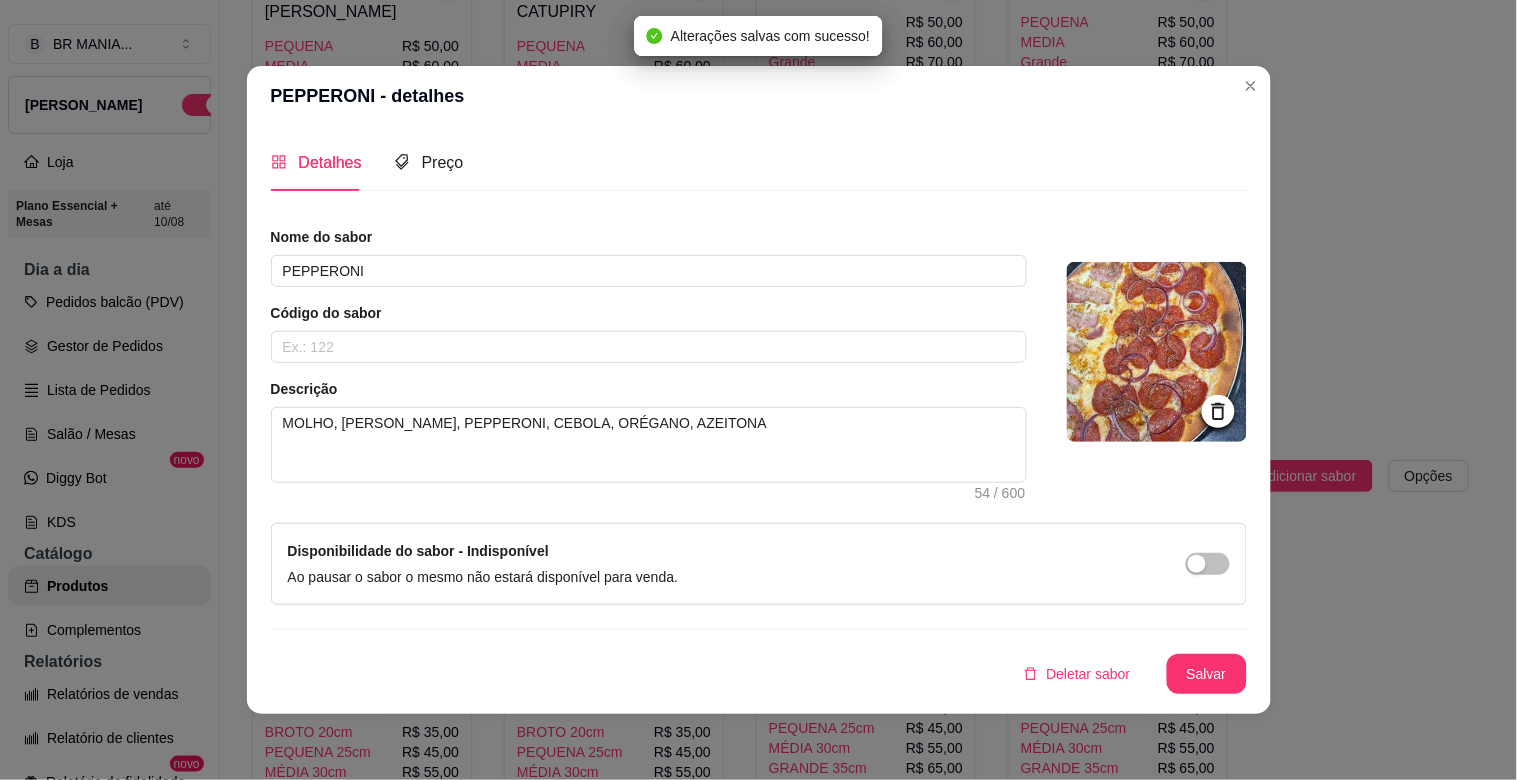 click on "PEPPERONI - detalhes Detalhes Preço Nome do sabor PEPPERONI Código do sabor Descrição MOLHO, MUSSARELA, PEPPERONI, CEBOLA, ORÉGANO, AZEITONA 54 / 600 Disponibilidade do sabor - Indisponível Ao pausar o sabor o mesmo não estará disponível para venda. Deletar sabor Salvar" at bounding box center [758, 390] 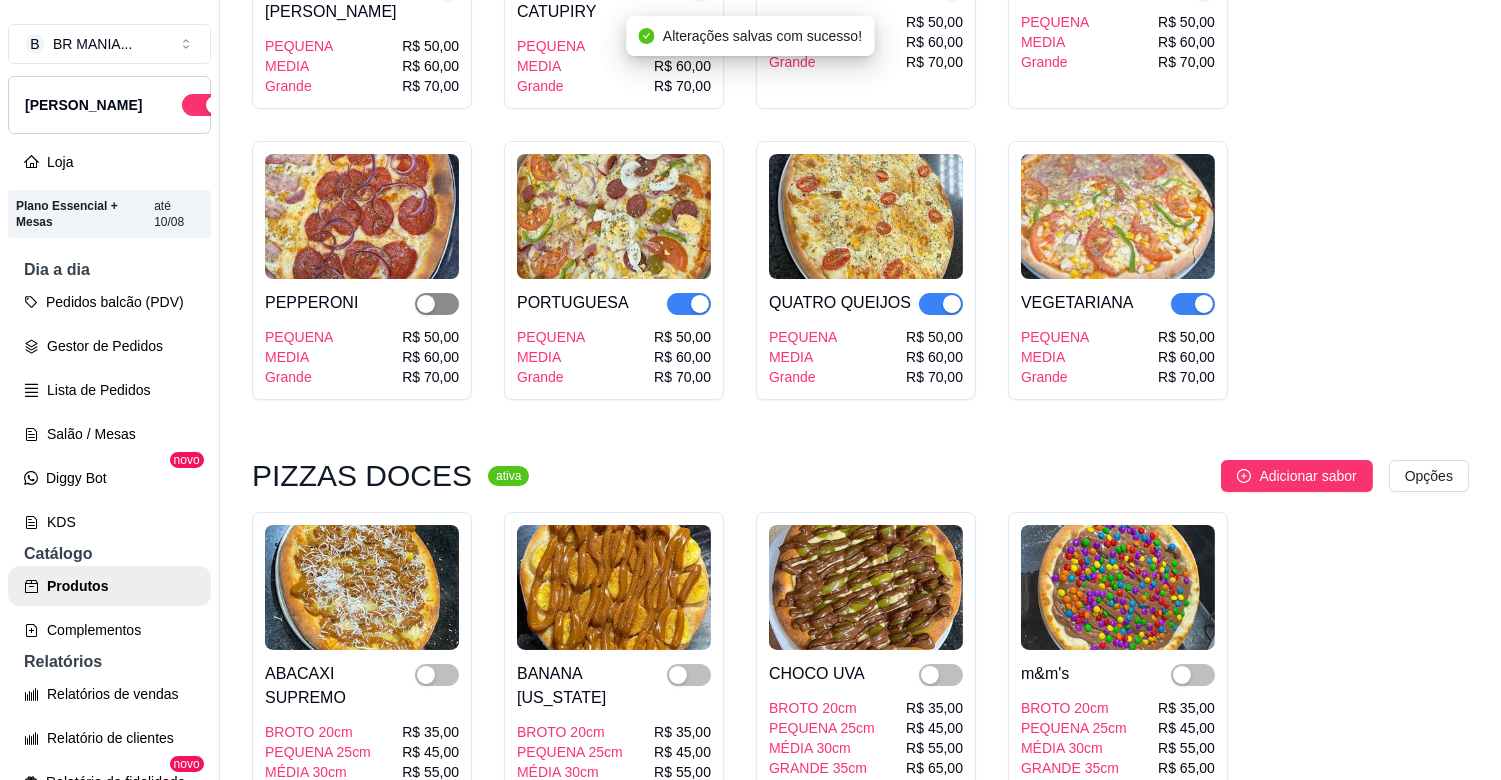 click at bounding box center (426, 304) 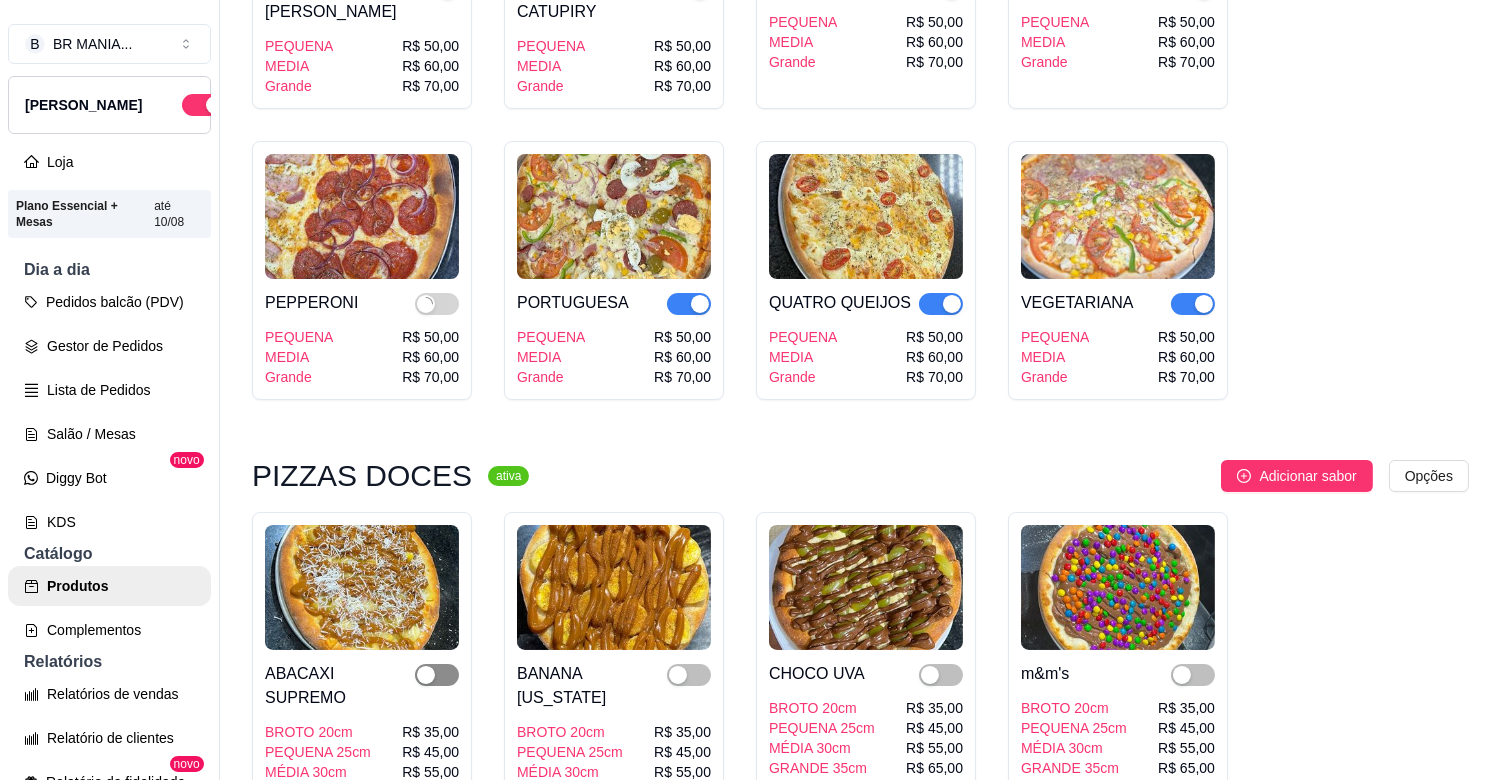 click at bounding box center [437, 675] 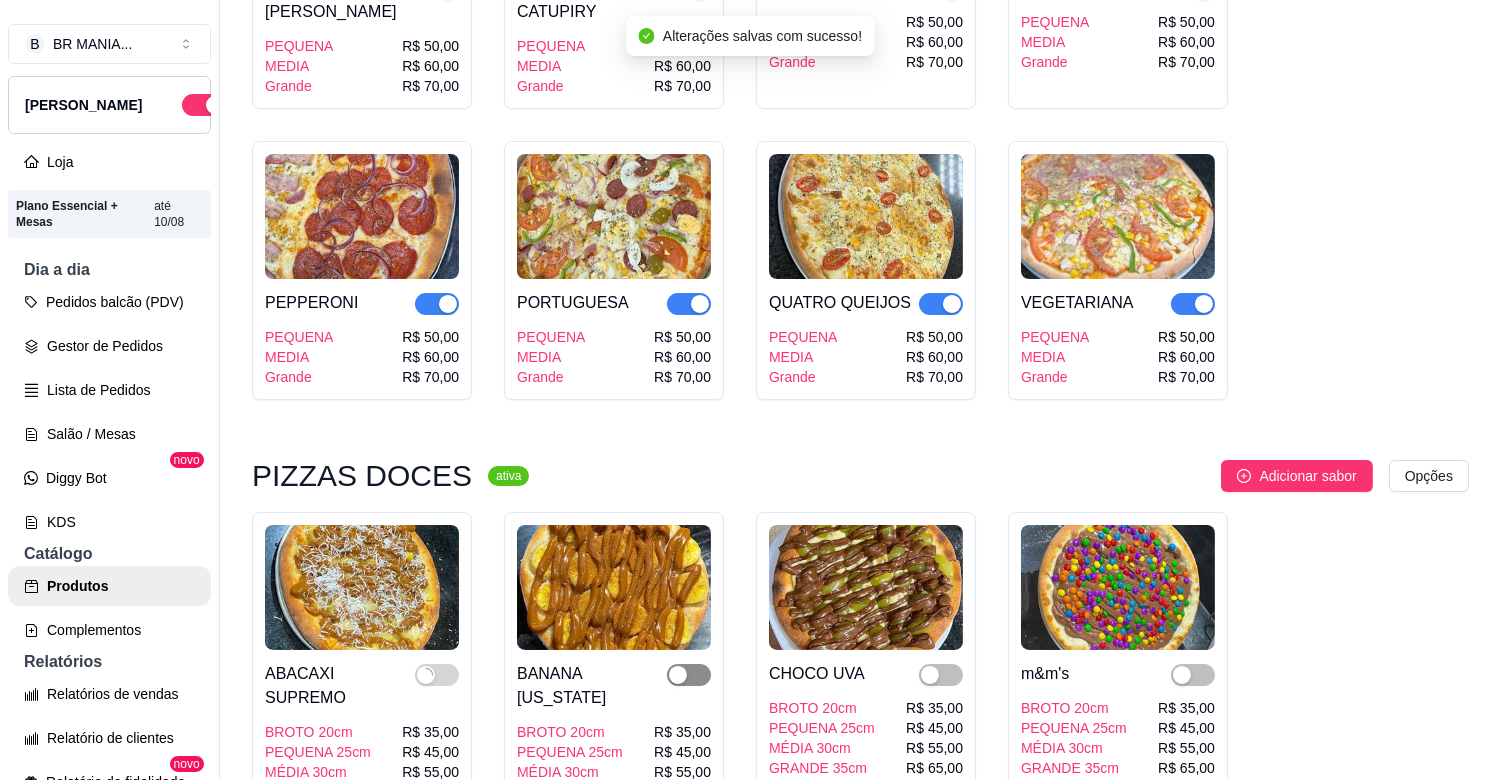 click at bounding box center [689, 675] 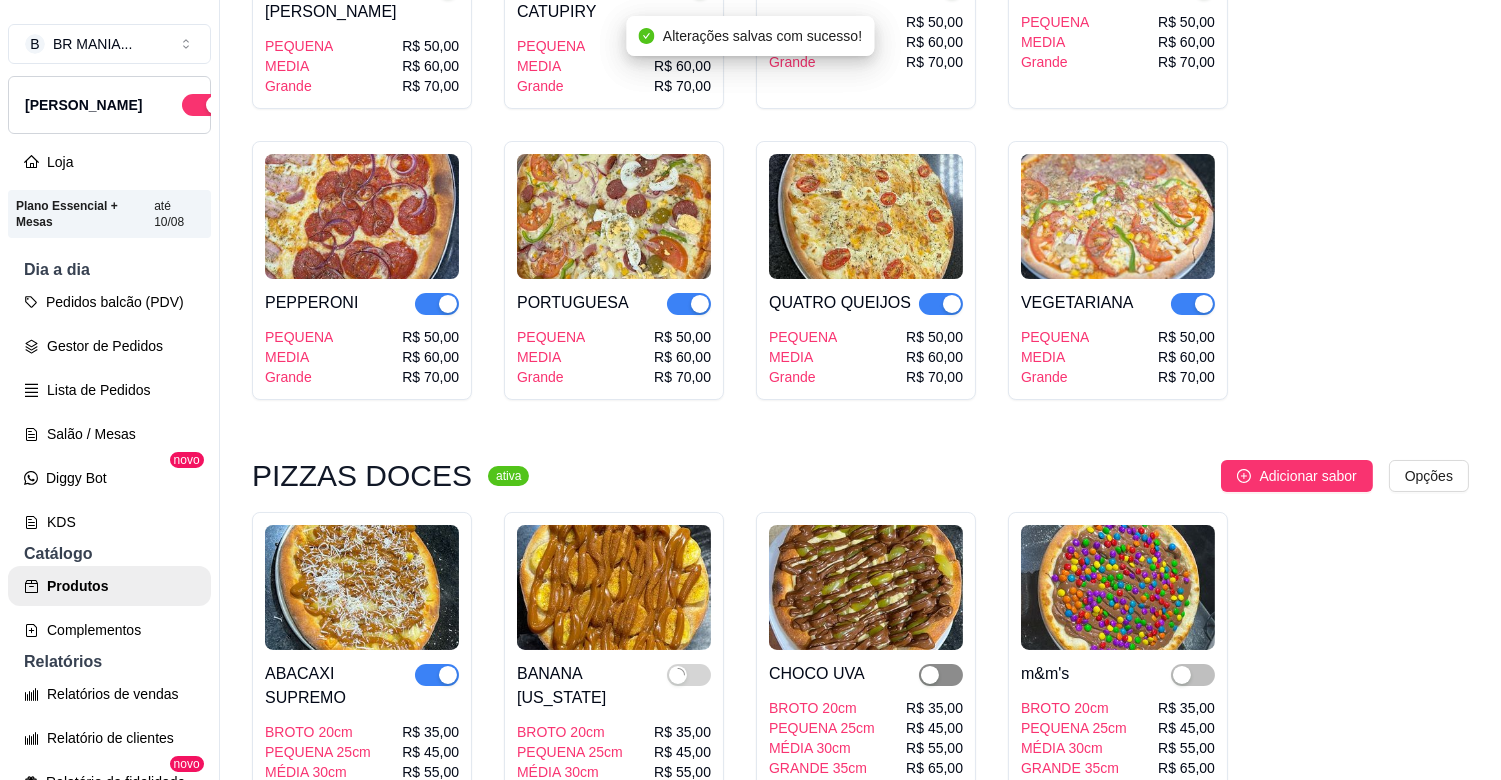 click at bounding box center [941, 675] 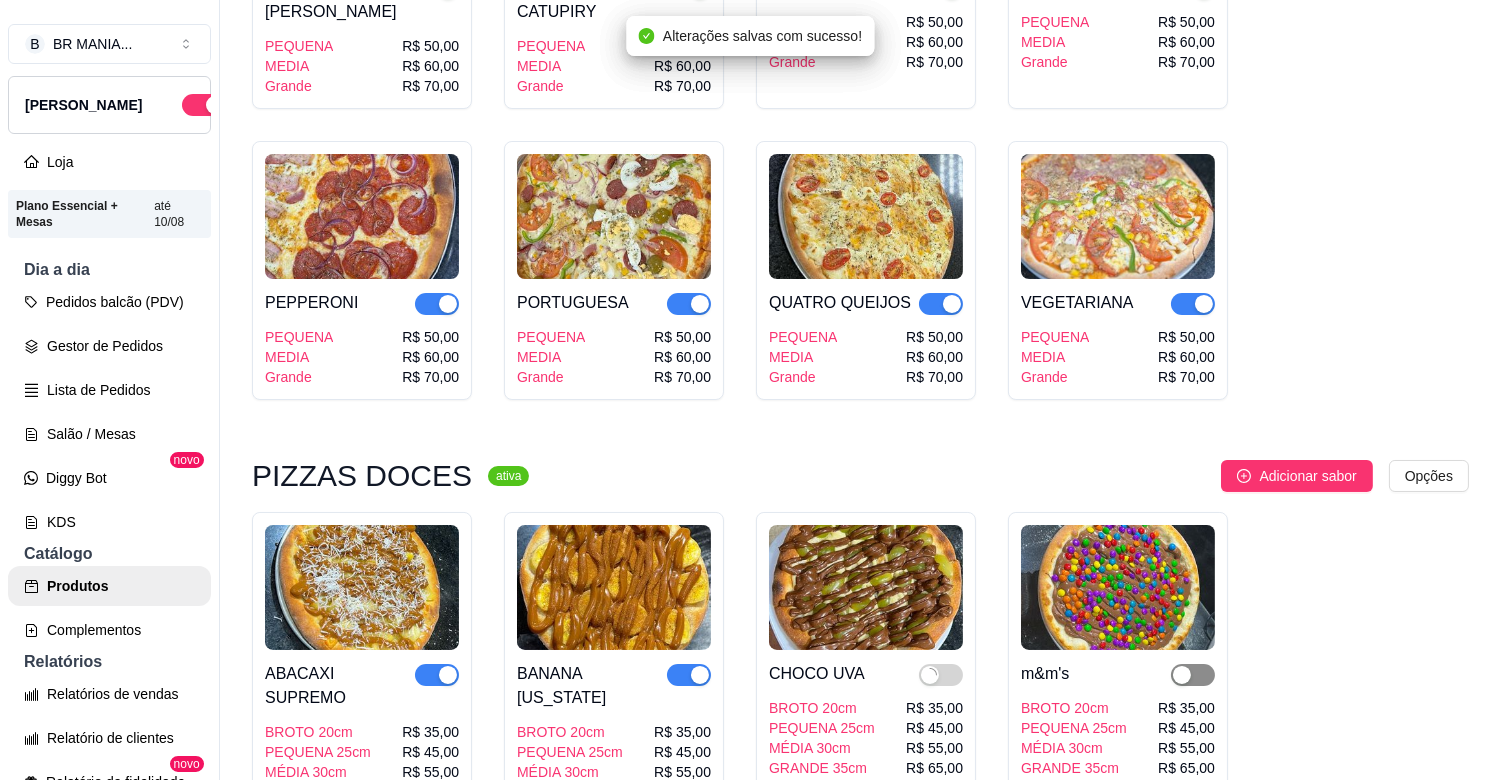 click at bounding box center [1193, 675] 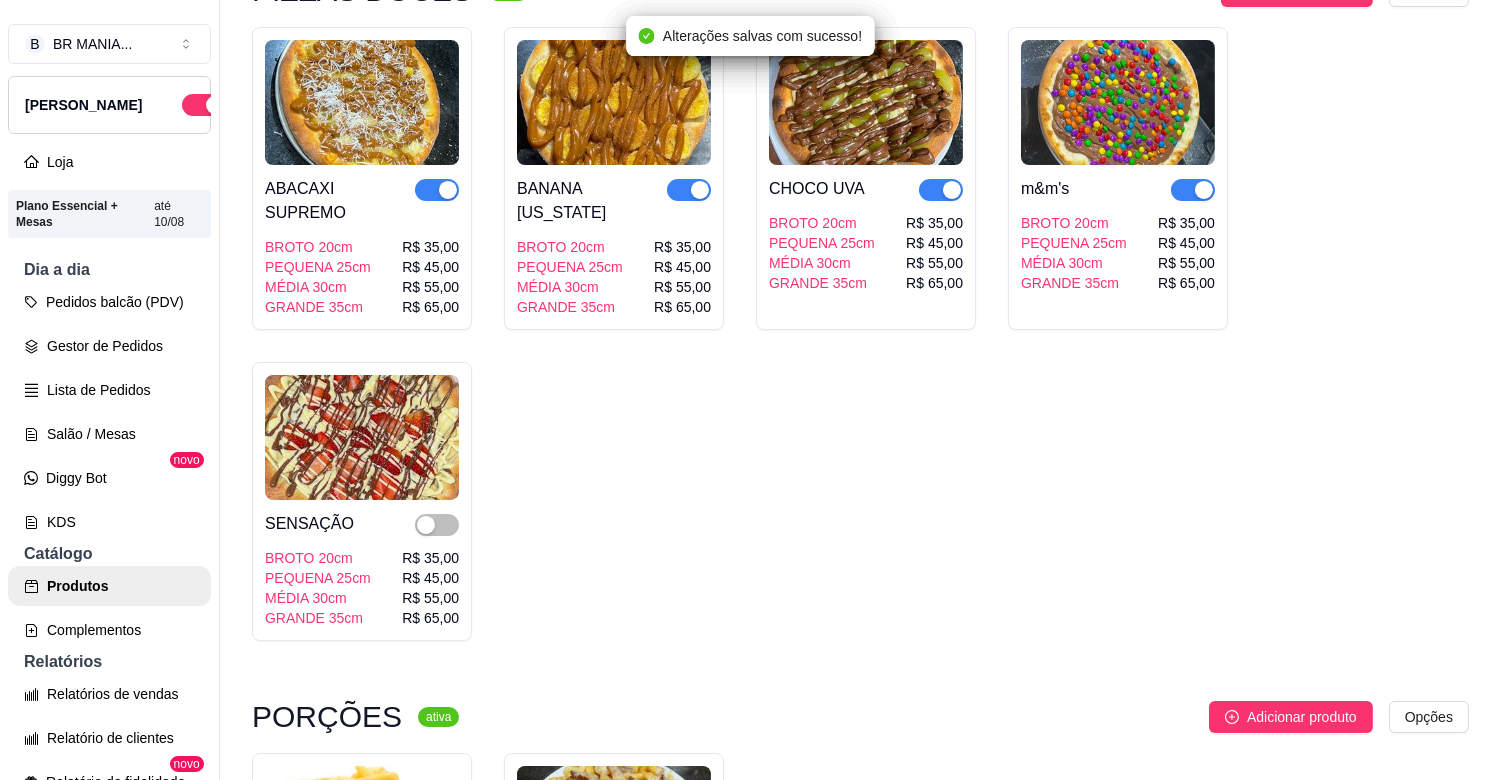 scroll, scrollTop: 4800, scrollLeft: 0, axis: vertical 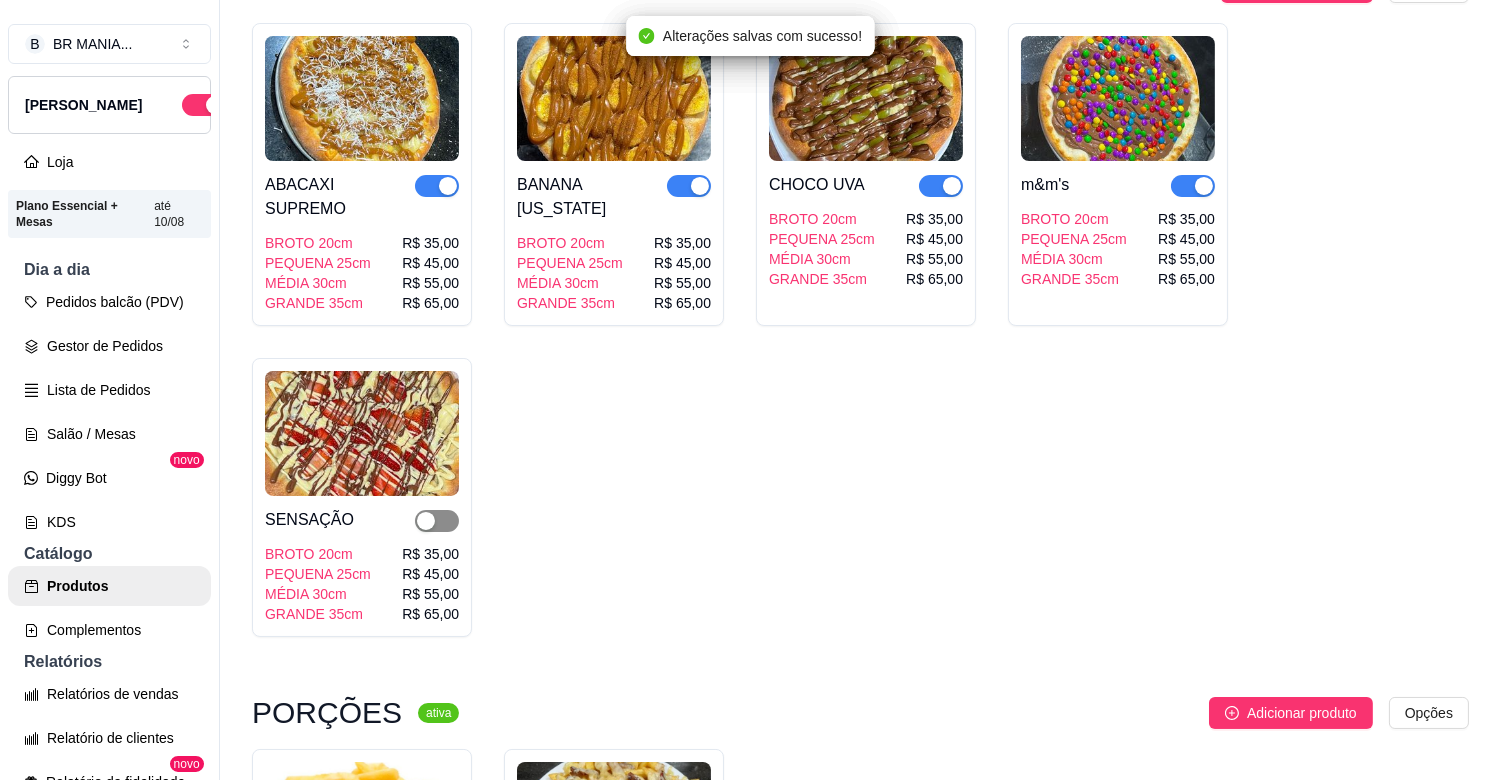 click at bounding box center (426, 521) 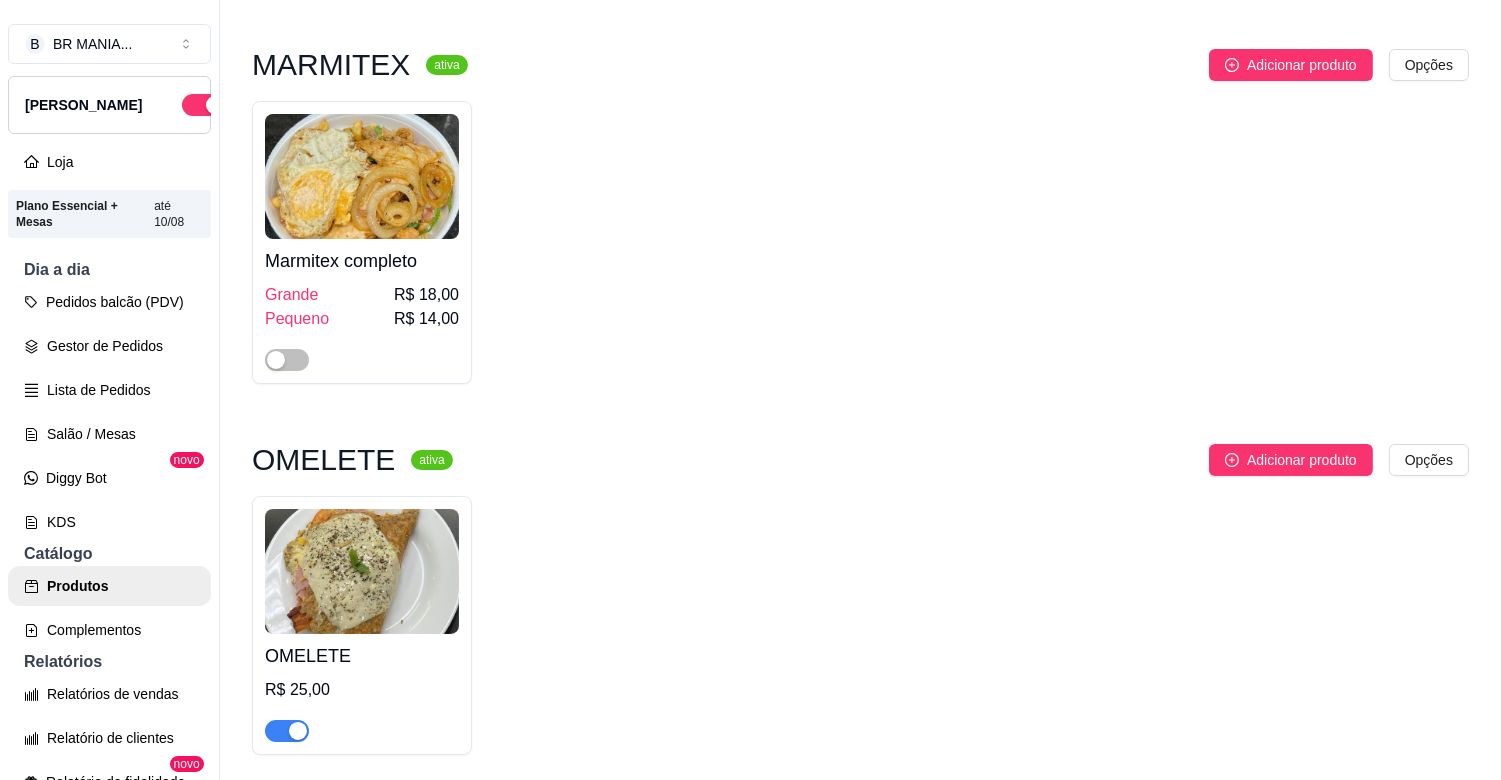 scroll, scrollTop: 1155, scrollLeft: 0, axis: vertical 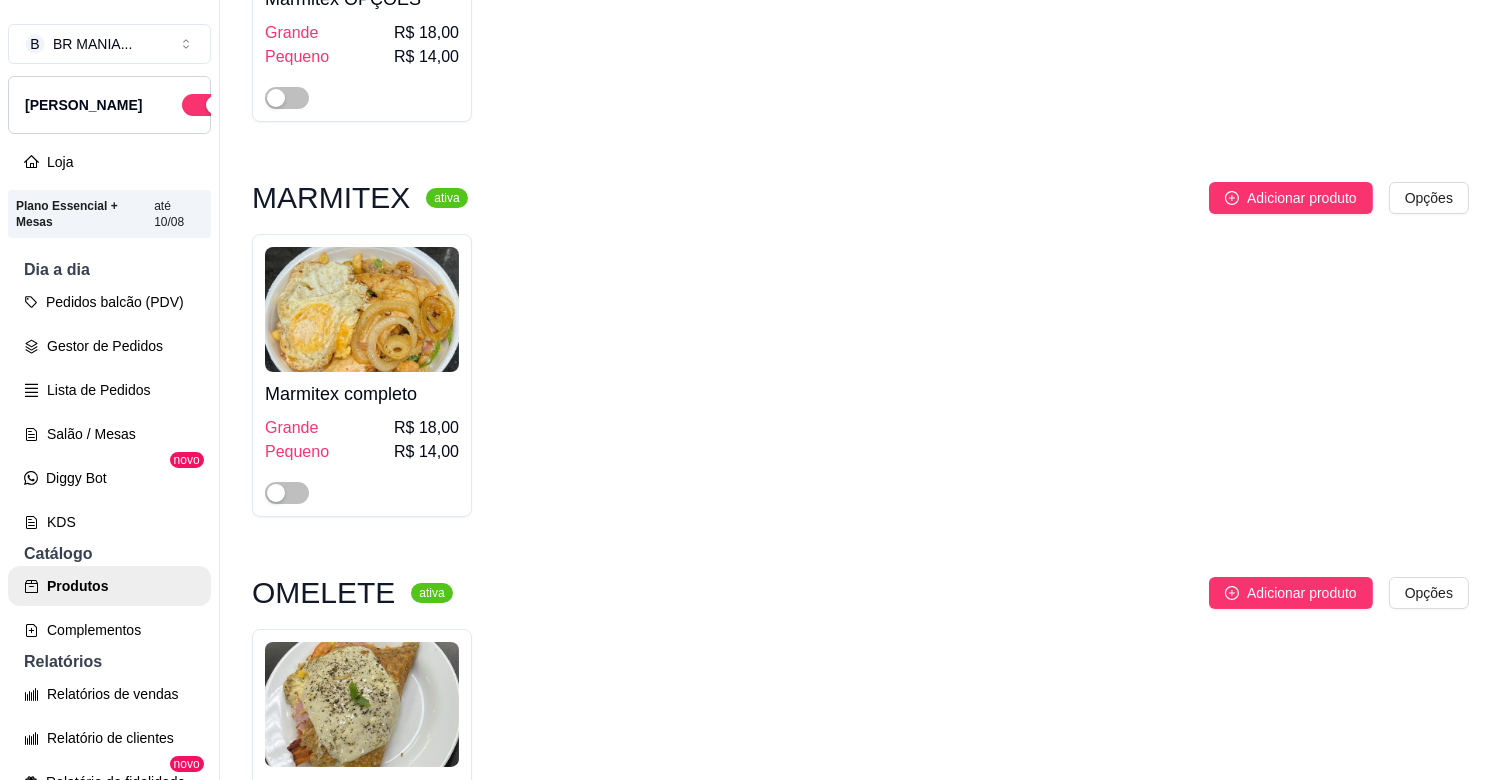 click on "Pedidos balcão (PDV) Gestor de Pedidos Lista de Pedidos Salão / Mesas Diggy Bot novo KDS" at bounding box center [109, 412] 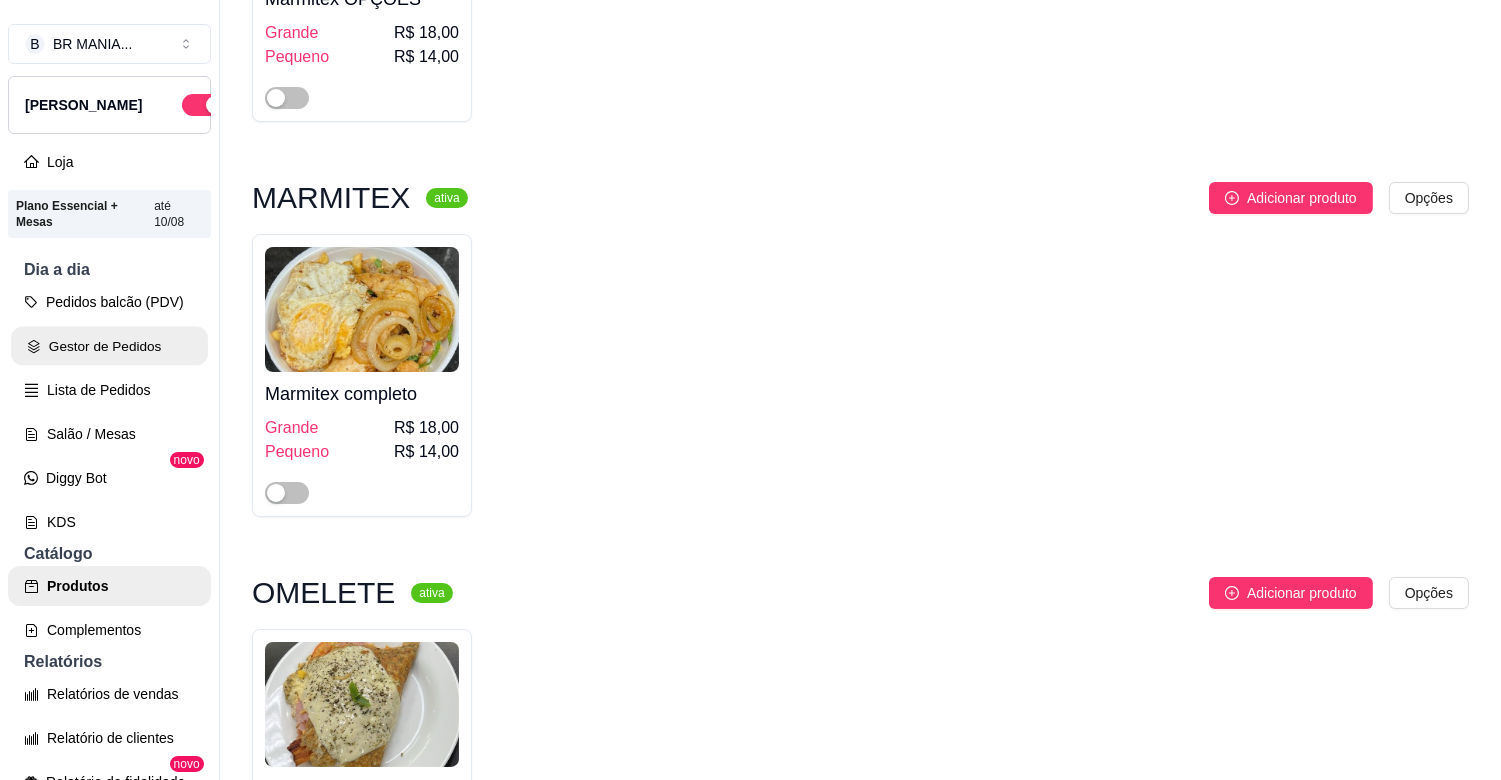 click on "Gestor de Pedidos" at bounding box center [109, 346] 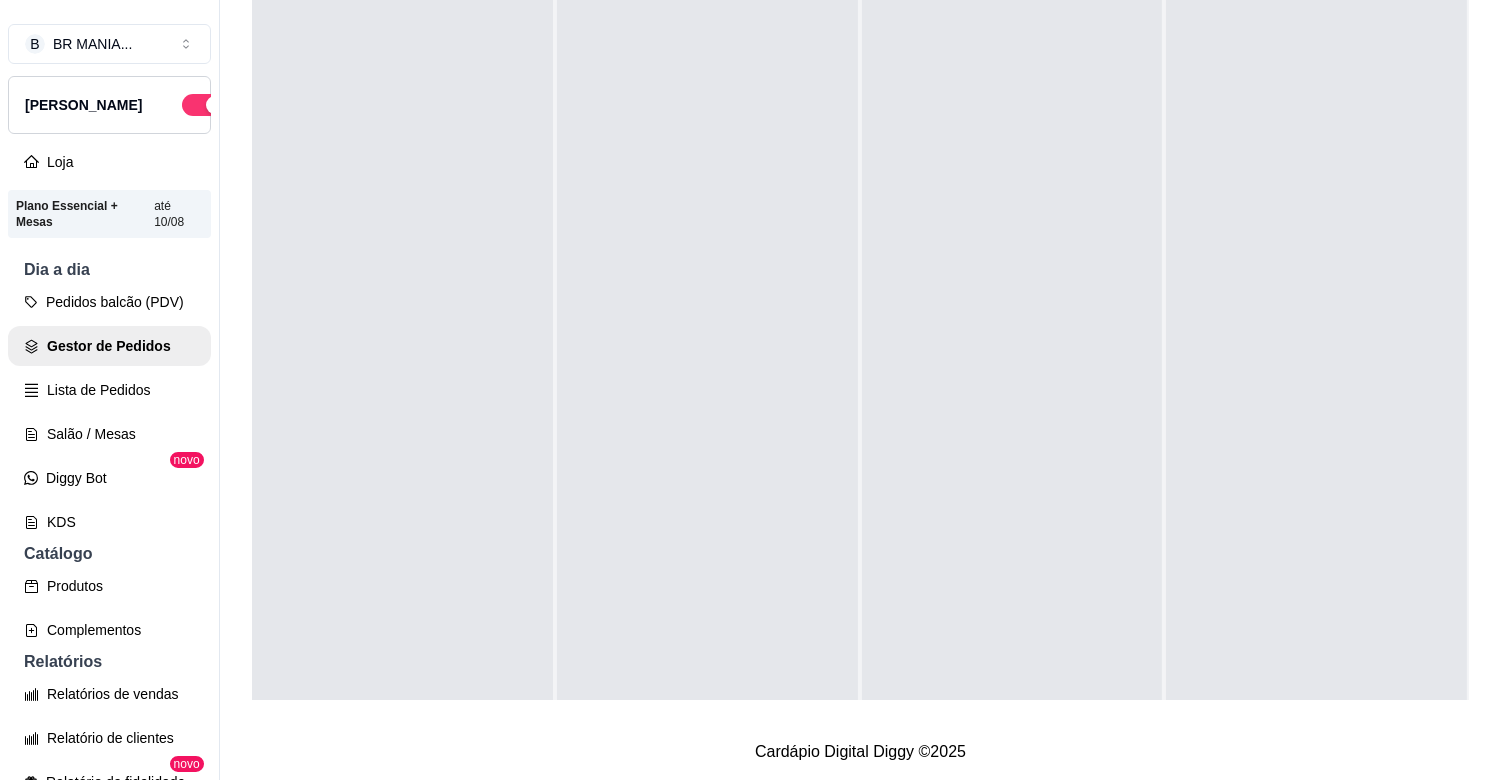scroll, scrollTop: 0, scrollLeft: 0, axis: both 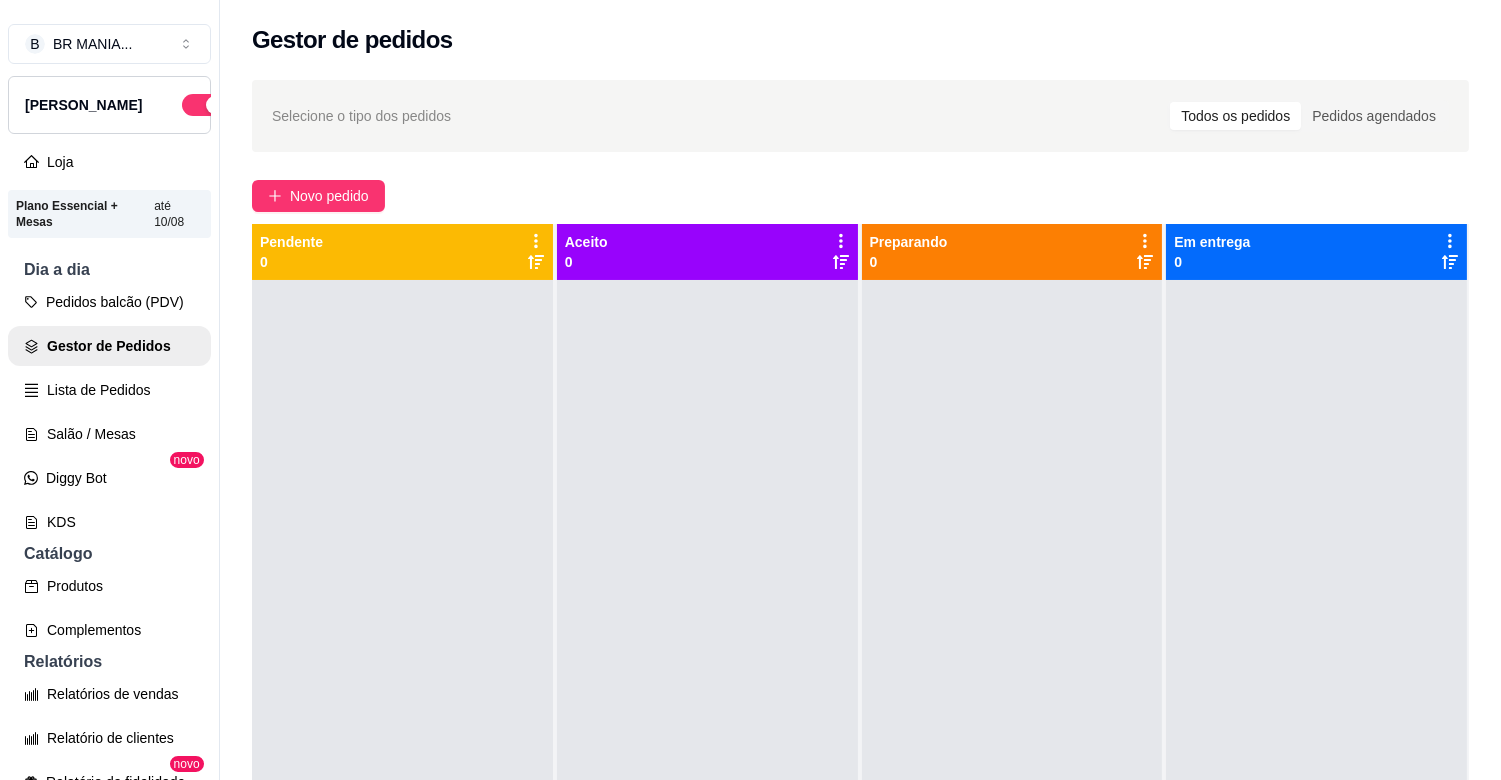 drag, startPoint x: 357, startPoint y: 502, endPoint x: 336, endPoint y: 511, distance: 22.847319 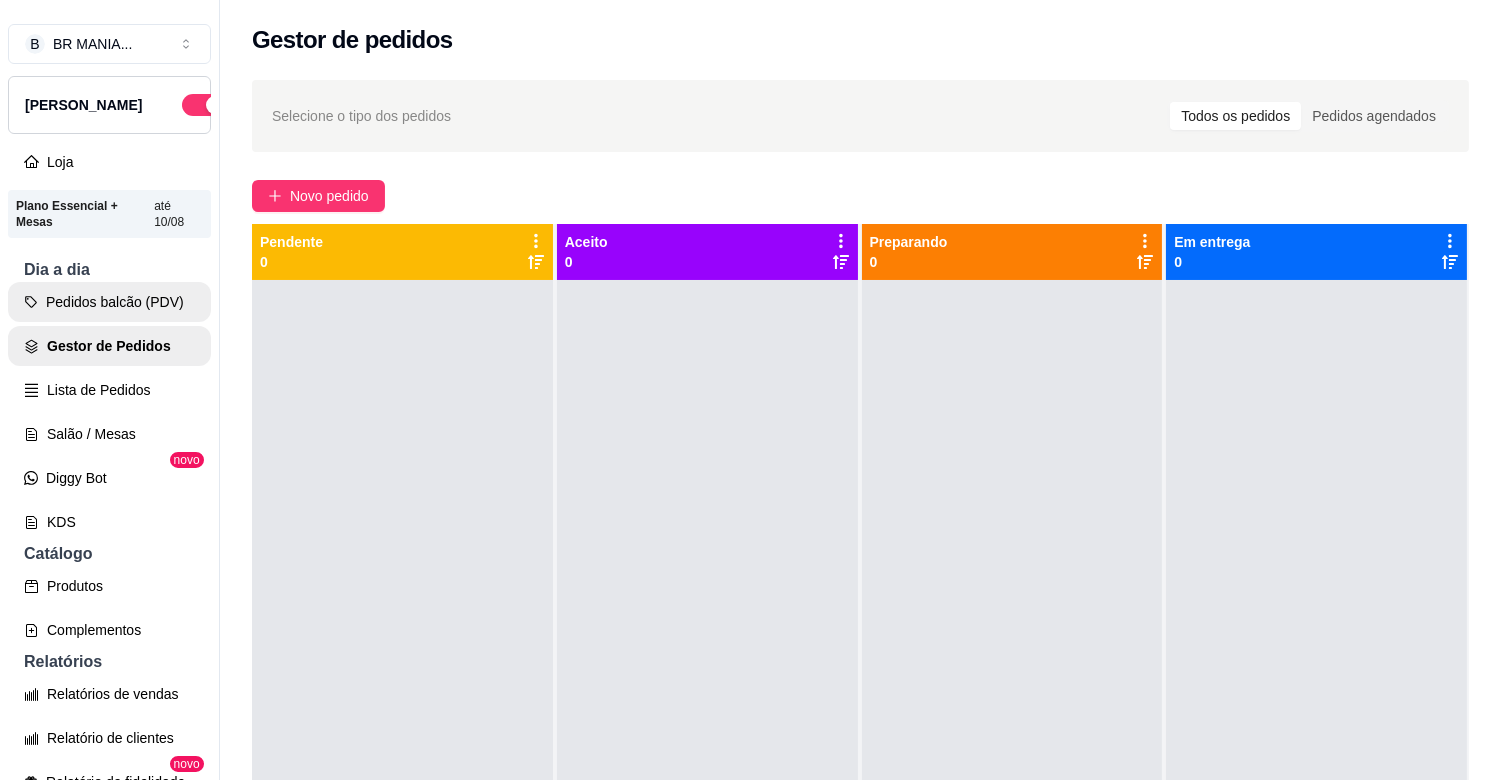 click on "Pedidos balcão (PDV)" at bounding box center (109, 302) 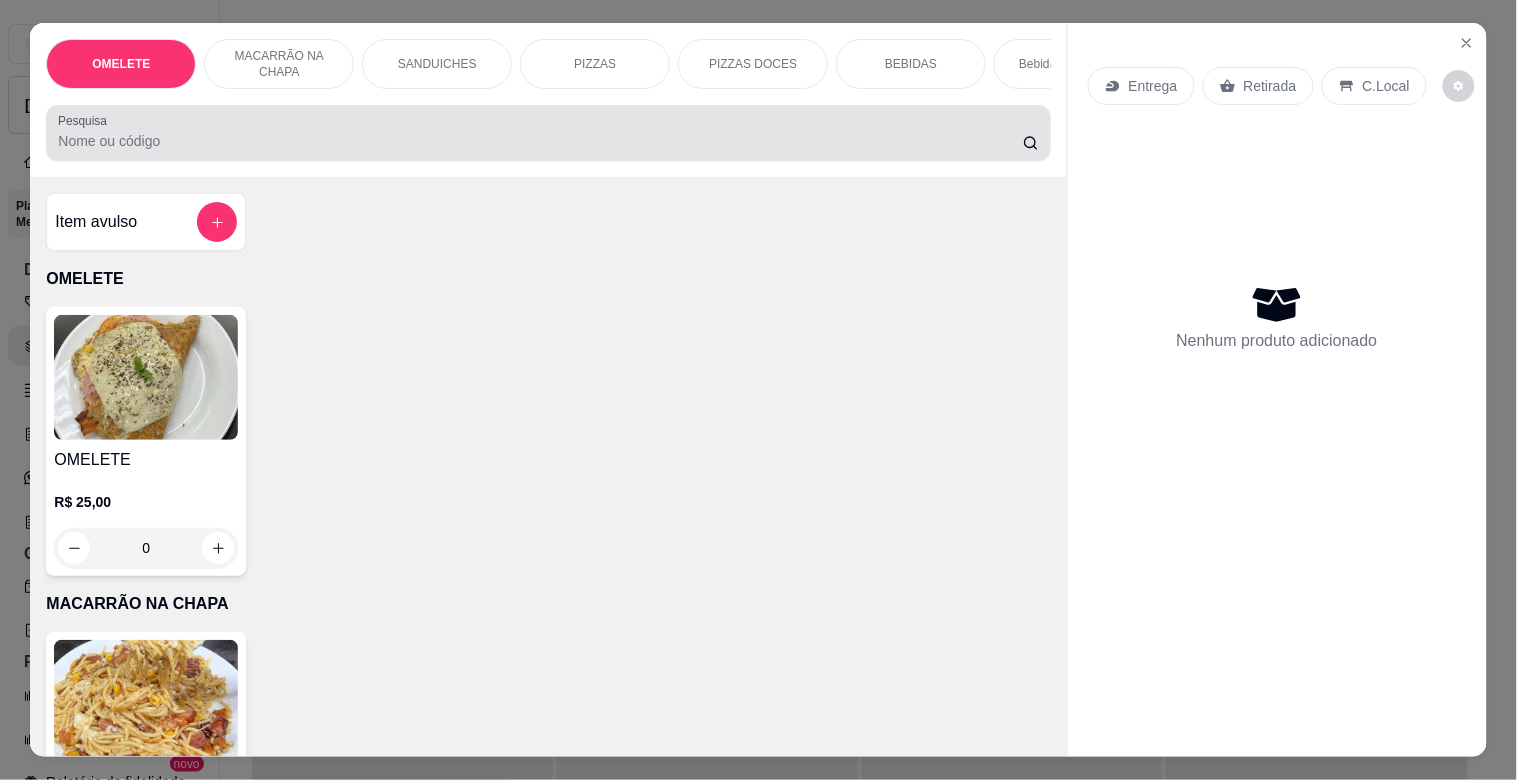 click on "Pesquisa" at bounding box center [540, 141] 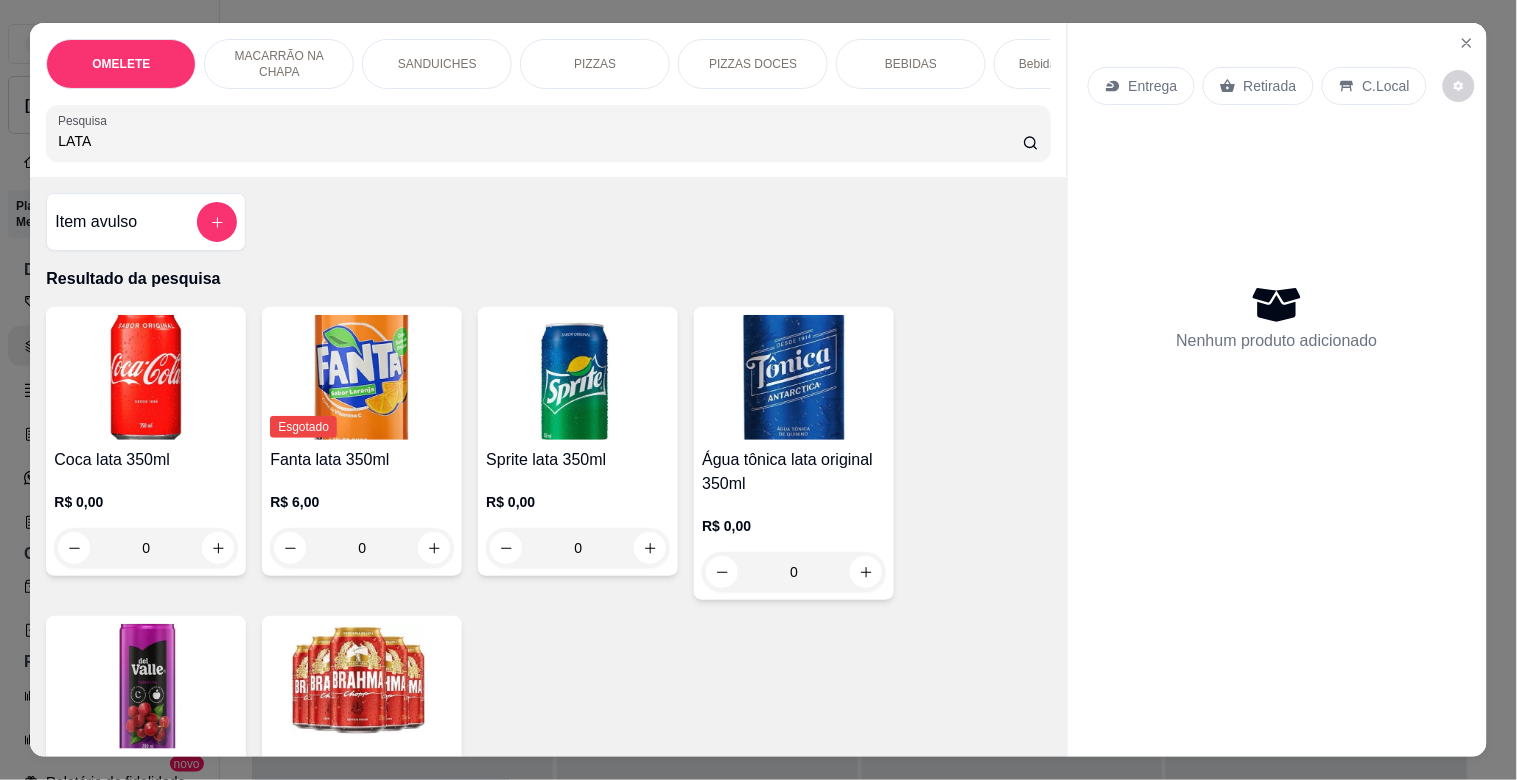 type on "LATA" 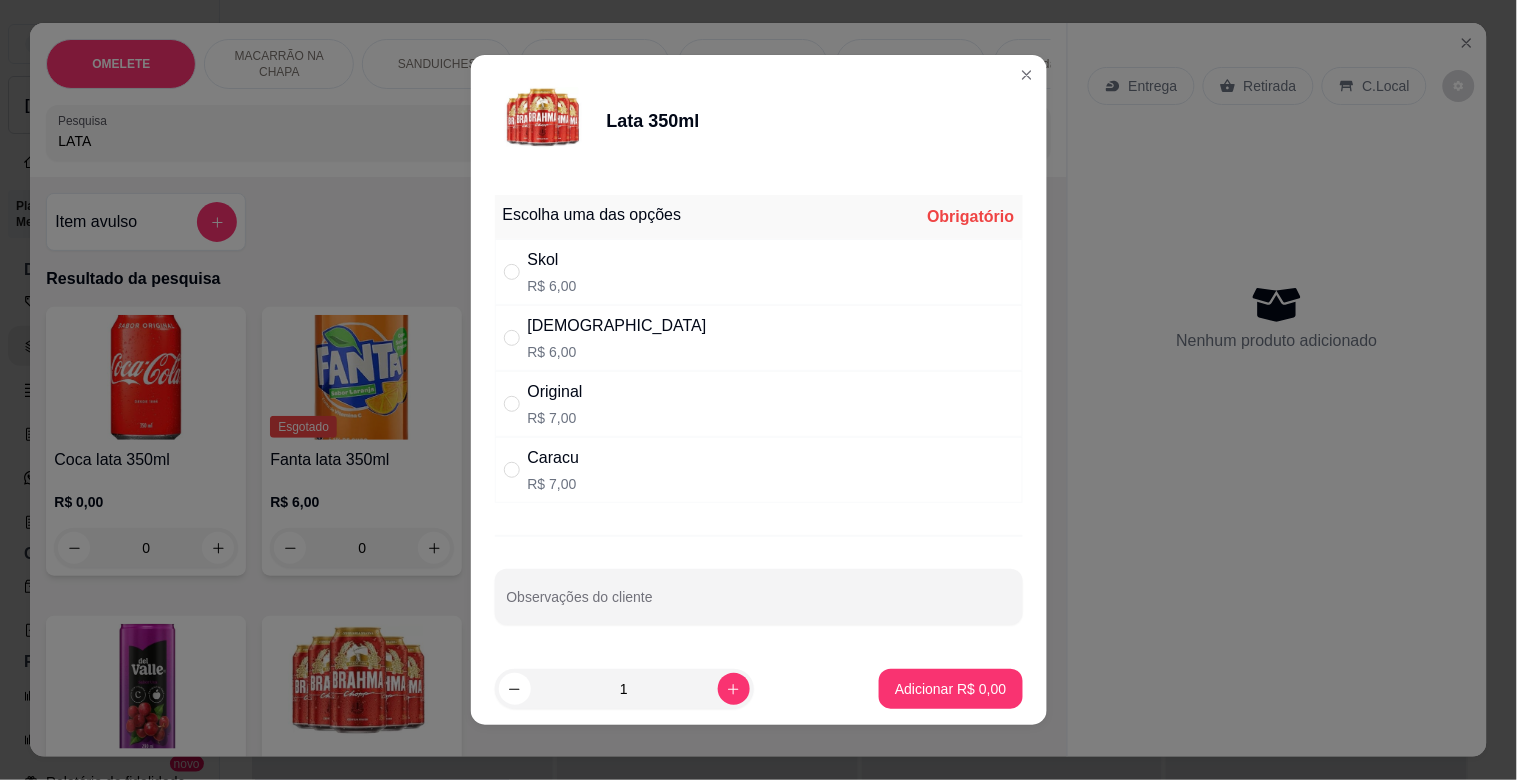 click on "Brahma  R$ 6,00" at bounding box center (759, 338) 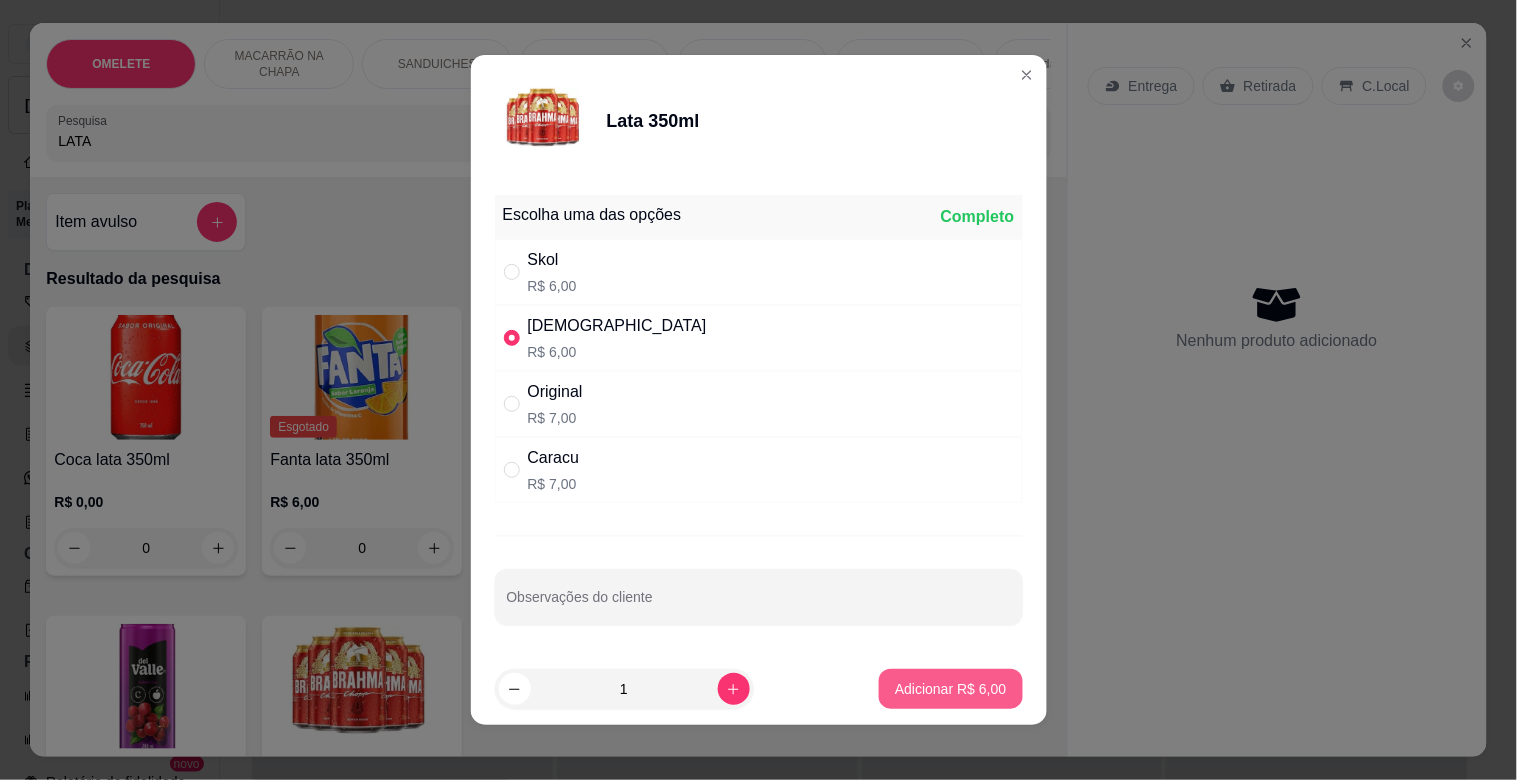 click on "Adicionar   R$ 6,00" at bounding box center [950, 689] 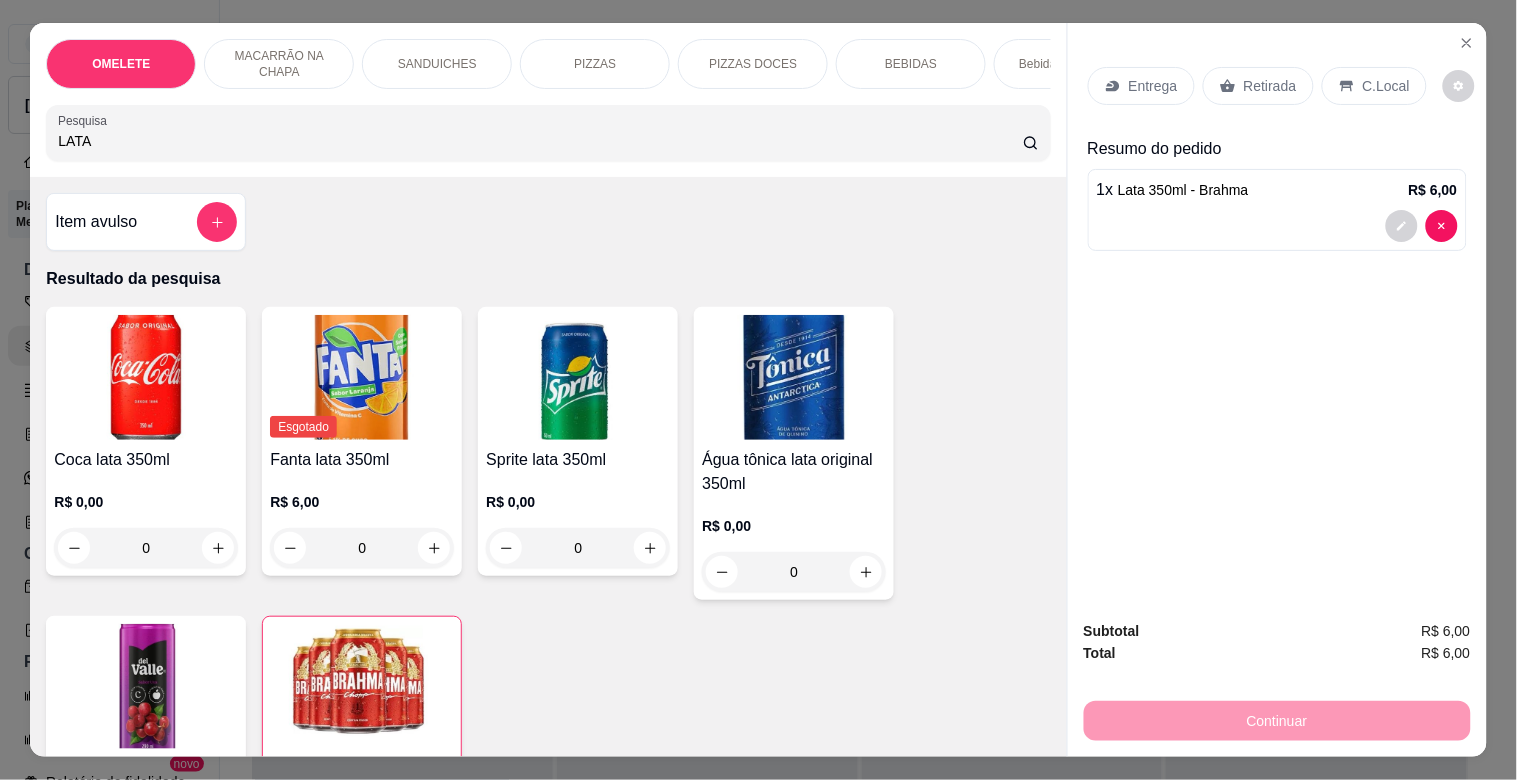 type on "1" 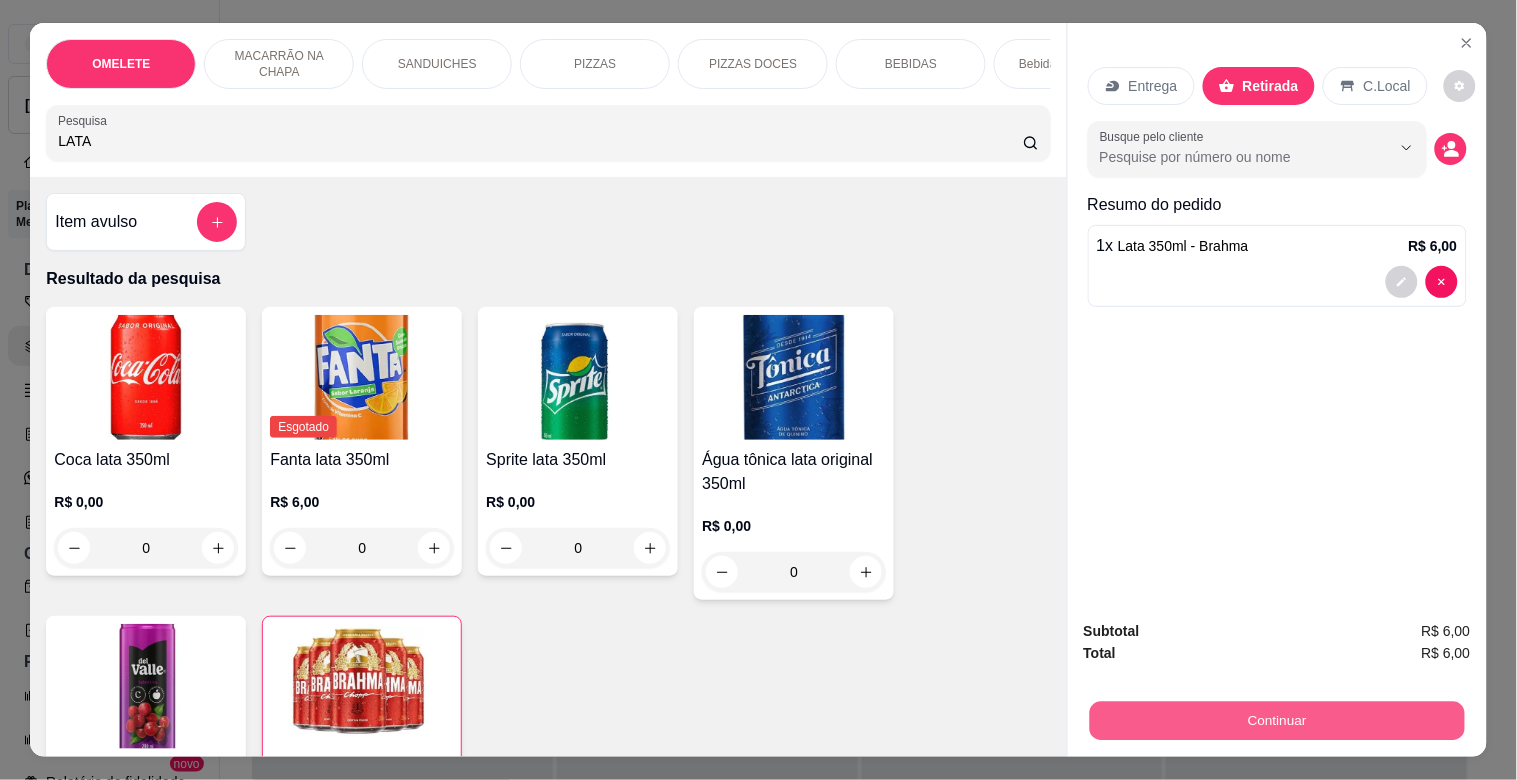 click on "Continuar" at bounding box center [1276, 720] 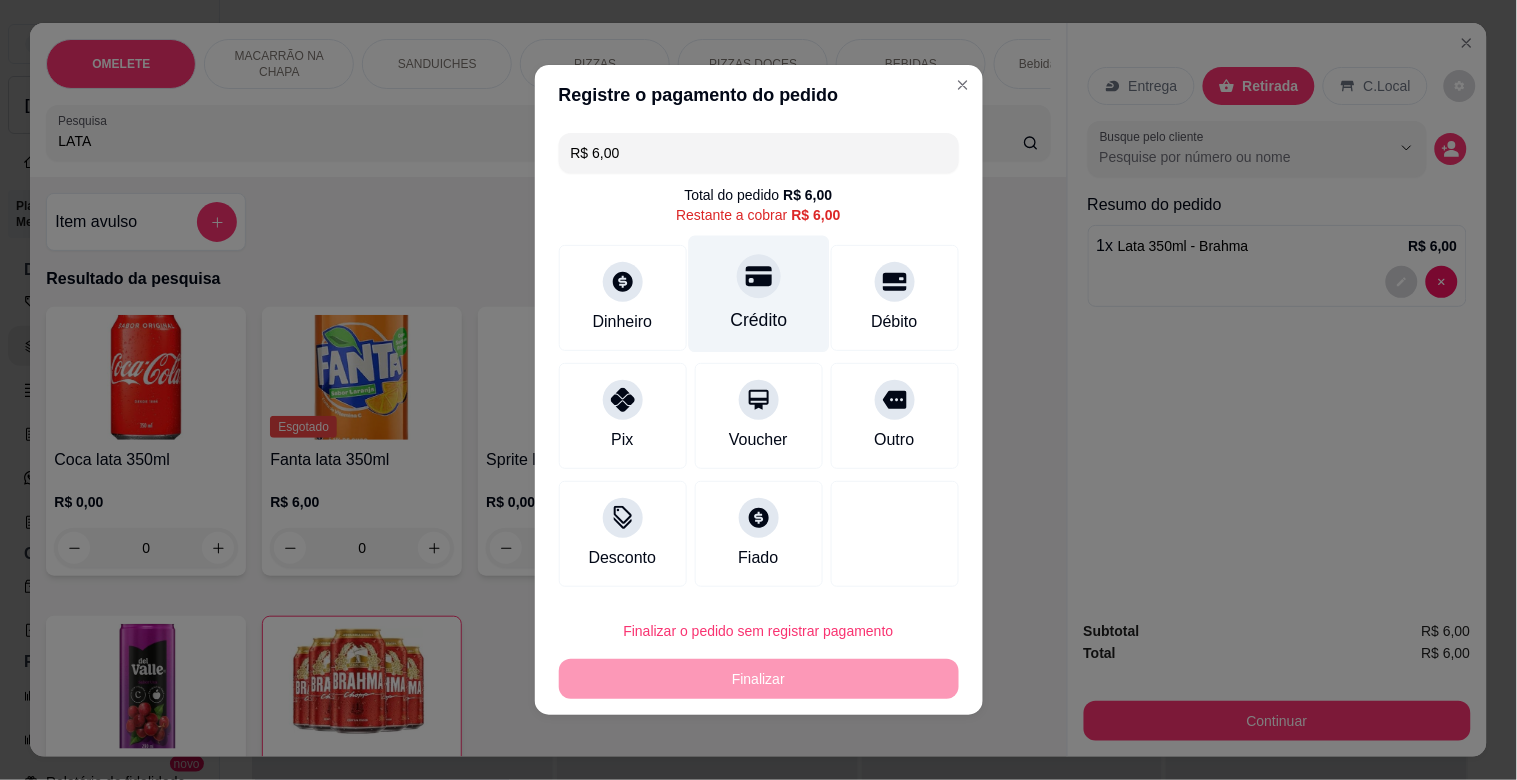 click on "Crédito" at bounding box center (758, 294) 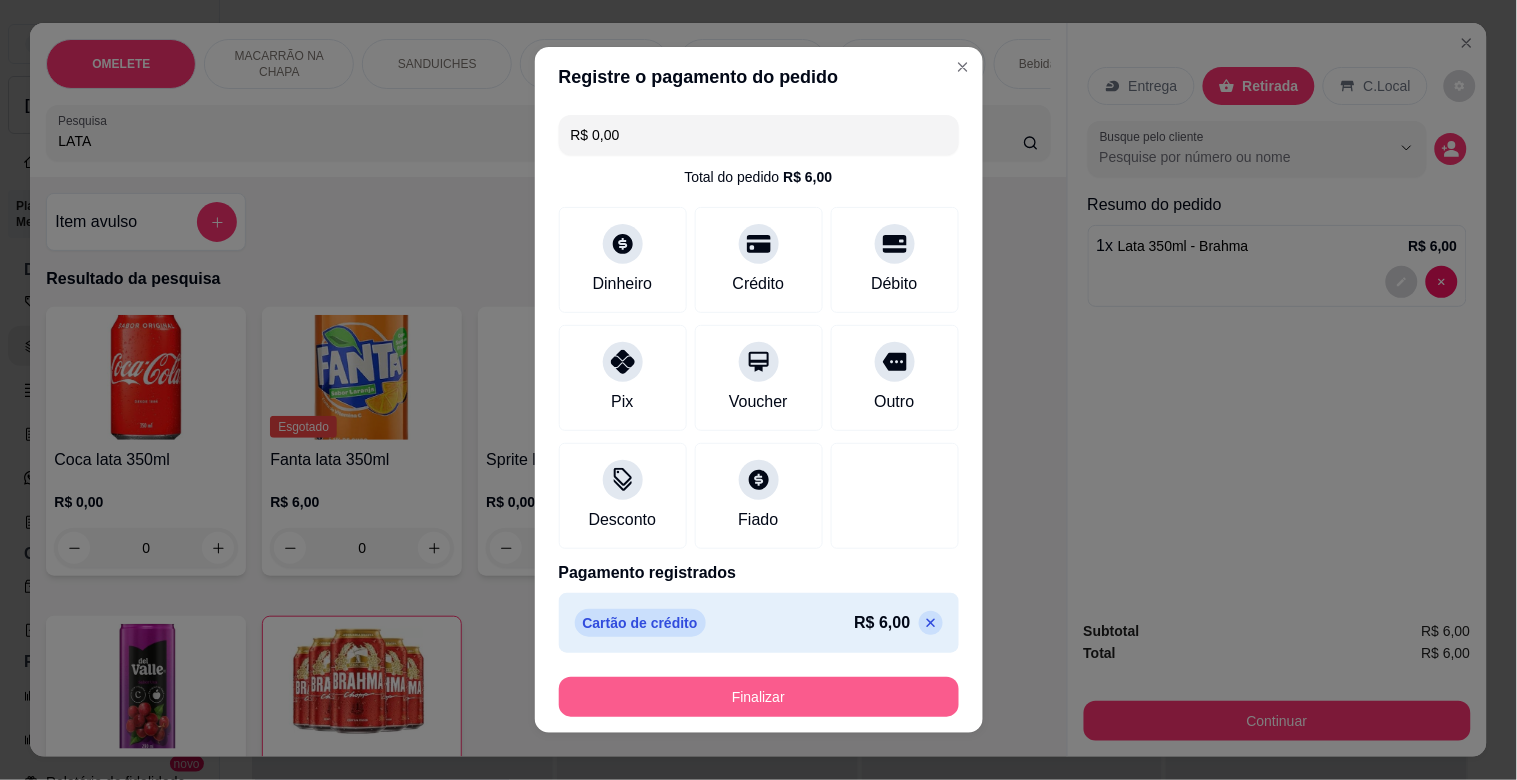 click on "Finalizar" at bounding box center (759, 697) 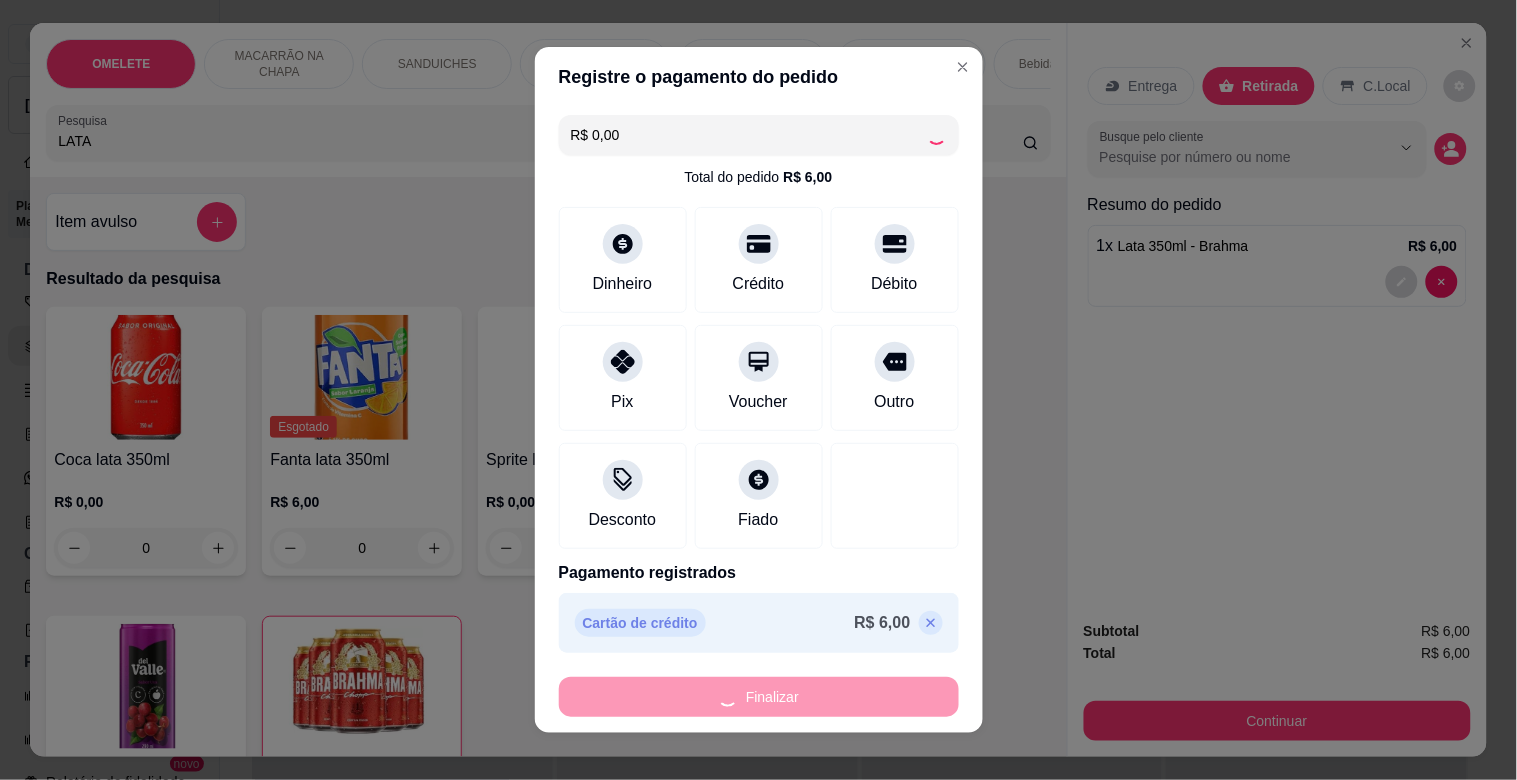 type on "0" 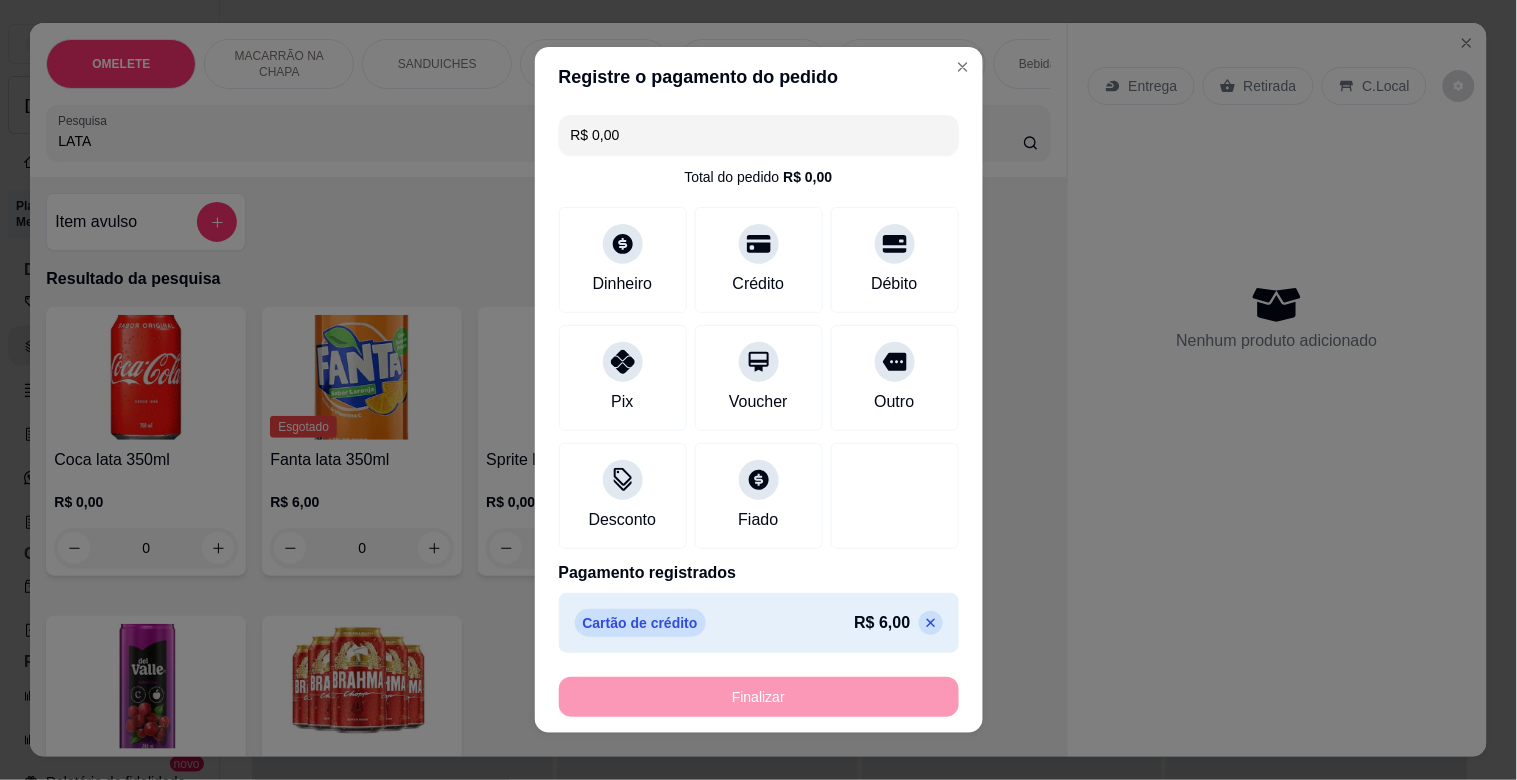 type on "-R$ 6,00" 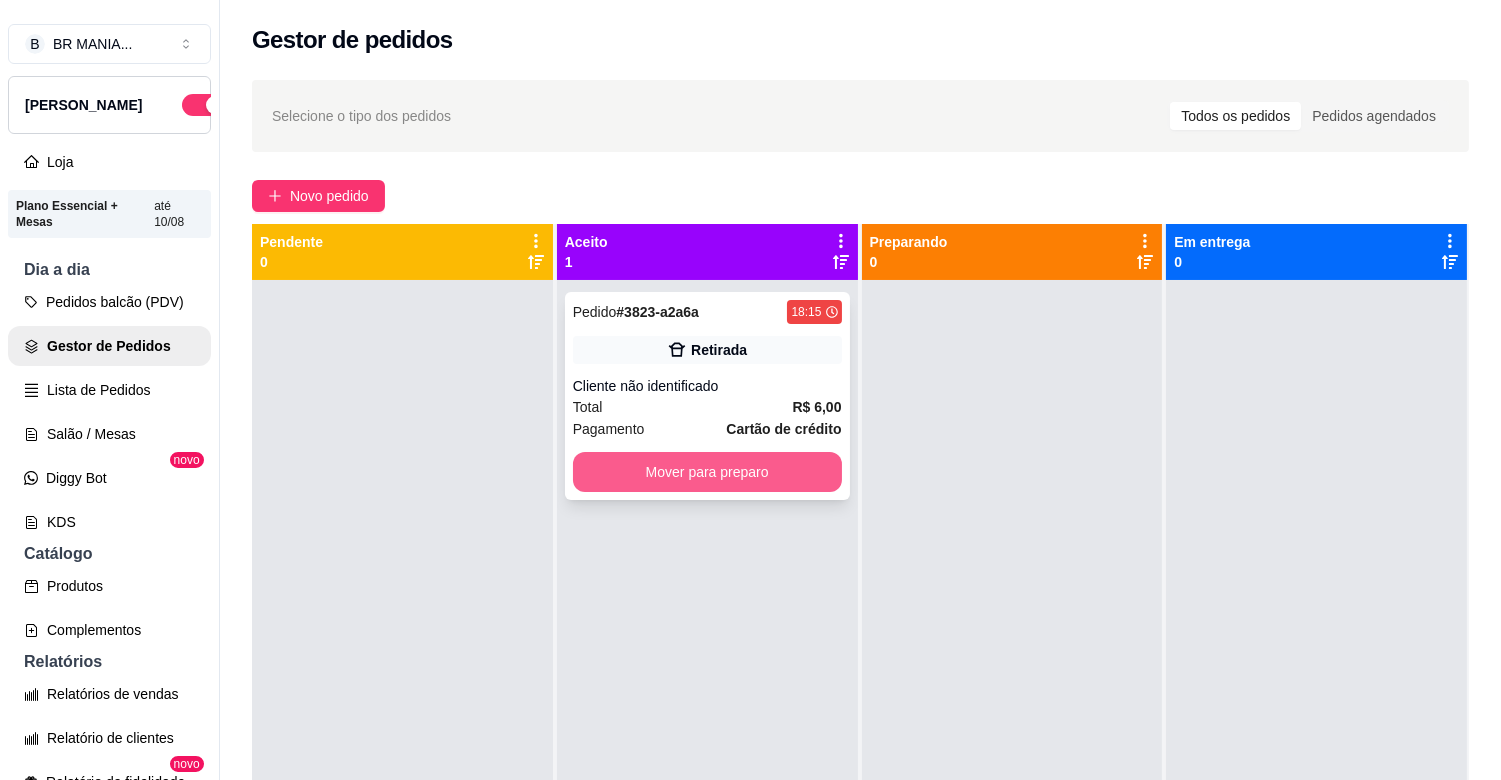 click on "Mover para preparo" at bounding box center [707, 472] 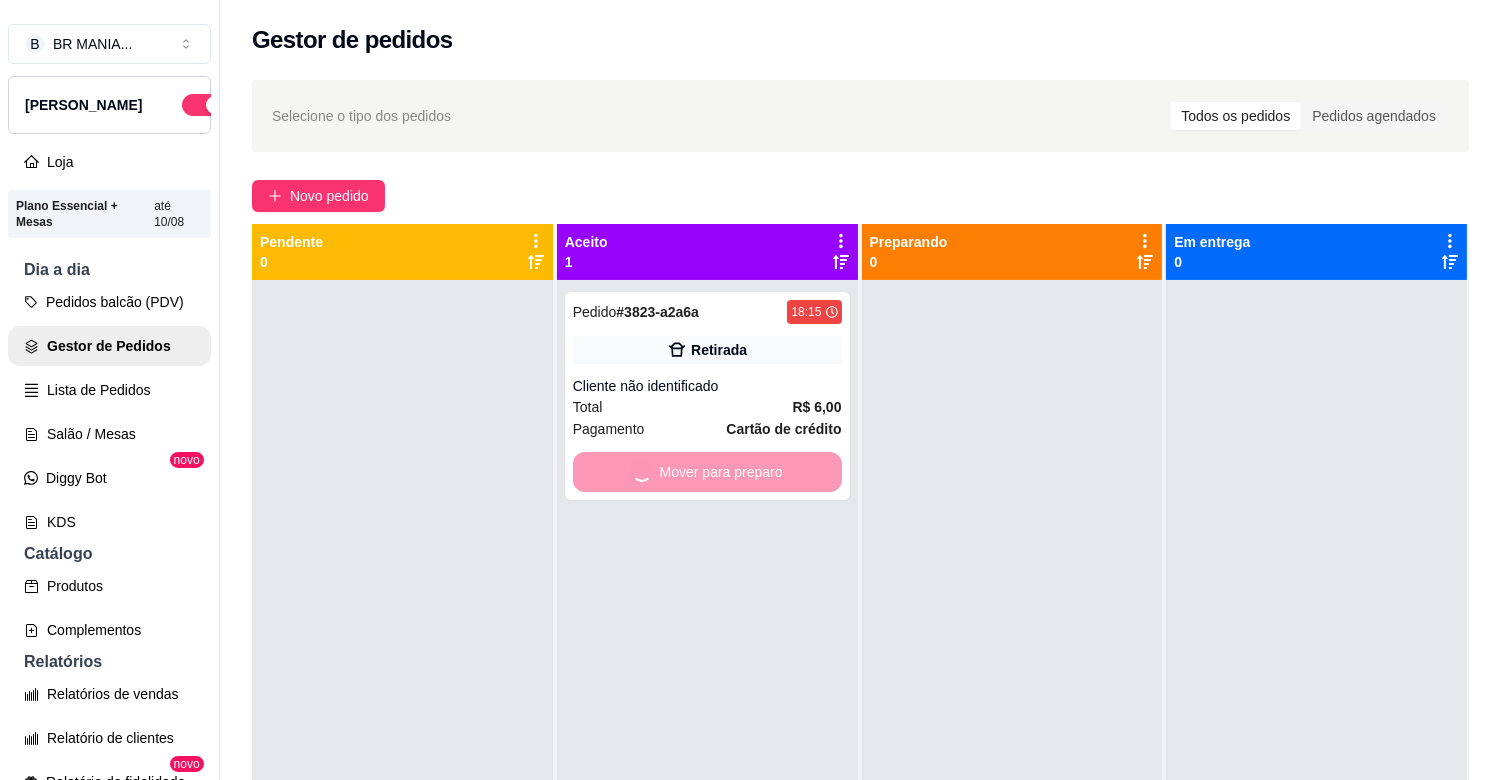 click at bounding box center (1012, 670) 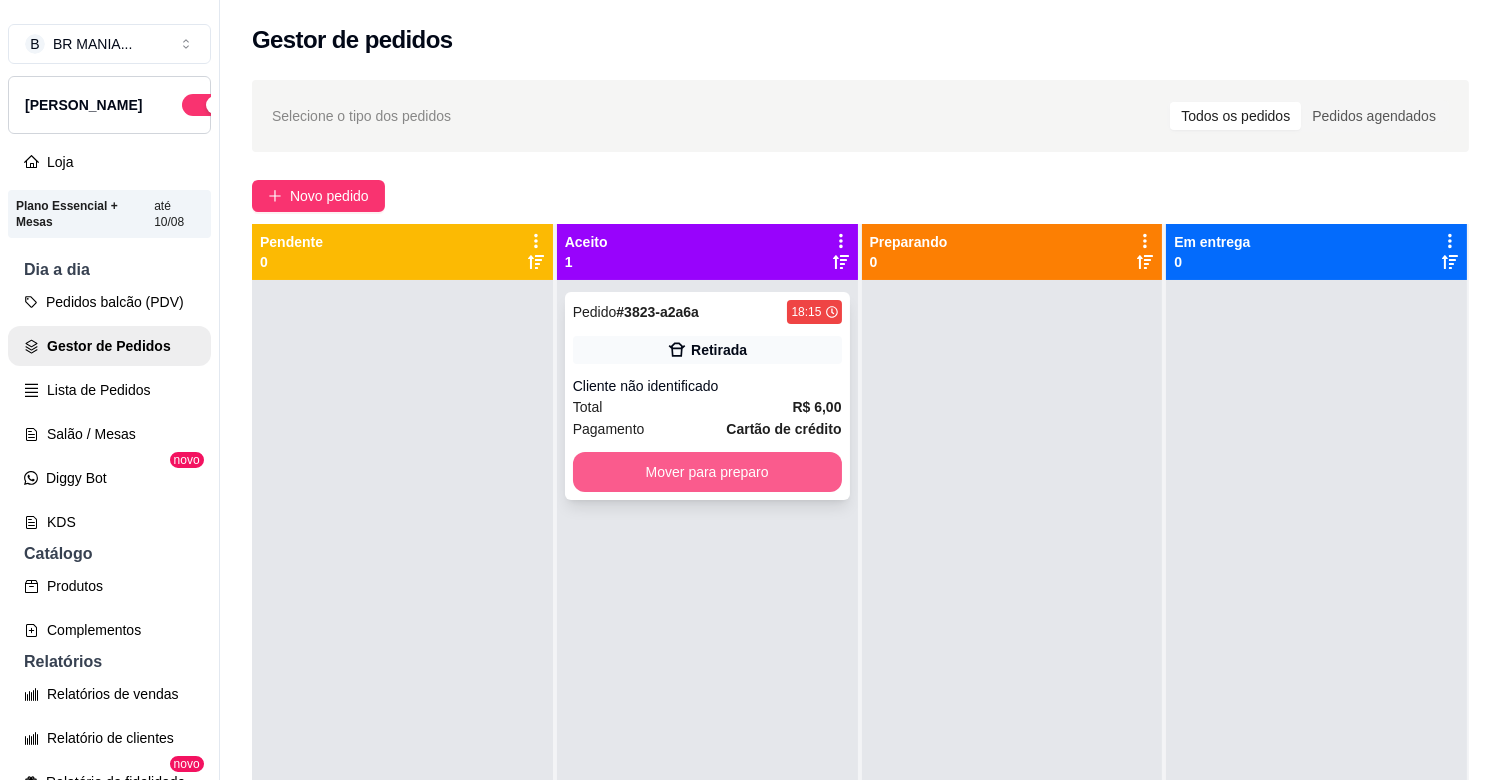 click on "Mover para preparo" at bounding box center (707, 472) 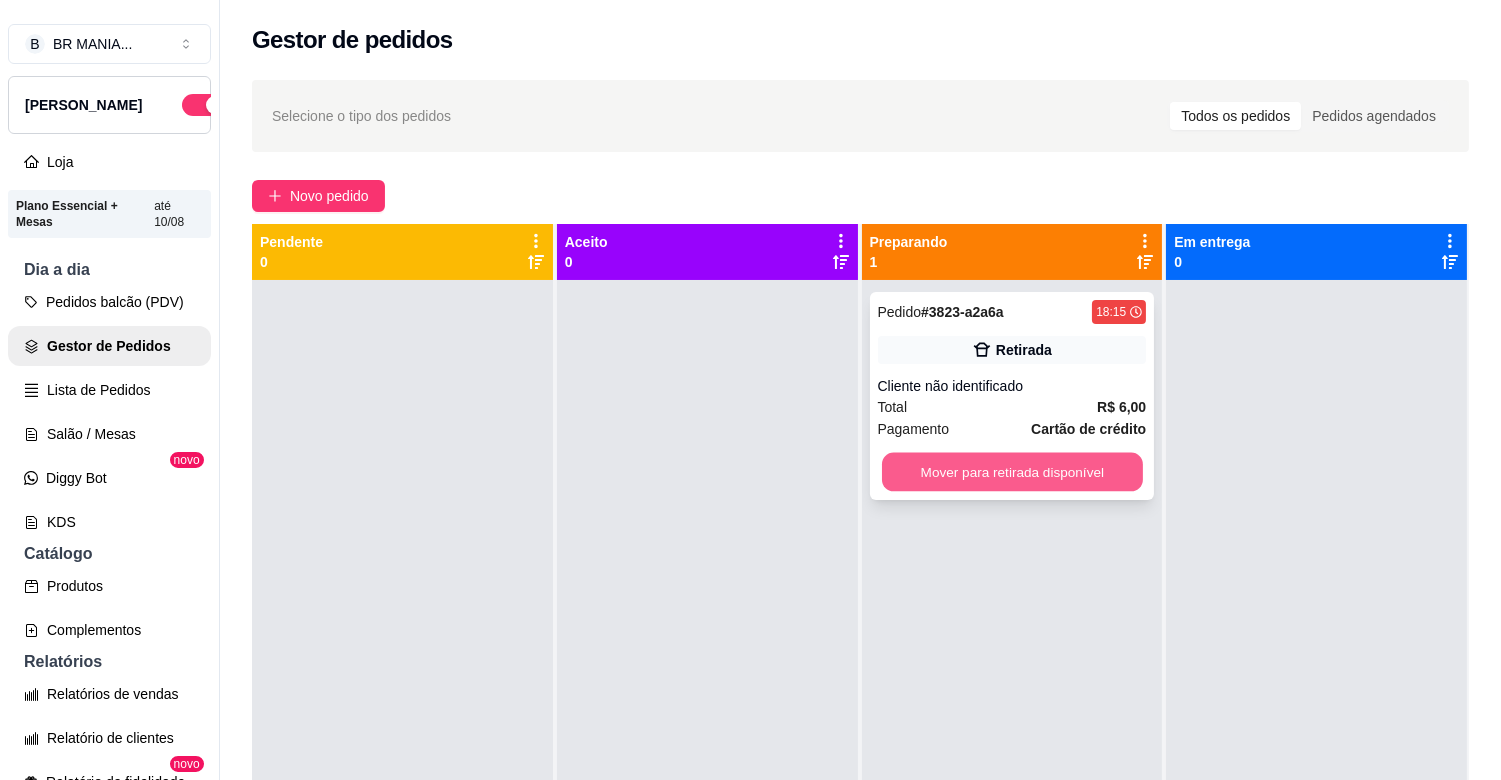 click on "Mover para retirada disponível" at bounding box center [1012, 472] 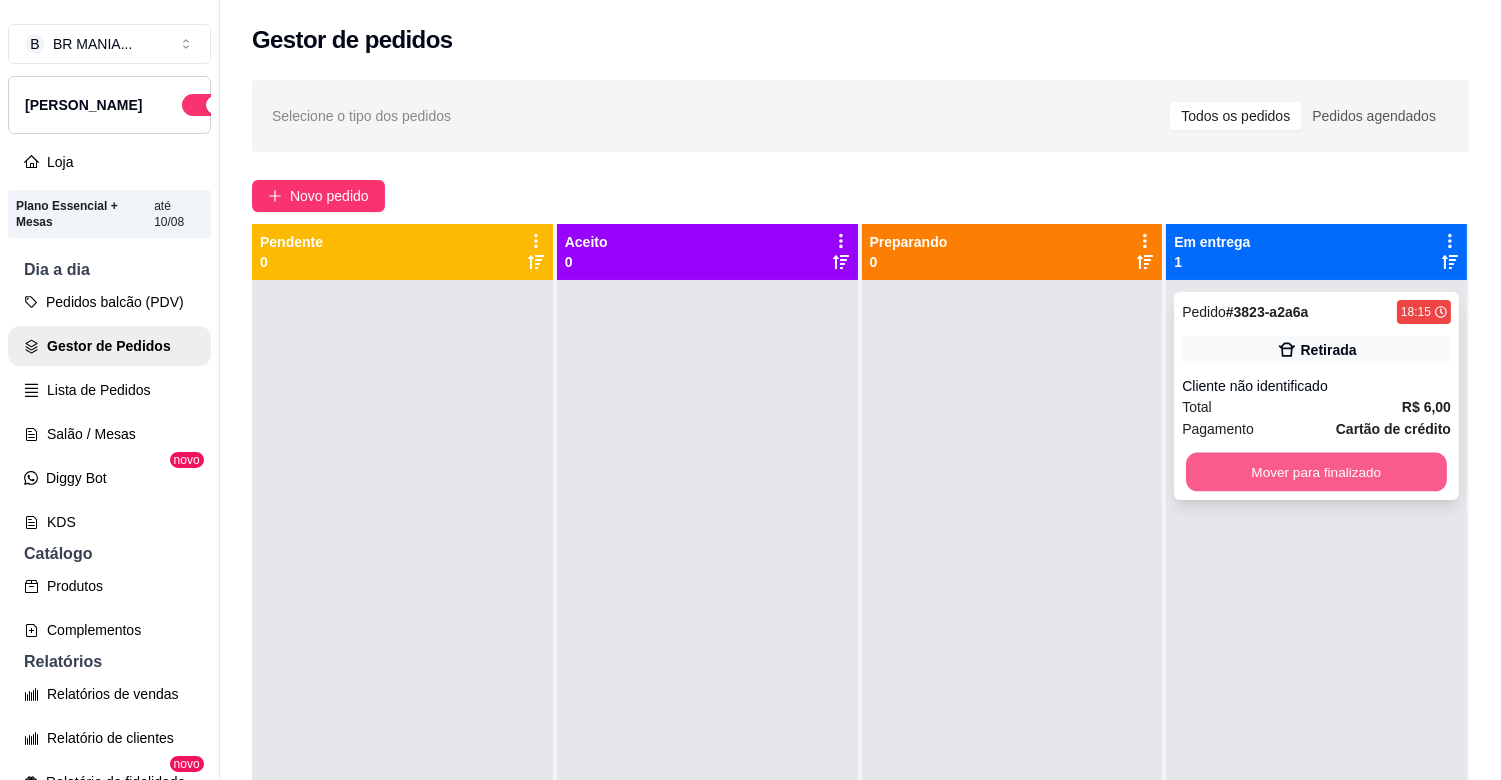 click on "Mover para finalizado" at bounding box center [1316, 472] 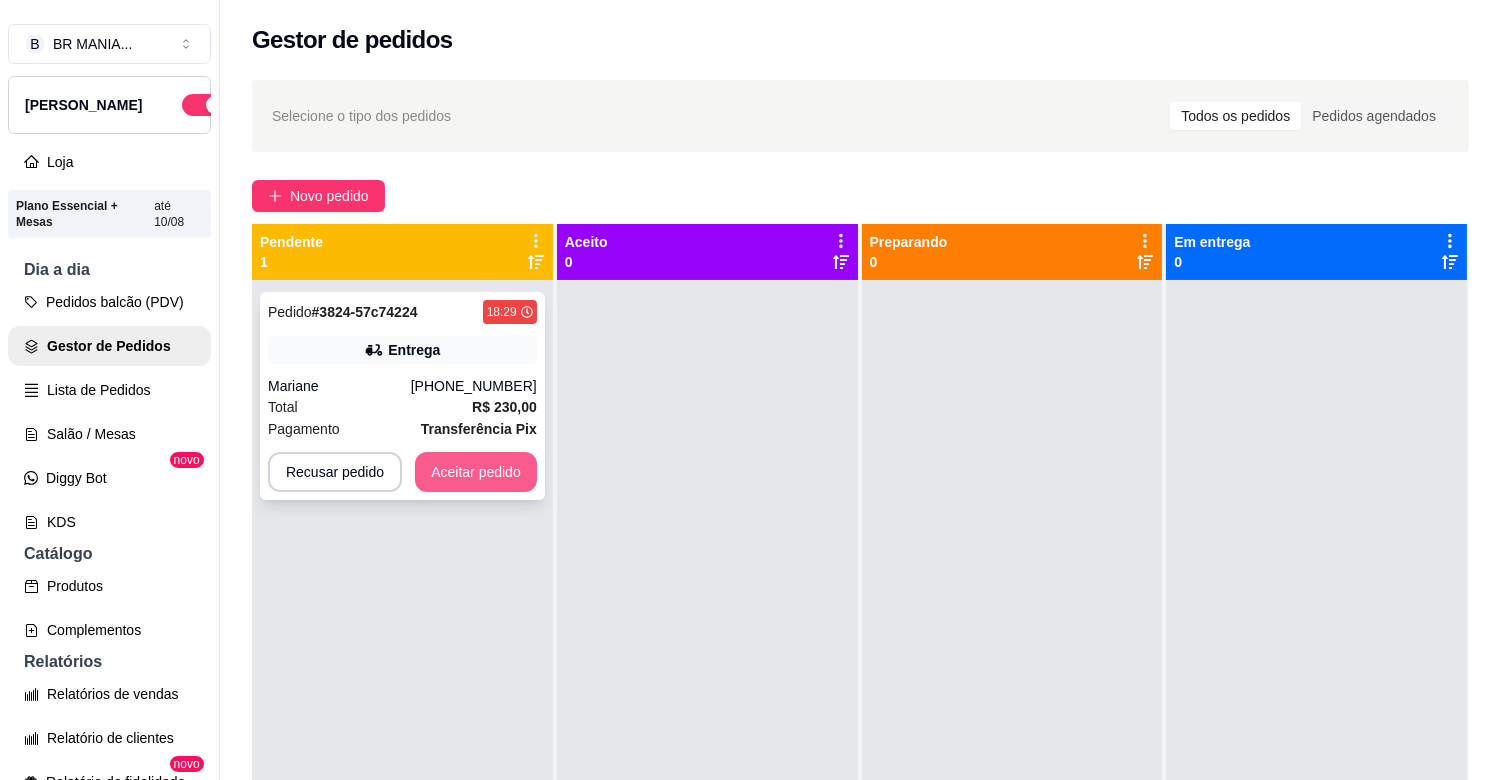 click on "Aceitar pedido" at bounding box center (476, 472) 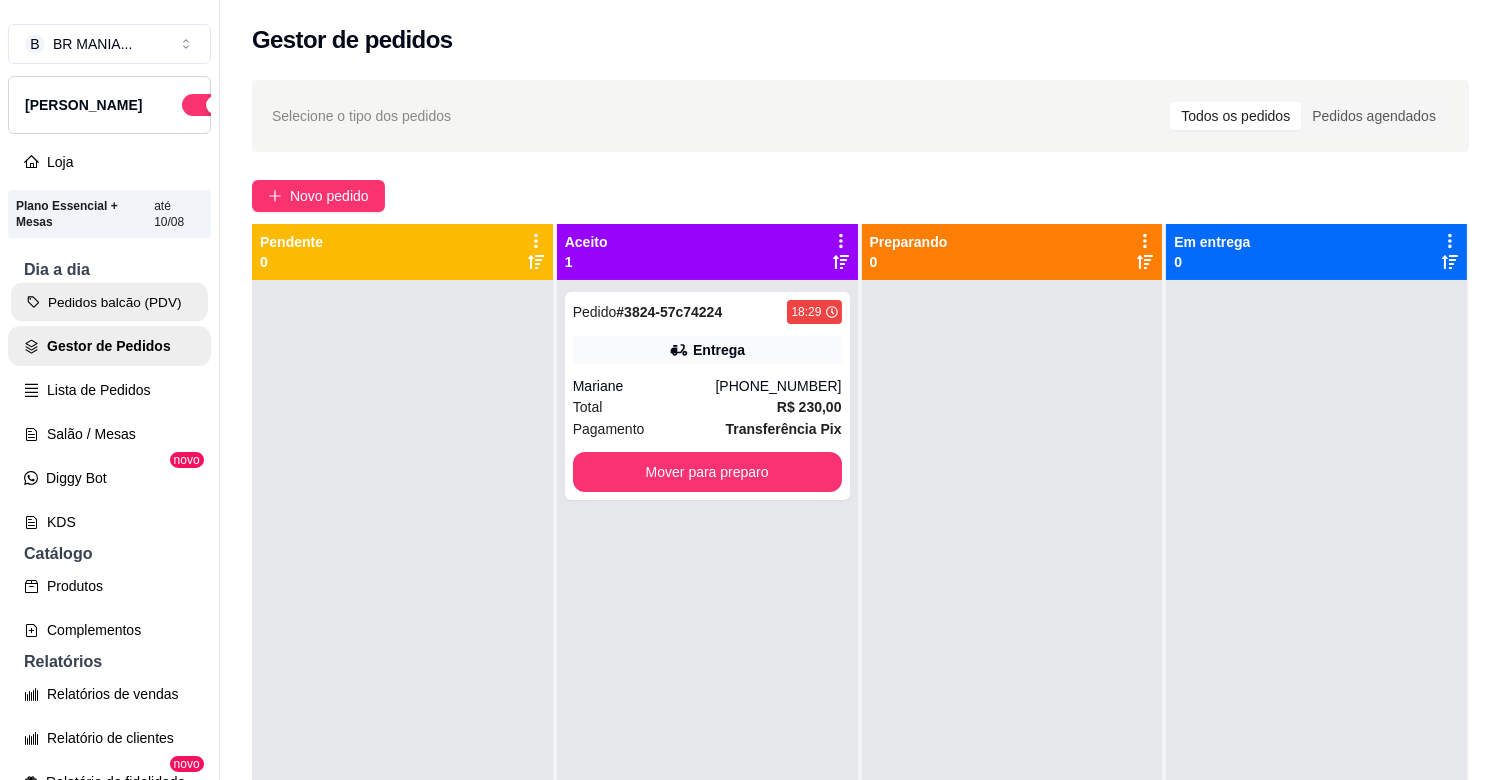 click on "Pedidos balcão (PDV)" at bounding box center (109, 302) 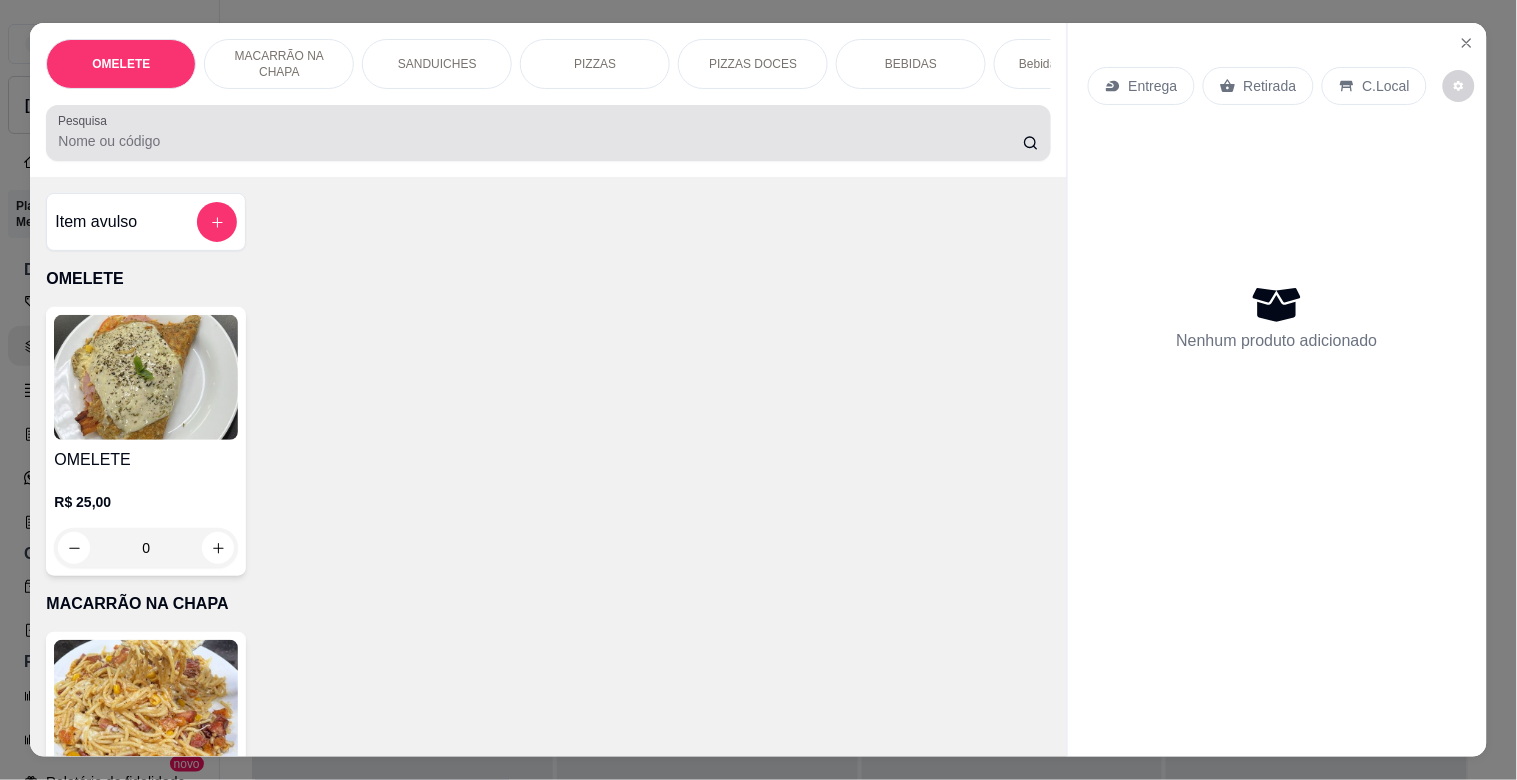 click on "Pesquisa" at bounding box center (548, 133) 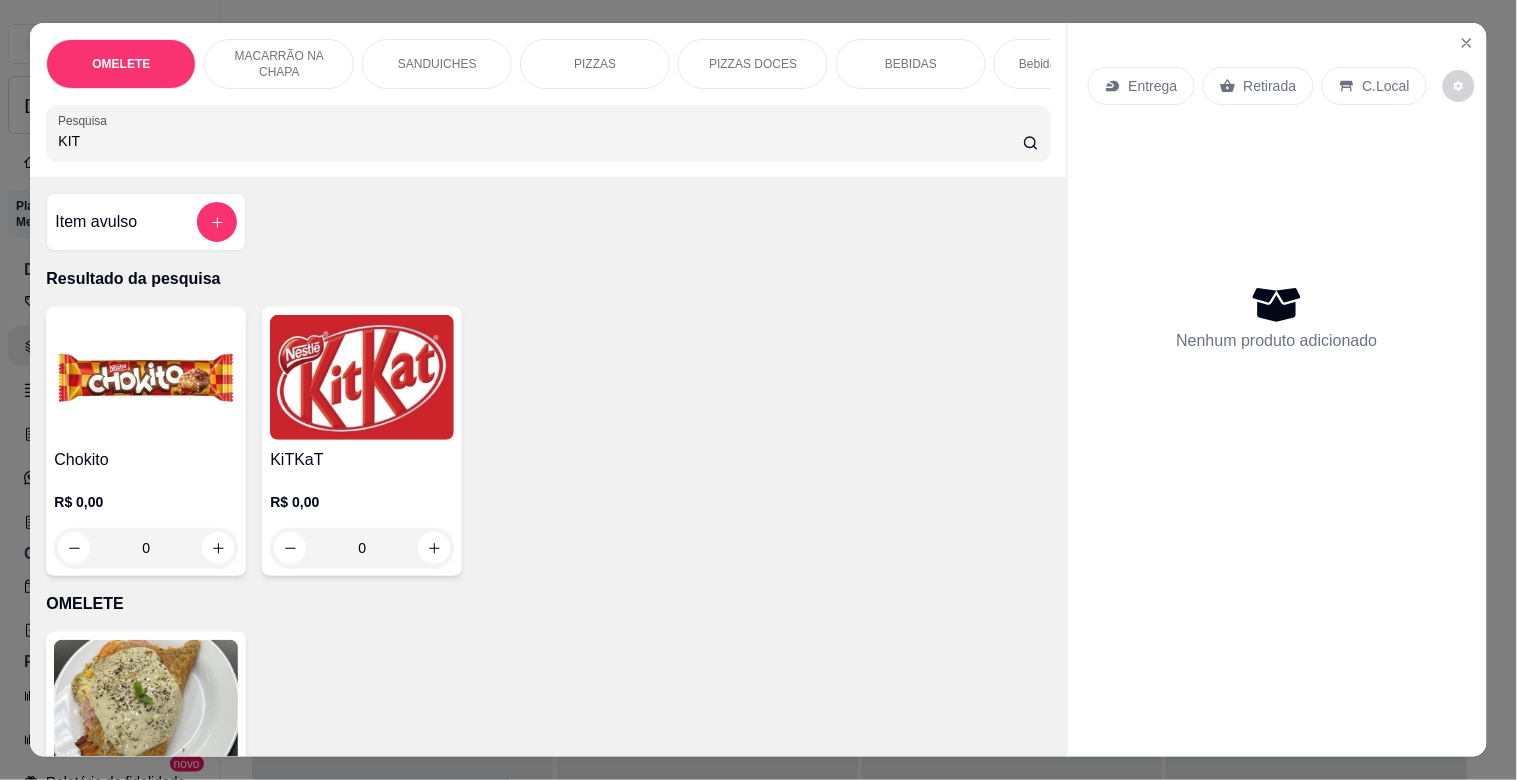 type on "KIT" 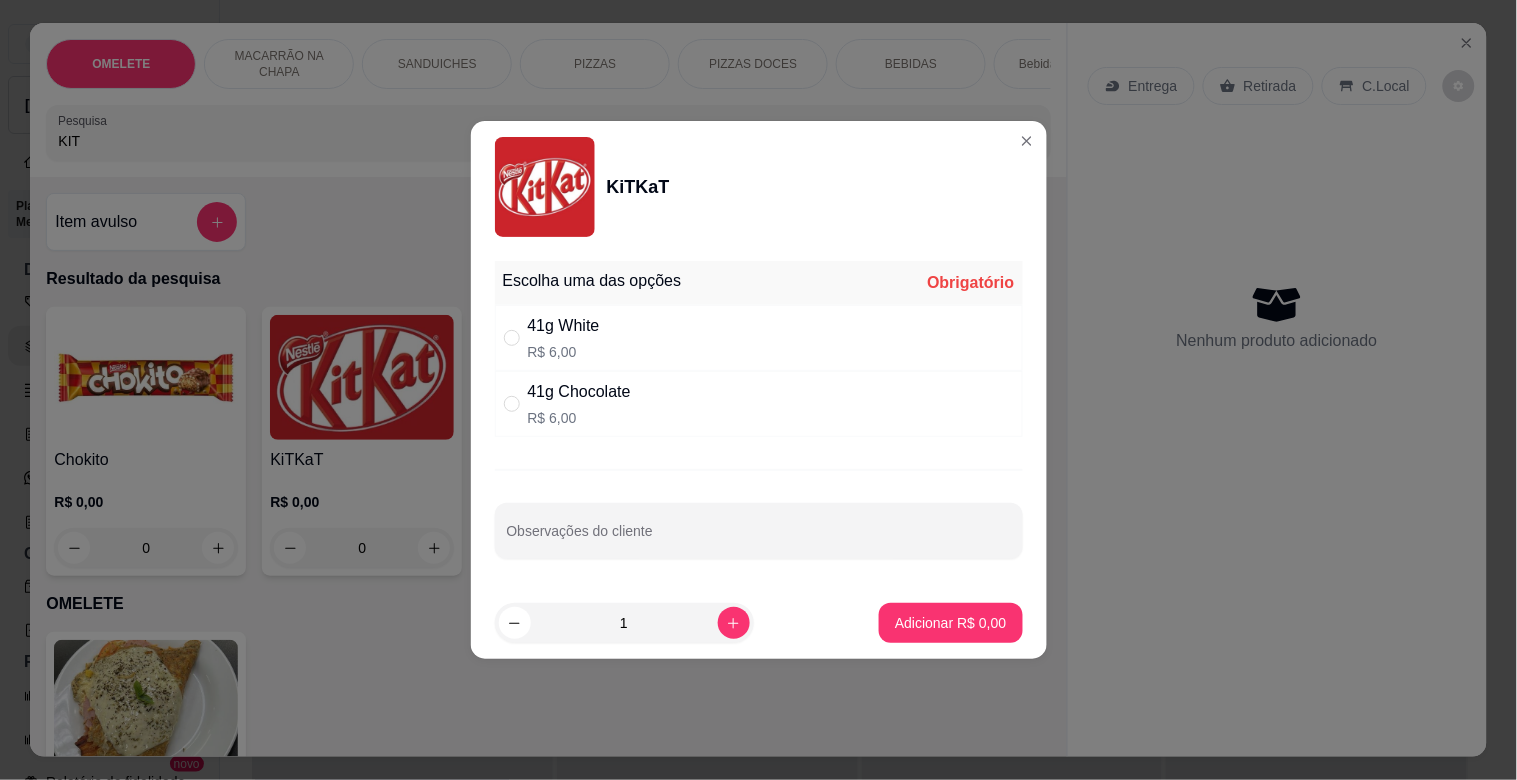 drag, startPoint x: 581, startPoint y: 385, endPoint x: 694, endPoint y: 472, distance: 142.61136 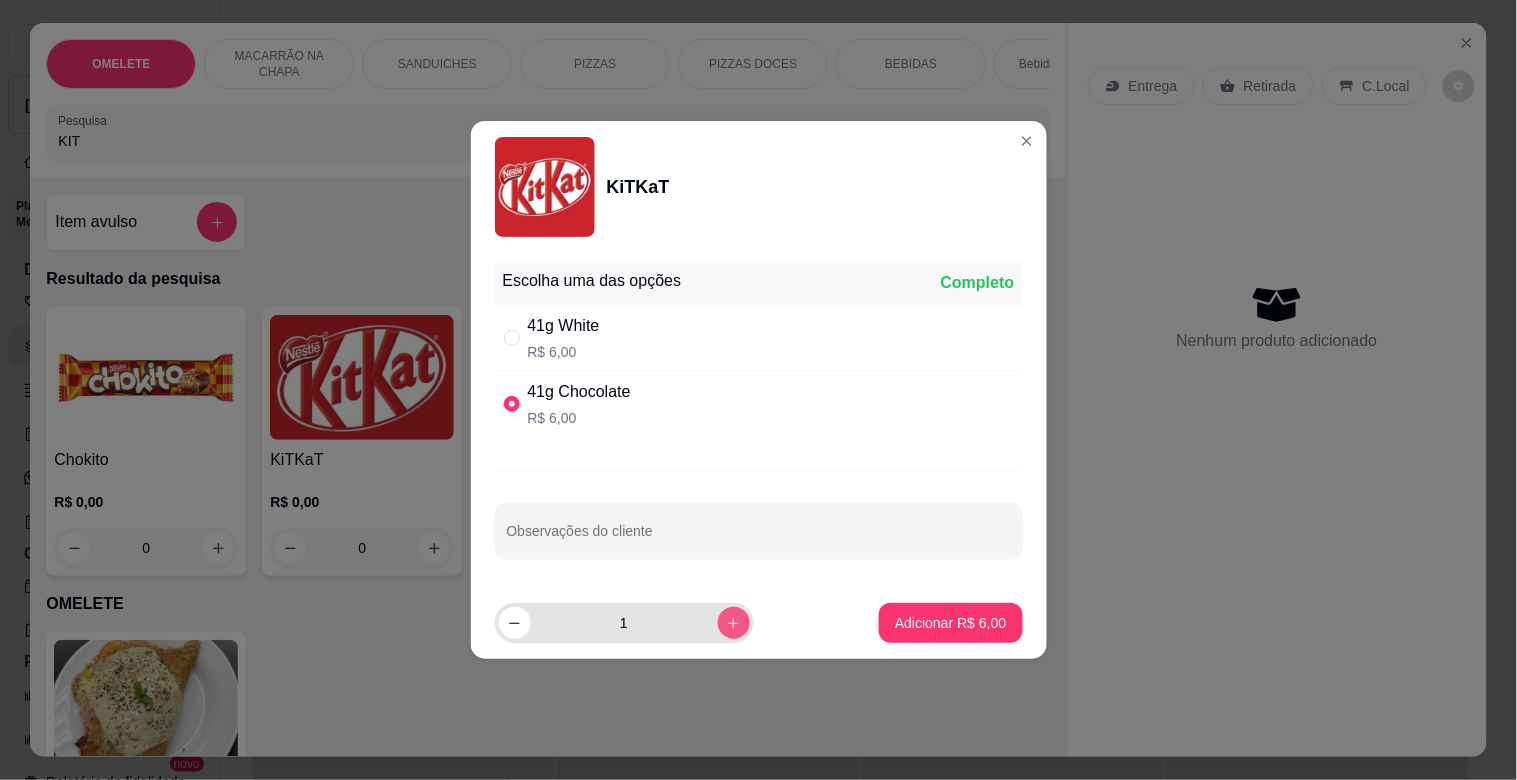 click 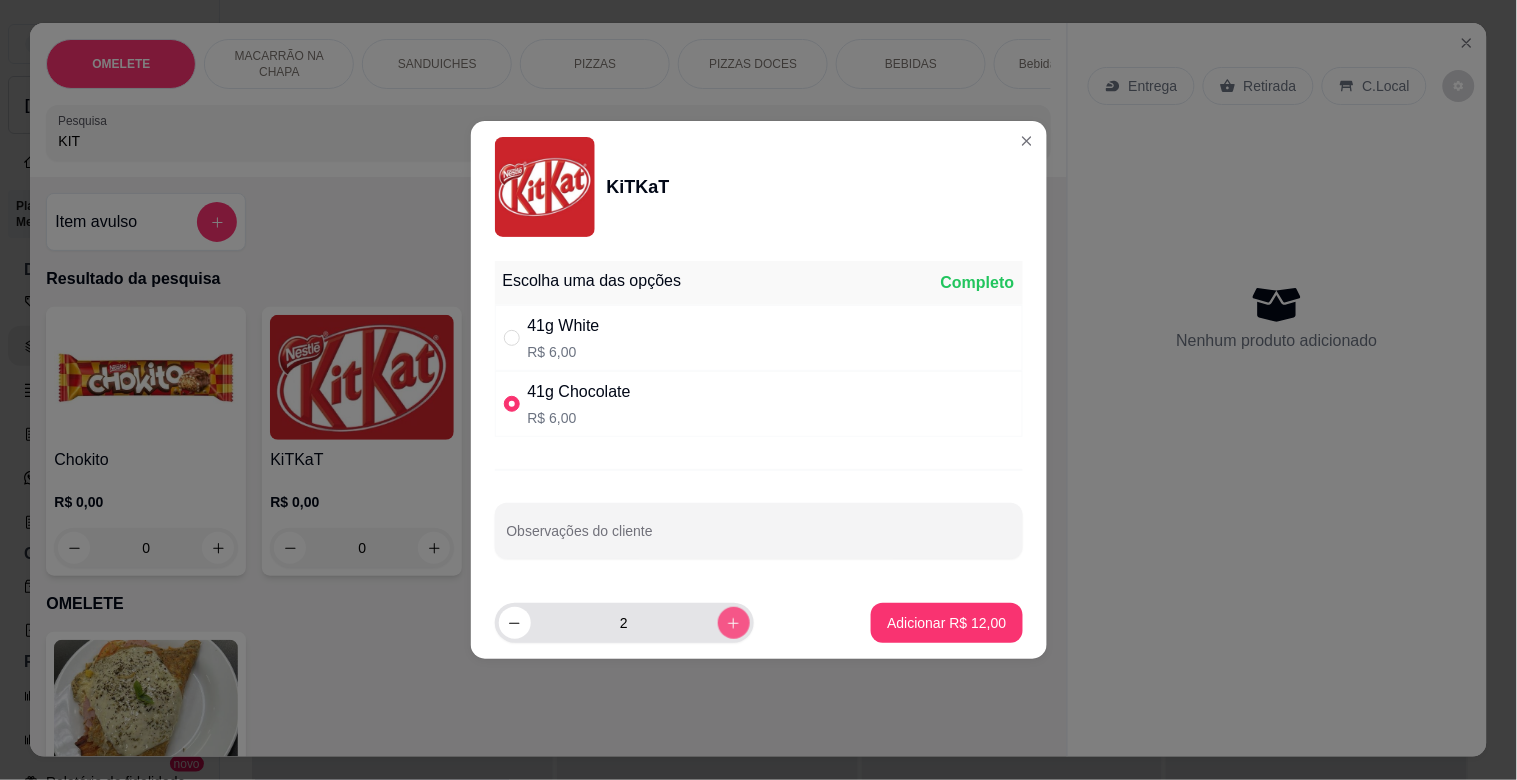click 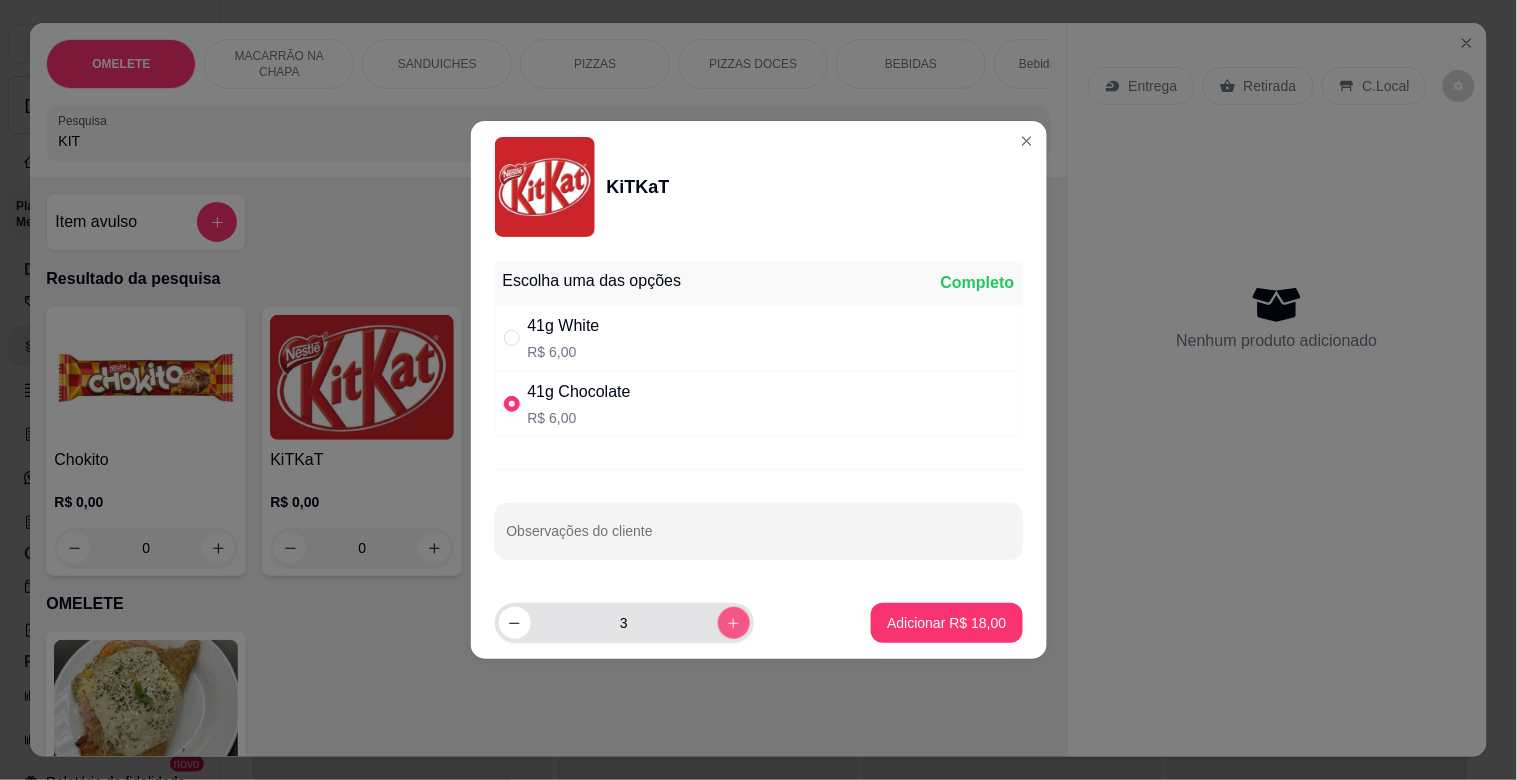 click 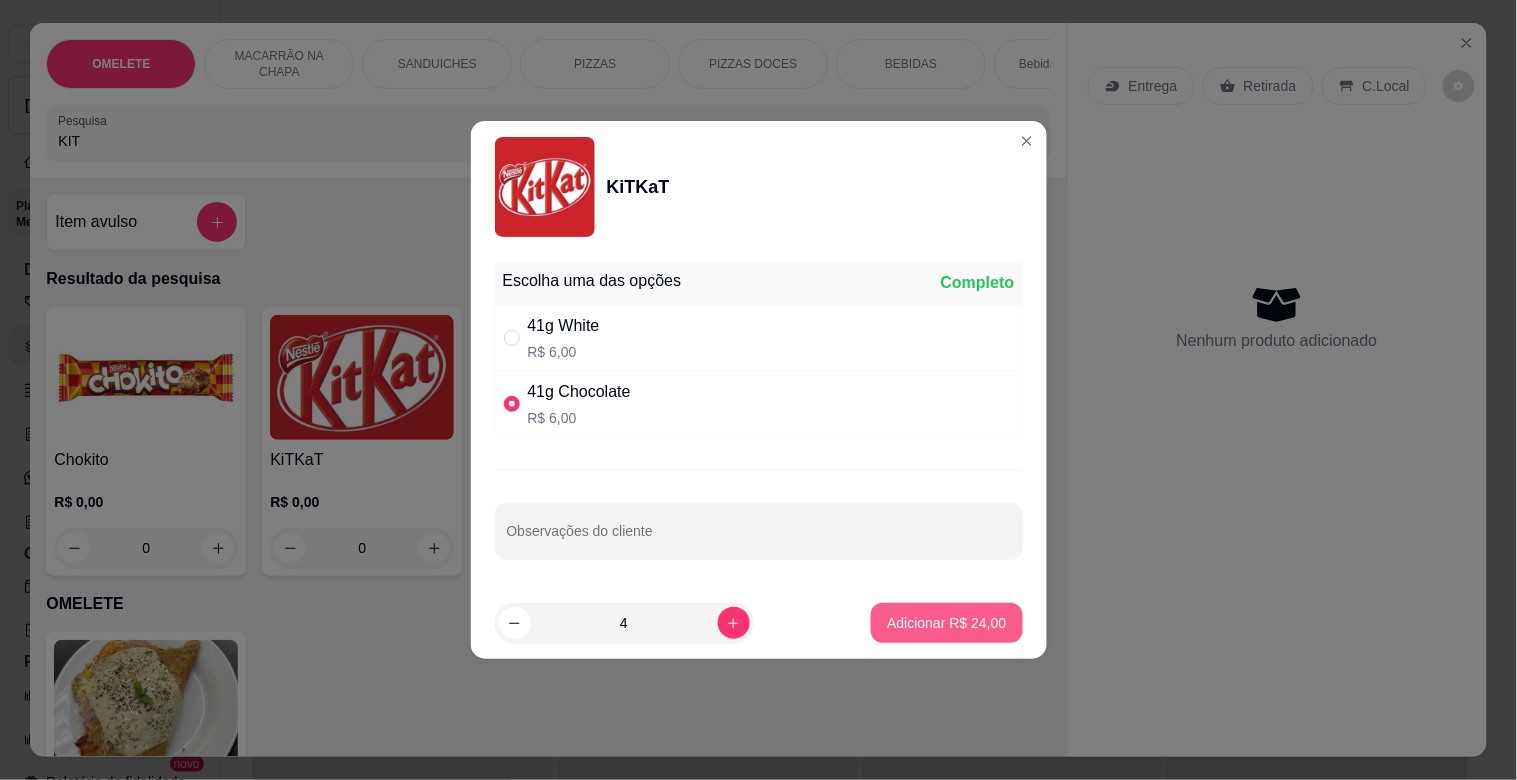 click on "Adicionar   R$ 24,00" at bounding box center (946, 623) 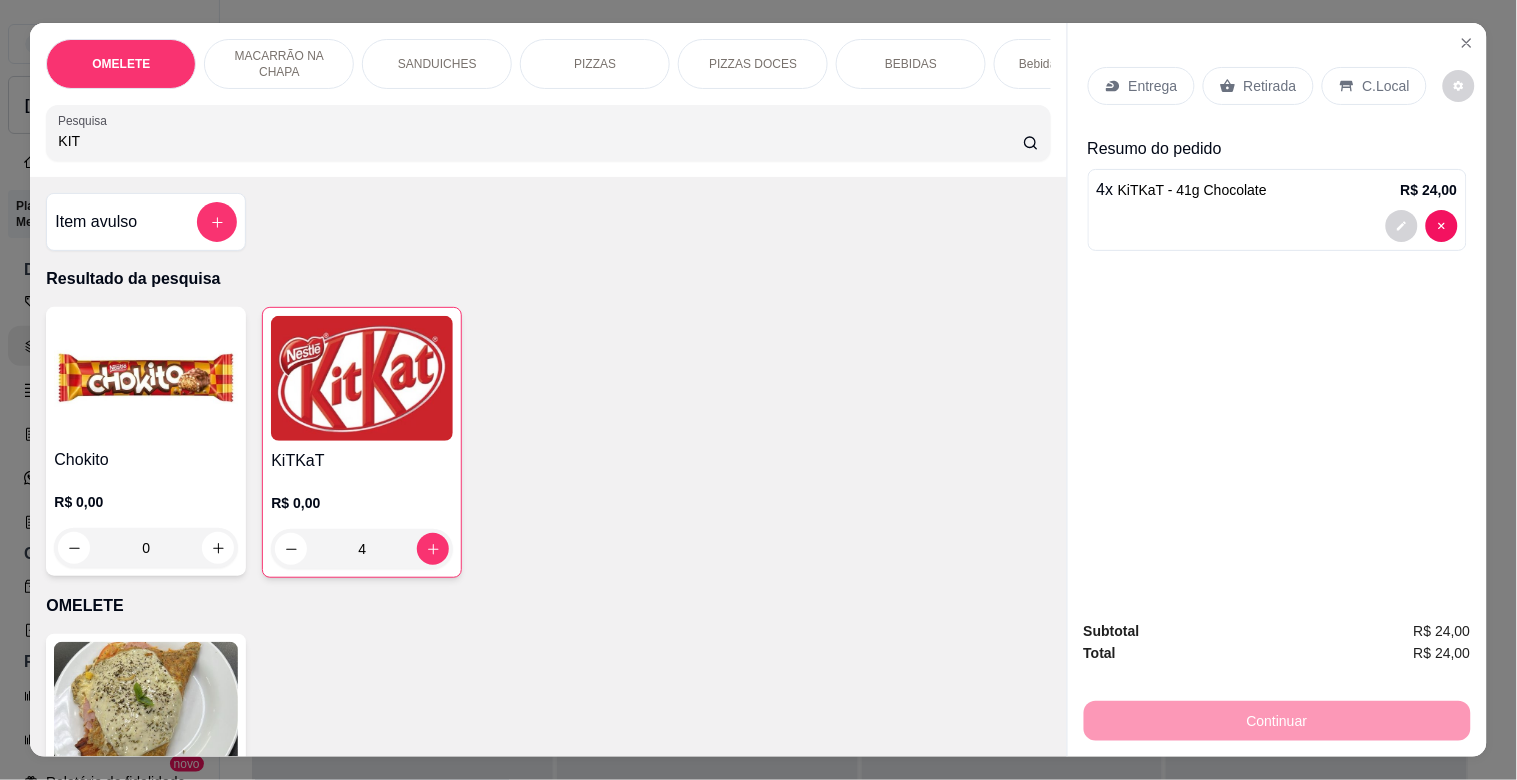 click on "Pesquisa KIT" at bounding box center (548, 133) 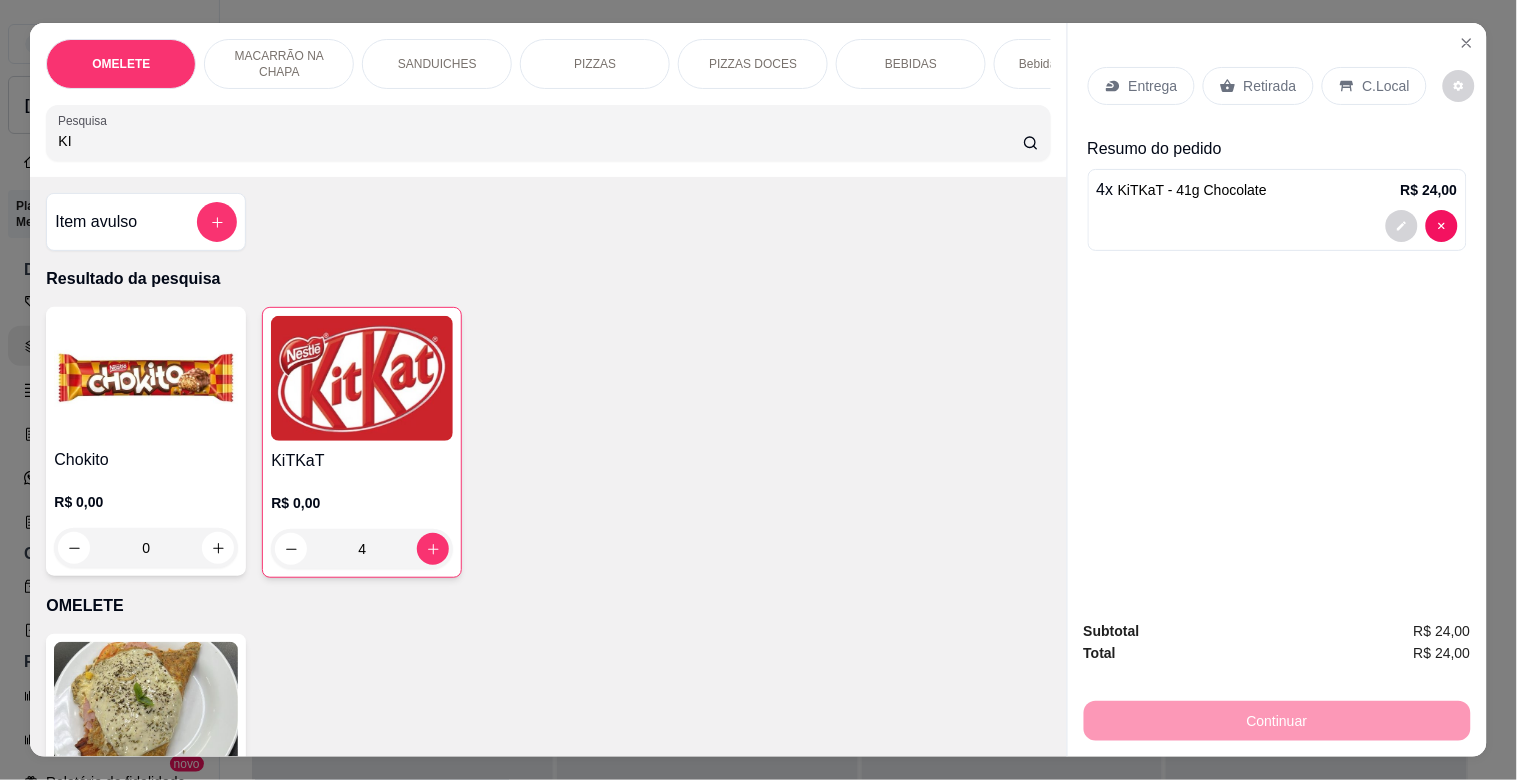 type on "K" 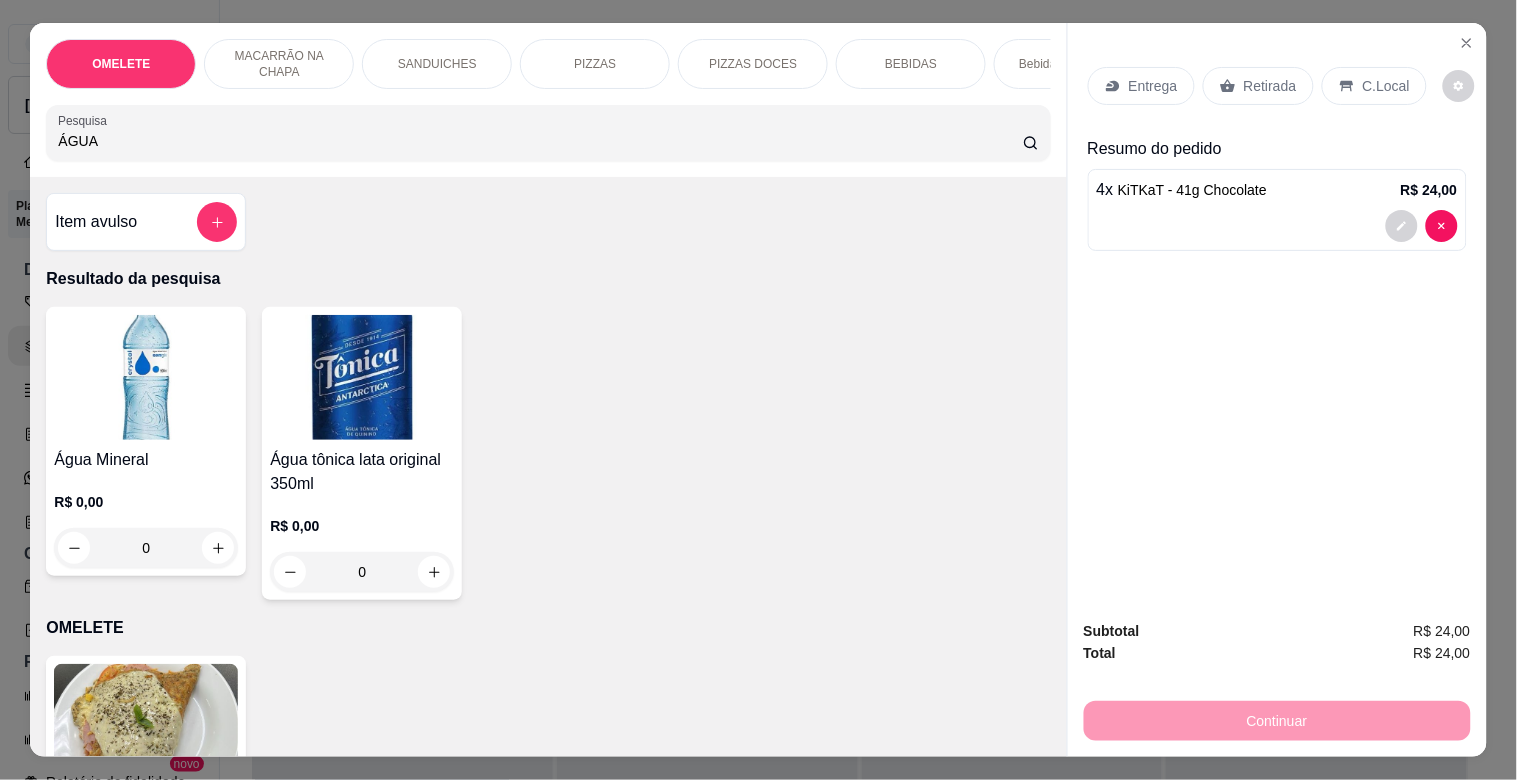 type on "ÁGUA" 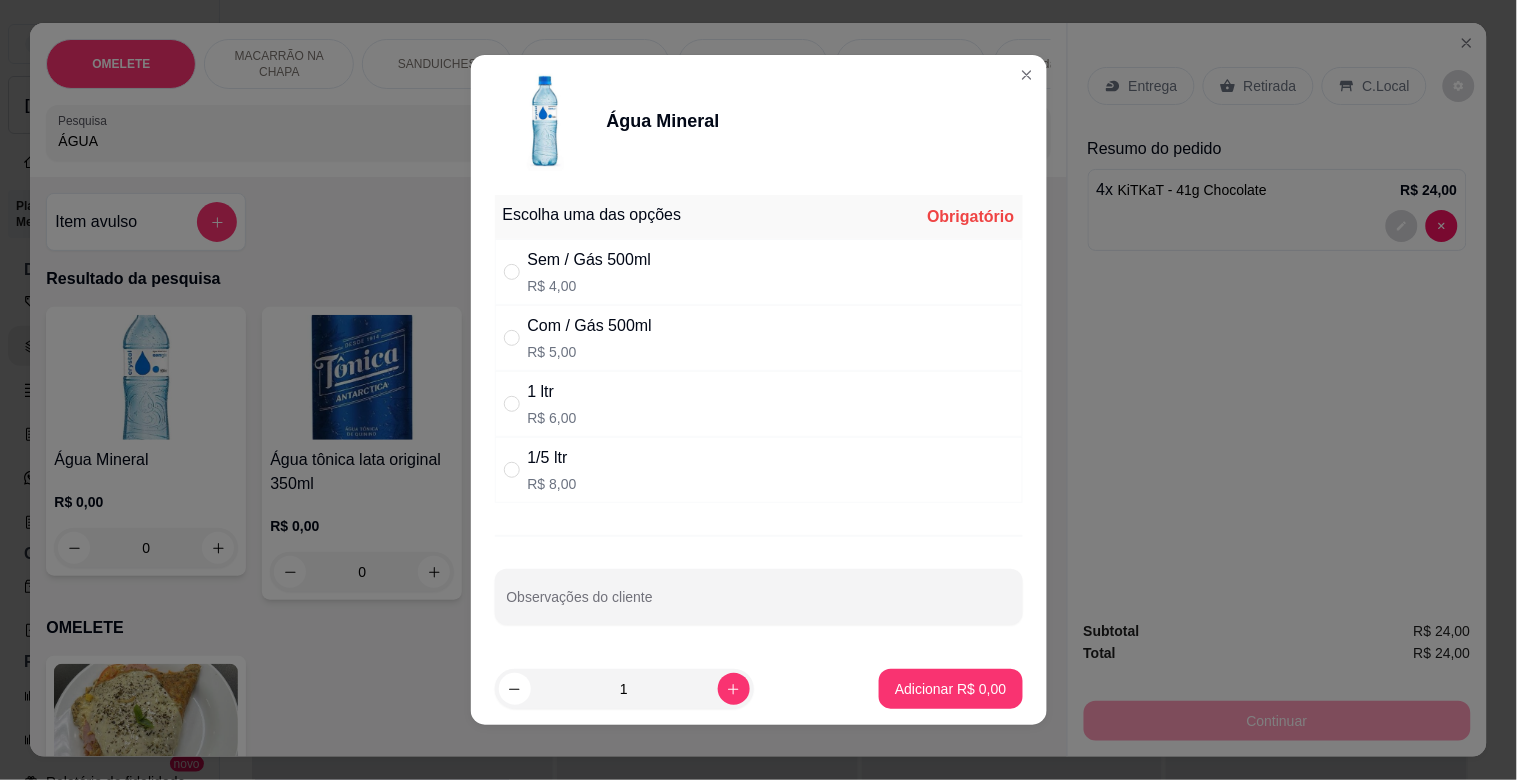 drag, startPoint x: 584, startPoint y: 324, endPoint x: 703, endPoint y: 420, distance: 152.89539 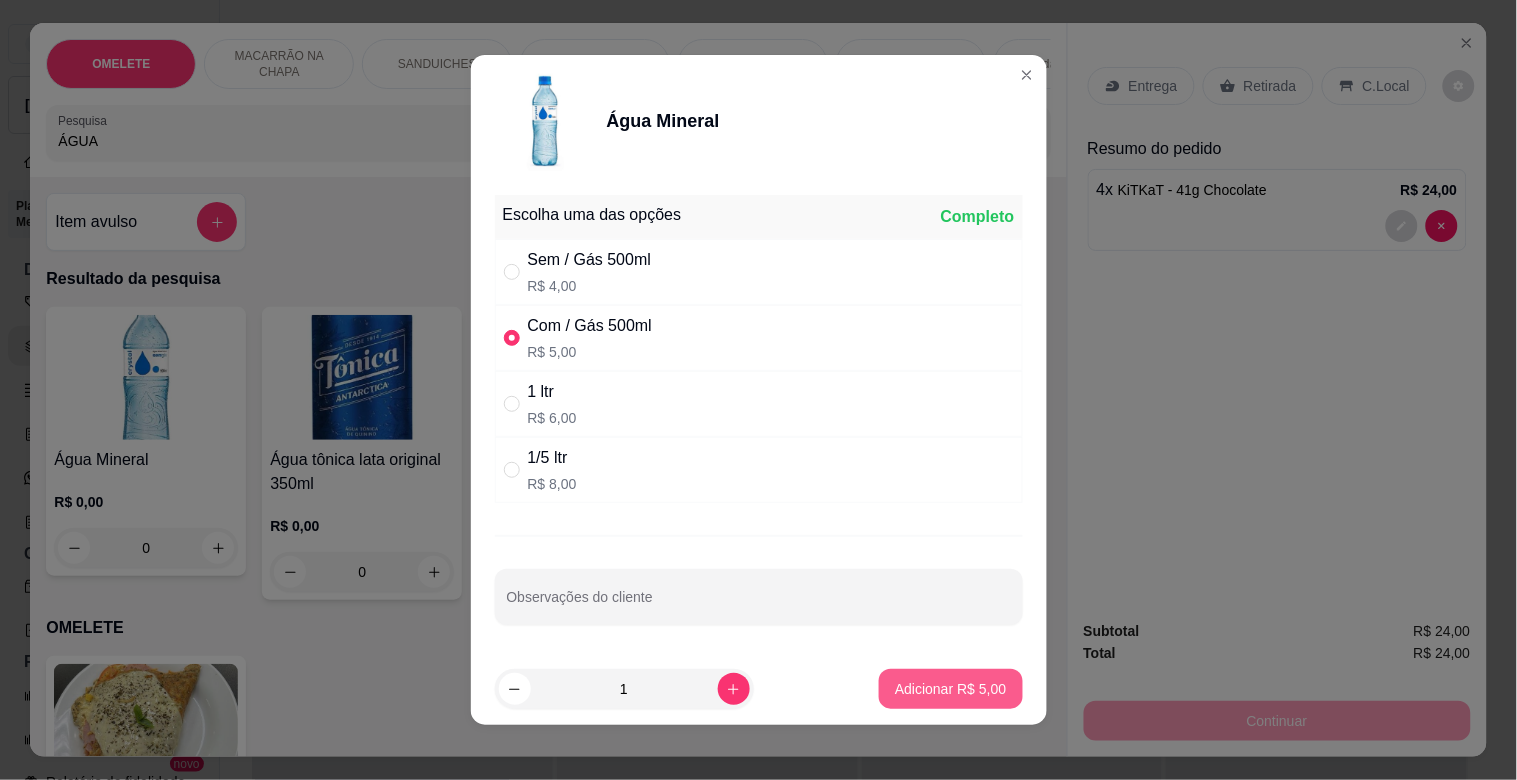 click on "Adicionar   R$ 5,00" at bounding box center [950, 689] 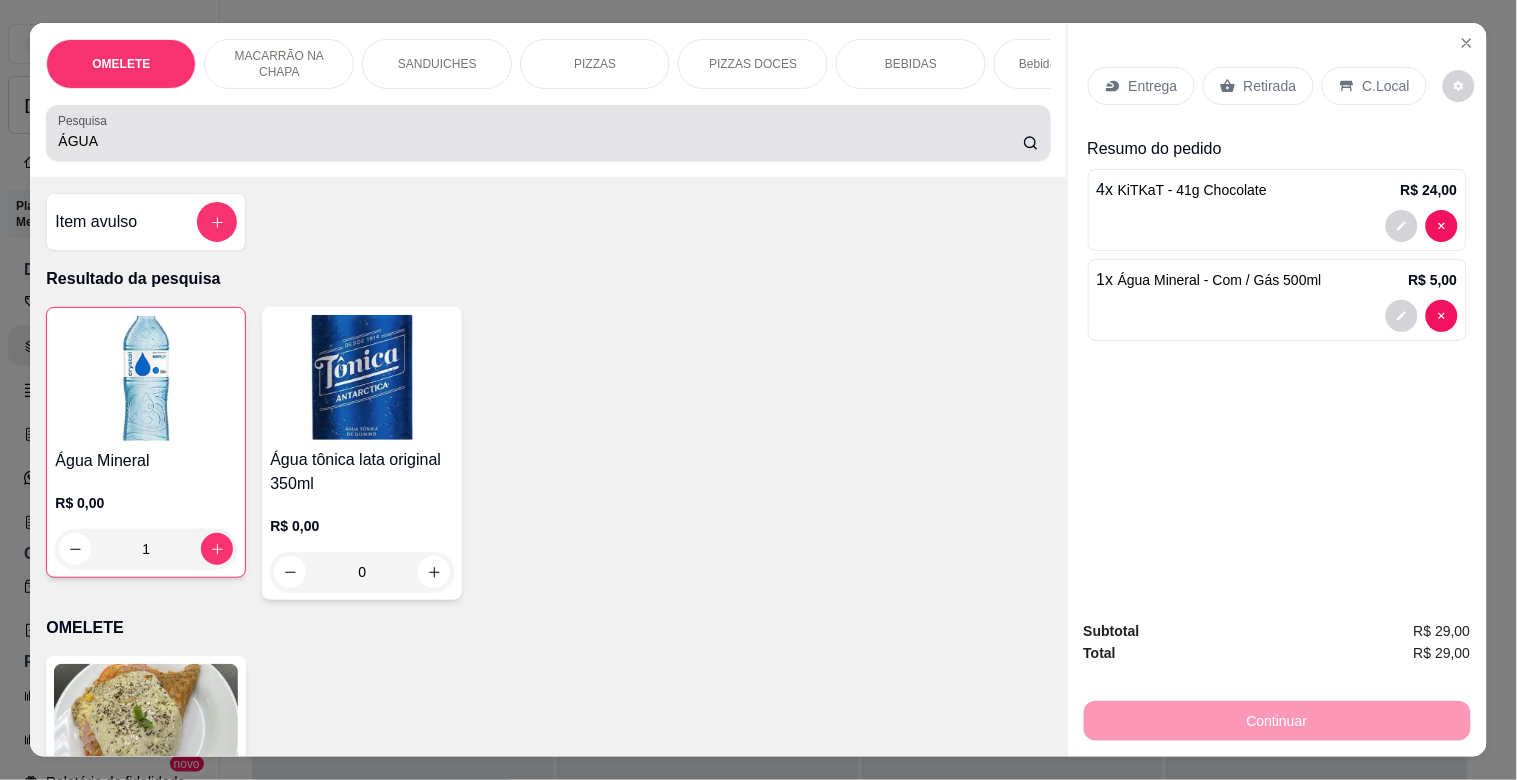 drag, startPoint x: 154, startPoint y: 150, endPoint x: 0, endPoint y: 151, distance: 154.00325 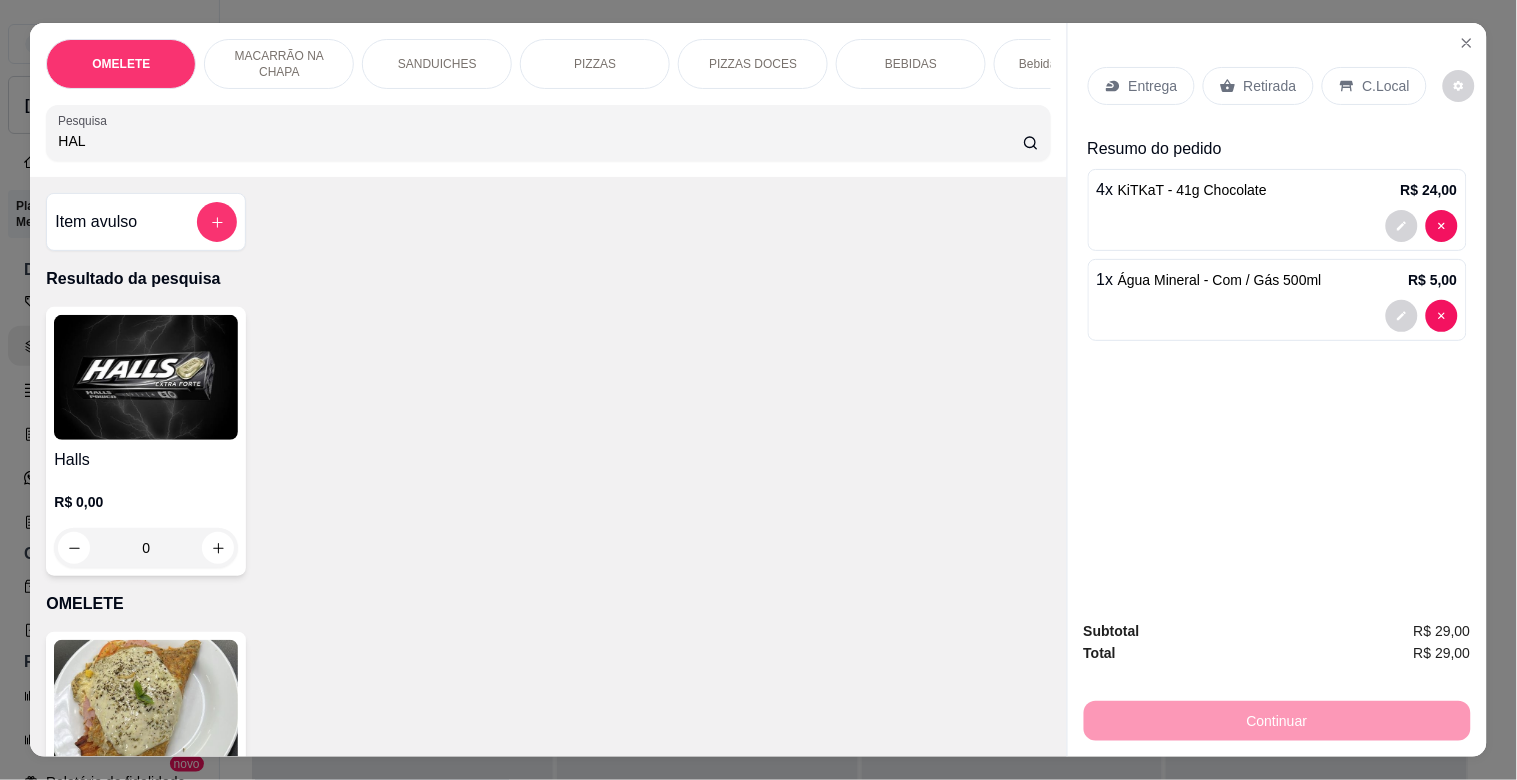 type on "HAL" 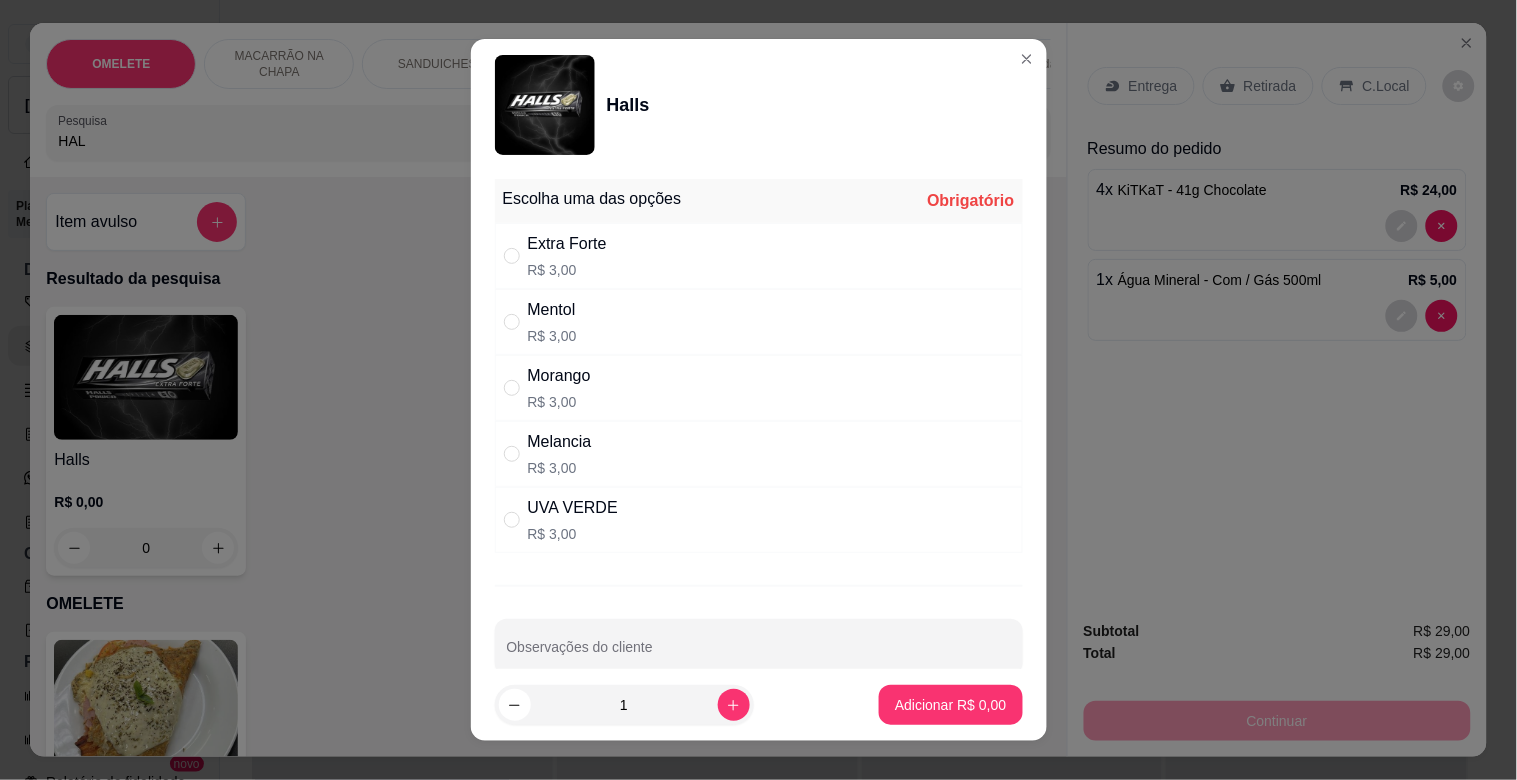 click on "R$ 3,00" at bounding box center [567, 270] 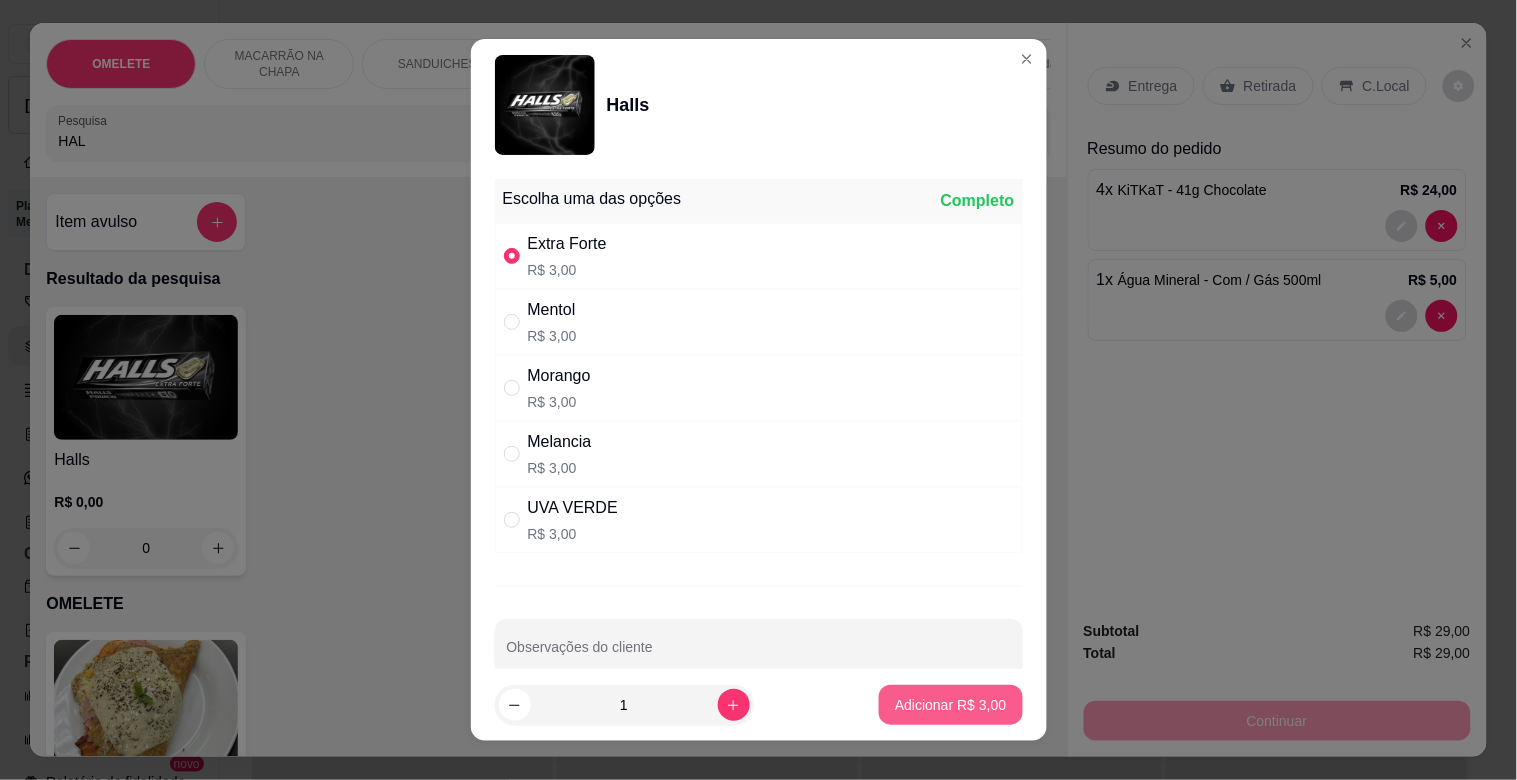 click on "Adicionar   R$ 3,00" at bounding box center (950, 705) 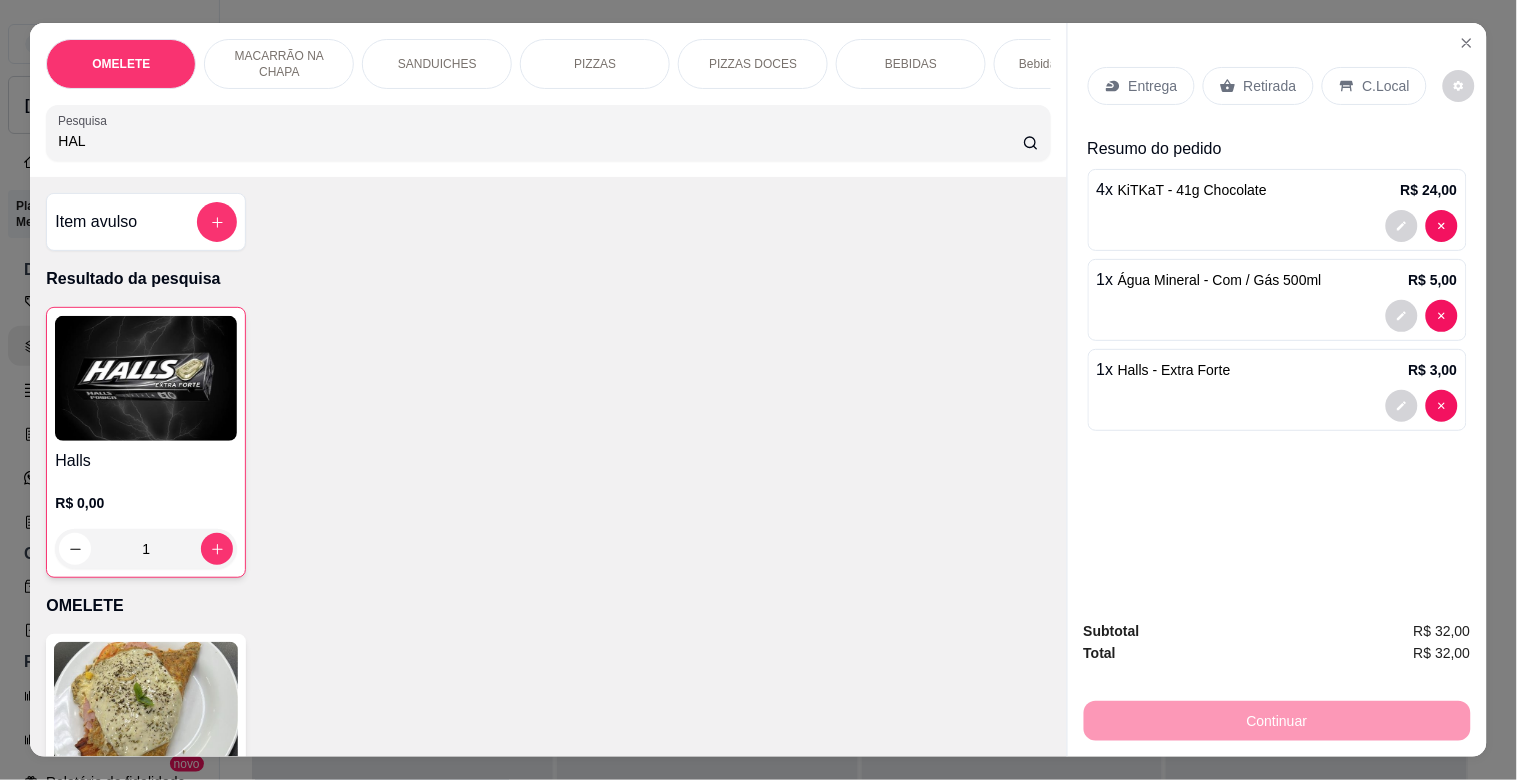 click on "Retirada" at bounding box center (1258, 86) 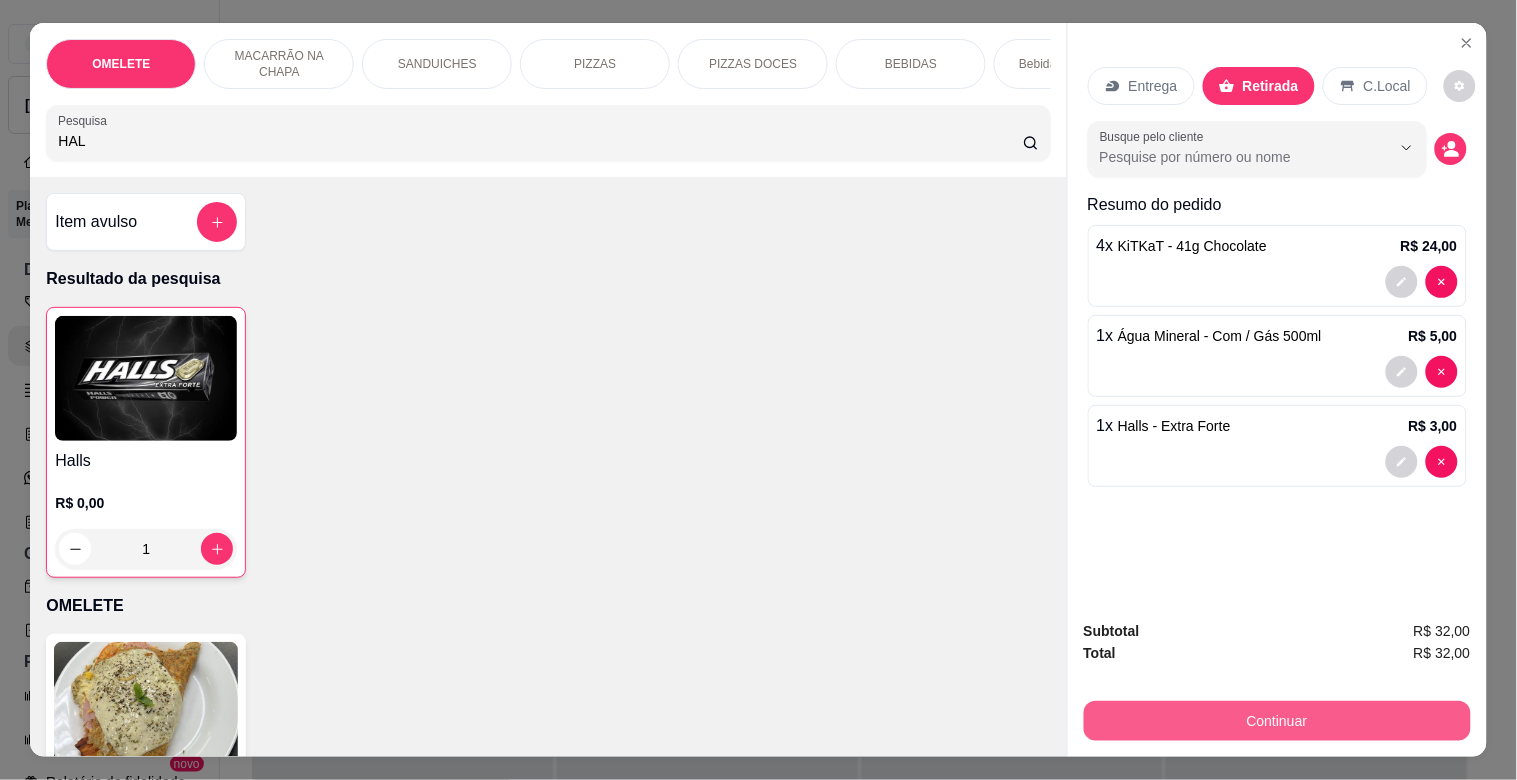 click on "Continuar" at bounding box center (1277, 721) 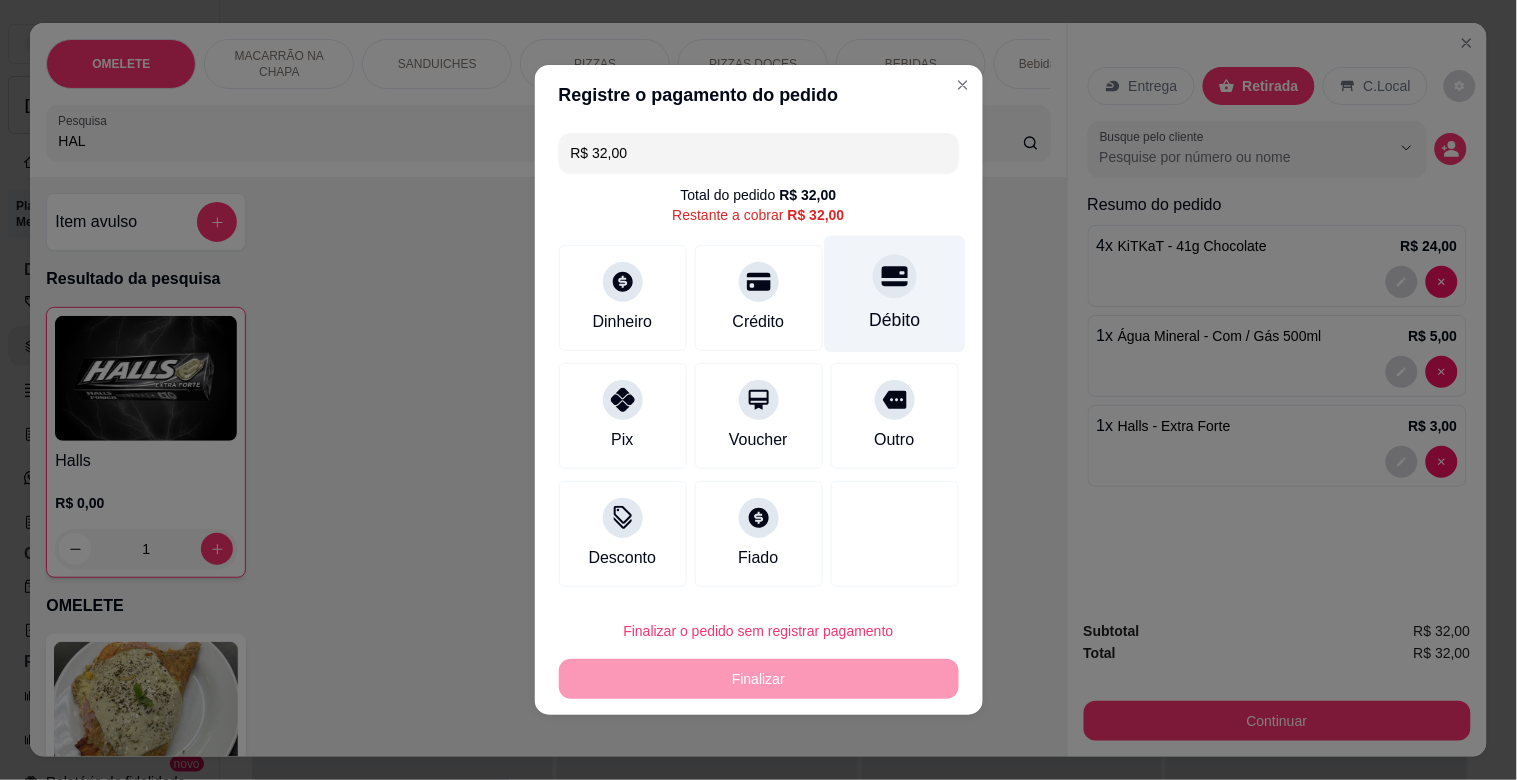 click on "Débito" at bounding box center [894, 320] 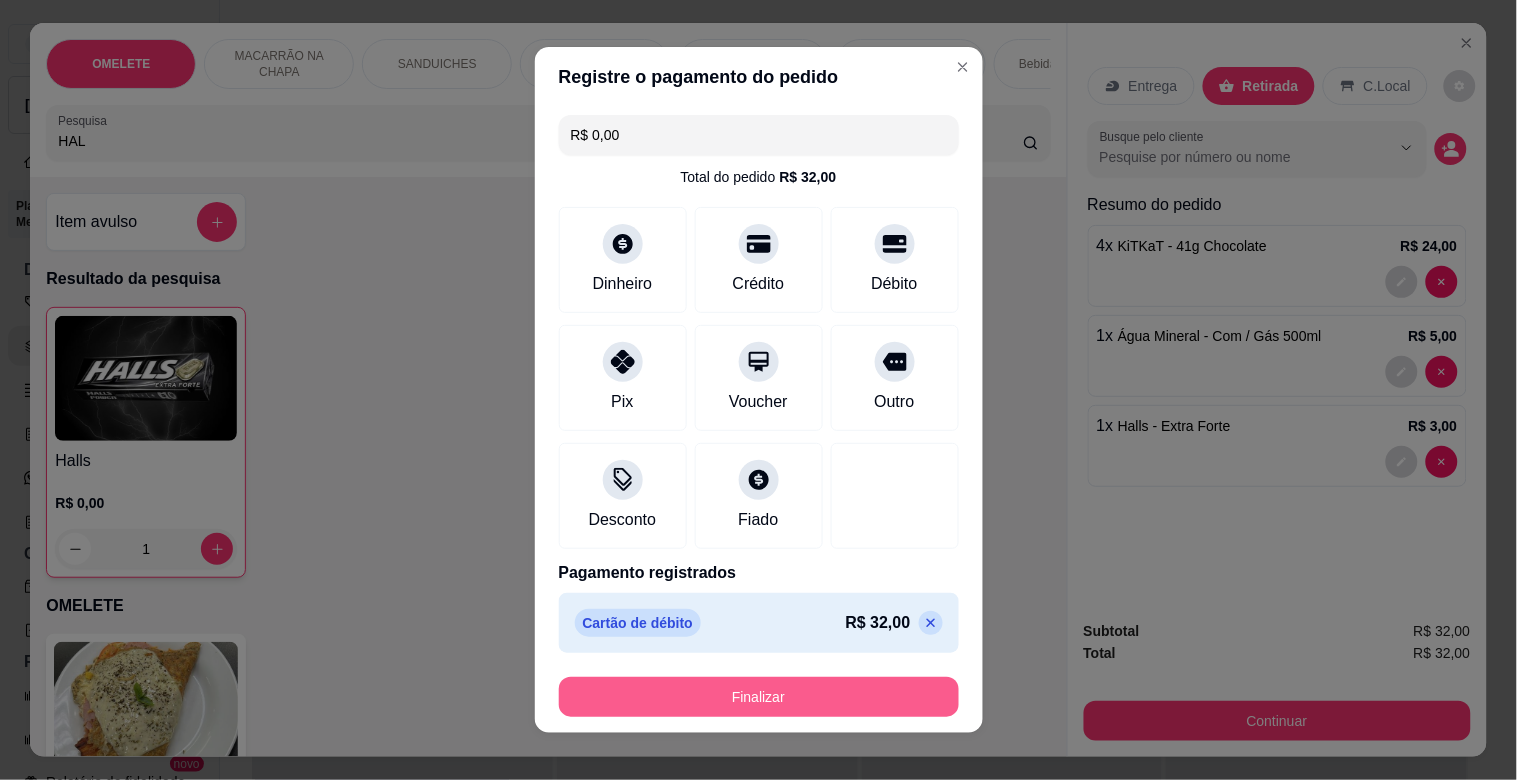 click on "Finalizar" at bounding box center [759, 697] 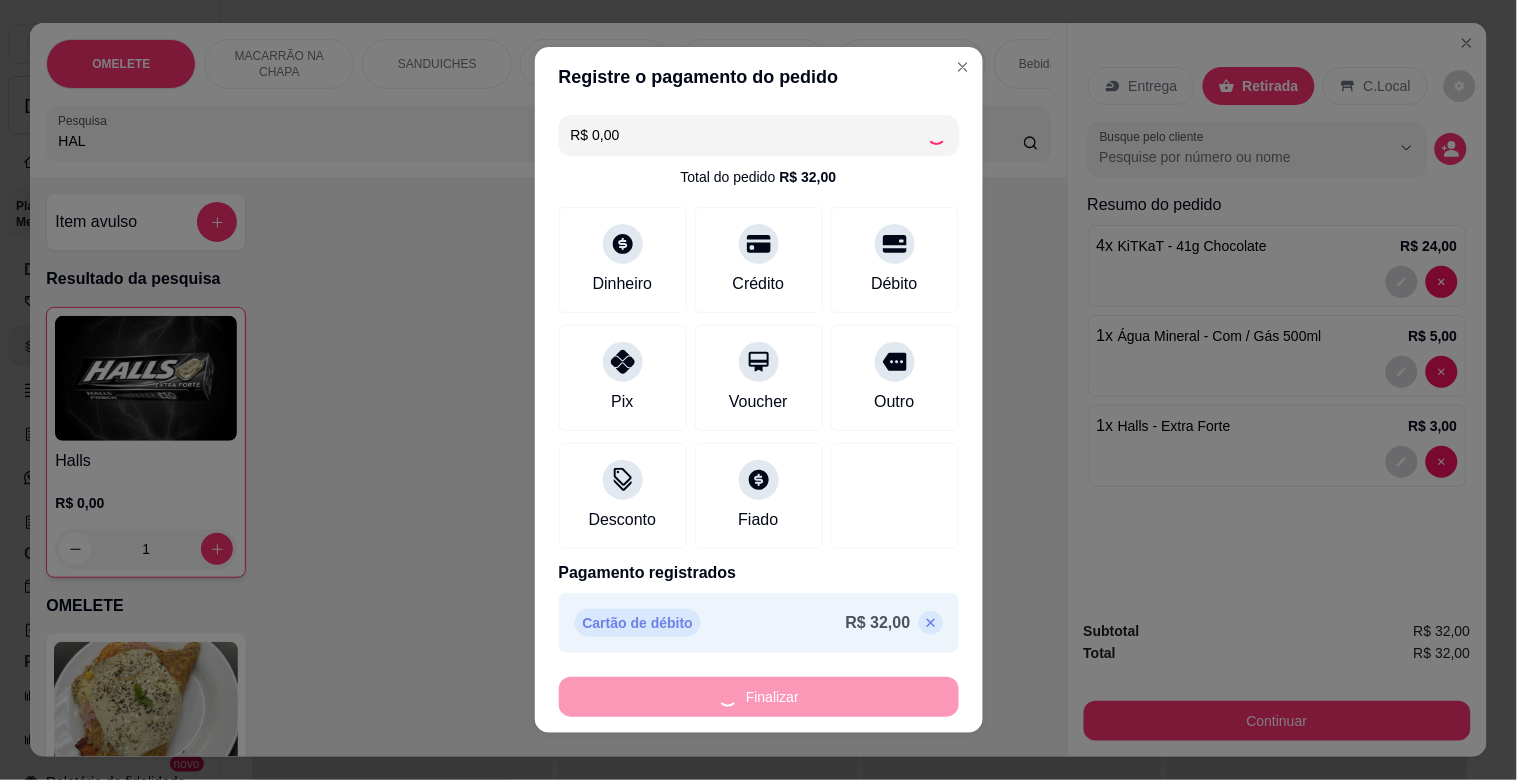 type on "0" 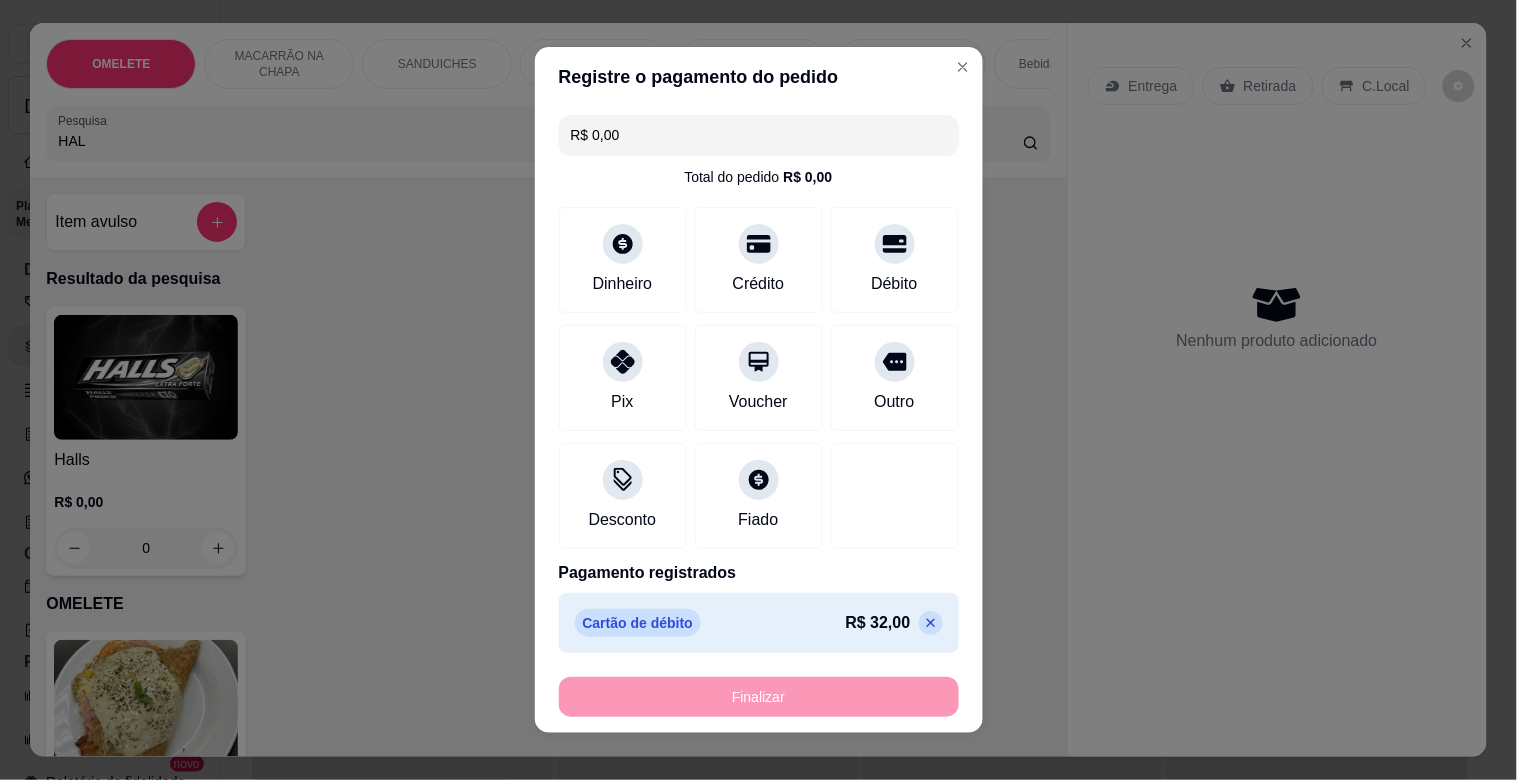 type on "-R$ 32,00" 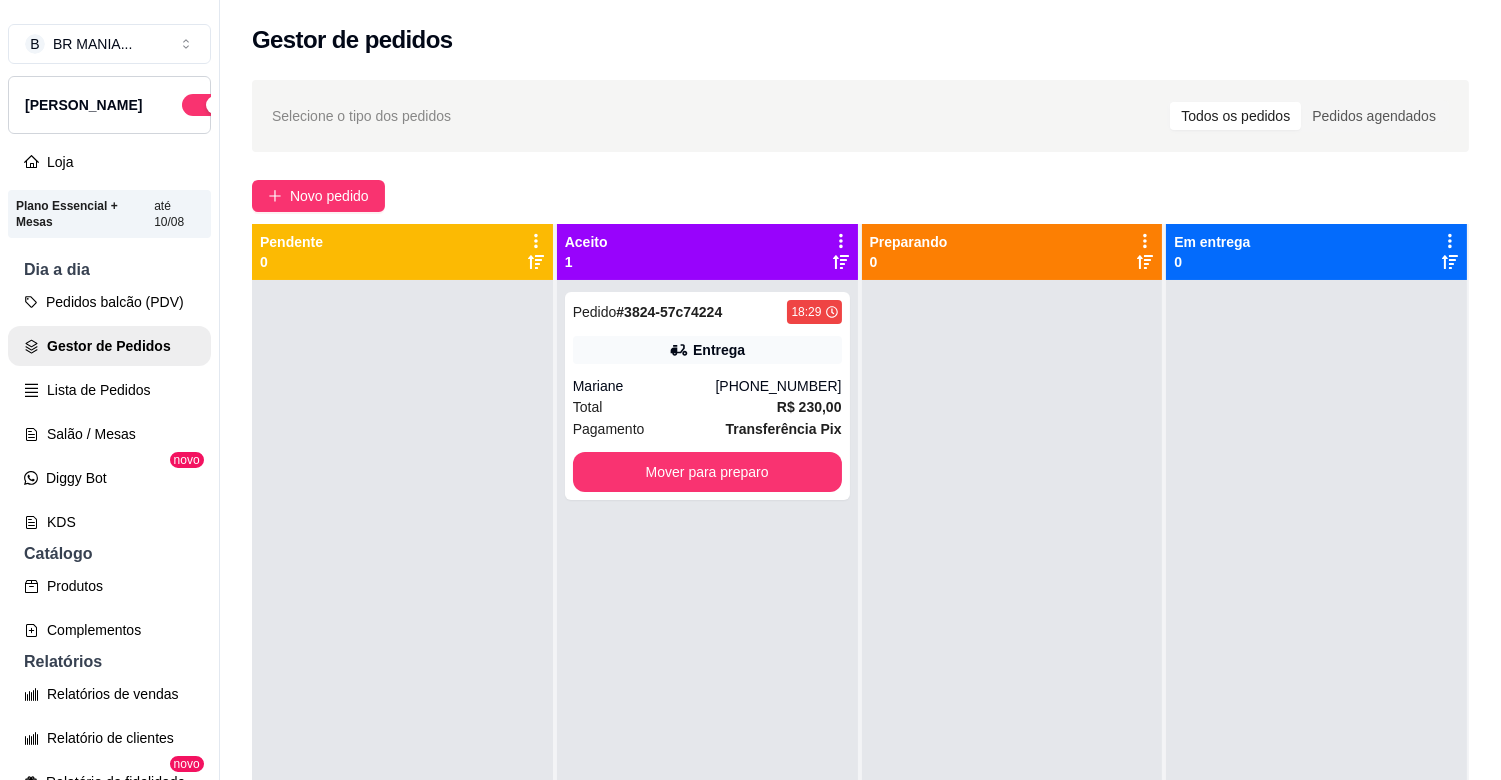 click at bounding box center (402, 670) 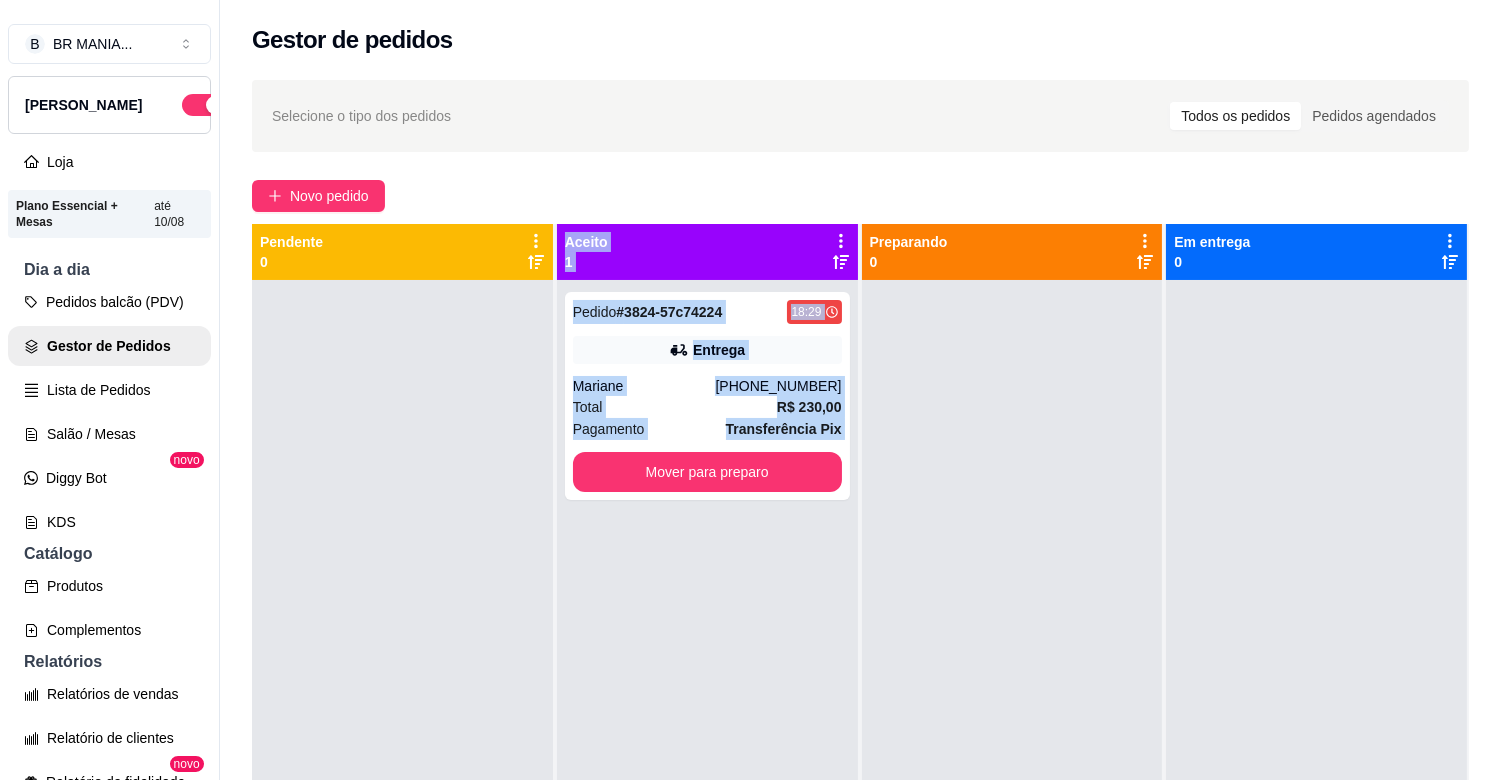 click on "Pedido  # 3824-57c74224 18:29 Entrega Mariane [PHONE_NUMBER] Total R$ 230,00 Pagamento Transferência Pix Mover para preparo" at bounding box center [707, 670] 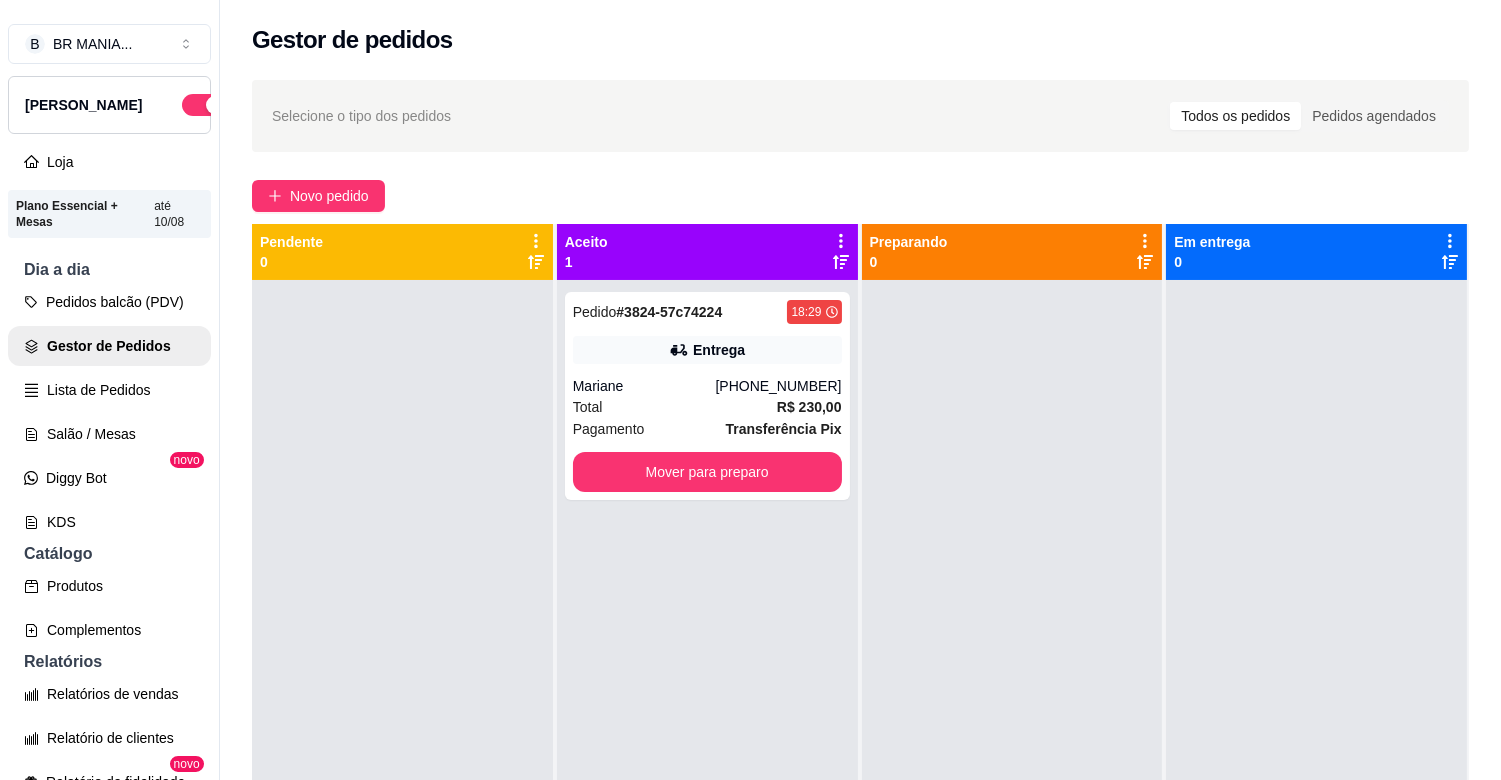 click at bounding box center [1012, 670] 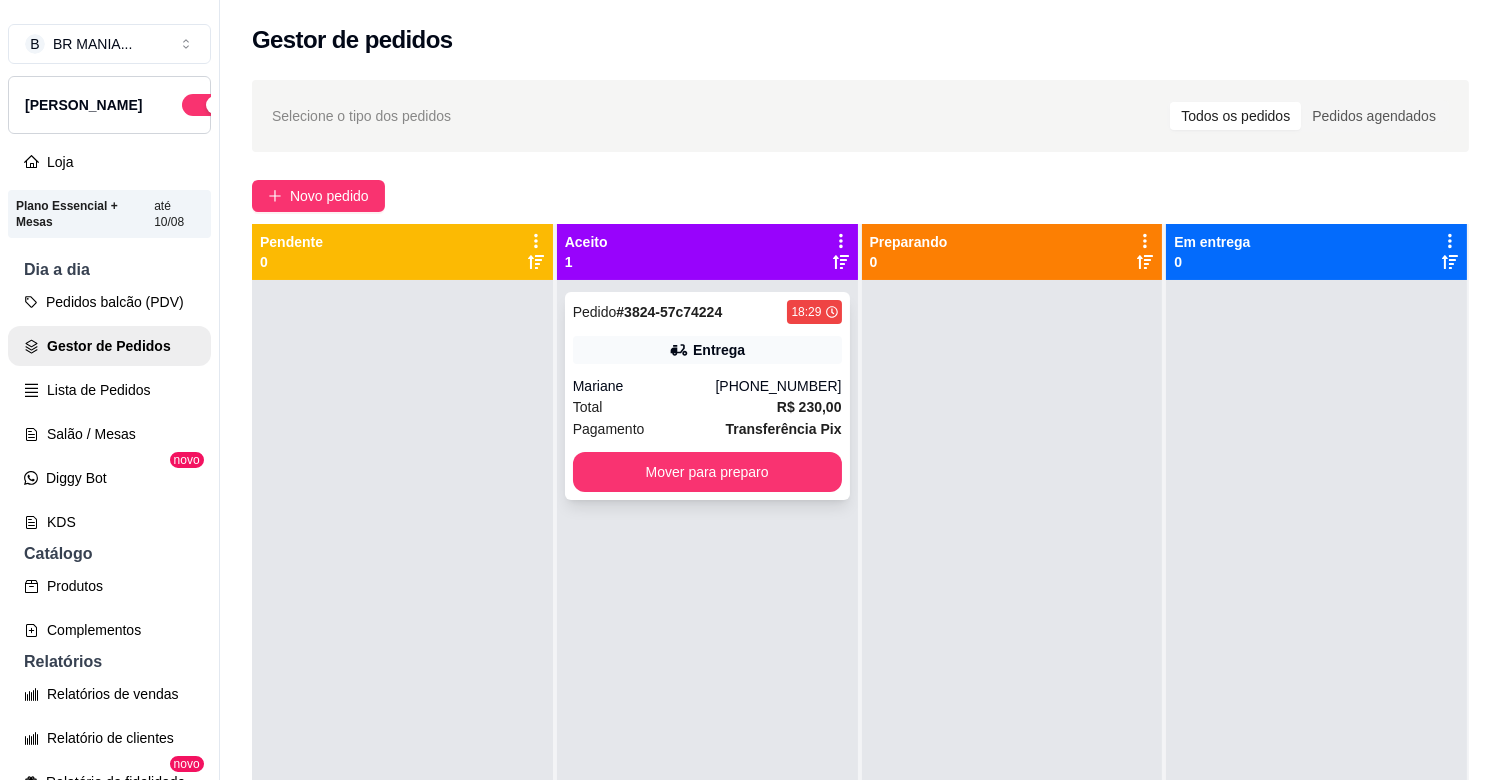 drag, startPoint x: 1424, startPoint y: 431, endPoint x: 563, endPoint y: 360, distance: 863.9224 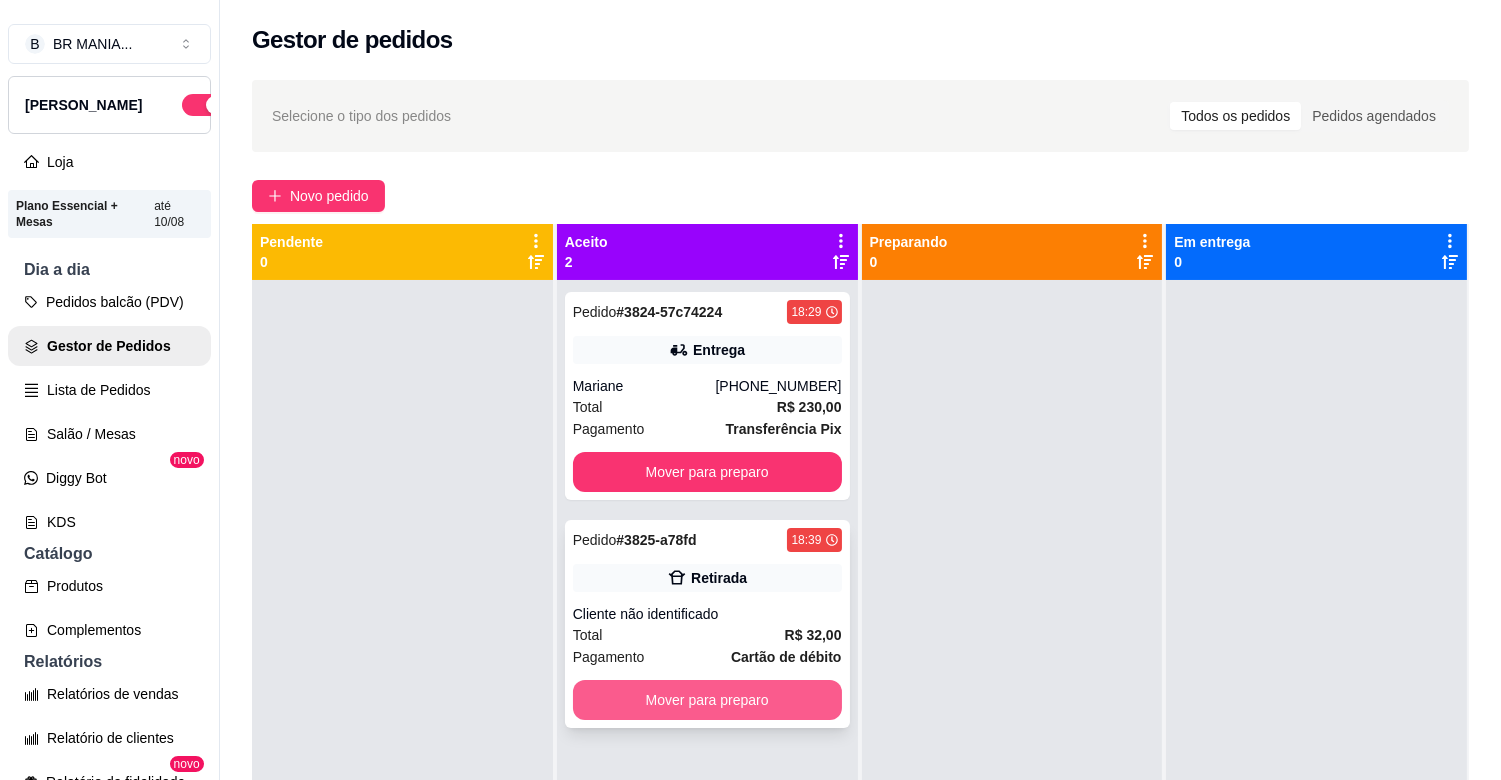 click on "Mover para preparo" at bounding box center [707, 700] 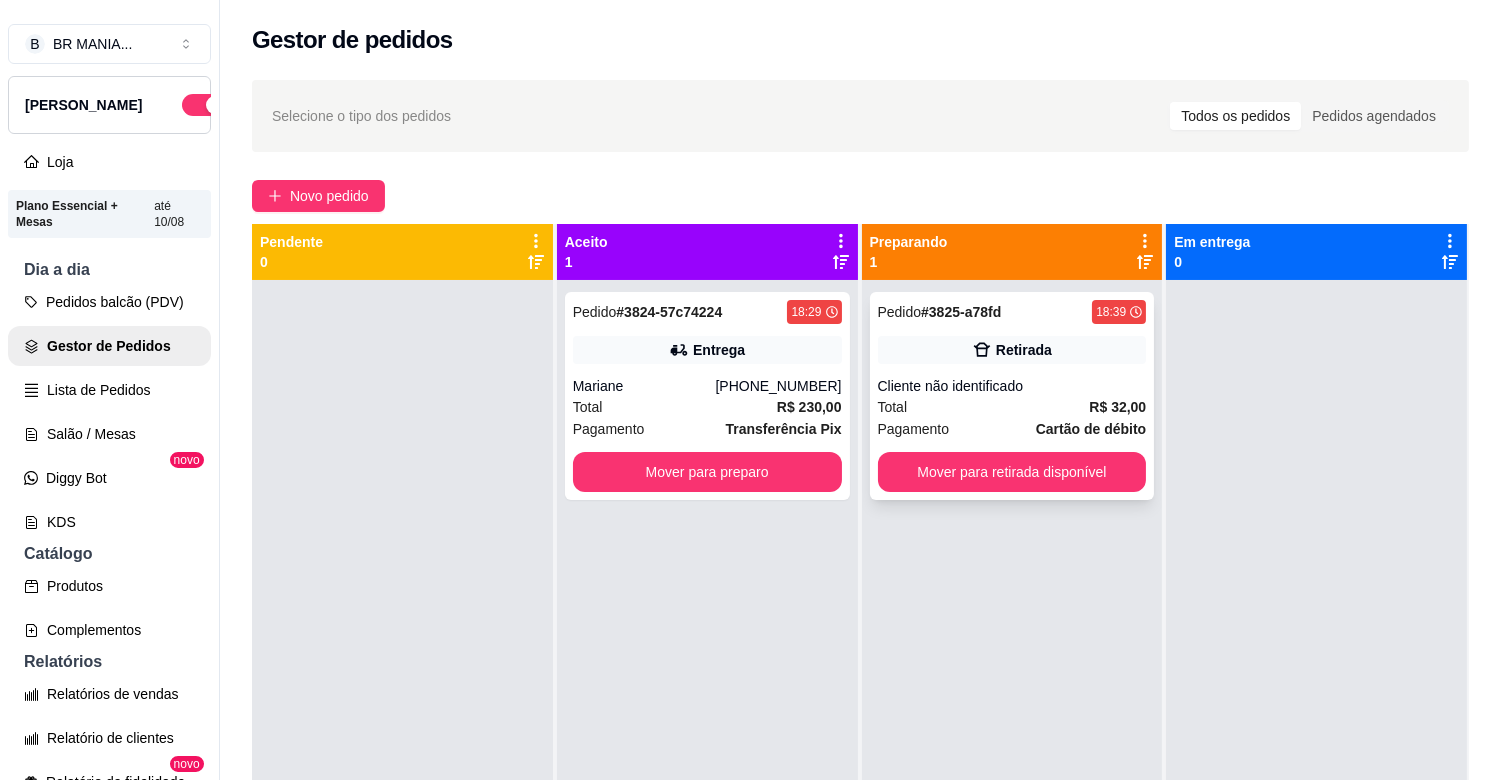 click on "Pedido  # 3825-a78fd 18:39 Retirada Cliente não identificado Total R$ 32,00 Pagamento Cartão de débito Mover para retirada disponível" at bounding box center (1012, 396) 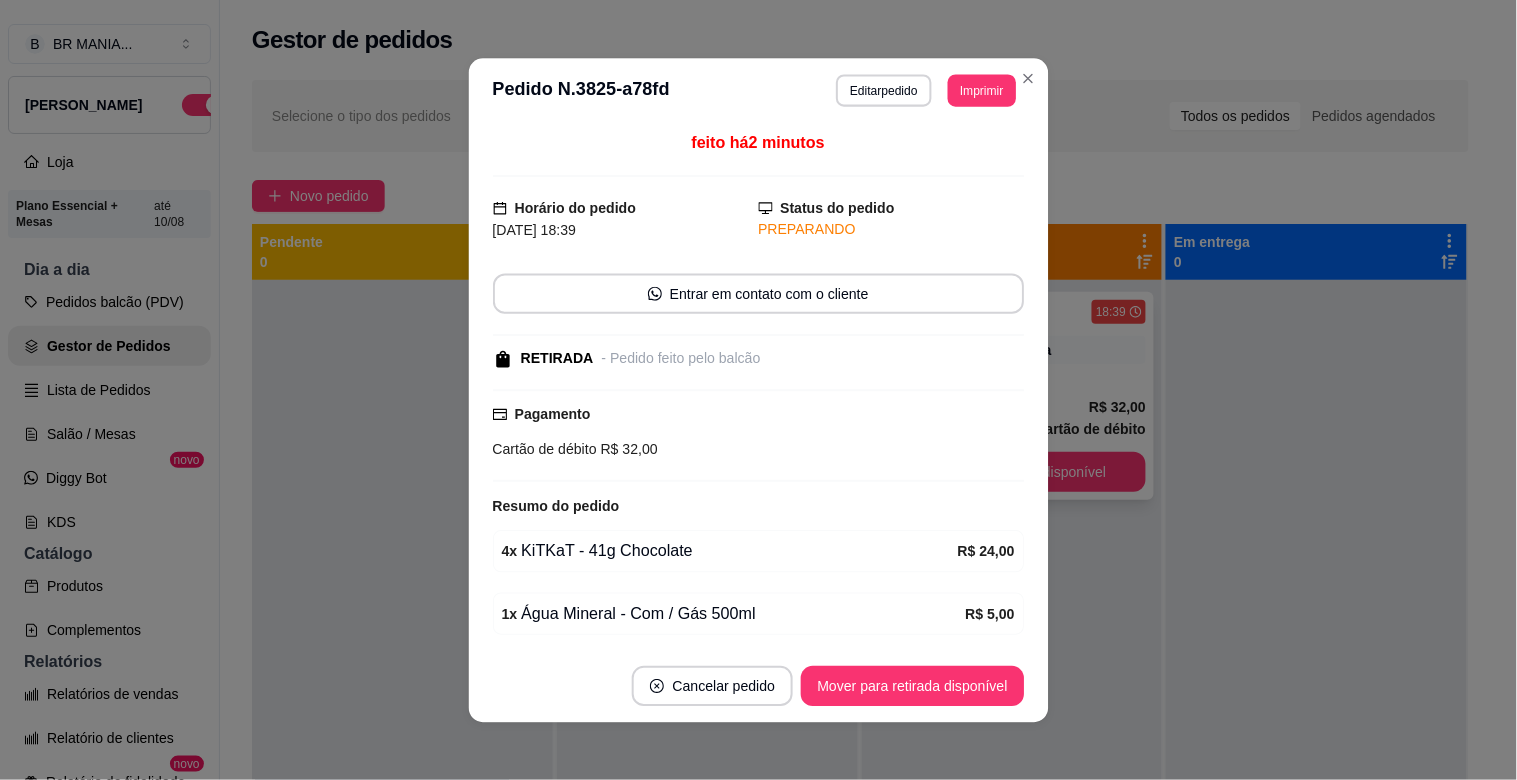 click on "Pagamento Cartão de débito   R$ 32,00" at bounding box center [758, 435] 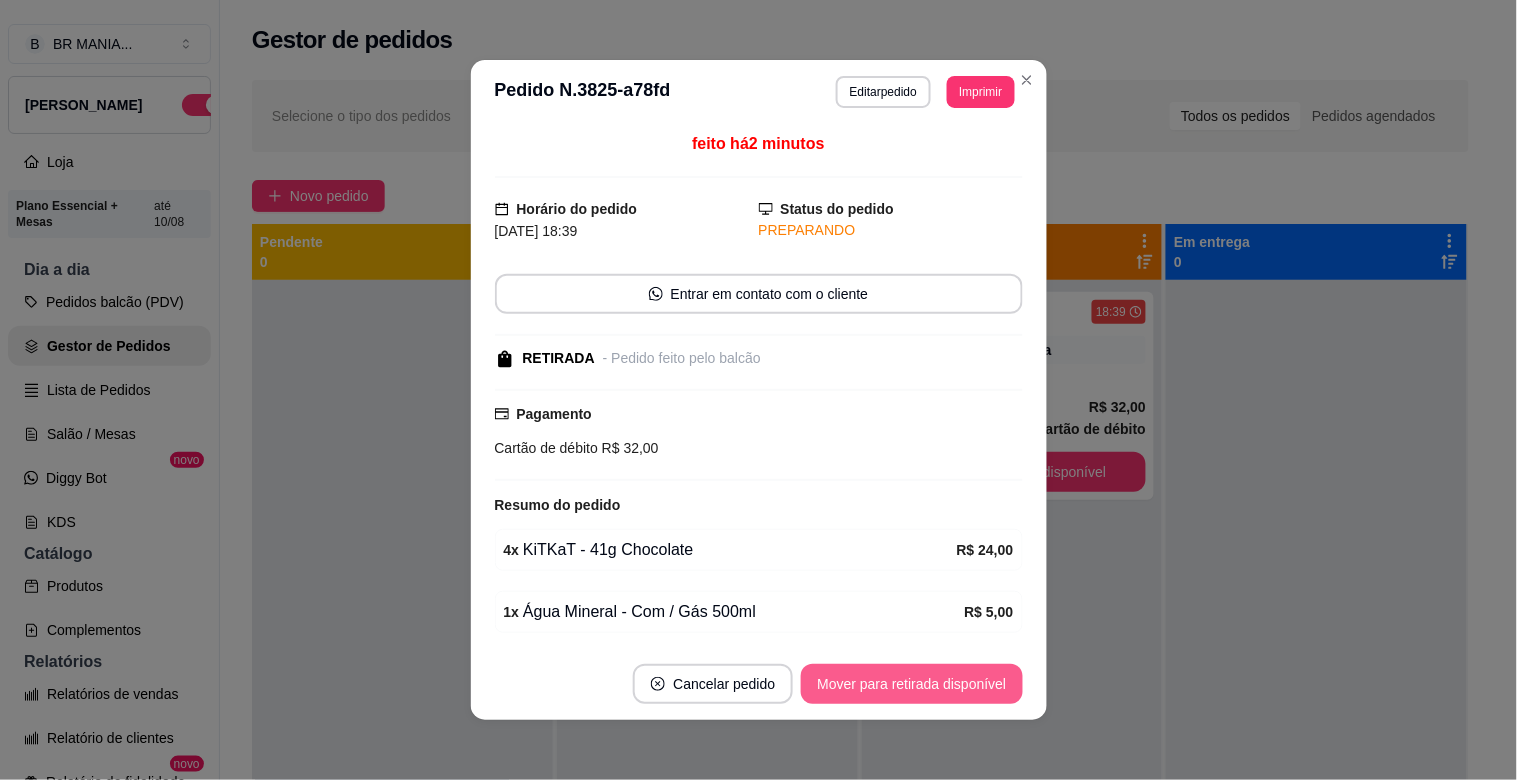 click on "Mover para retirada disponível" at bounding box center [911, 684] 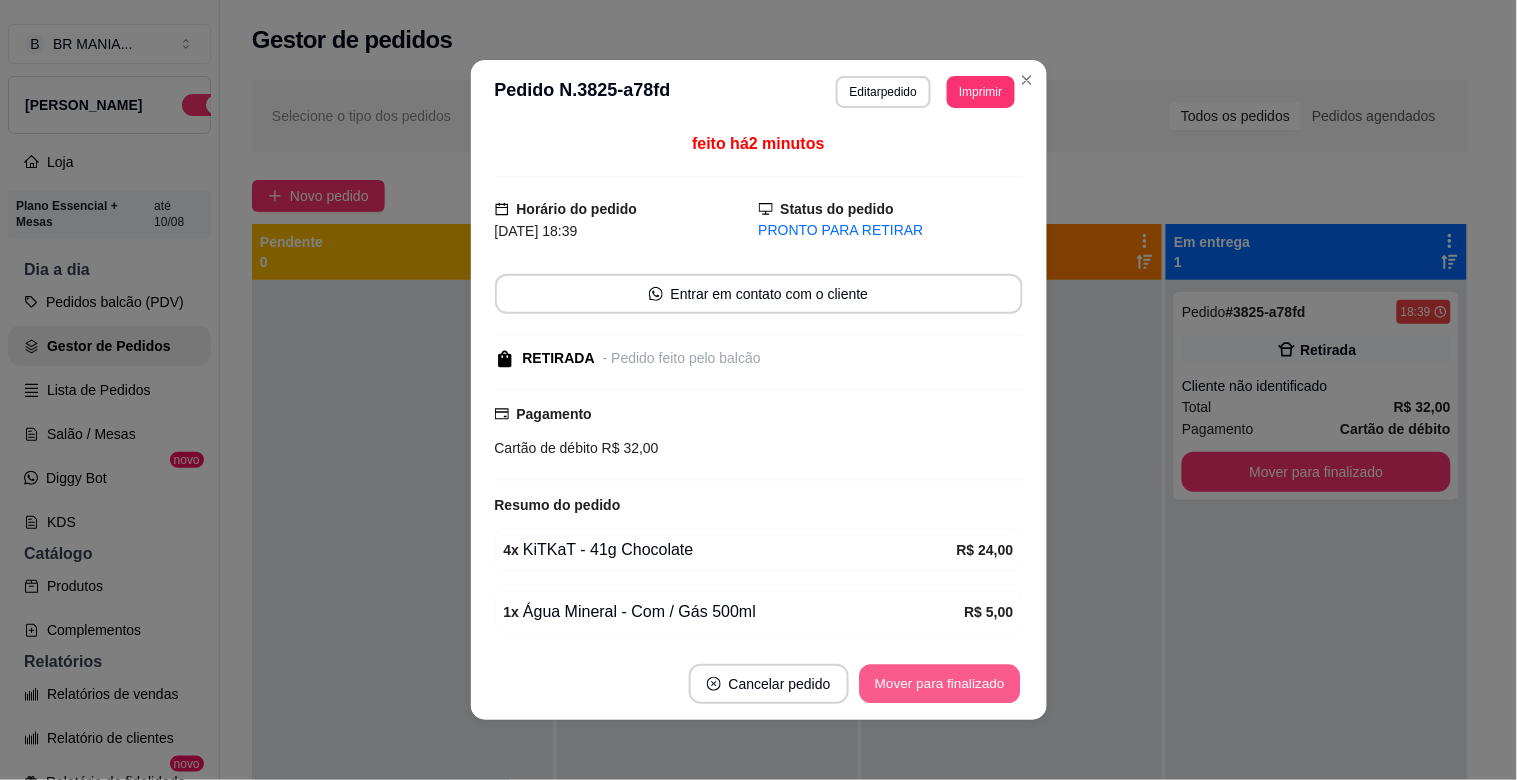 click on "Mover para finalizado" at bounding box center (939, 684) 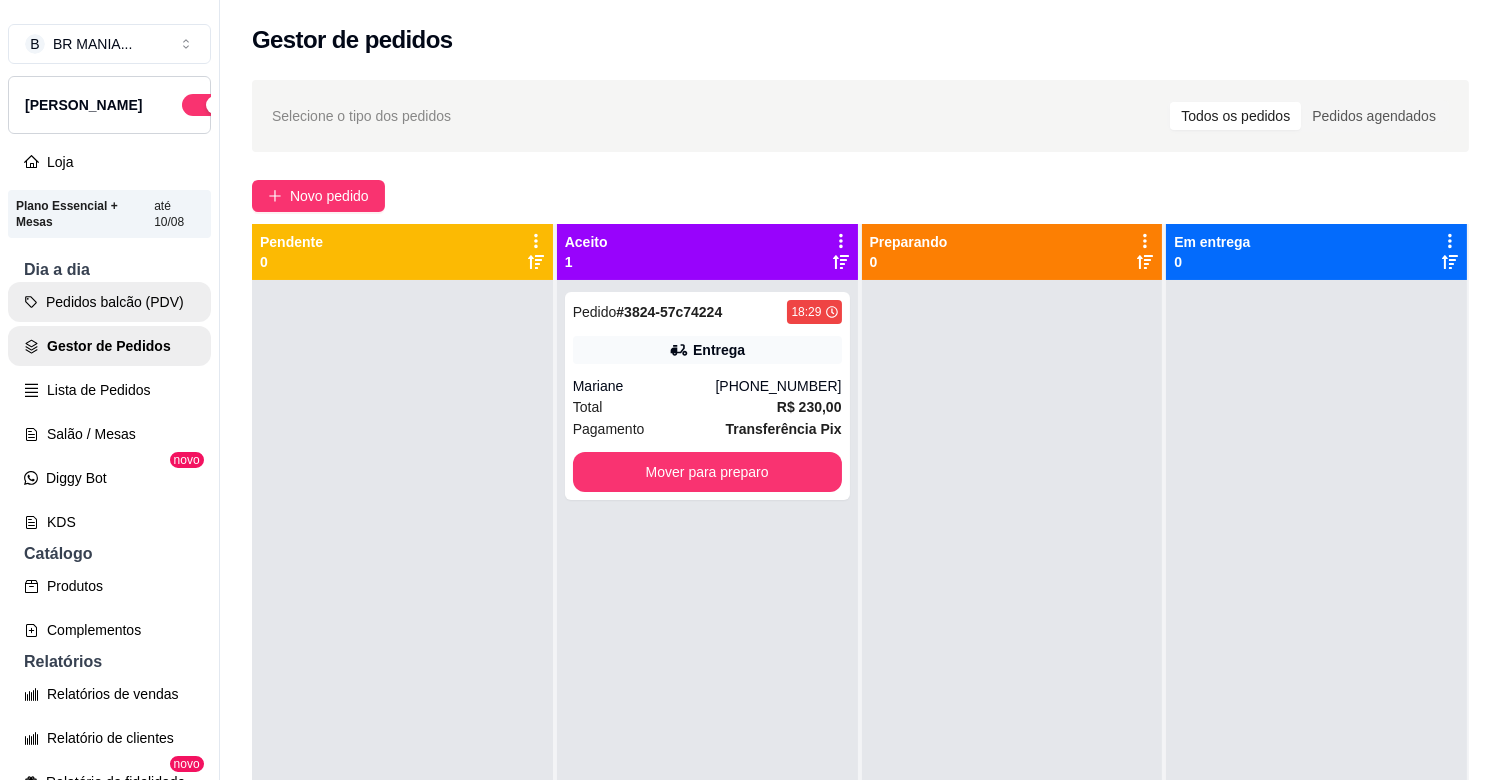 click on "Pedidos balcão (PDV)" at bounding box center [109, 302] 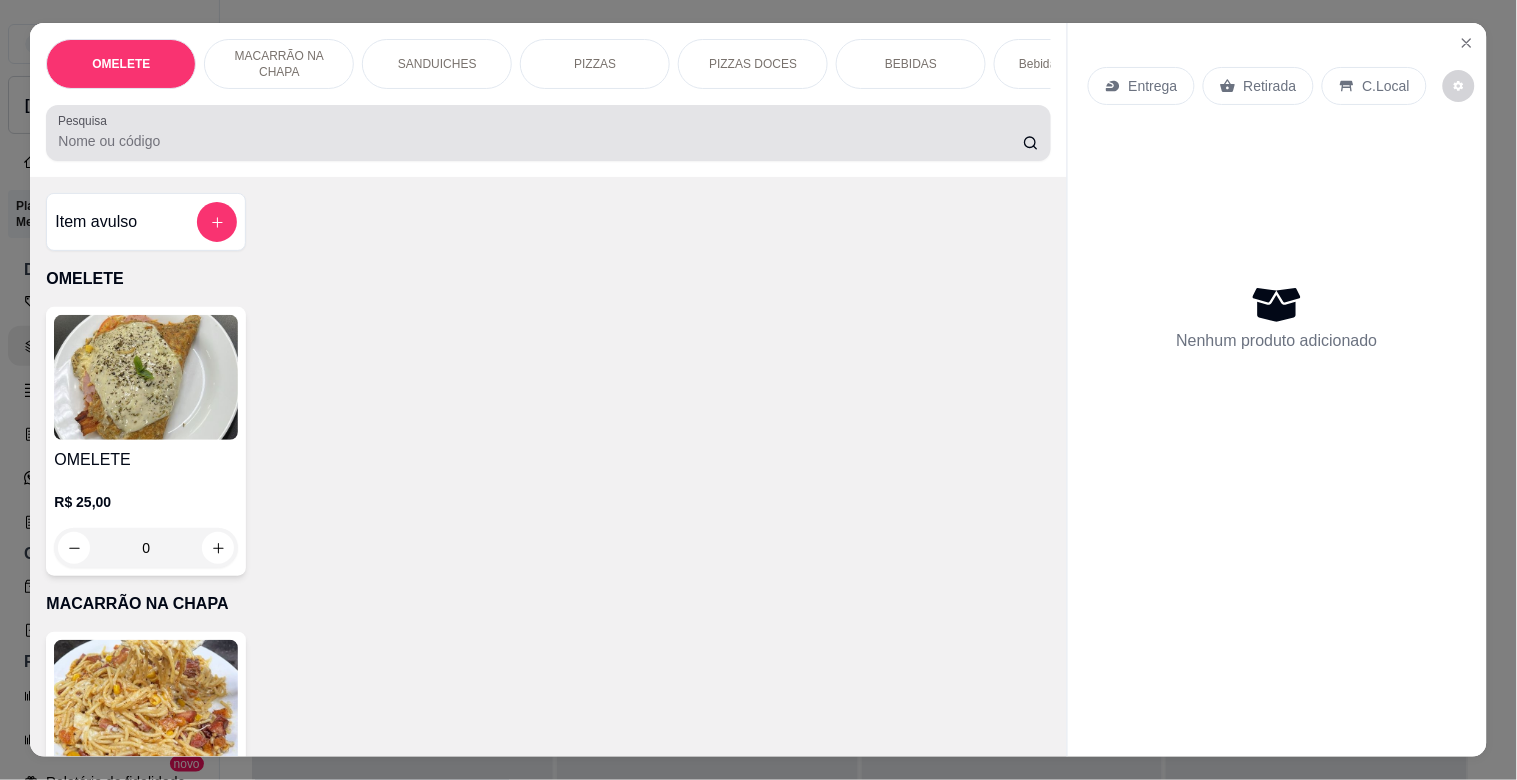 click on "Pesquisa" at bounding box center [540, 141] 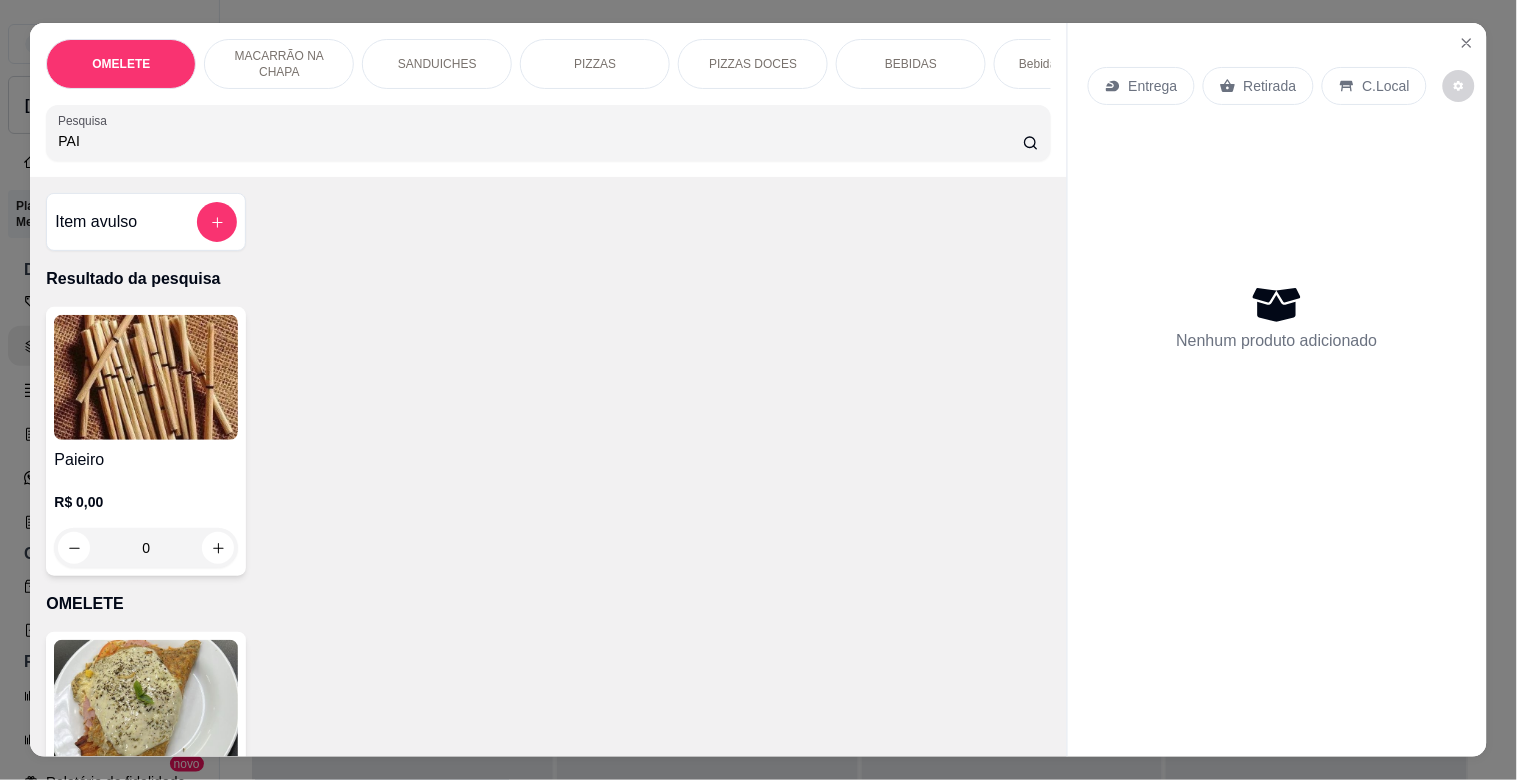 type on "PAI" 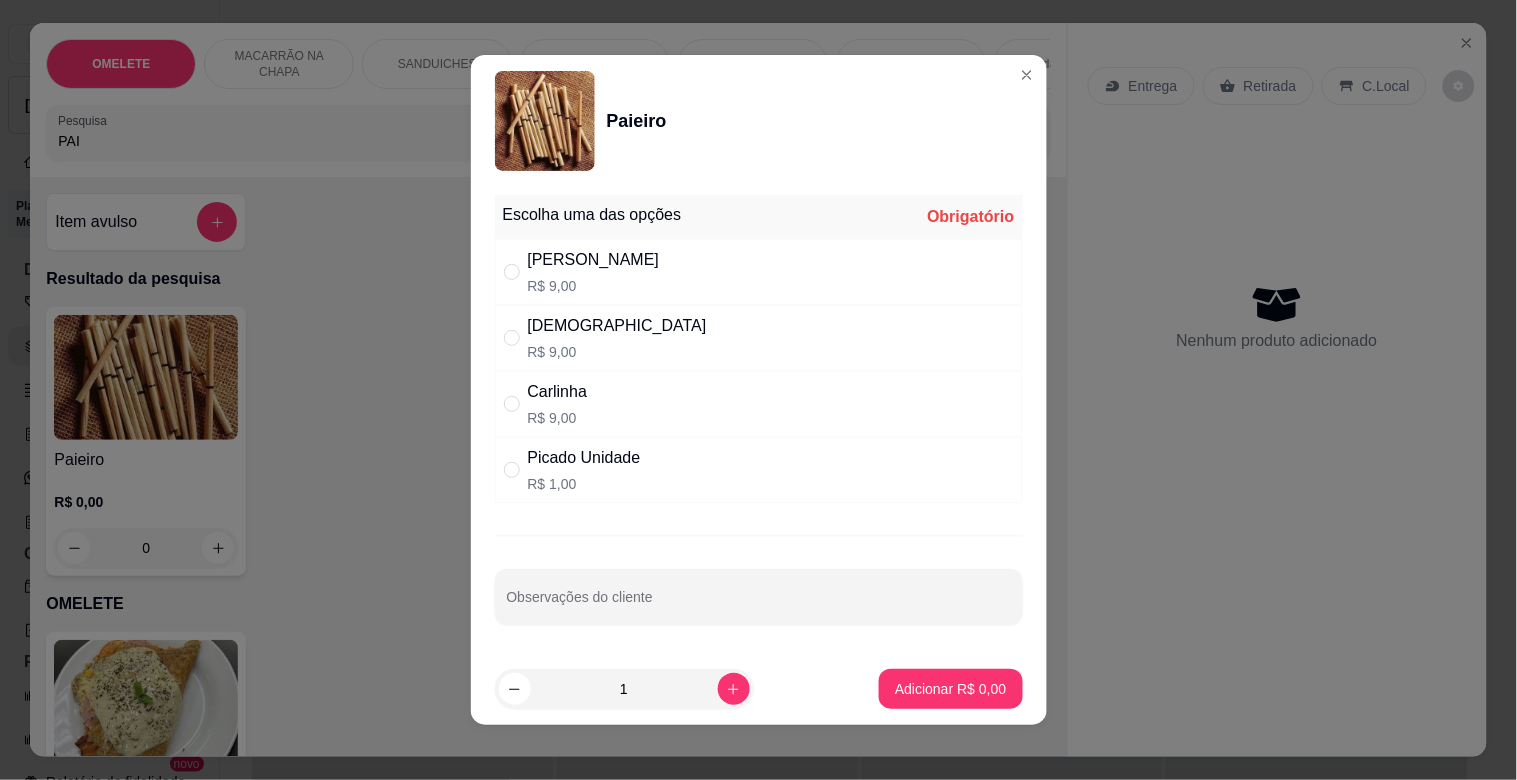 click on "Picado Unidade  R$ 1,00" at bounding box center (759, 470) 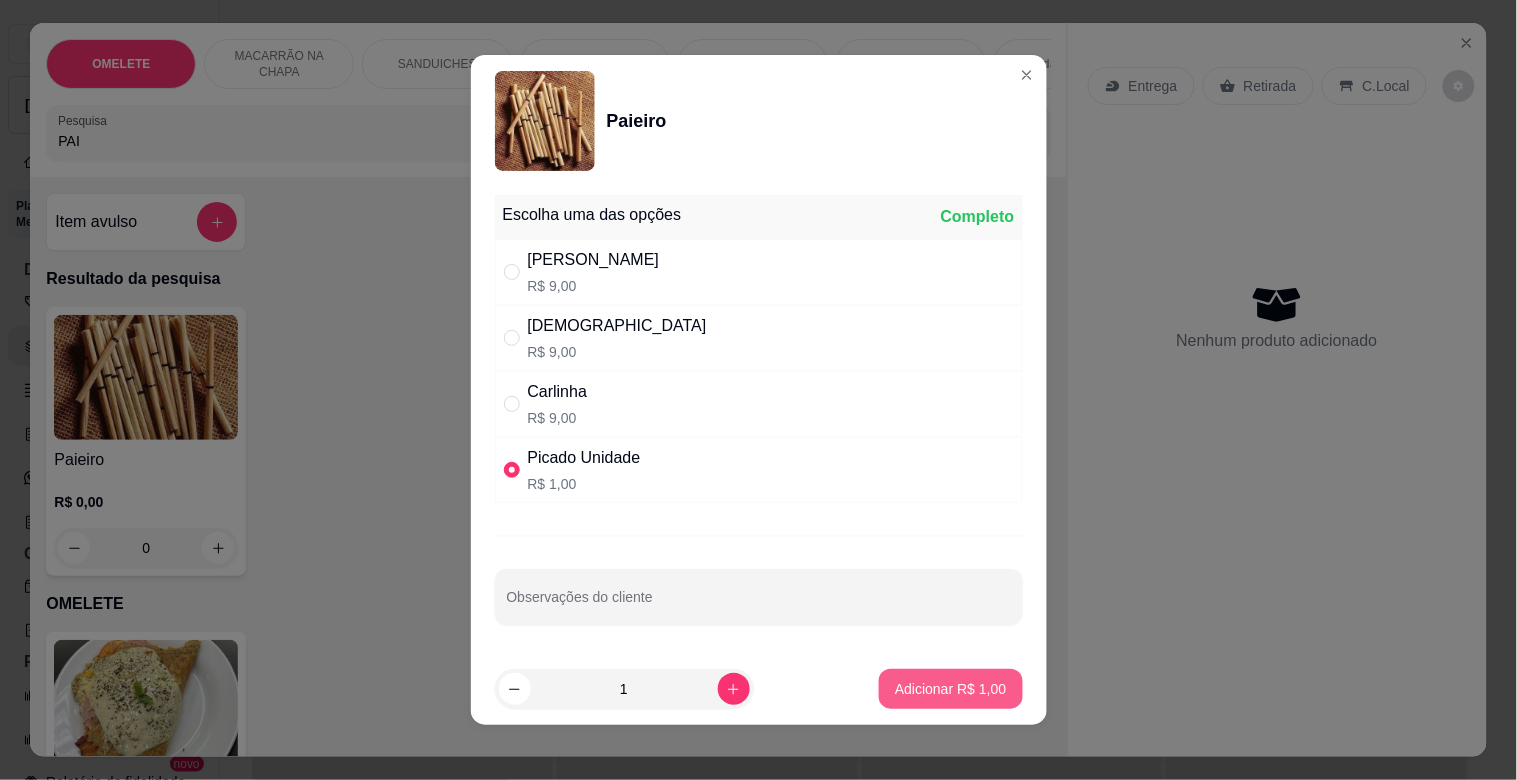 click on "Adicionar   R$ 1,00" at bounding box center [950, 689] 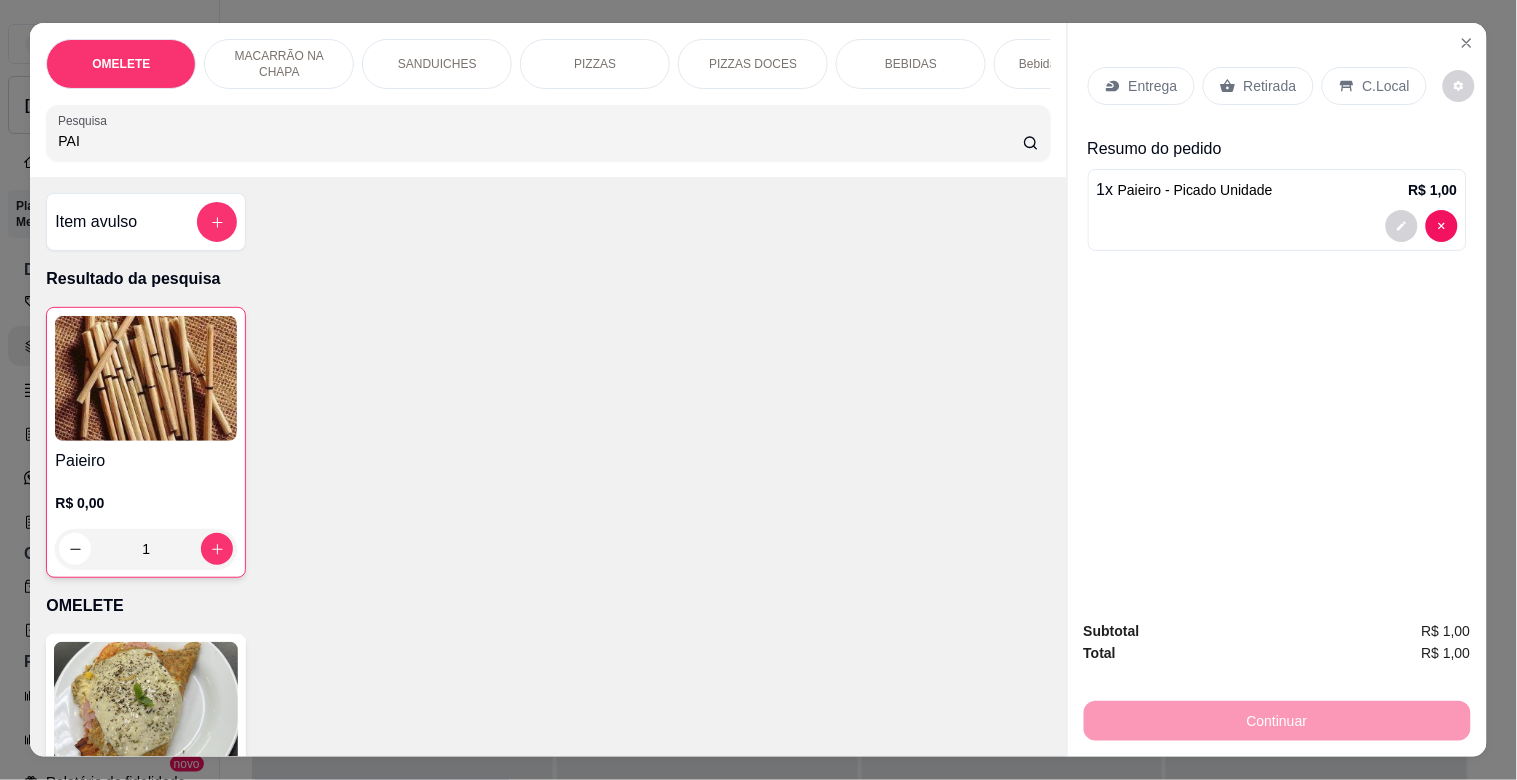 click on "Retirada" at bounding box center (1258, 86) 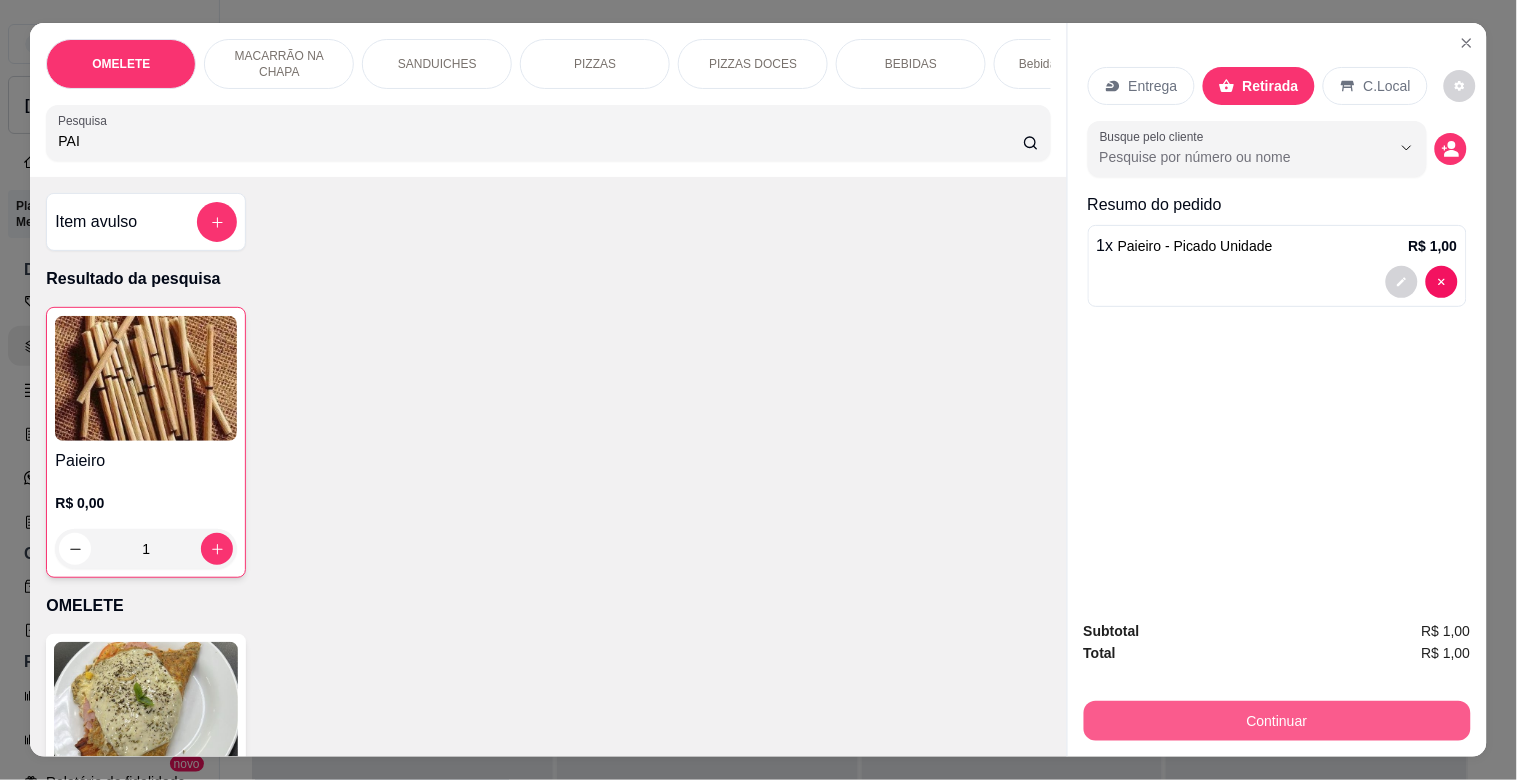 click on "Continuar" at bounding box center [1277, 721] 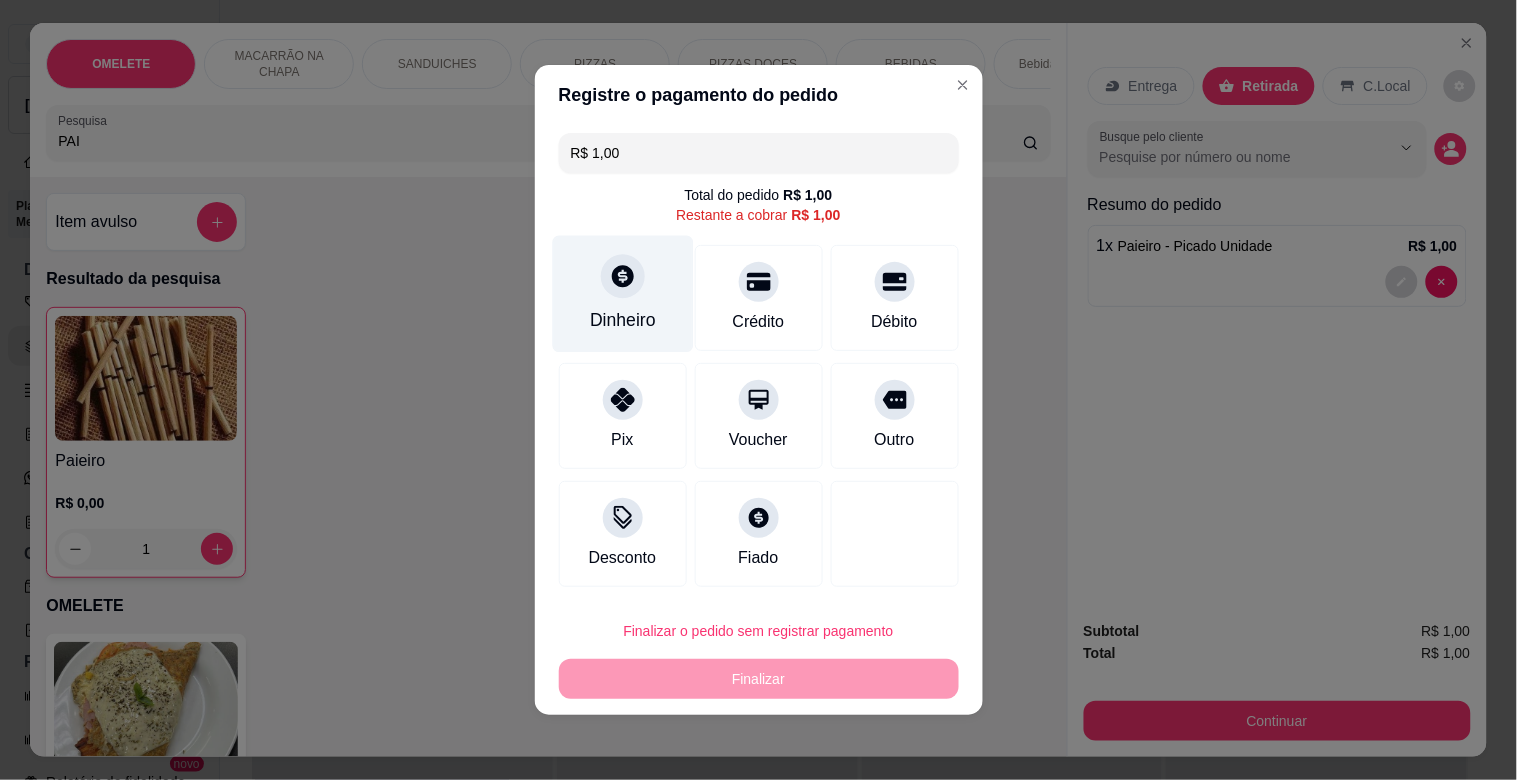 click on "Dinheiro" at bounding box center [622, 294] 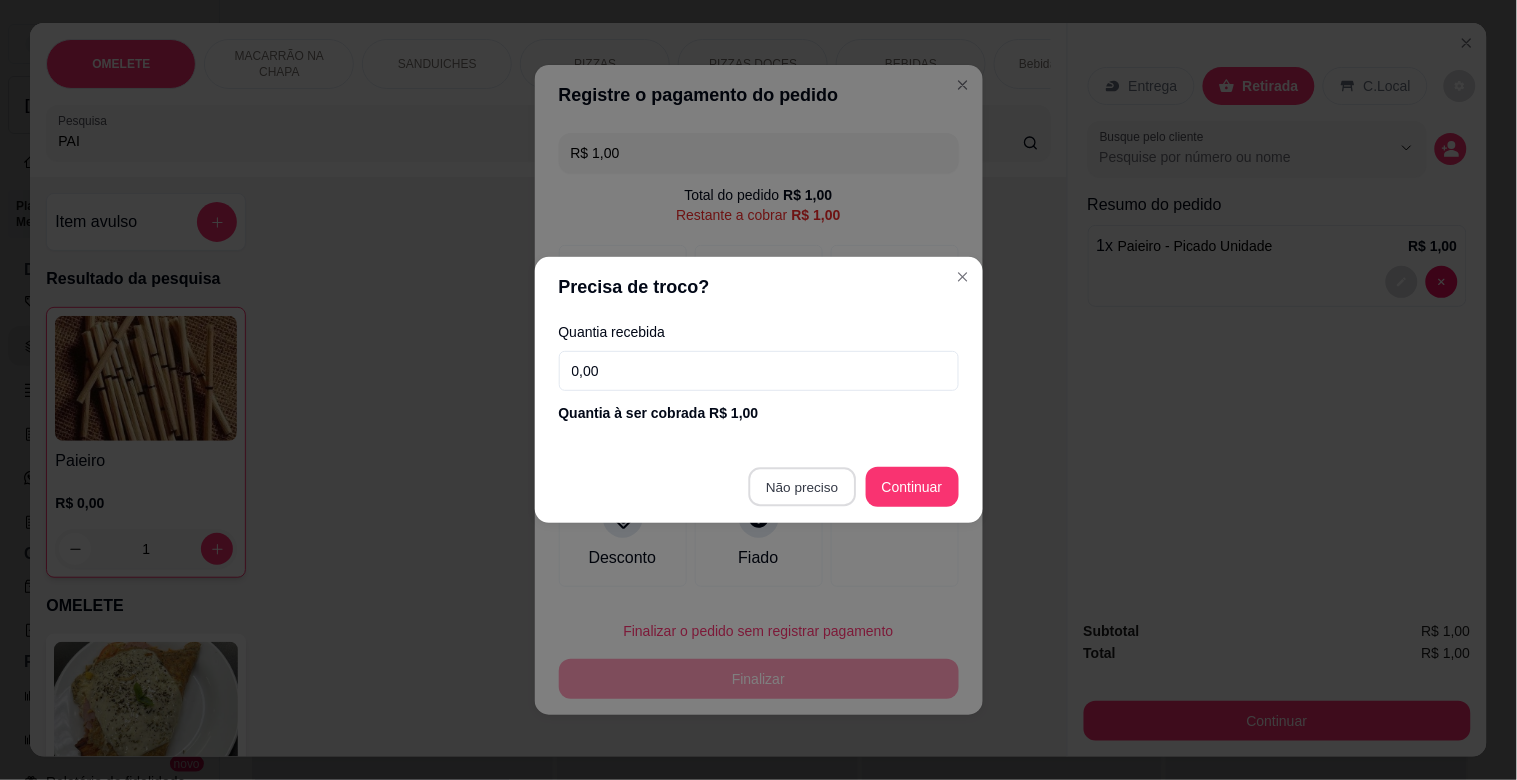 type on "R$ 0,00" 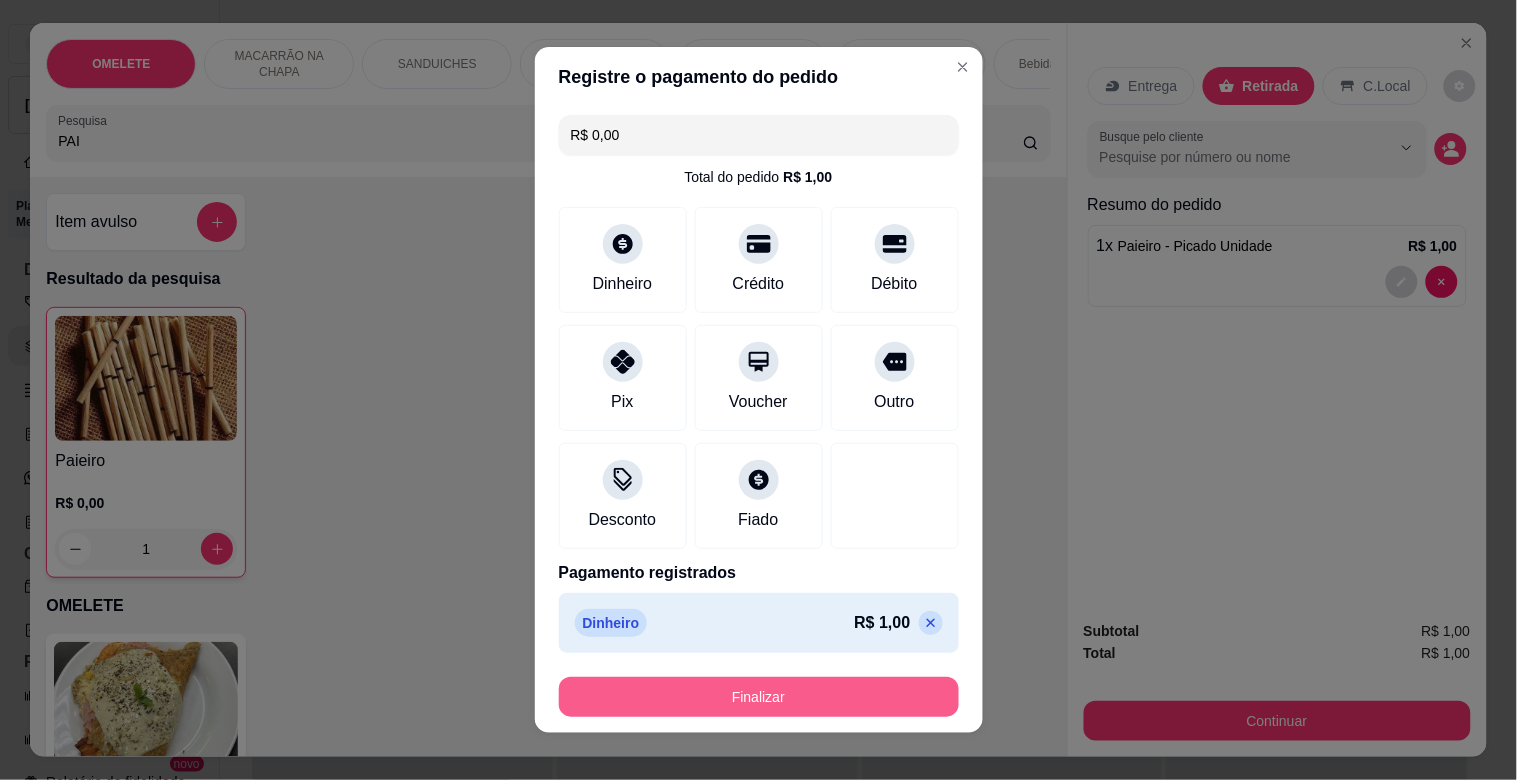 click on "Finalizar" at bounding box center (759, 697) 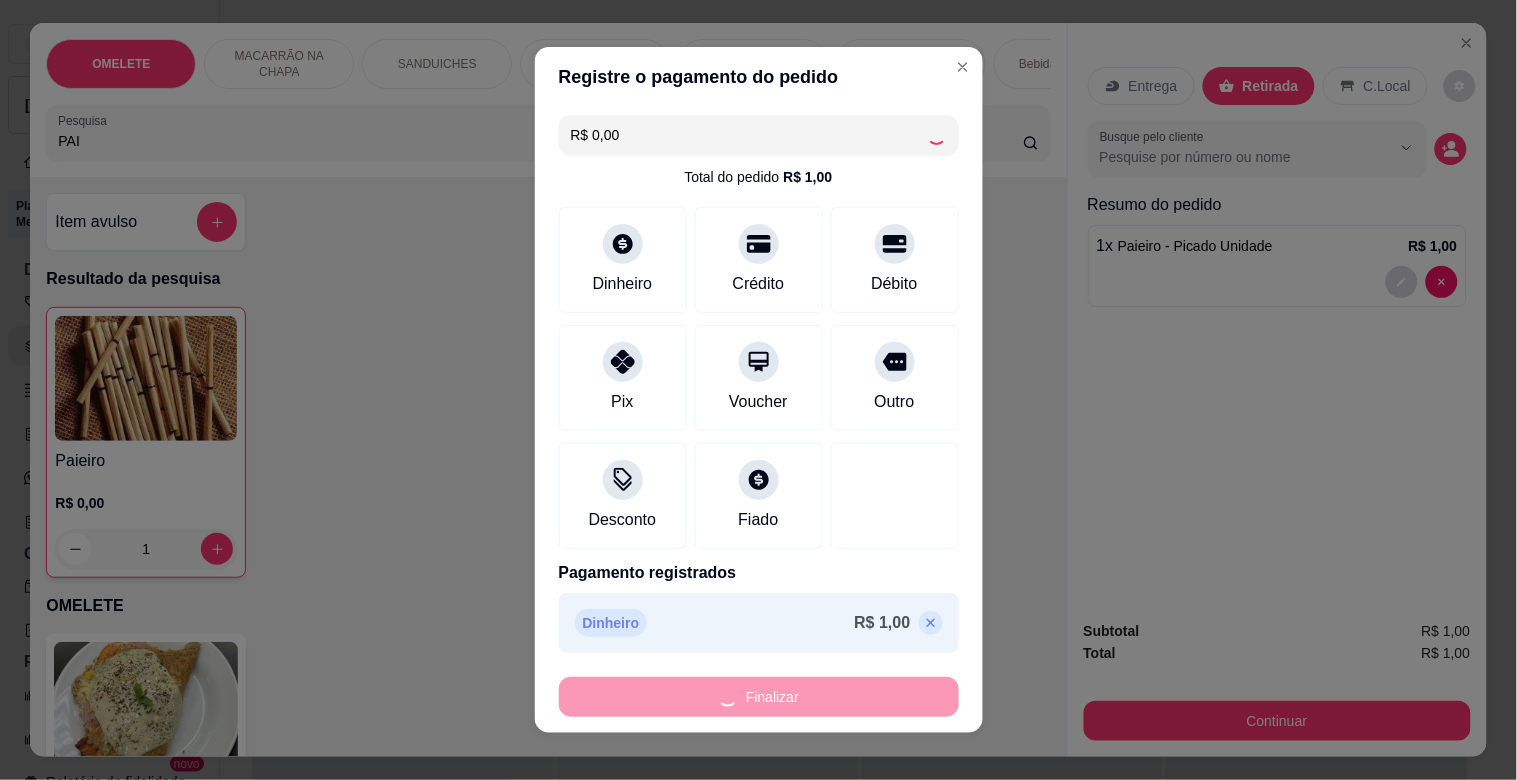 type on "0" 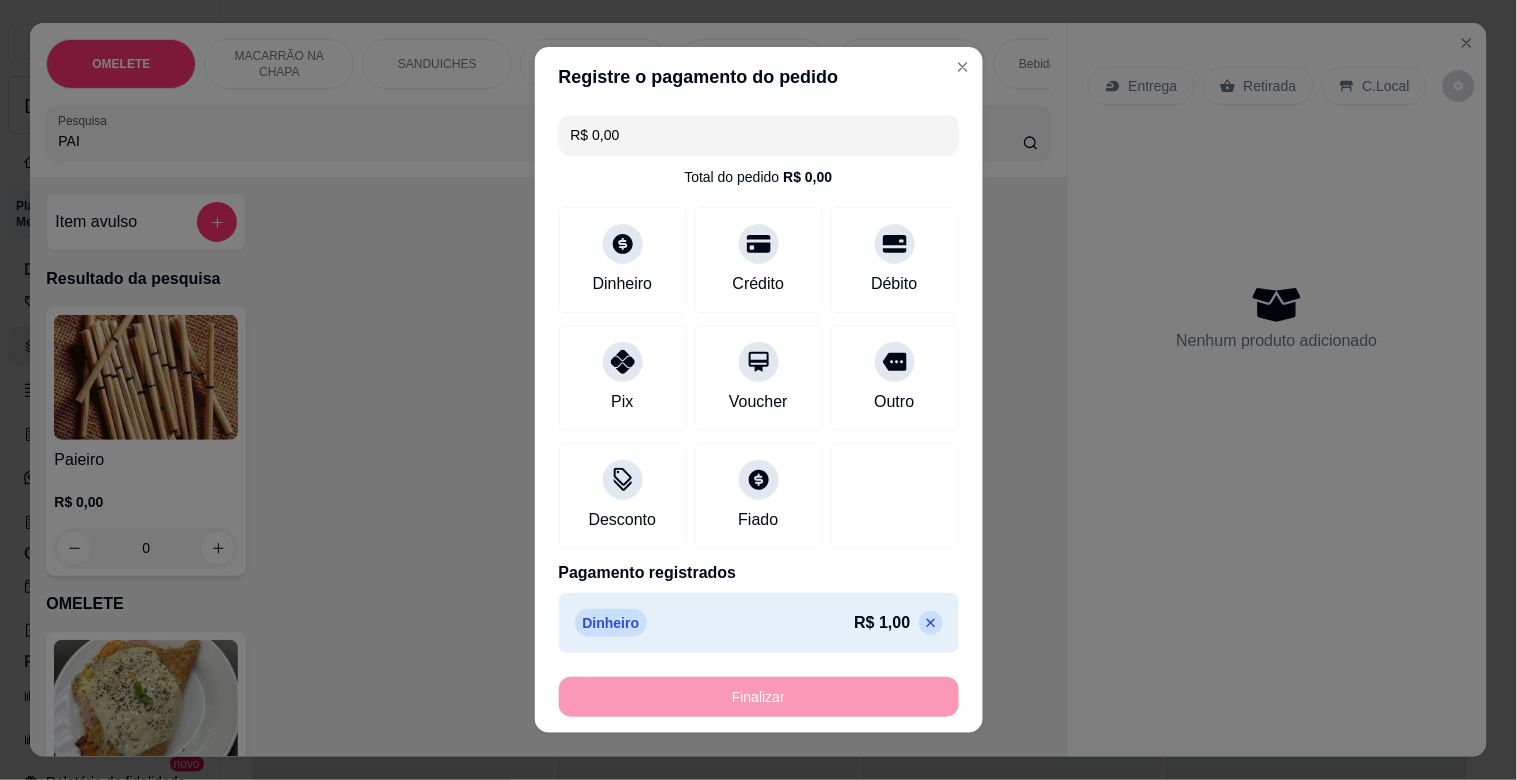 type on "-R$ 1,00" 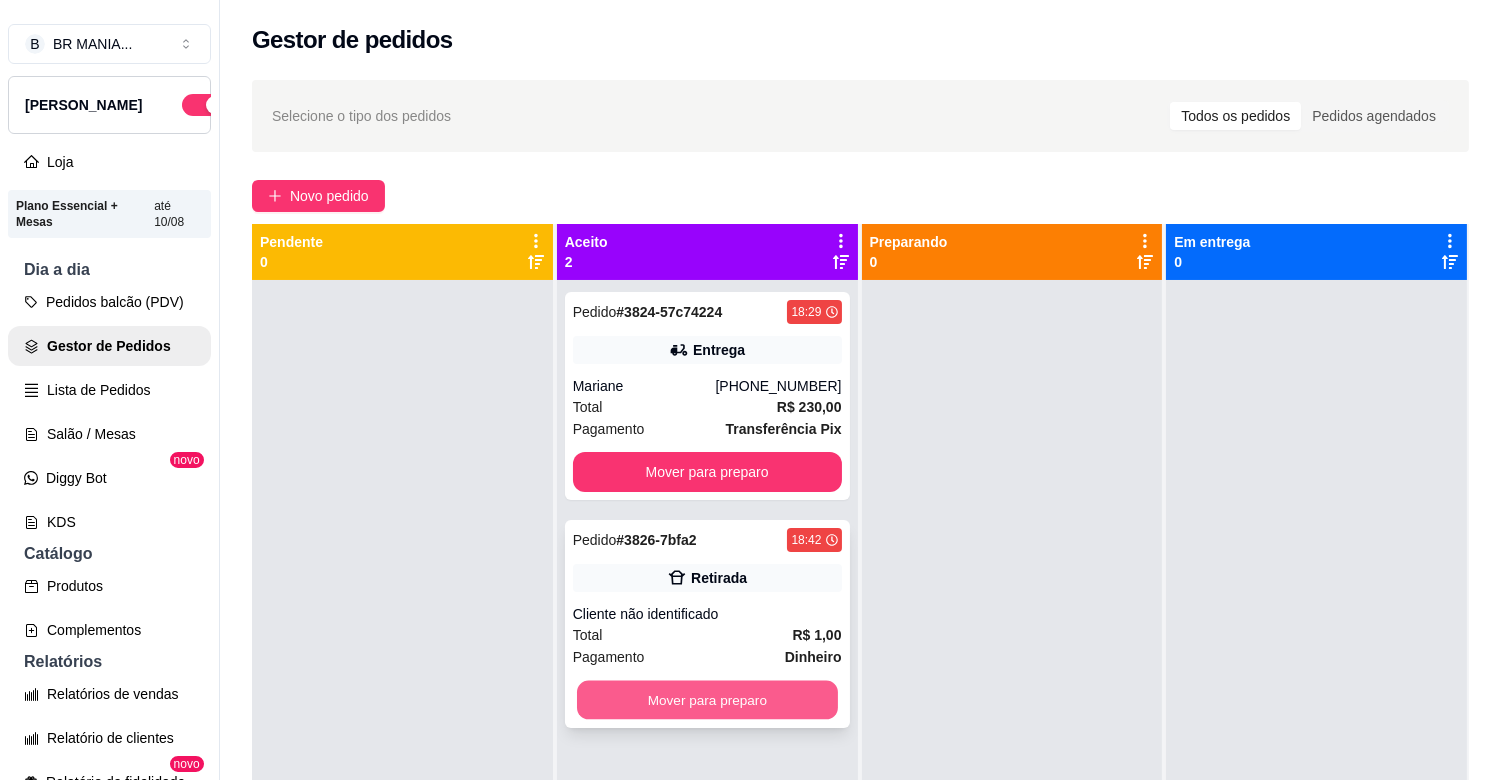 click on "Mover para preparo" at bounding box center [707, 700] 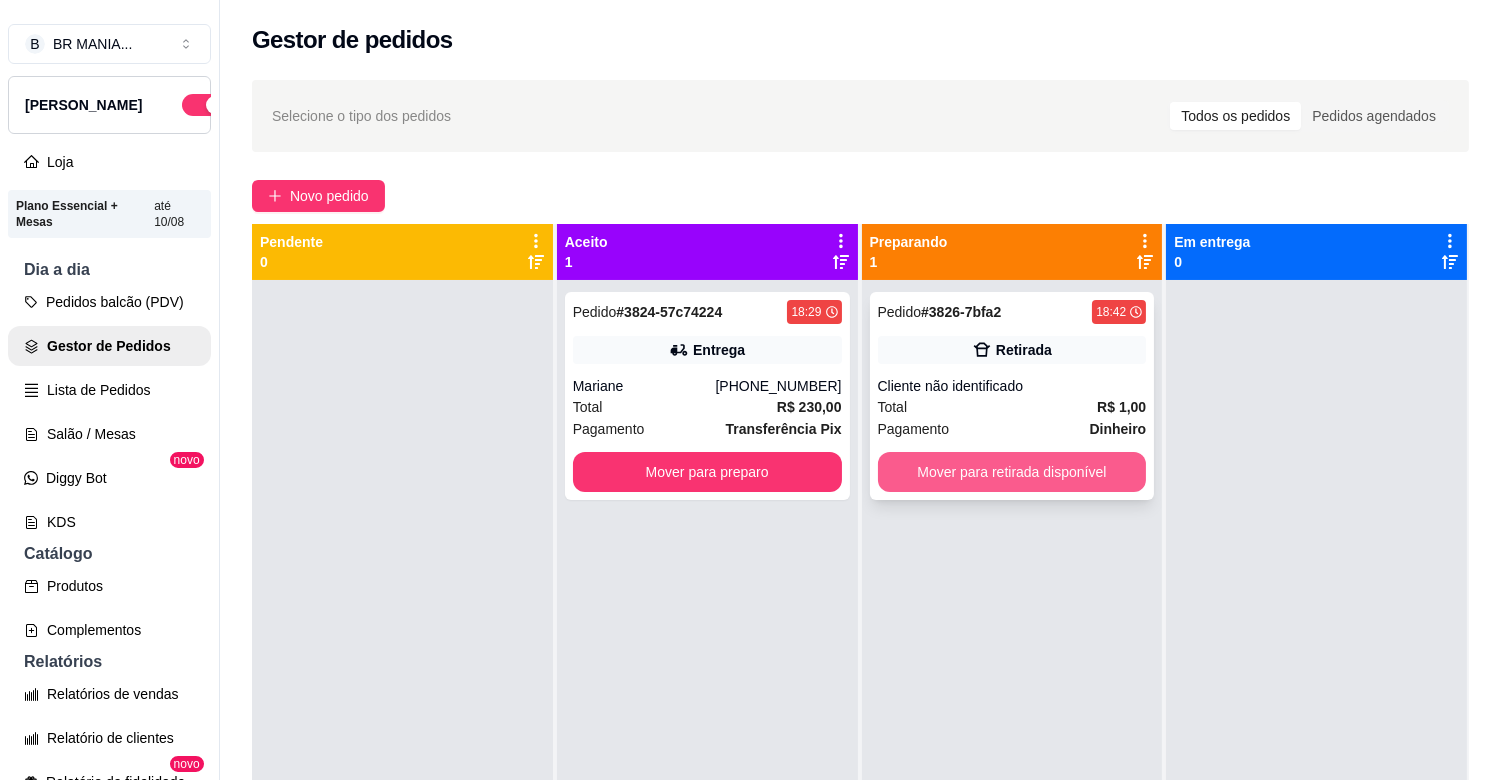click on "Mover para retirada disponível" at bounding box center [1012, 472] 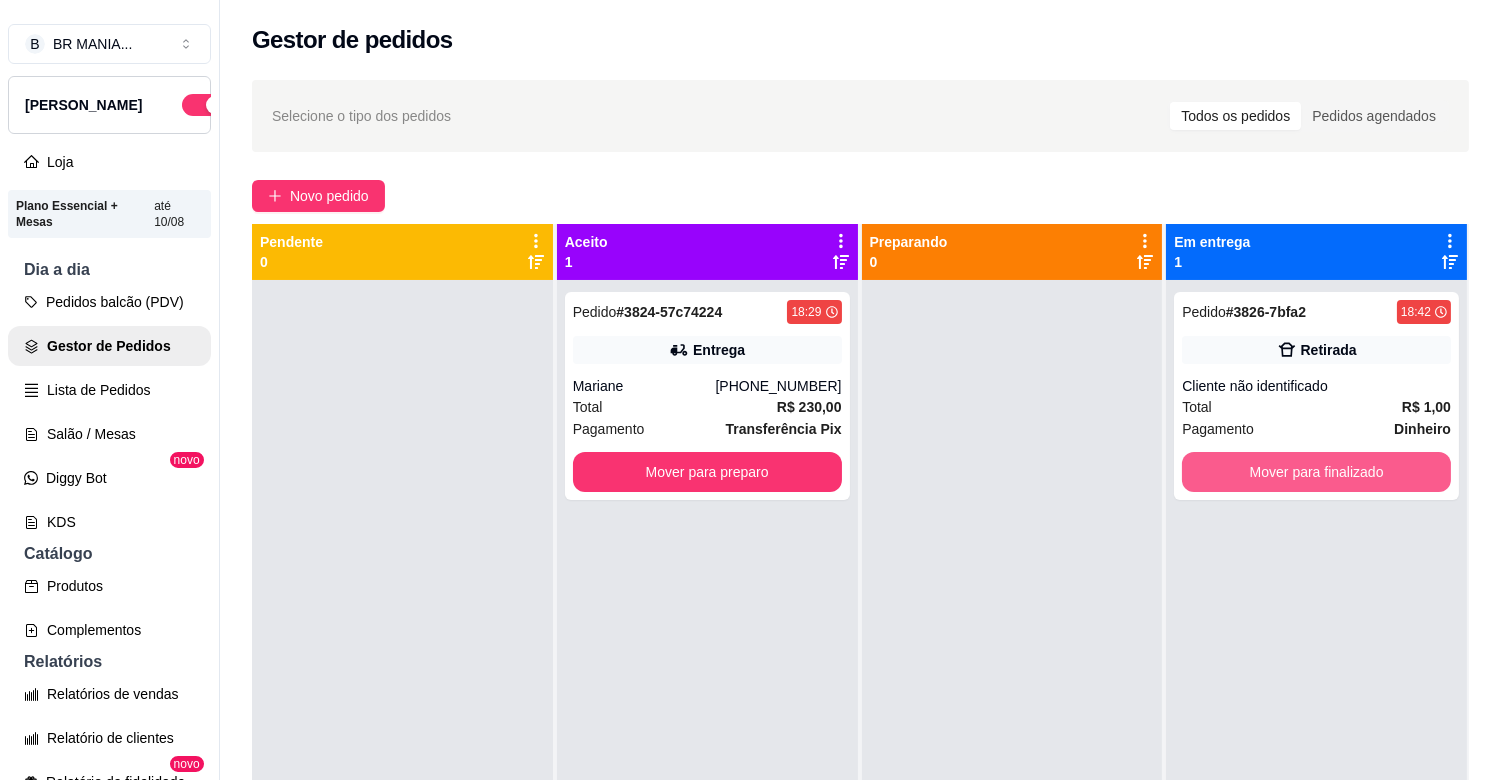 click on "Mover para finalizado" at bounding box center [1316, 472] 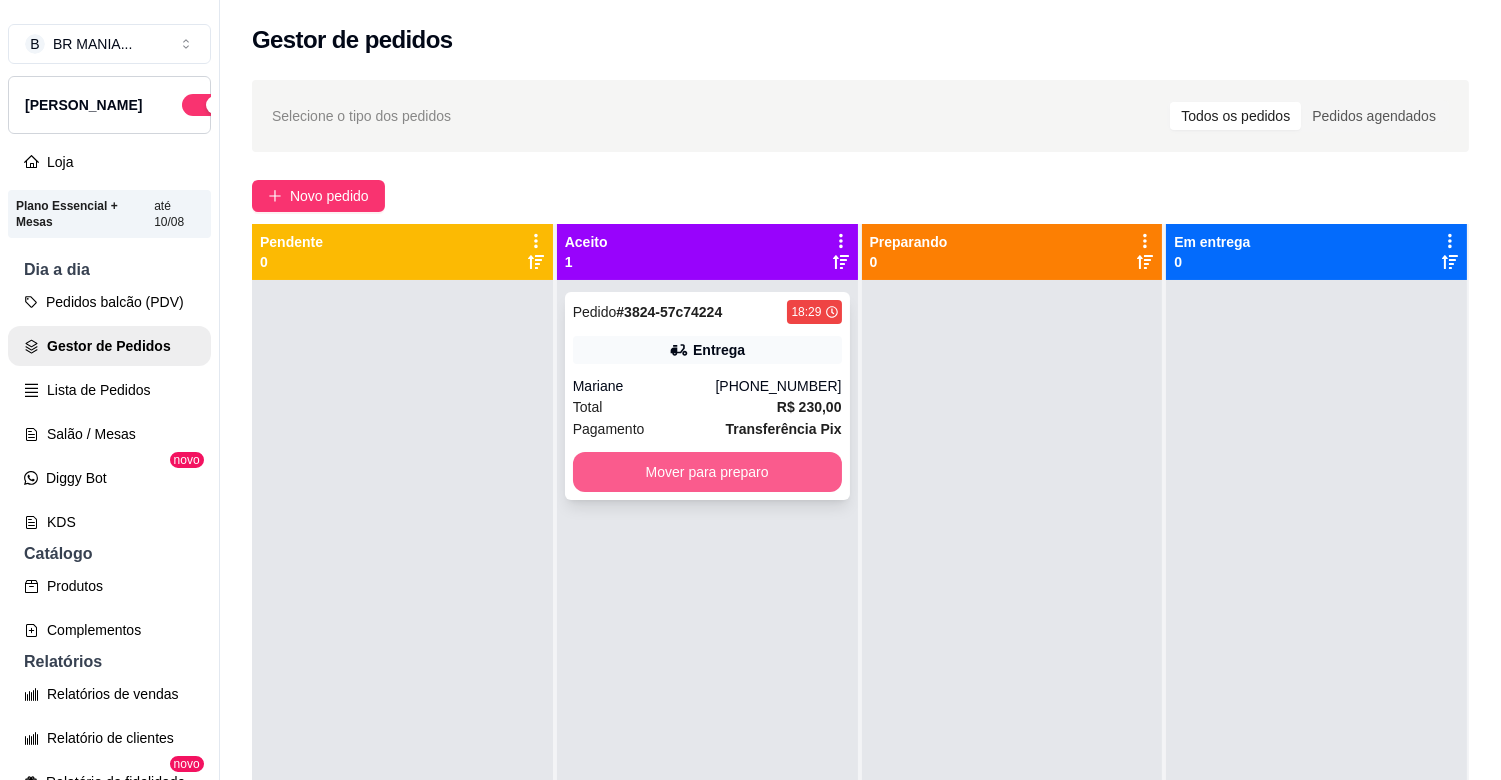 click on "Mover para preparo" at bounding box center [707, 472] 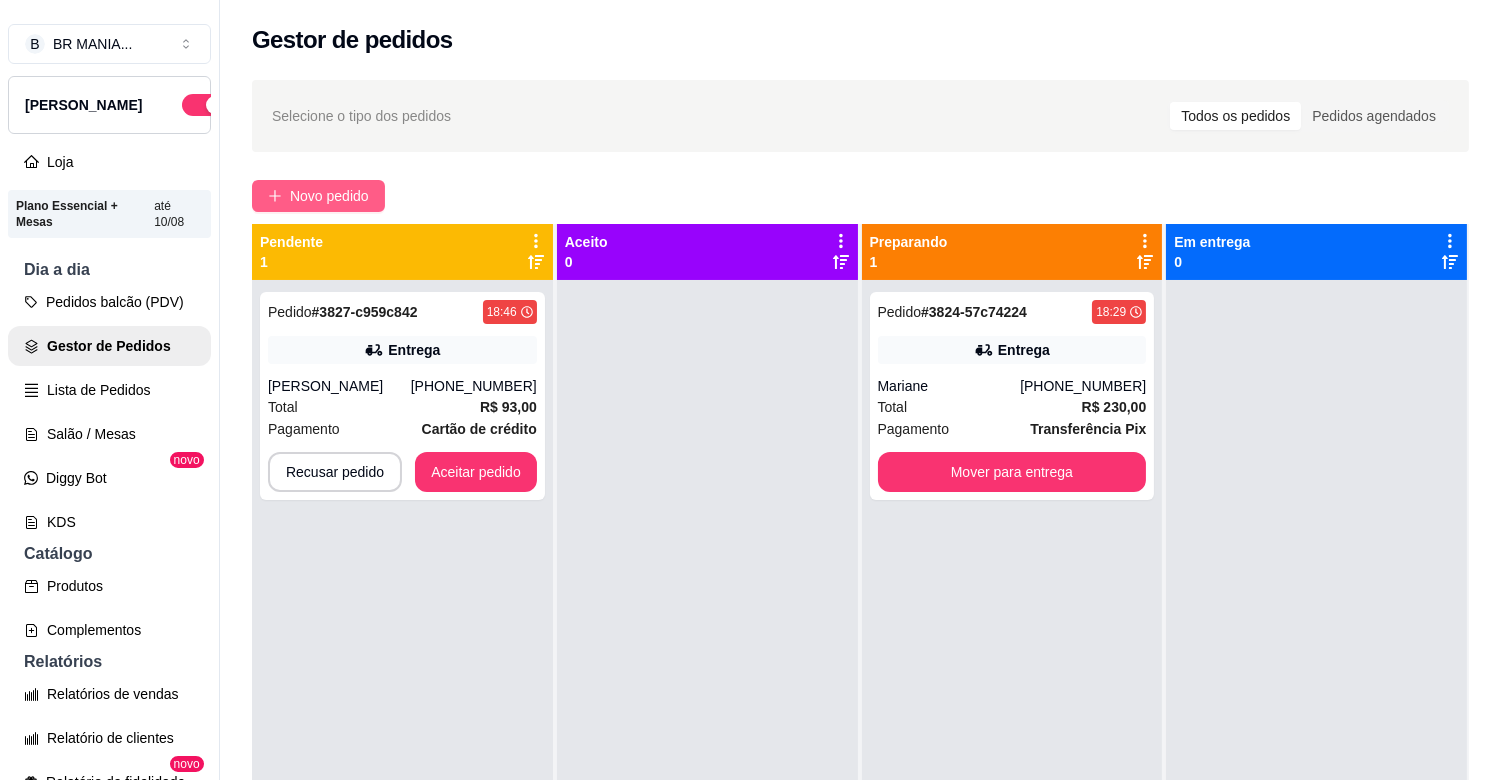 click on "Novo pedido" at bounding box center (318, 196) 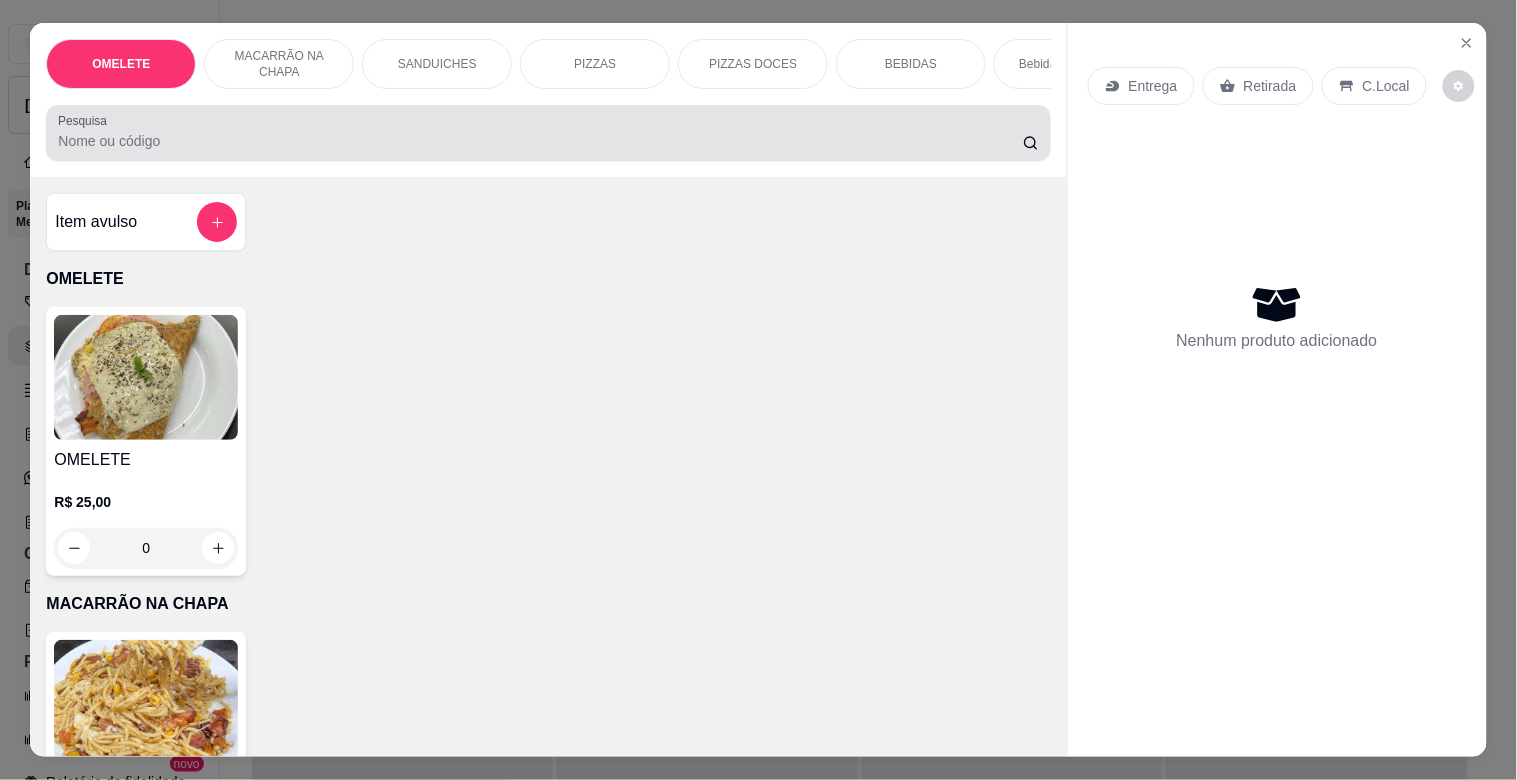 click at bounding box center (548, 133) 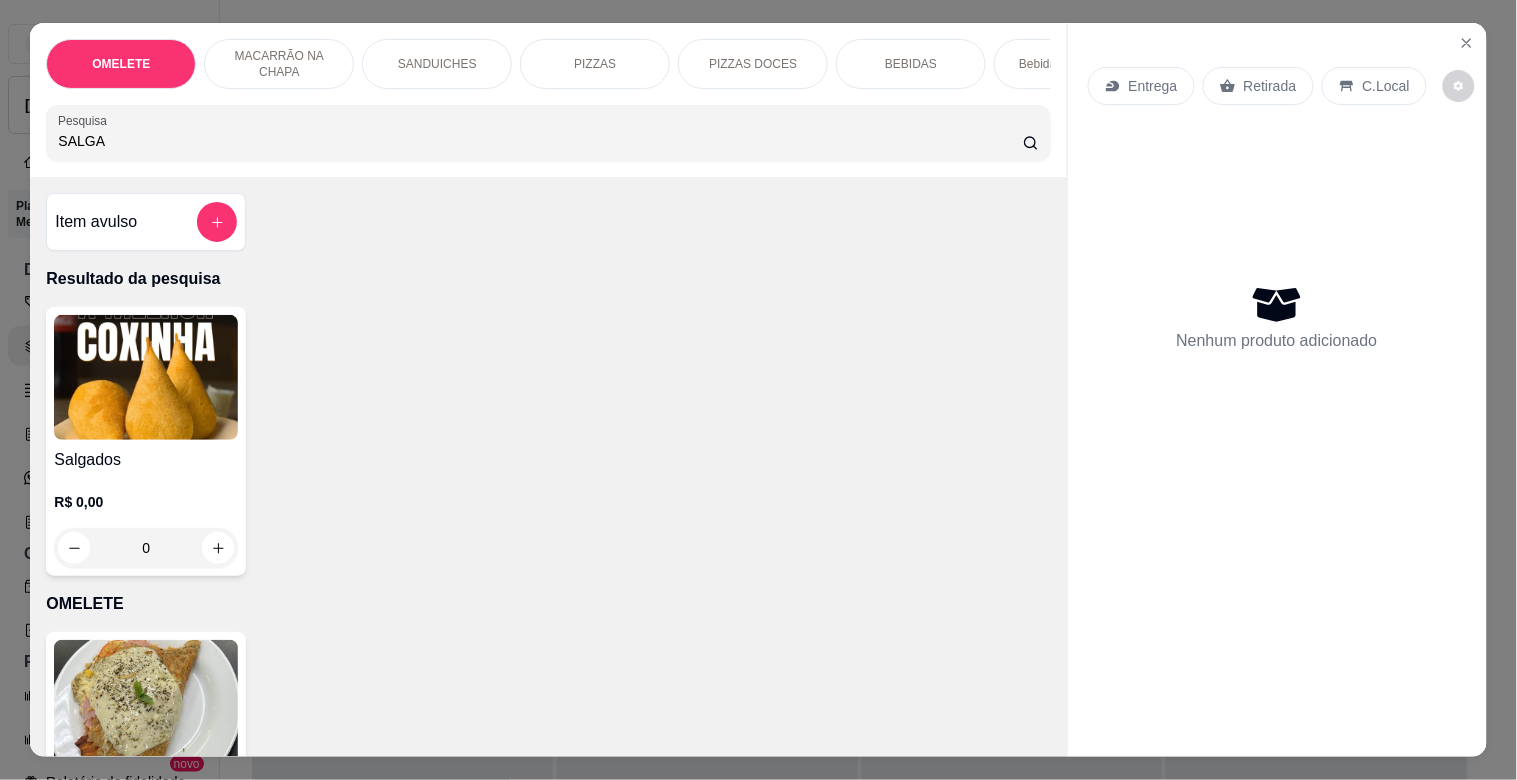 type on "SALGA" 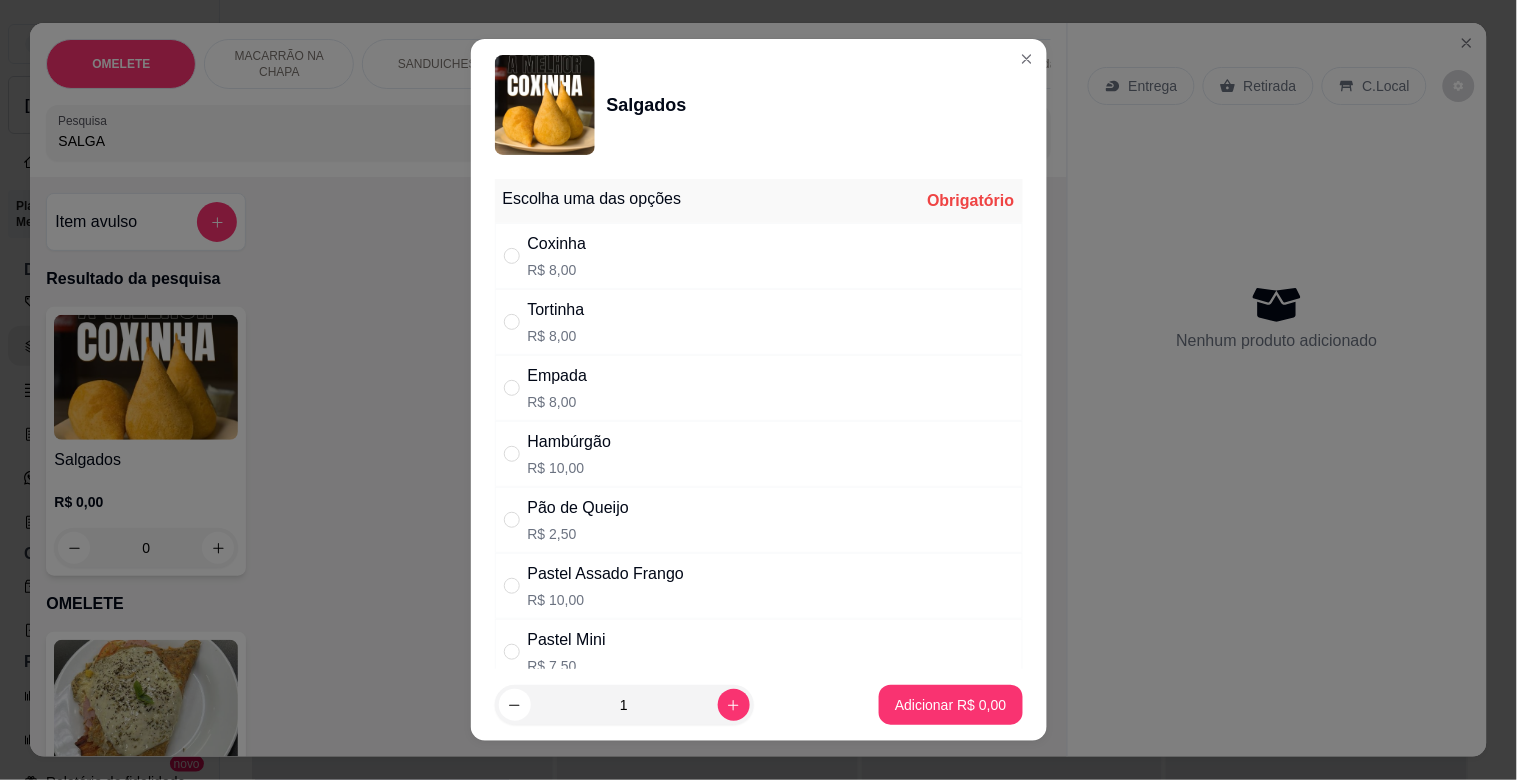 click on "Empada  R$ 8,00" at bounding box center (759, 388) 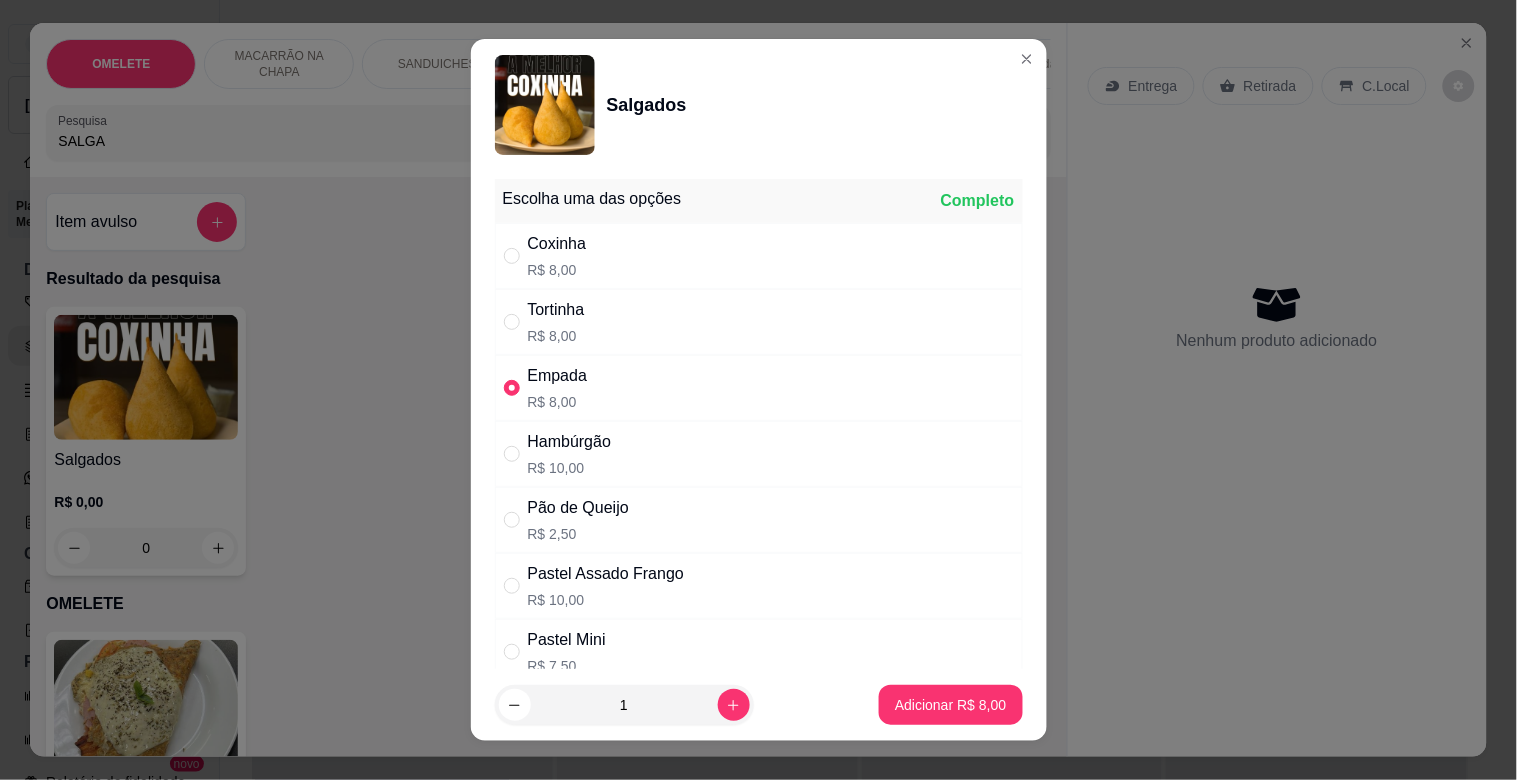 click on "R$ 10,00" at bounding box center [570, 468] 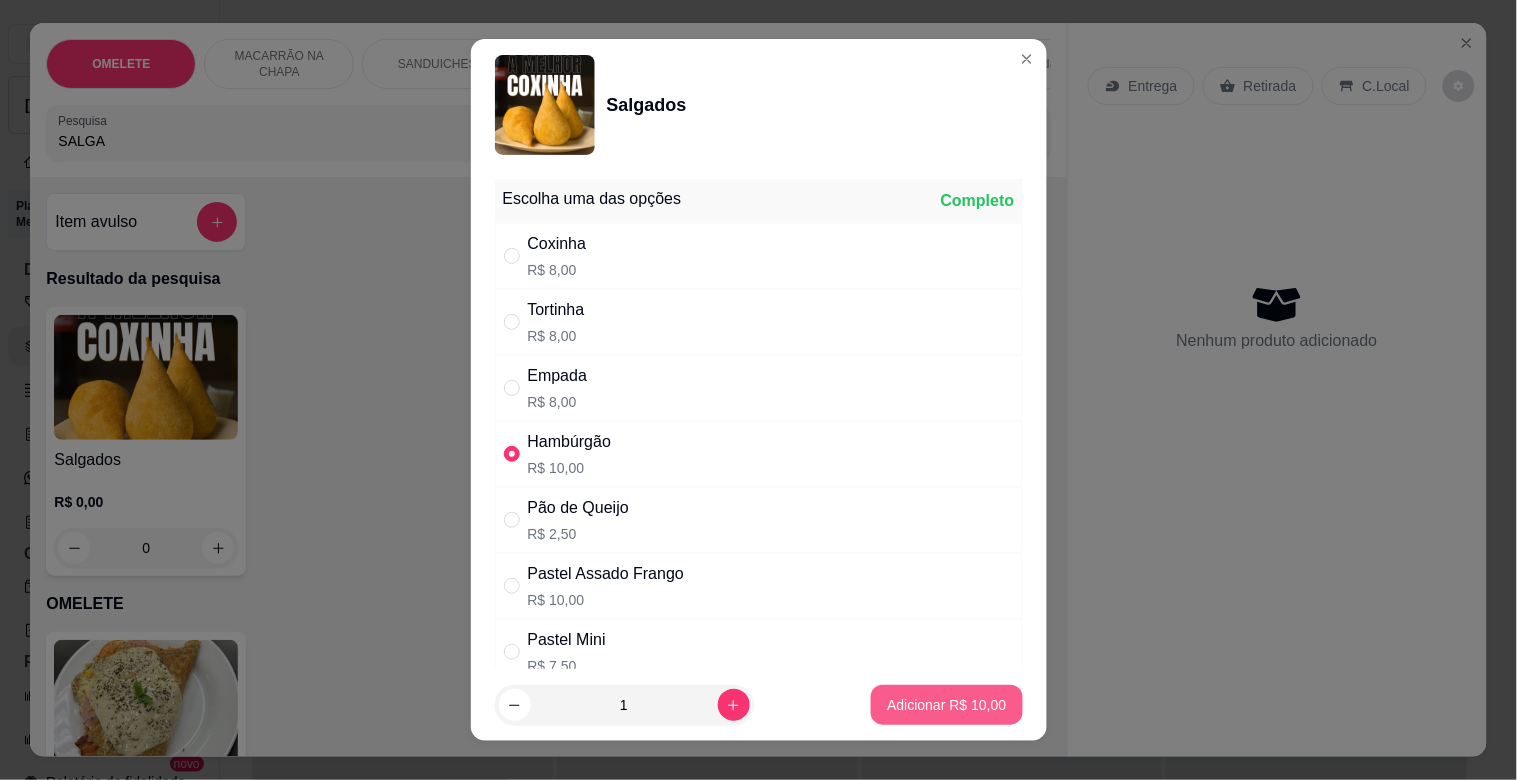 click on "Adicionar   R$ 10,00" at bounding box center [946, 705] 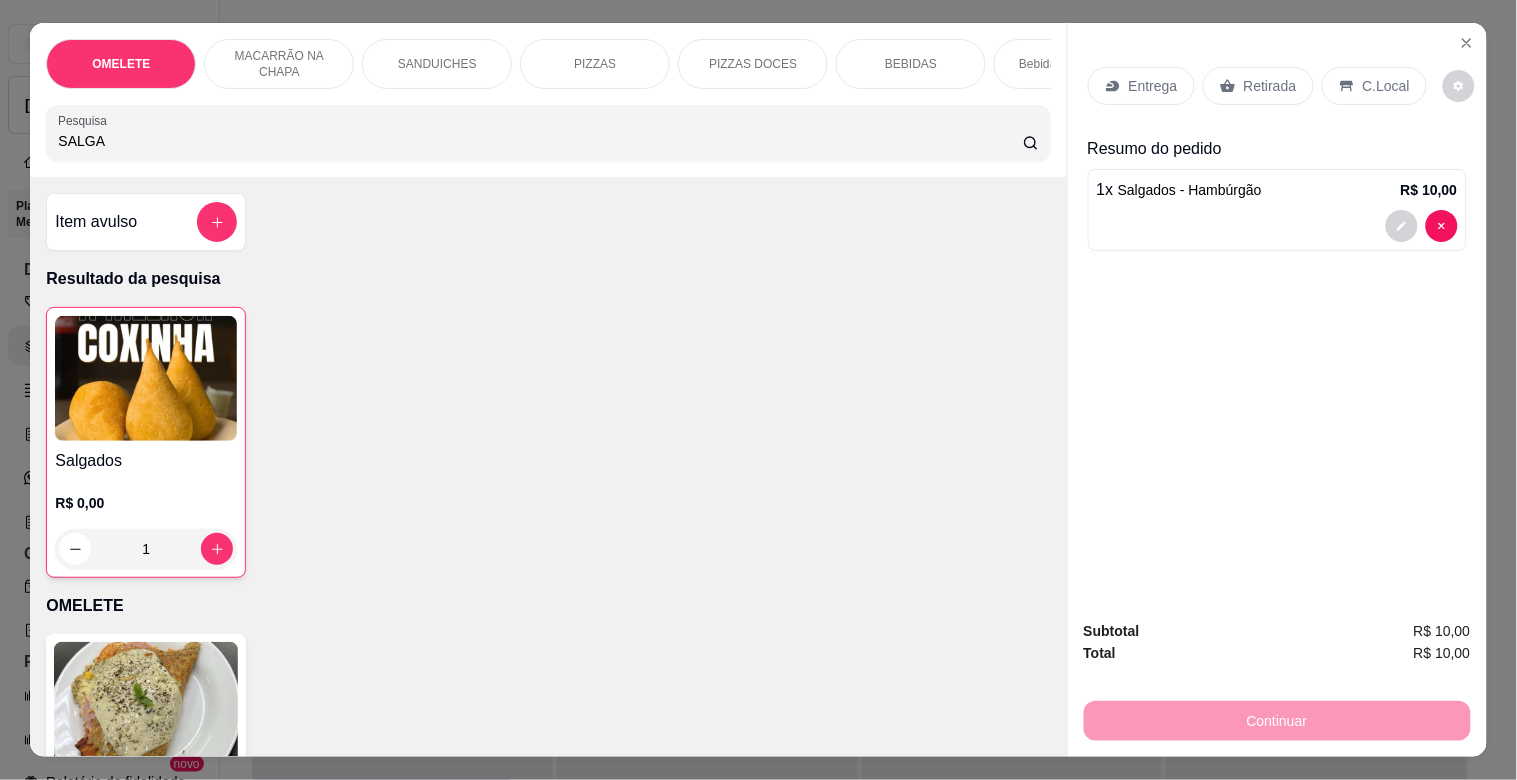 click on "Retirada" at bounding box center [1270, 86] 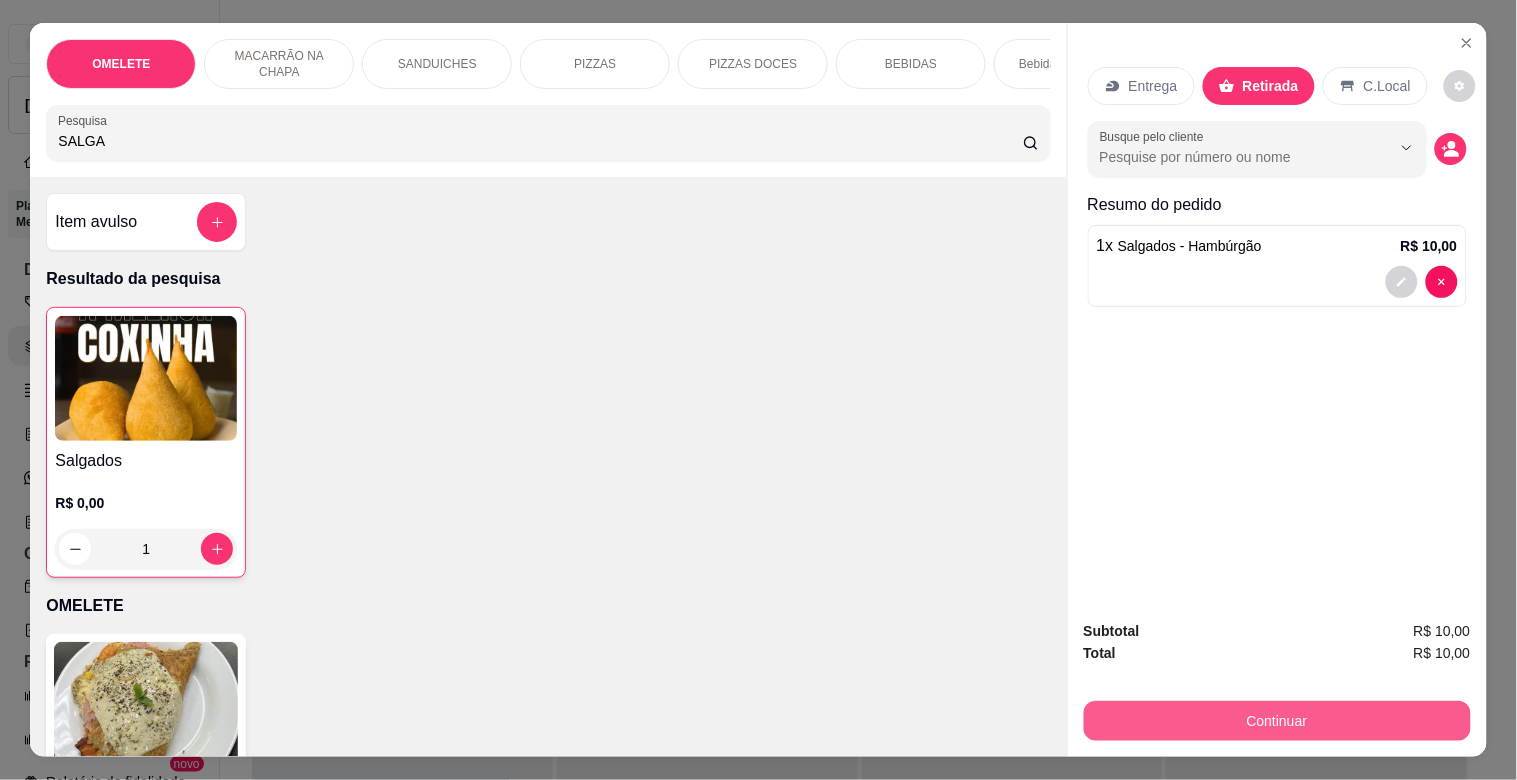 click on "Continuar" at bounding box center [1277, 721] 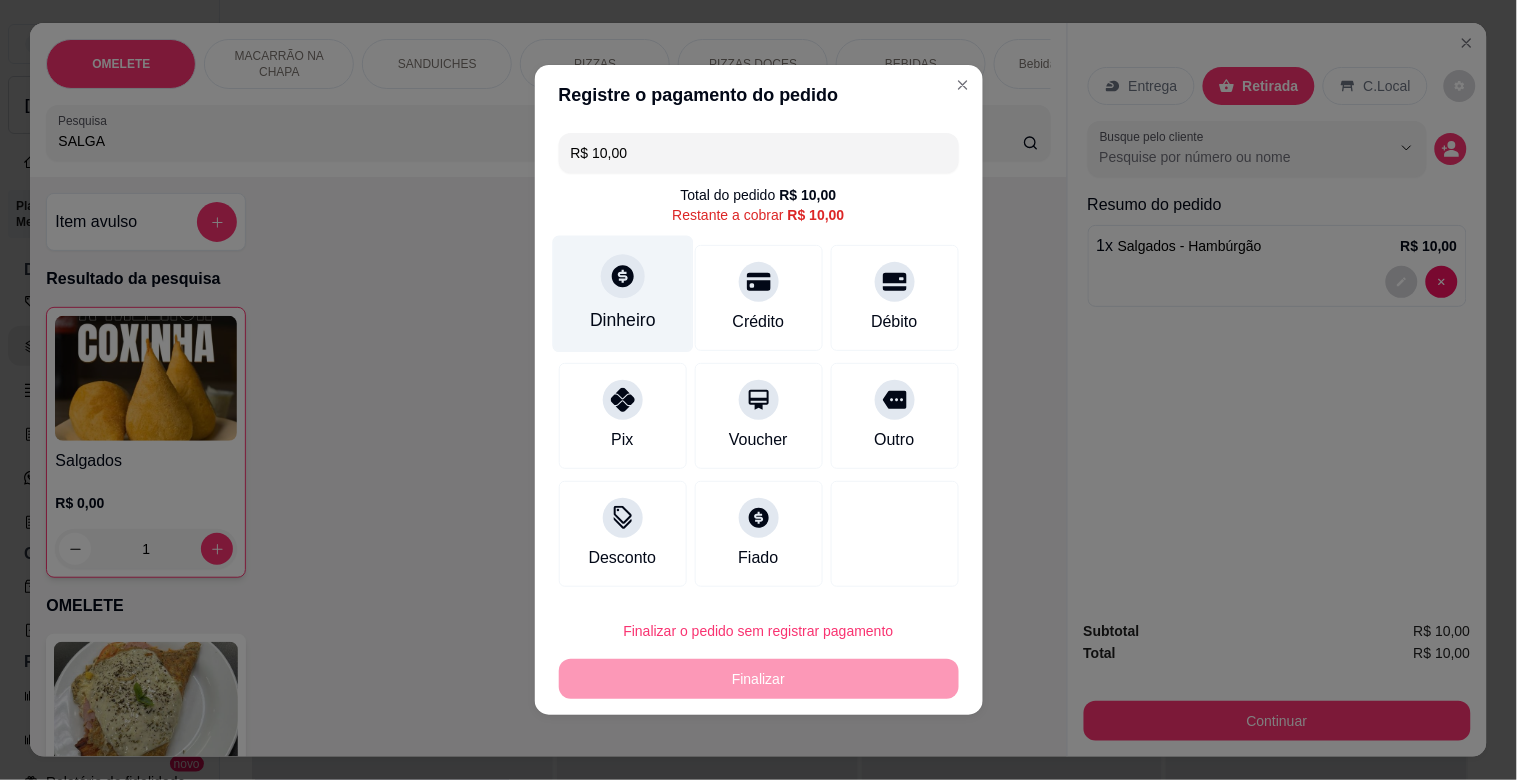 click 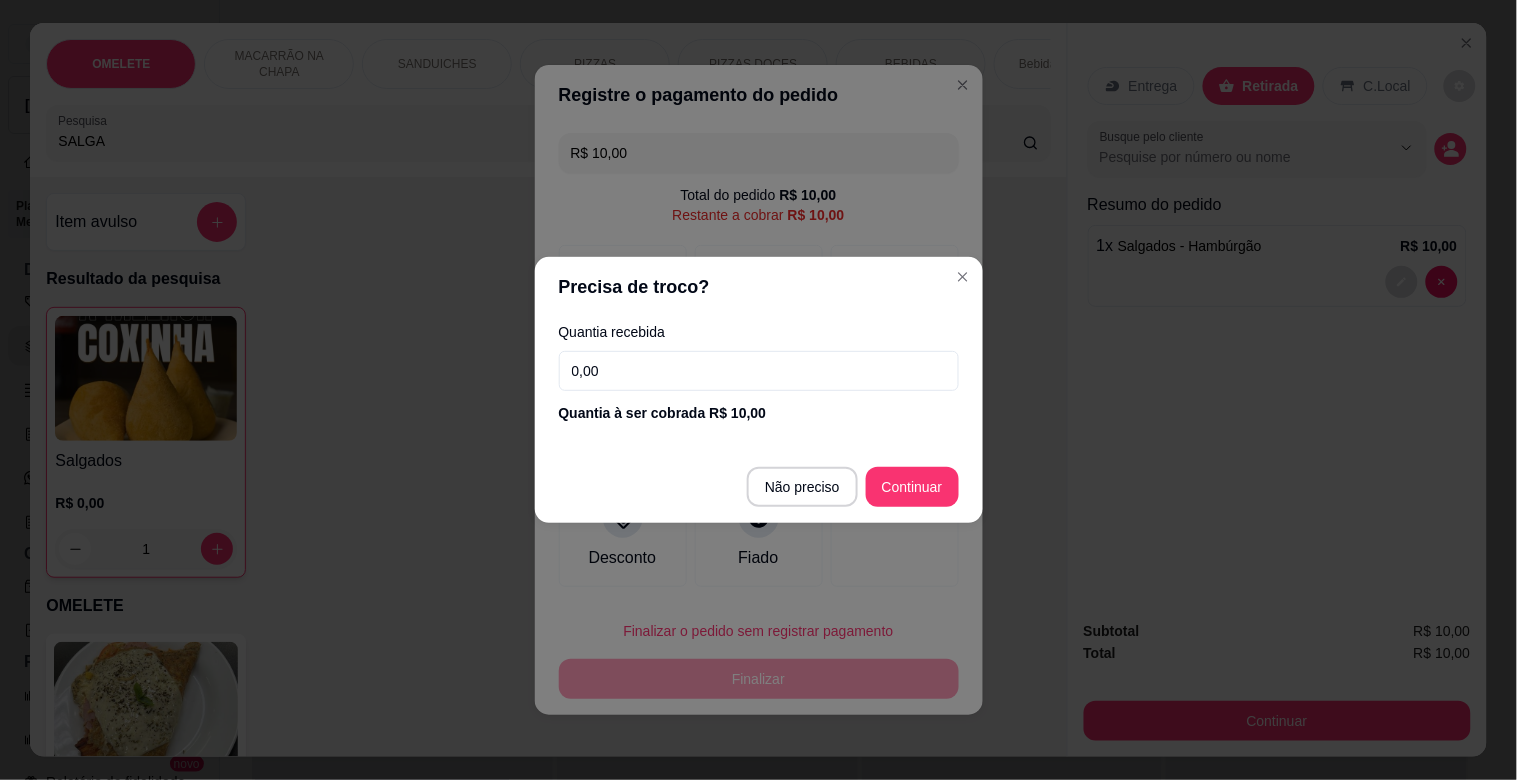 click on "Não preciso Continuar" at bounding box center [759, 487] 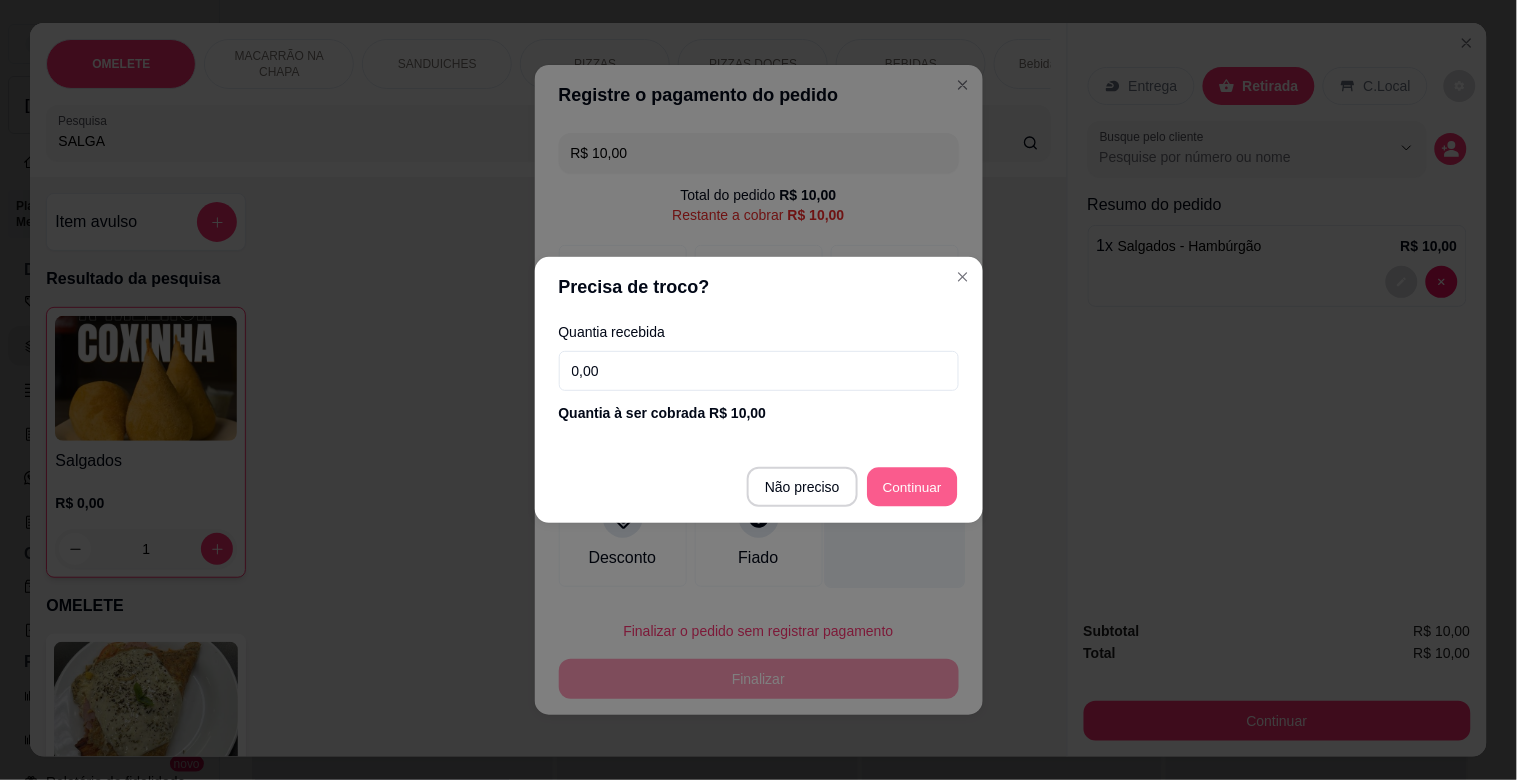 type on "R$ 0,00" 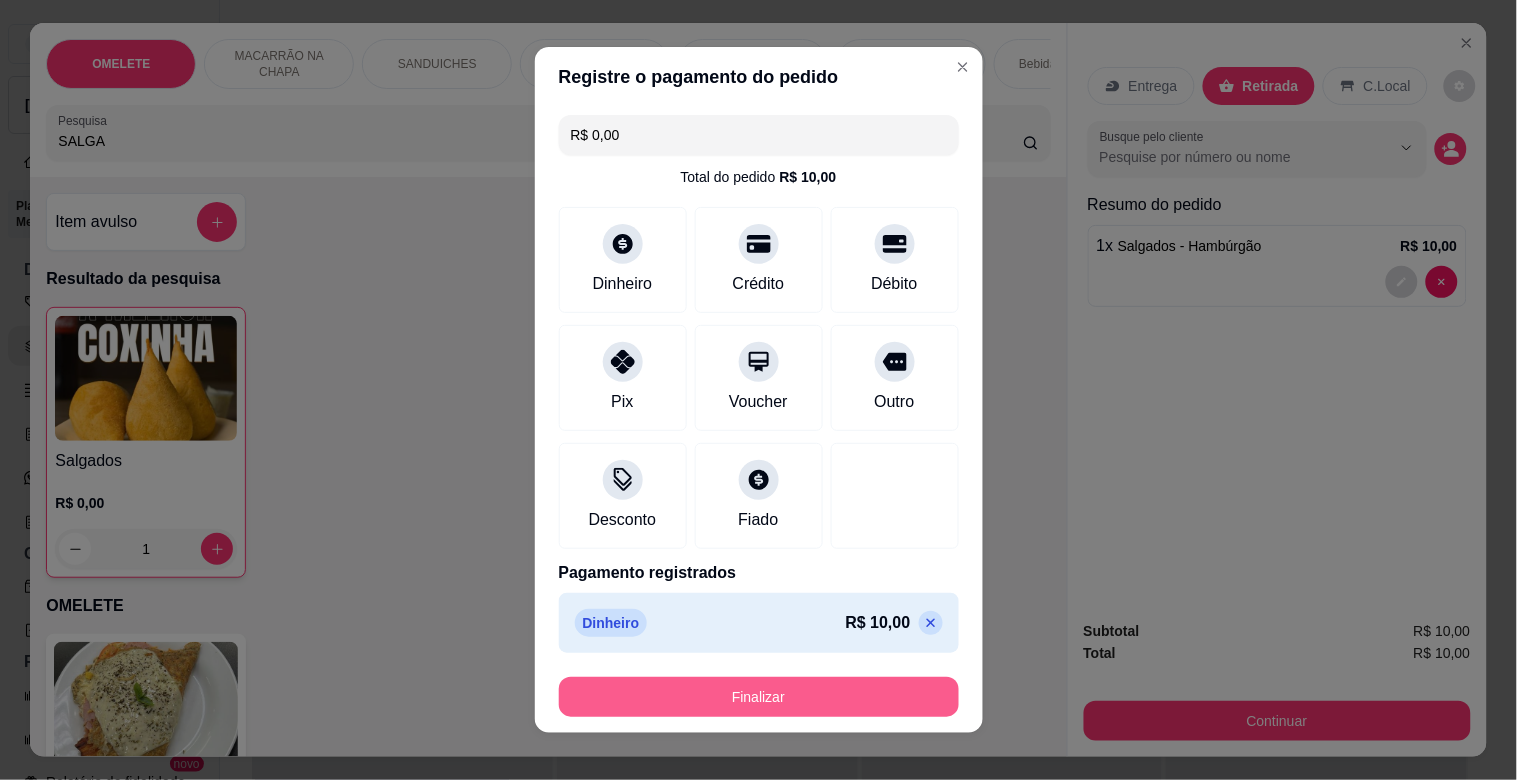 click on "Finalizar" at bounding box center (759, 697) 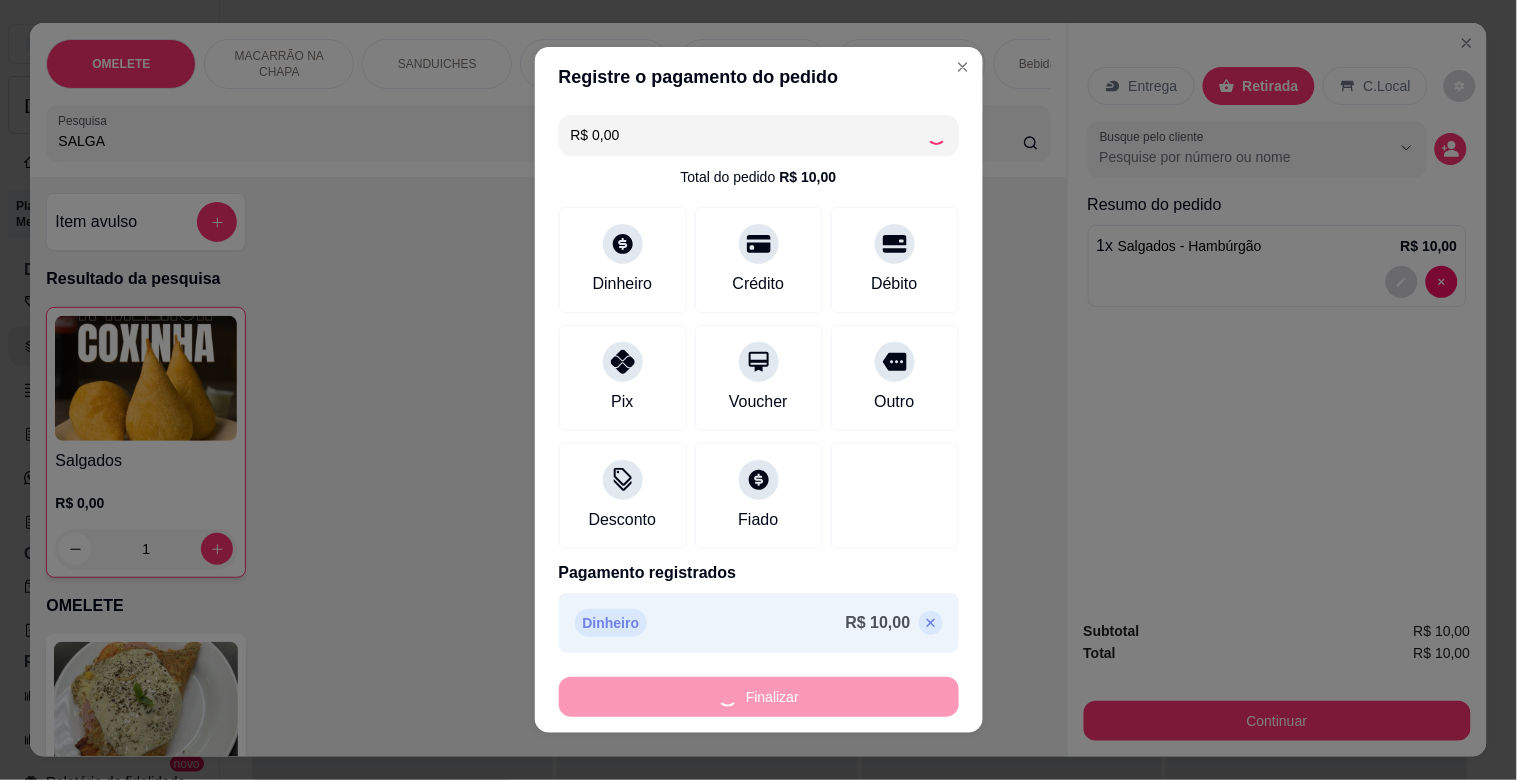 type on "0" 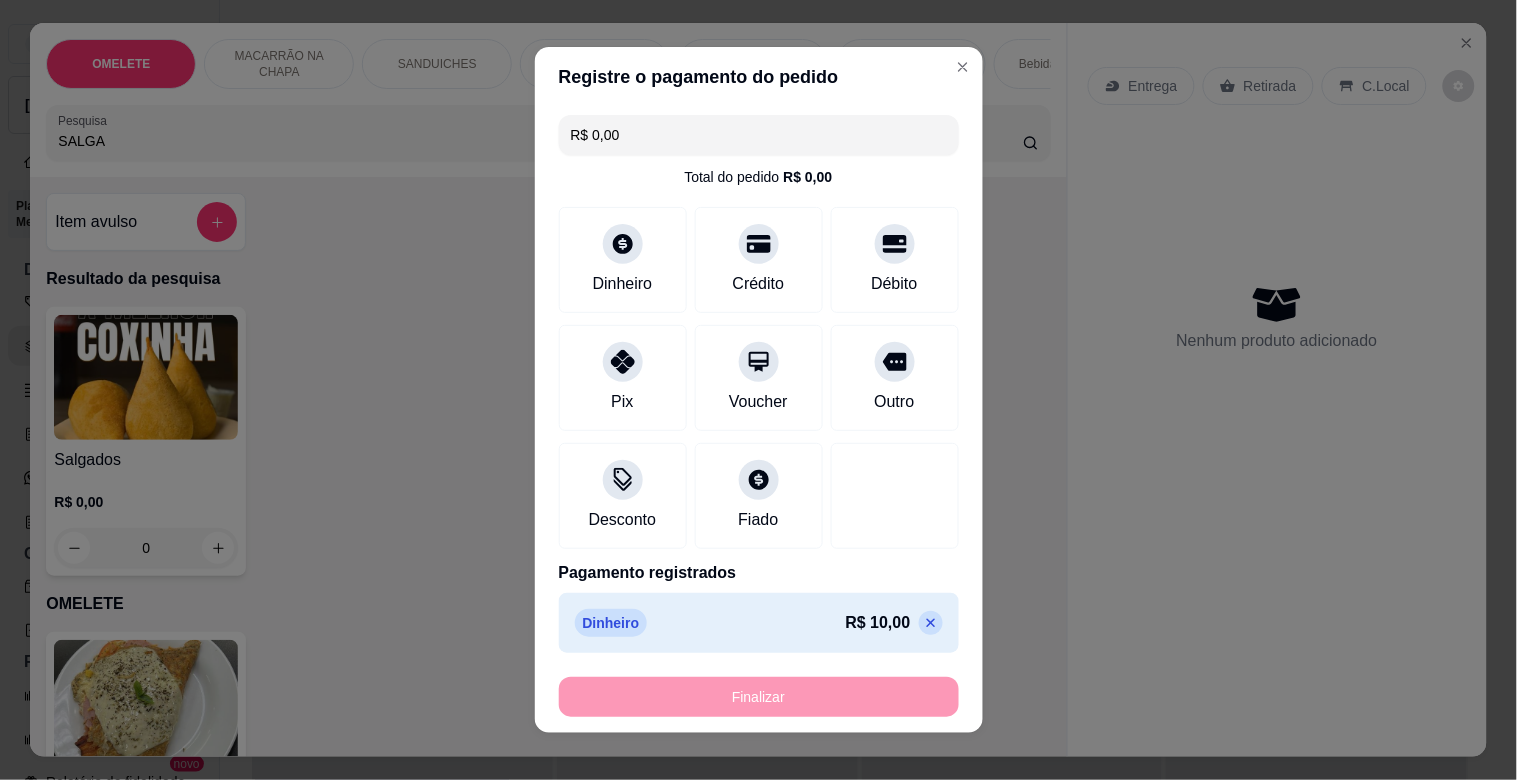 type on "-R$ 10,00" 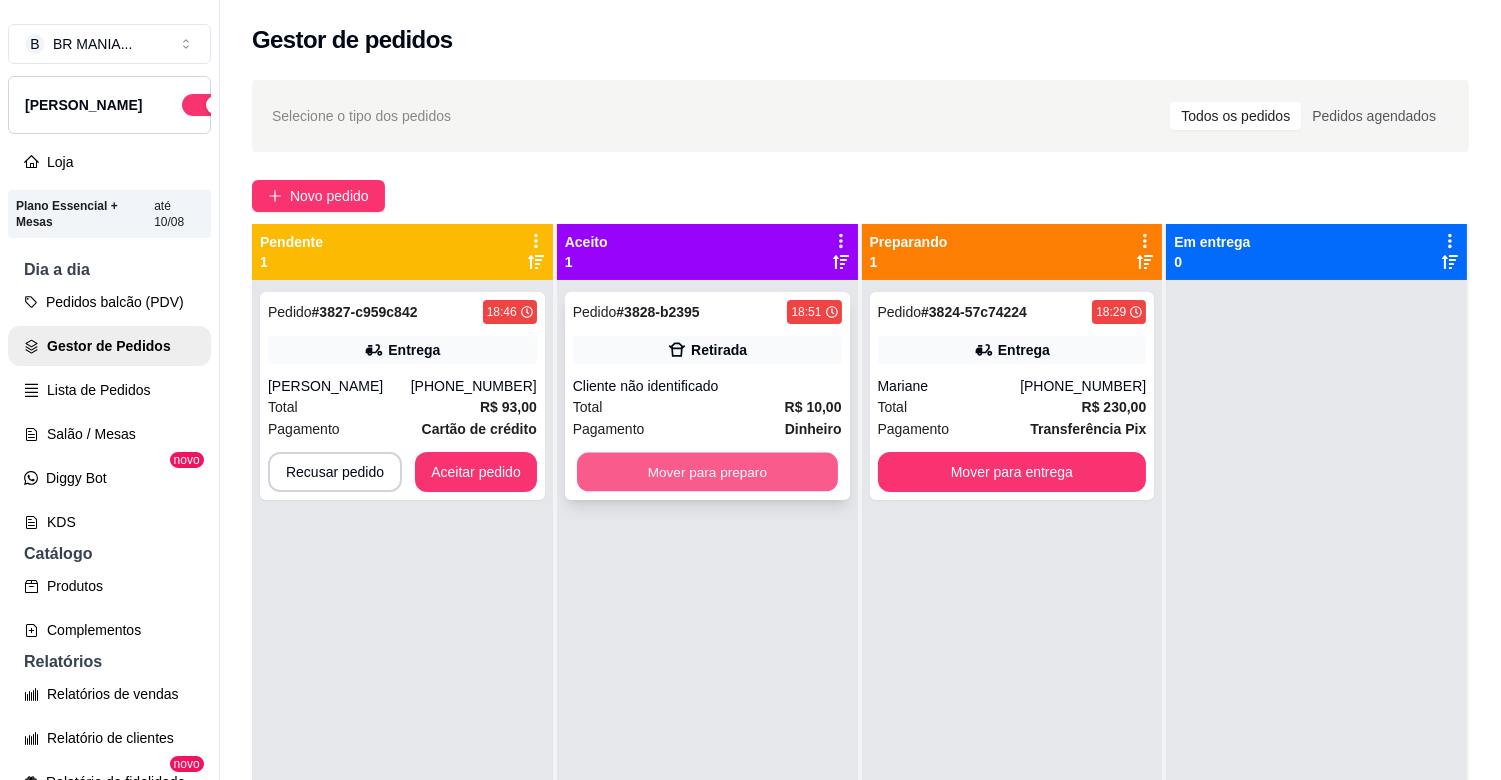 click on "Mover para preparo" at bounding box center [707, 472] 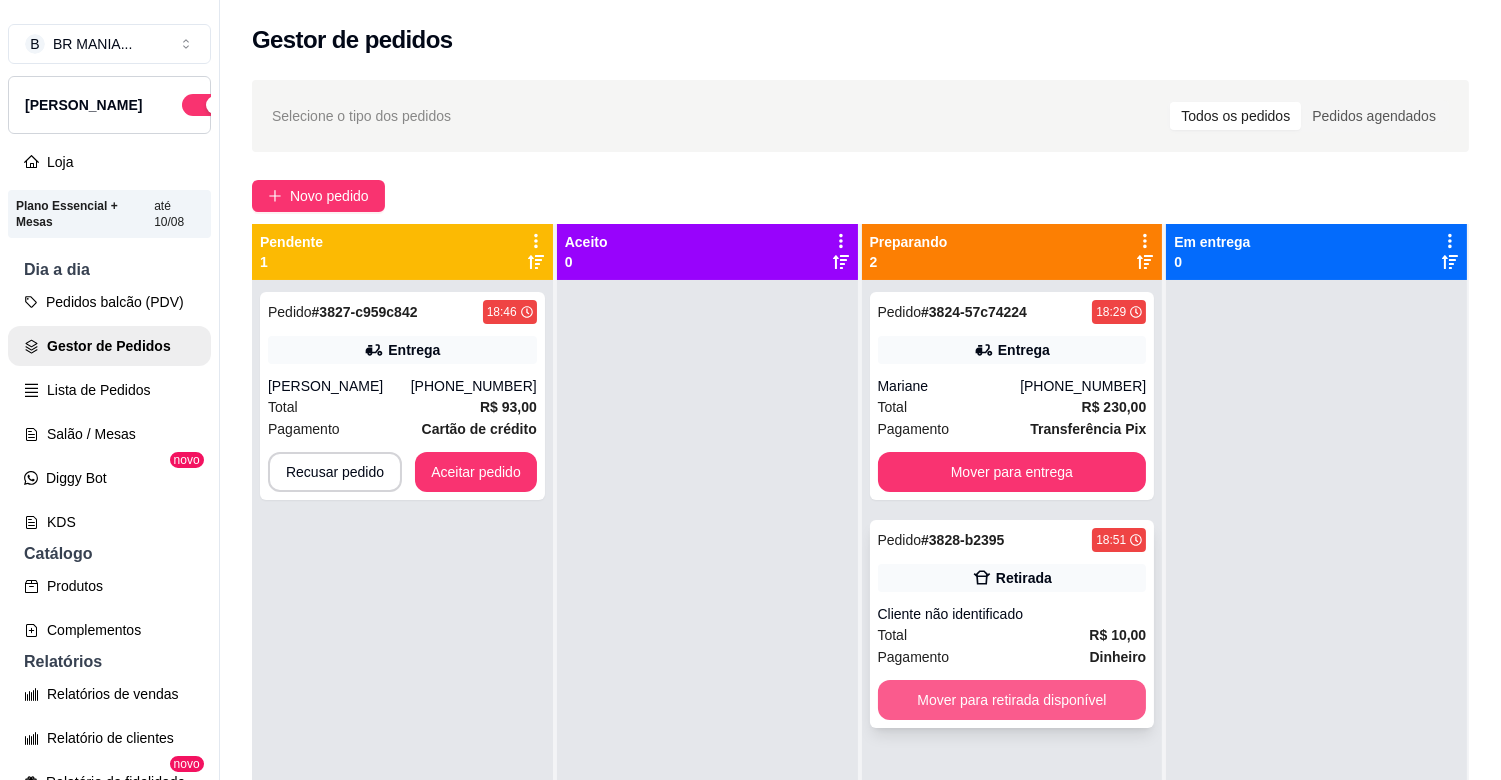 click on "Mover para retirada disponível" at bounding box center (1012, 700) 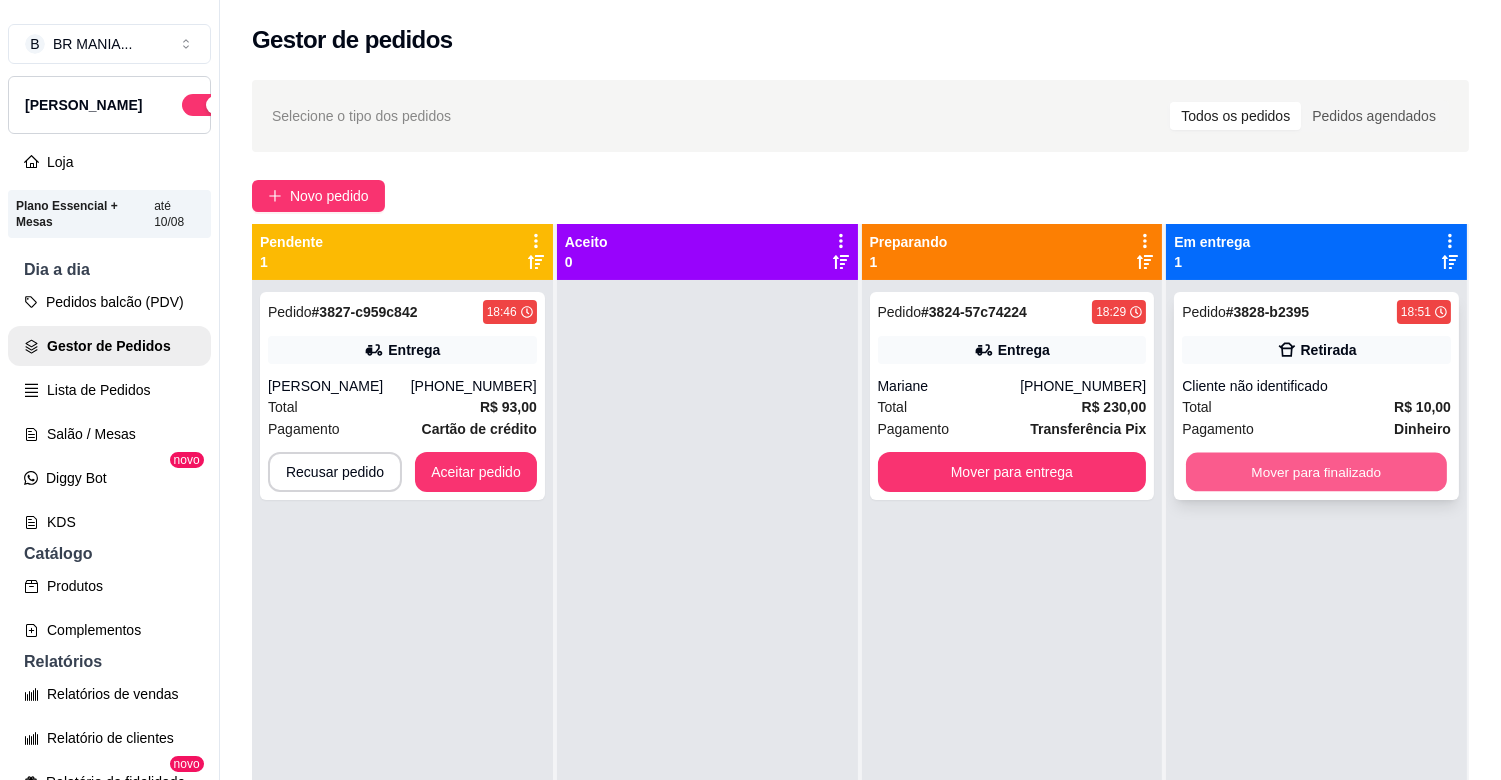 click on "Mover para finalizado" at bounding box center (1316, 472) 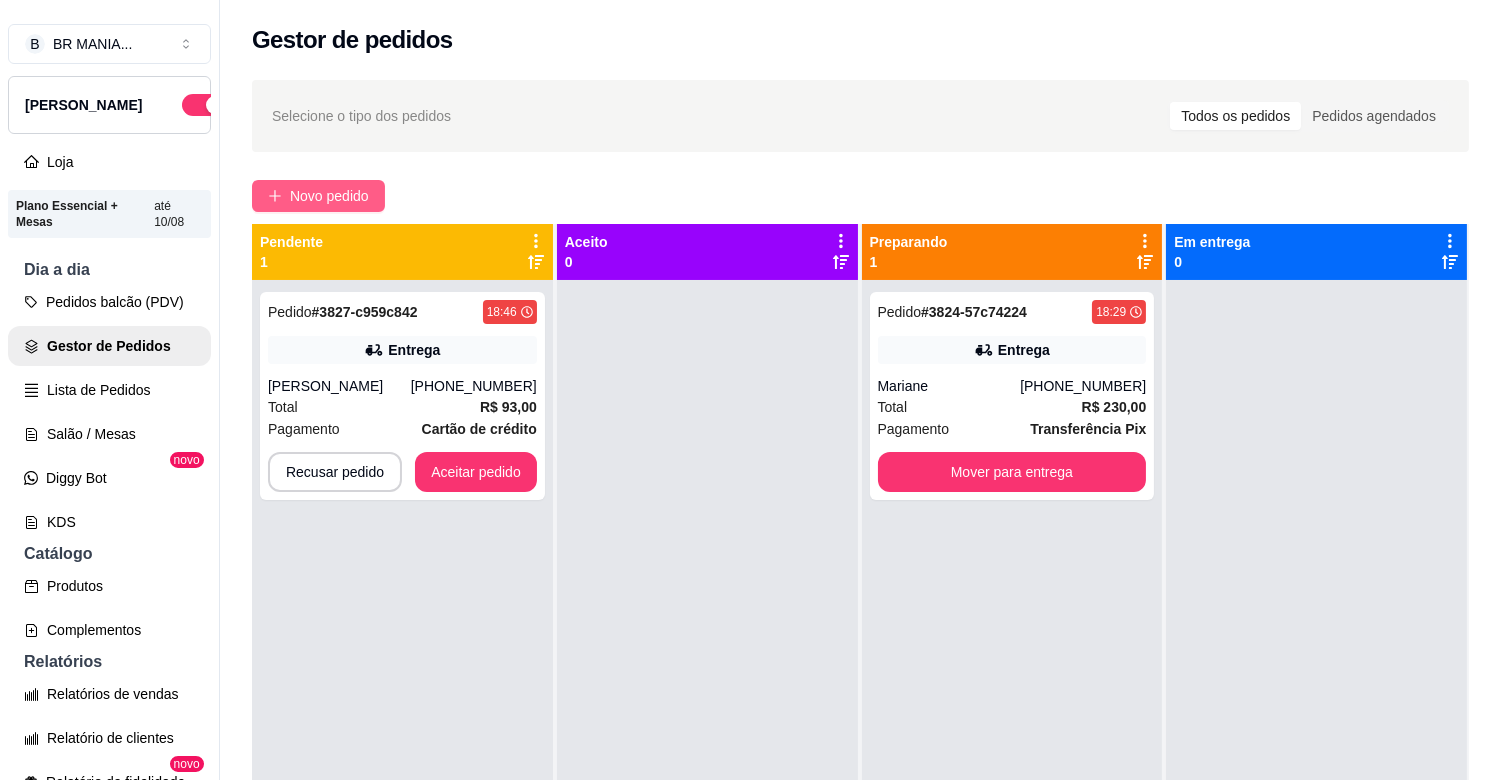 click on "Novo pedido" at bounding box center [329, 196] 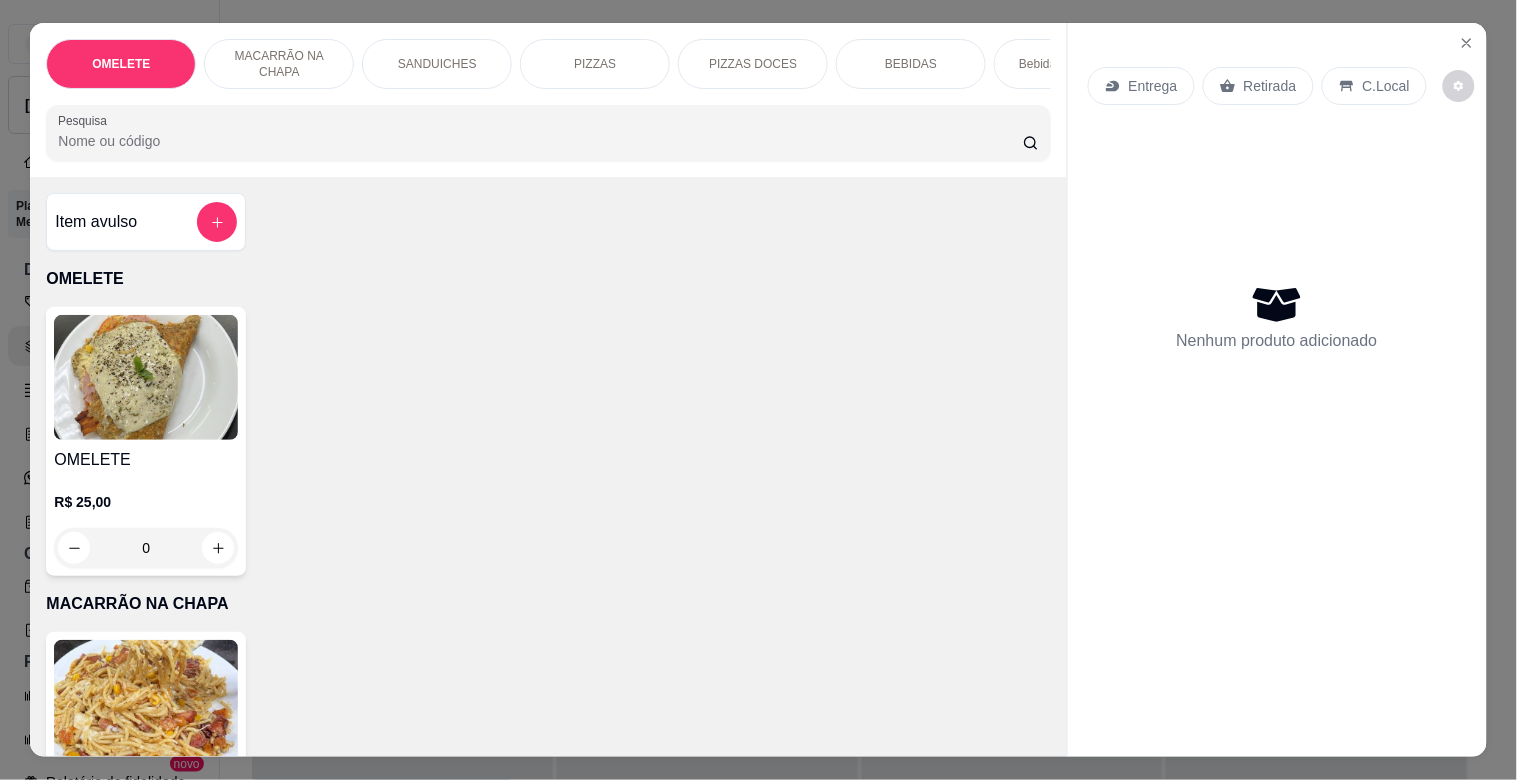 click on "Pesquisa" at bounding box center (540, 141) 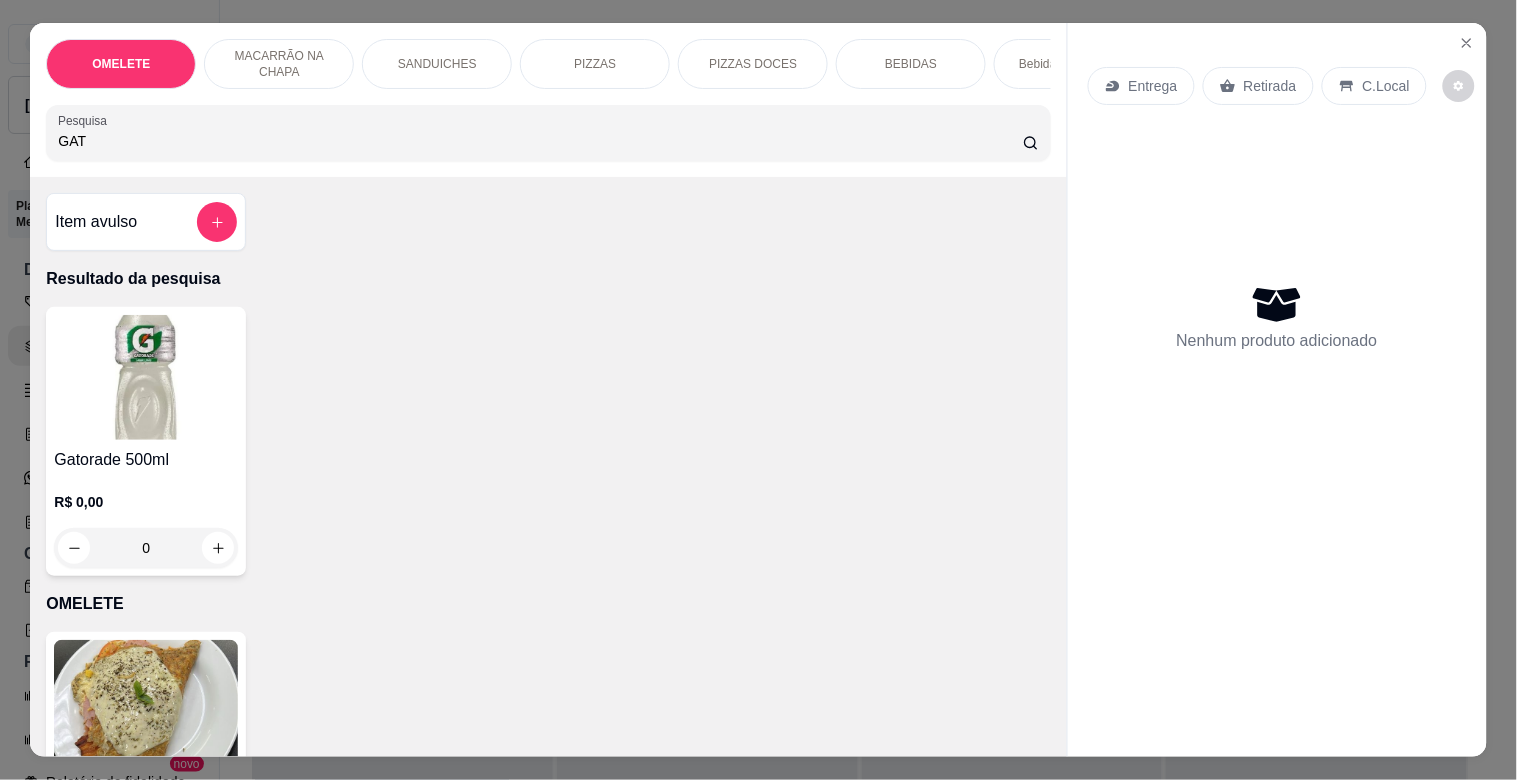type on "GAT" 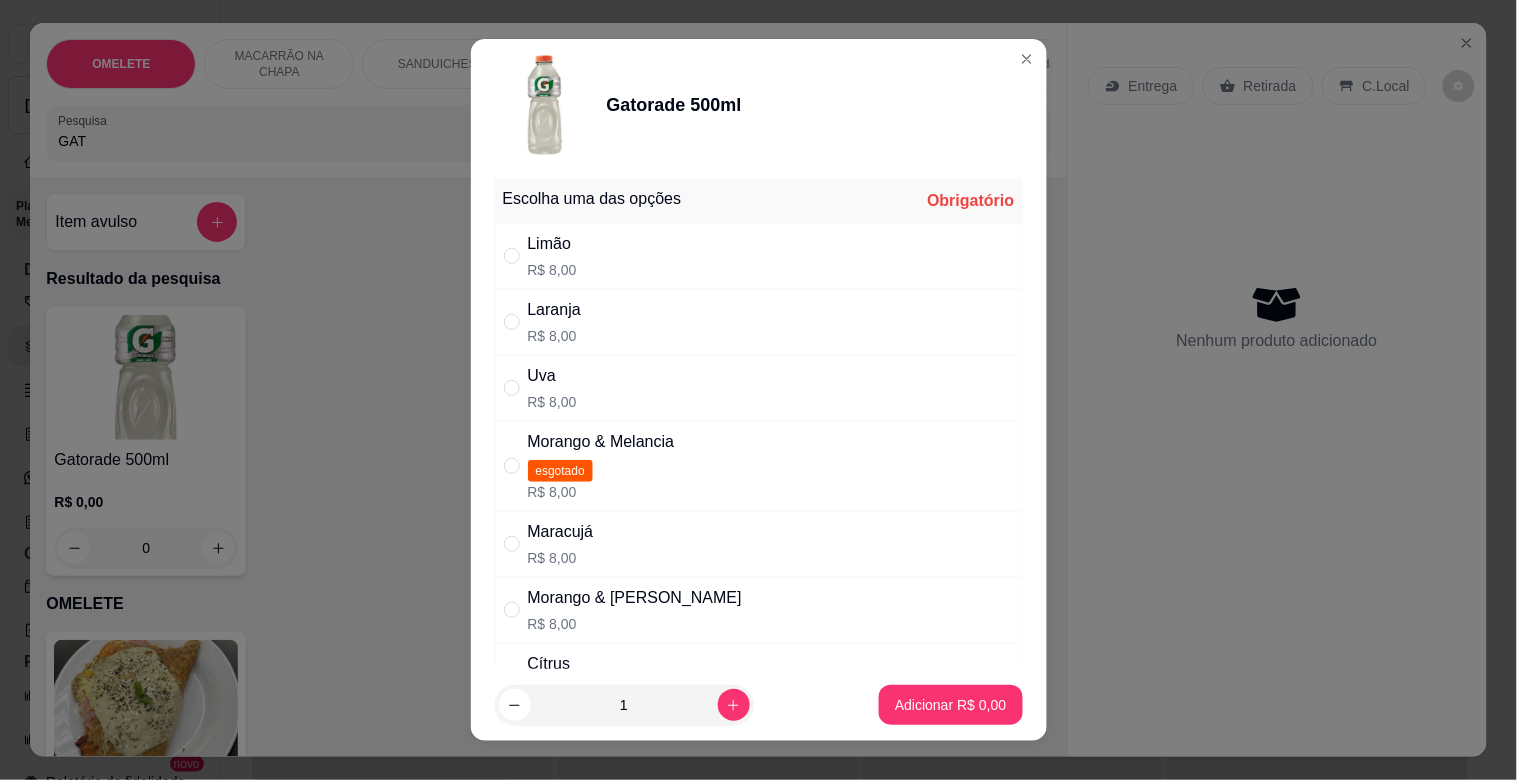 click on "Limão" at bounding box center (552, 244) 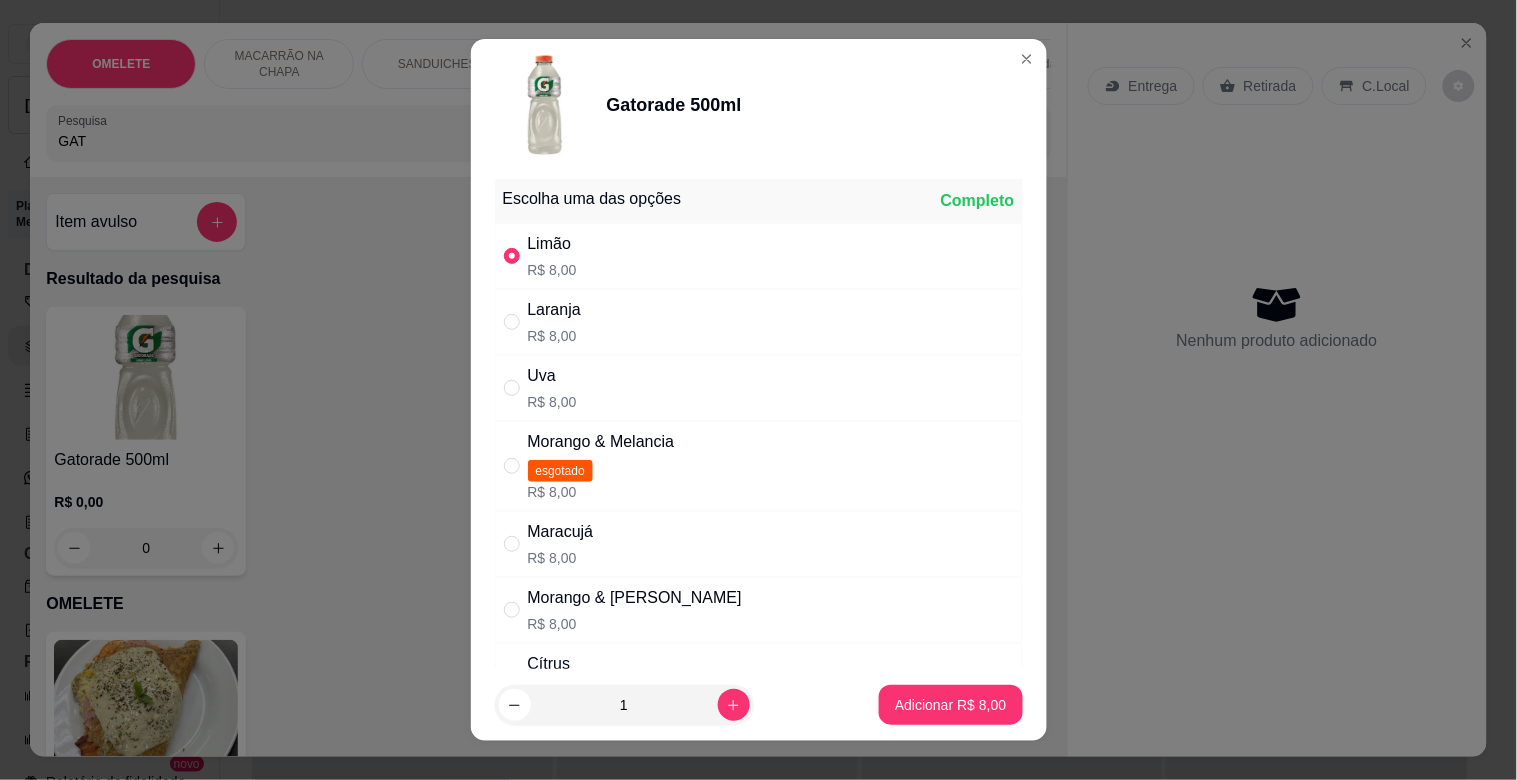 click on "1 Adicionar   R$ 8,00" at bounding box center [759, 705] 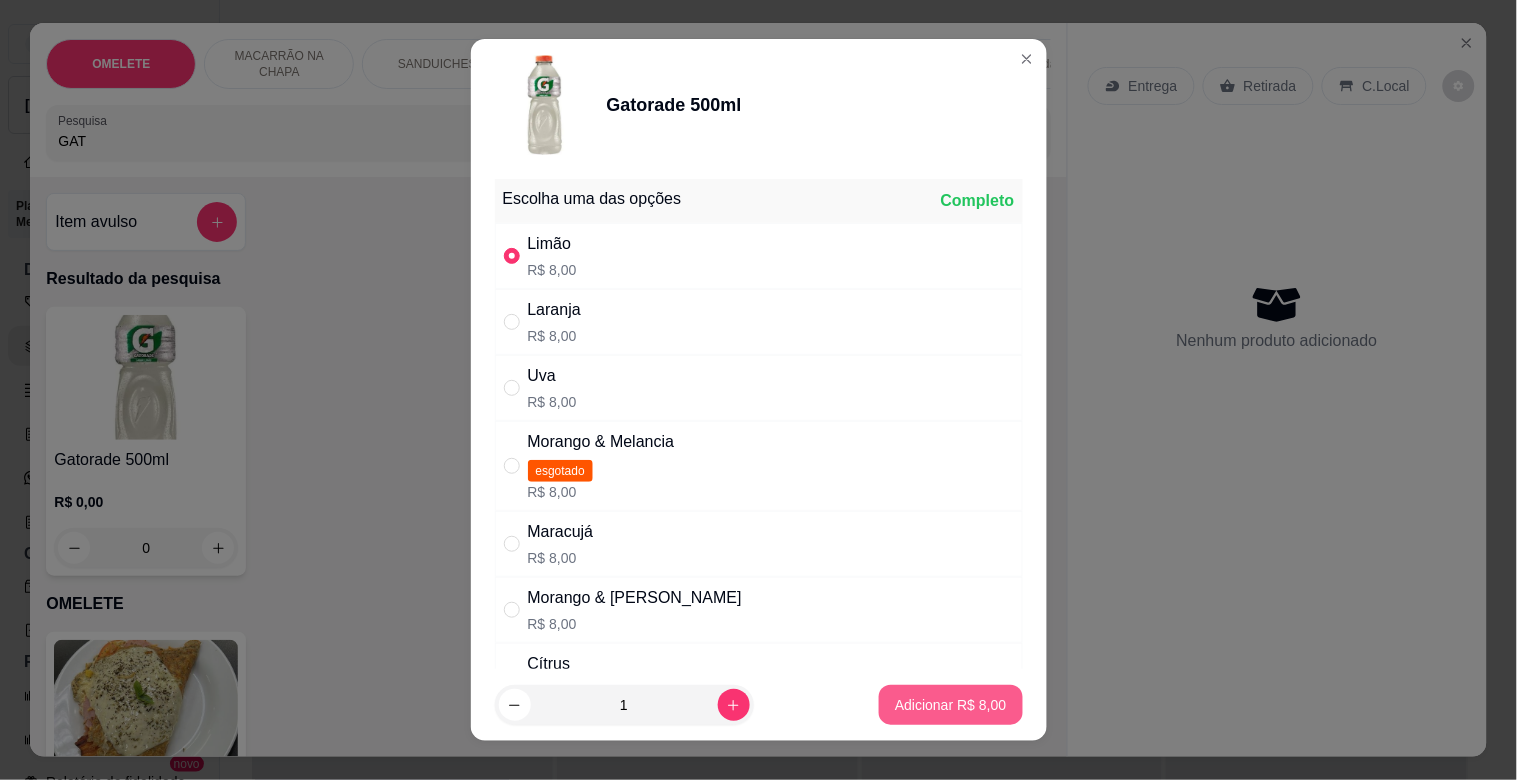 click on "Adicionar   R$ 8,00" at bounding box center (950, 705) 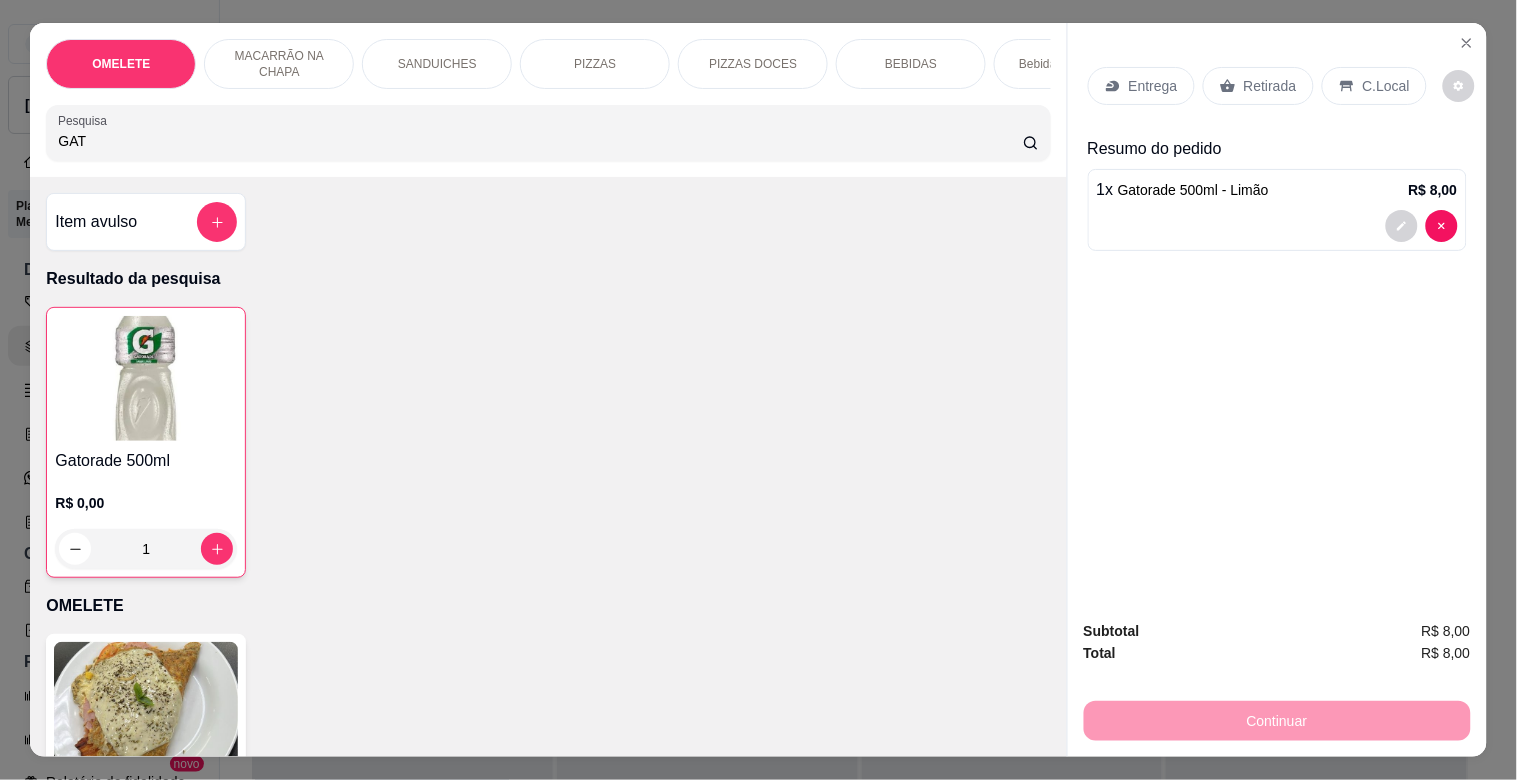 click at bounding box center [146, 378] 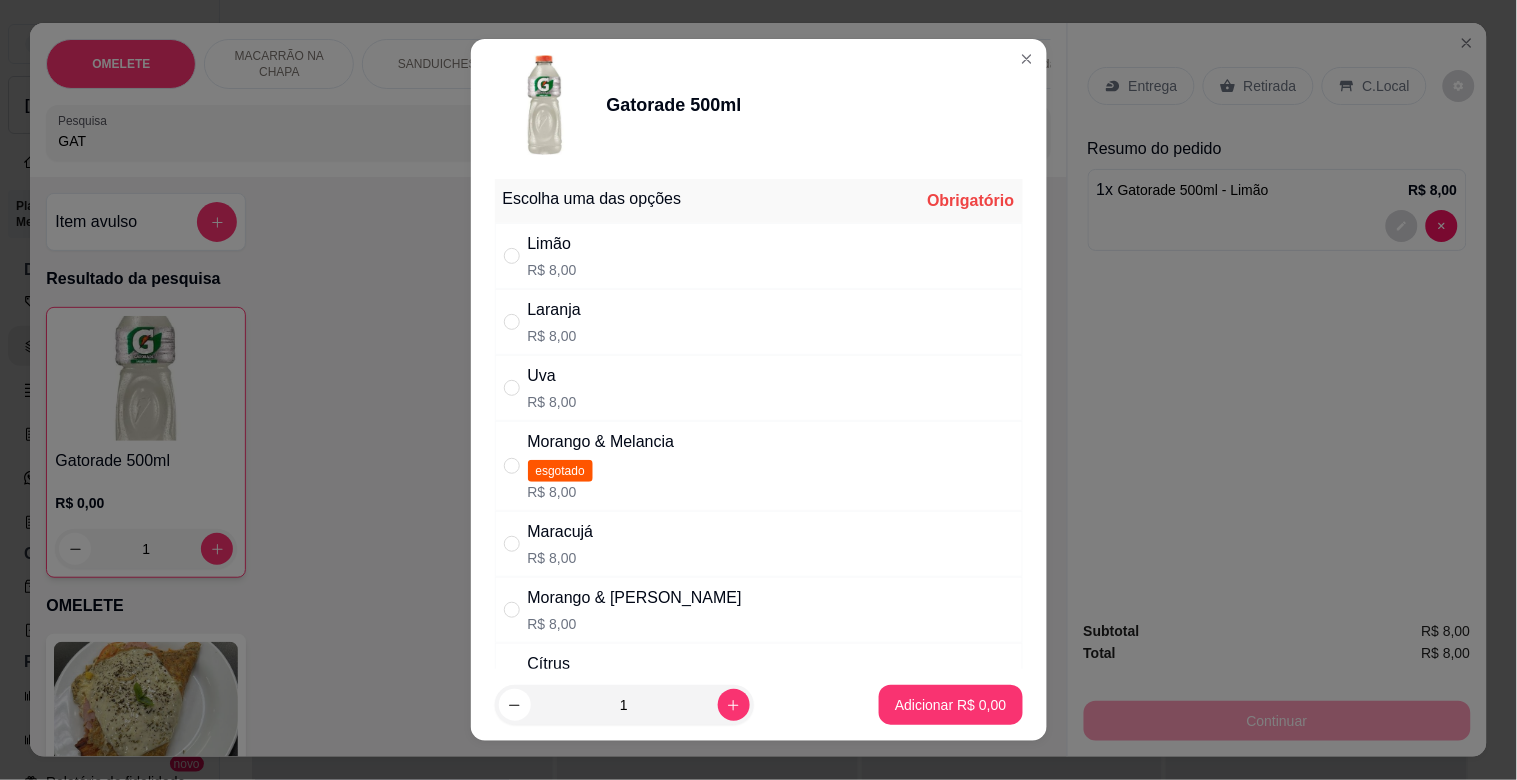 drag, startPoint x: 572, startPoint y: 538, endPoint x: 645, endPoint y: 586, distance: 87.36704 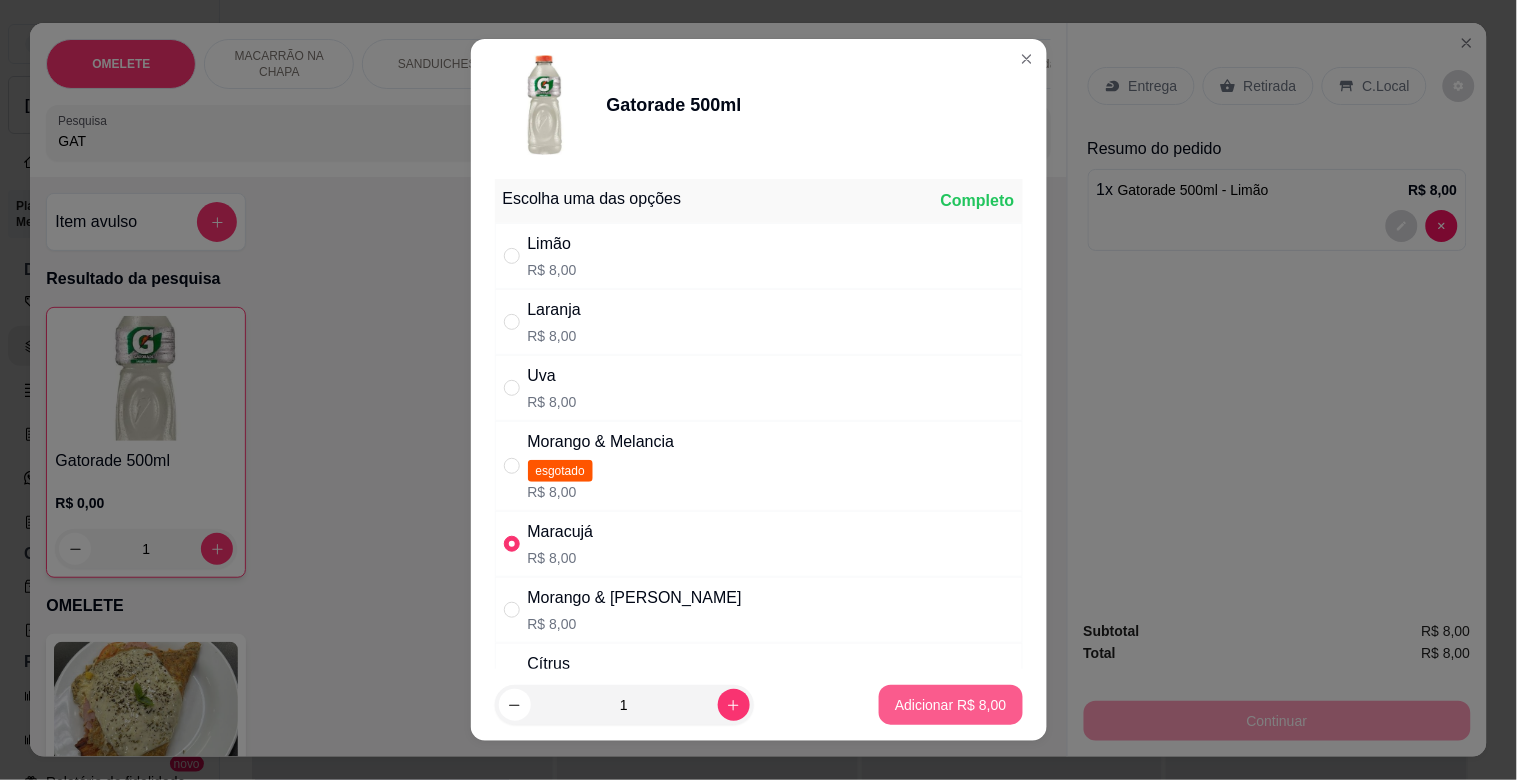 click on "Adicionar   R$ 8,00" at bounding box center [950, 705] 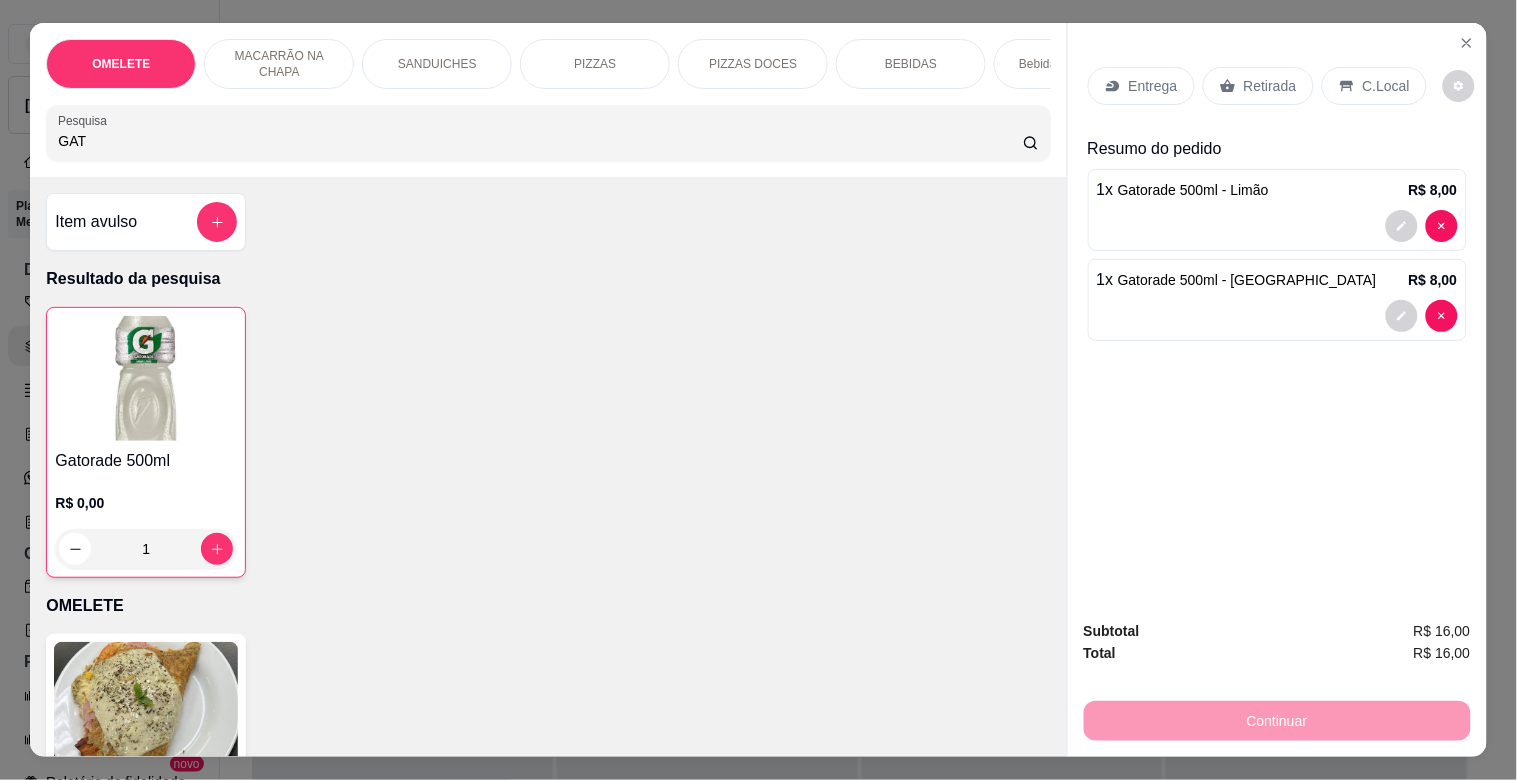 click on "GAT" at bounding box center (540, 141) 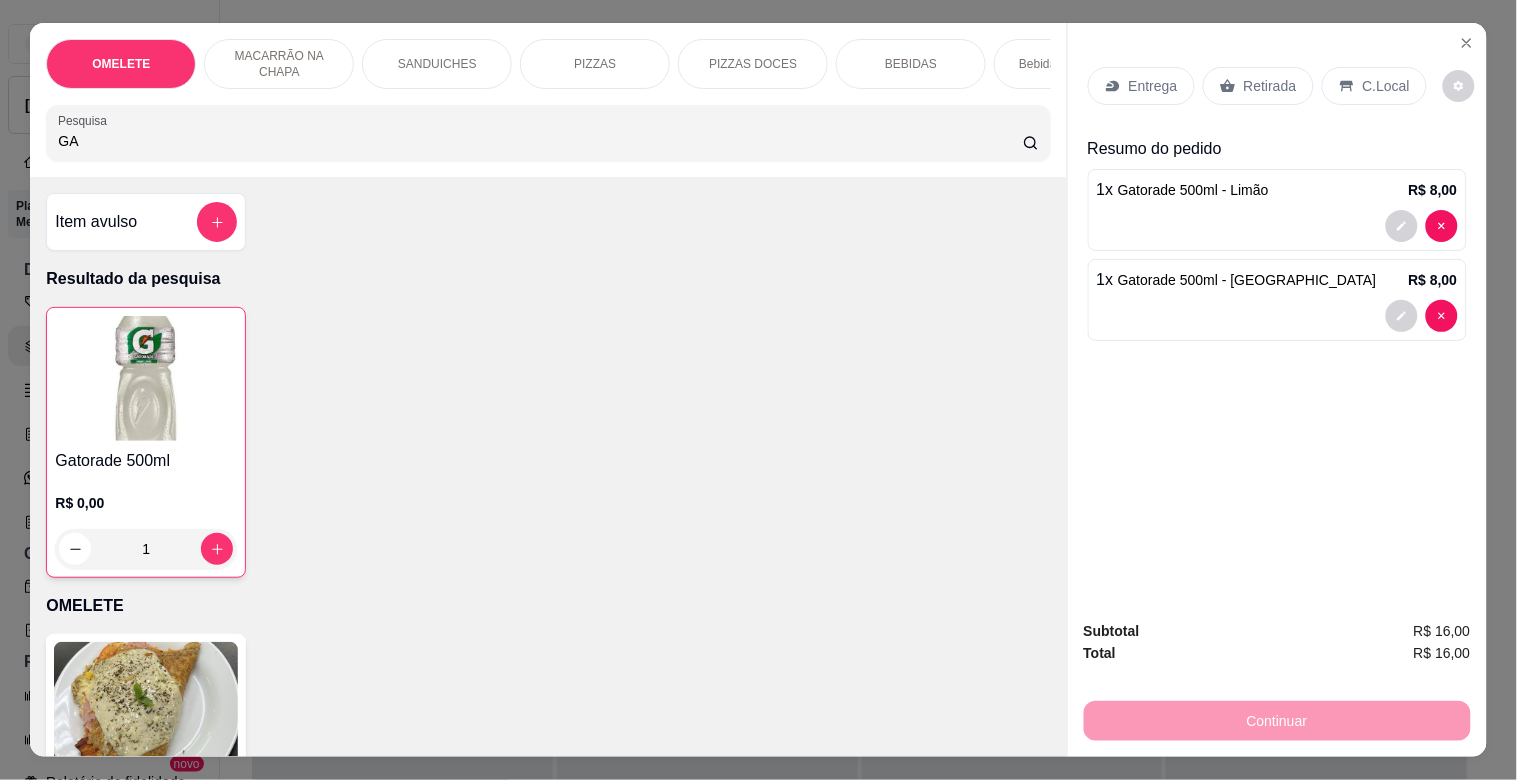type on "G" 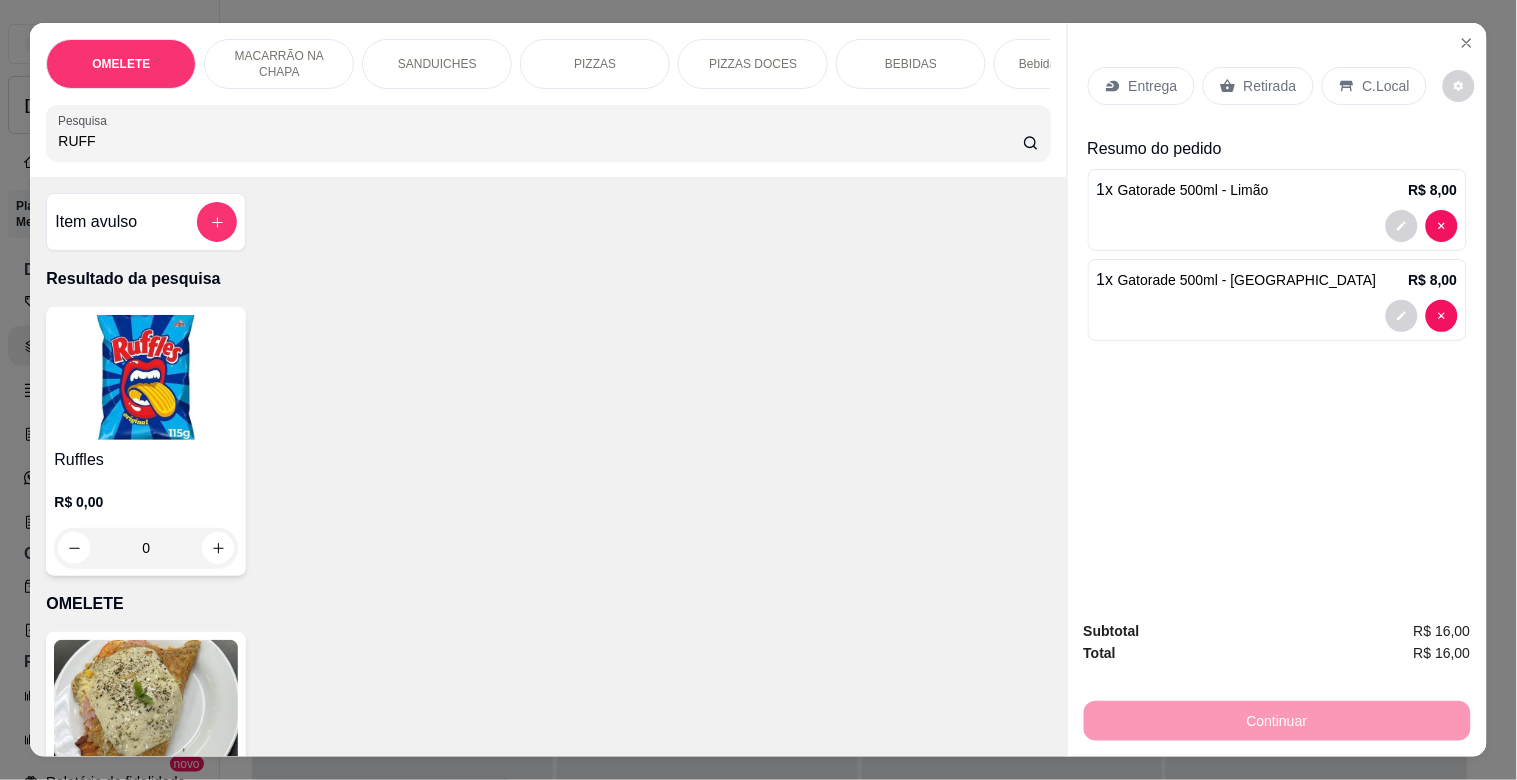 type on "RUFF" 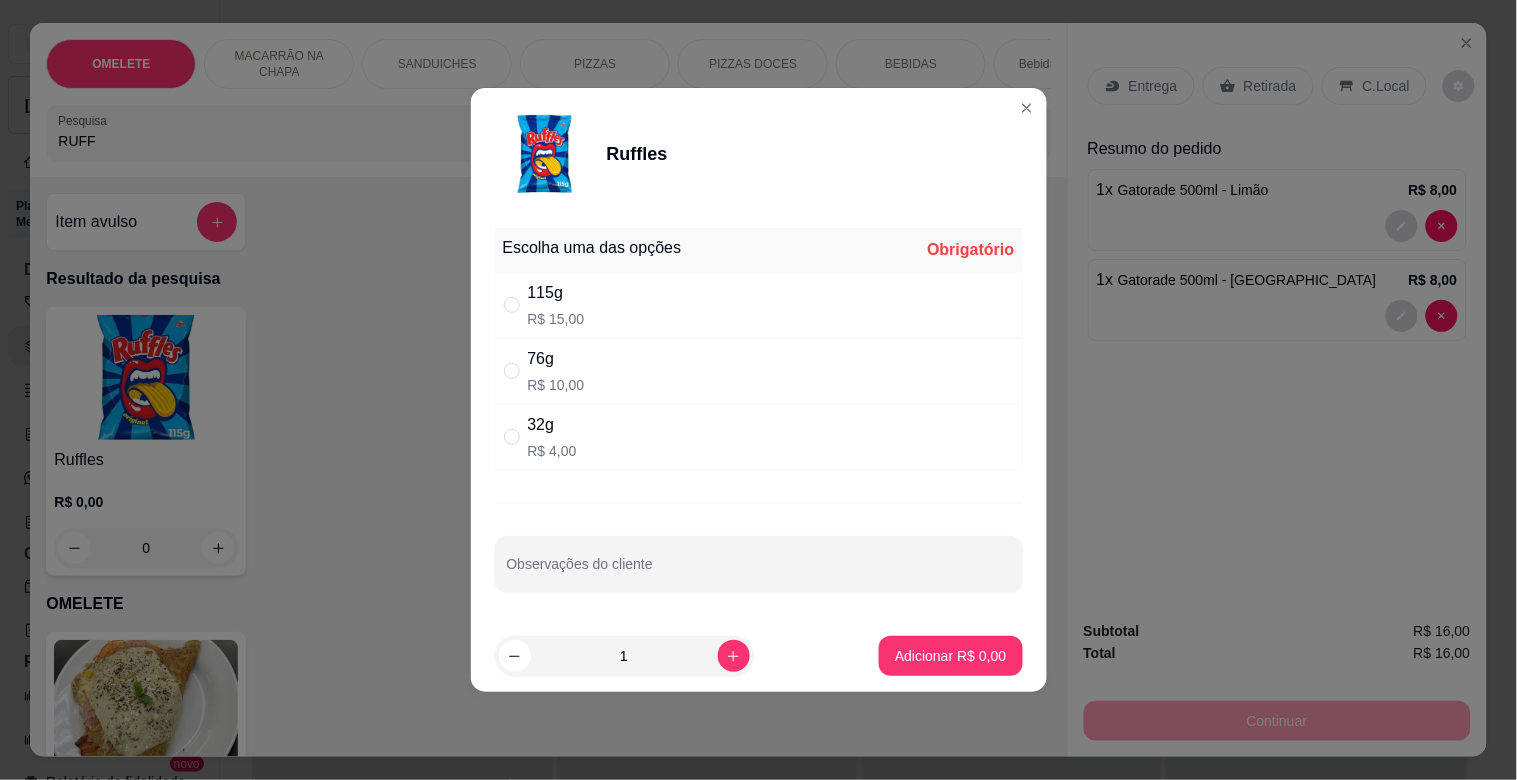click on "115g  R$ 15,00" at bounding box center (759, 305) 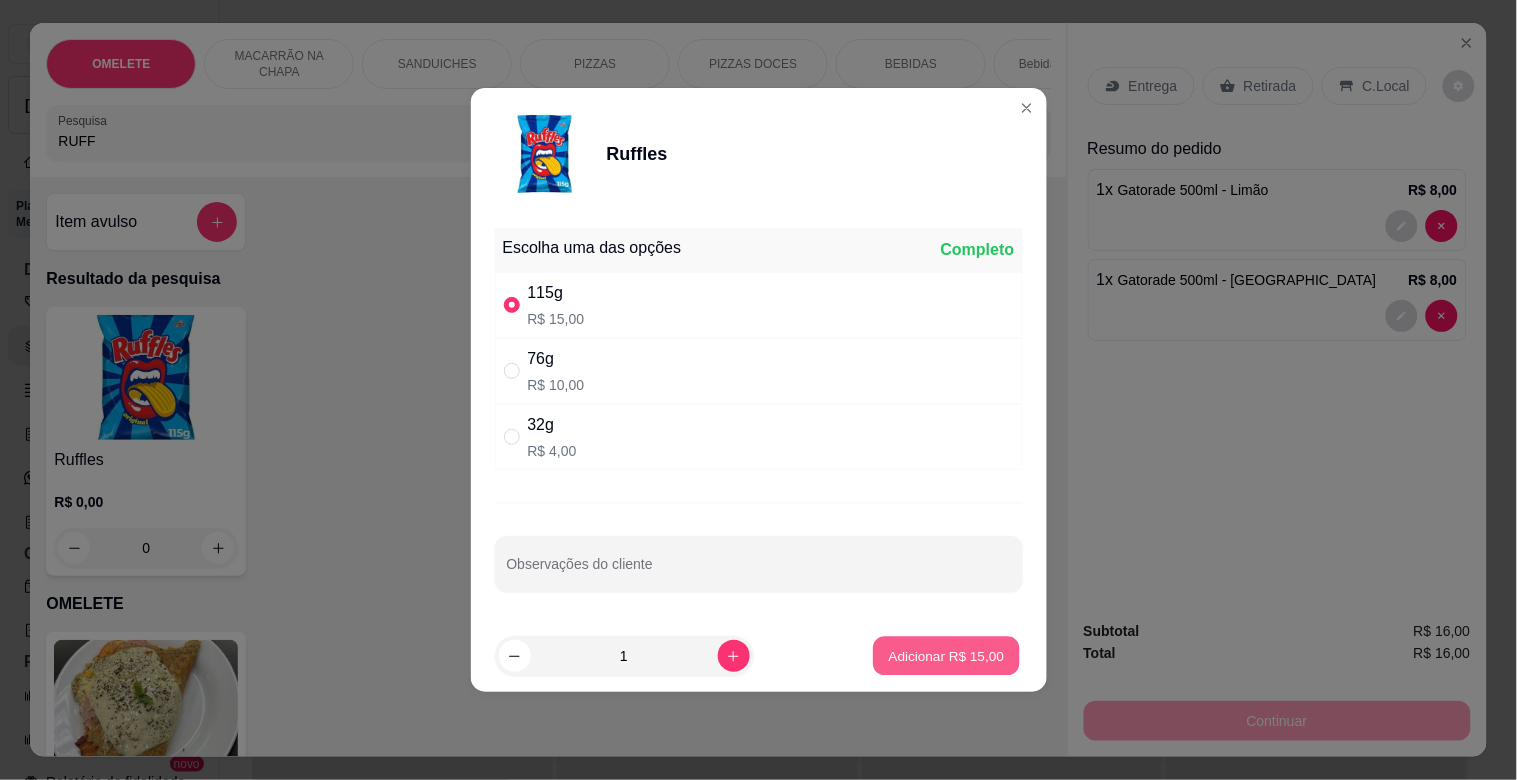 click on "Adicionar   R$ 15,00" at bounding box center (947, 656) 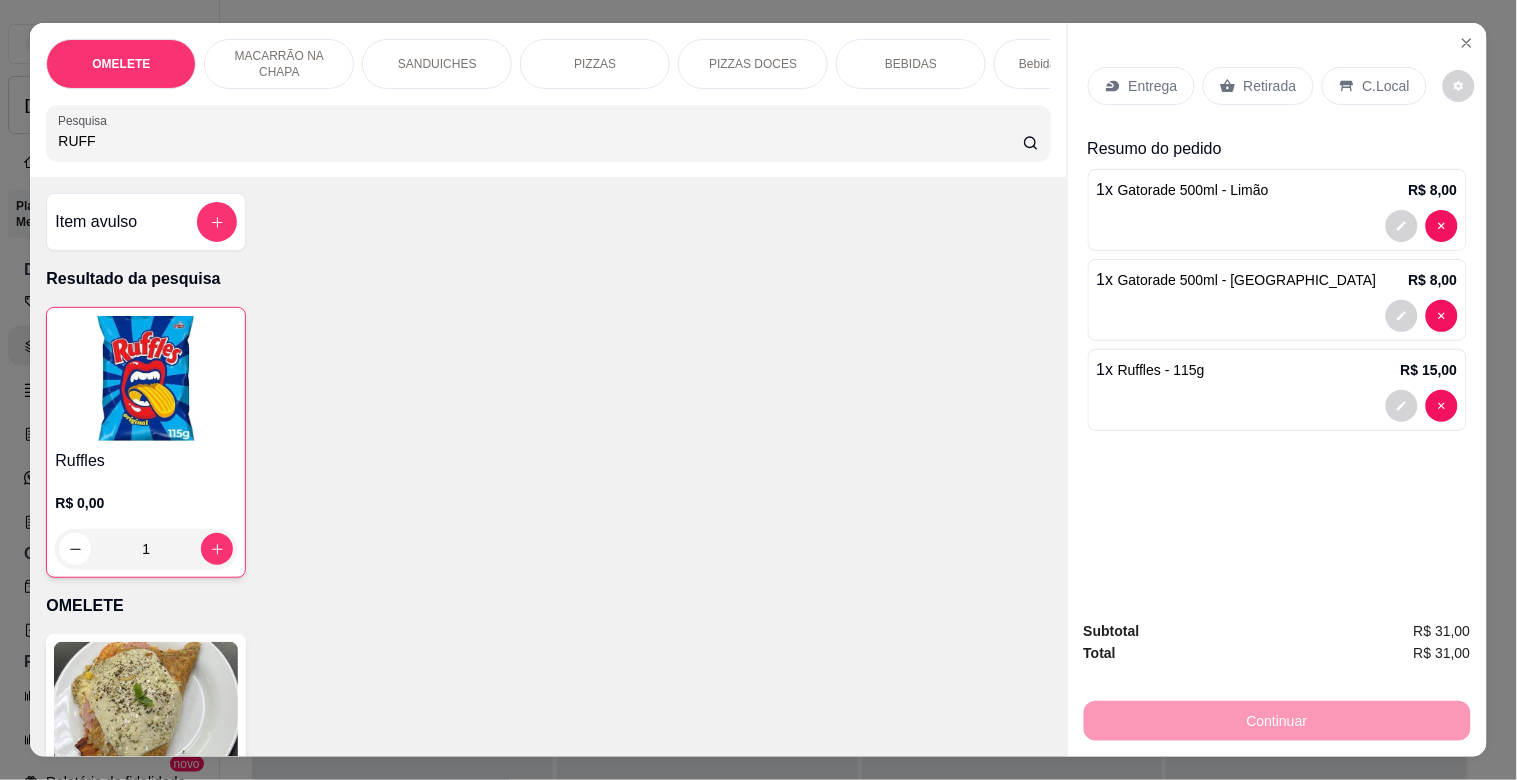click on "RUFF" at bounding box center [540, 141] 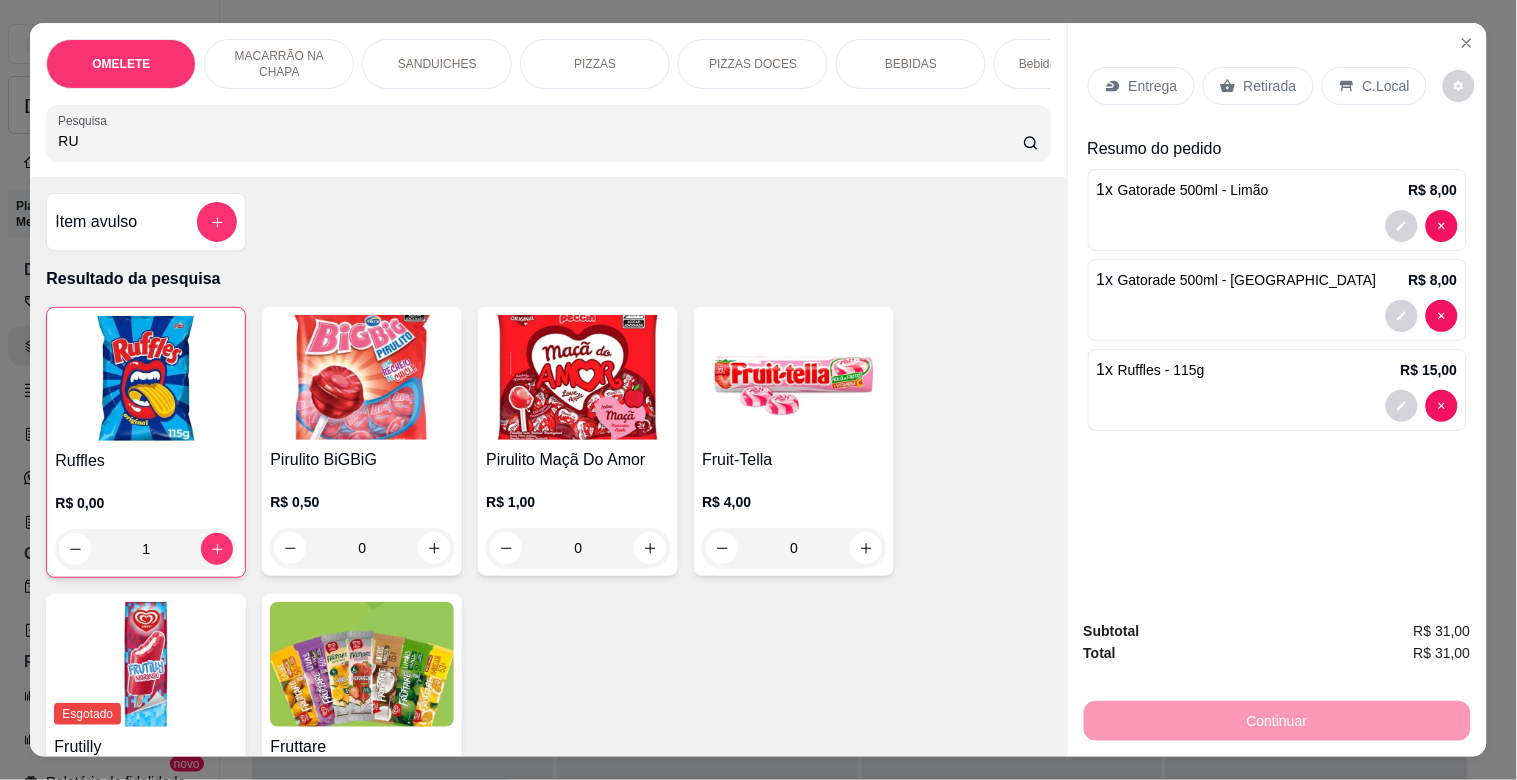 type on "R" 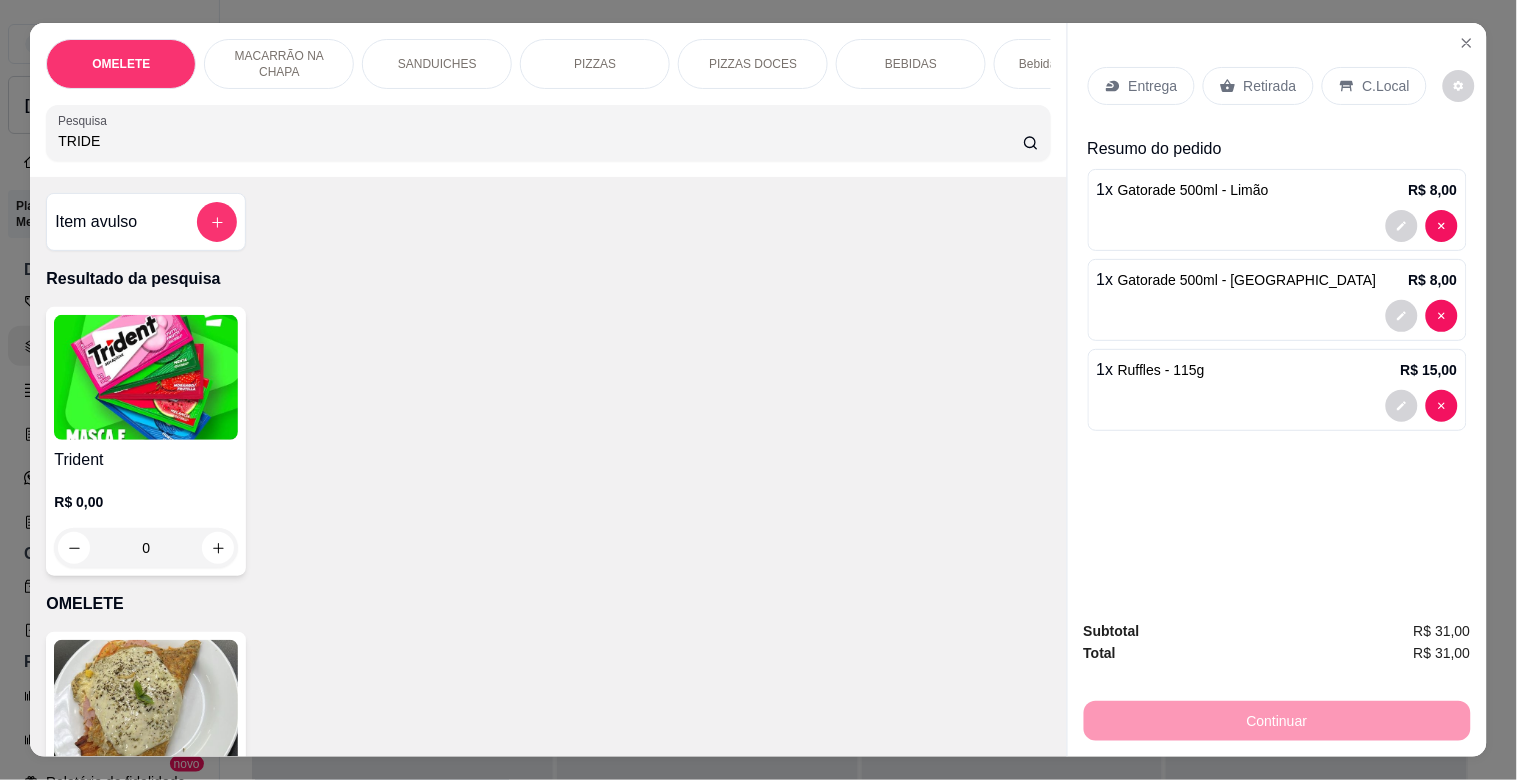 type on "TRIDE" 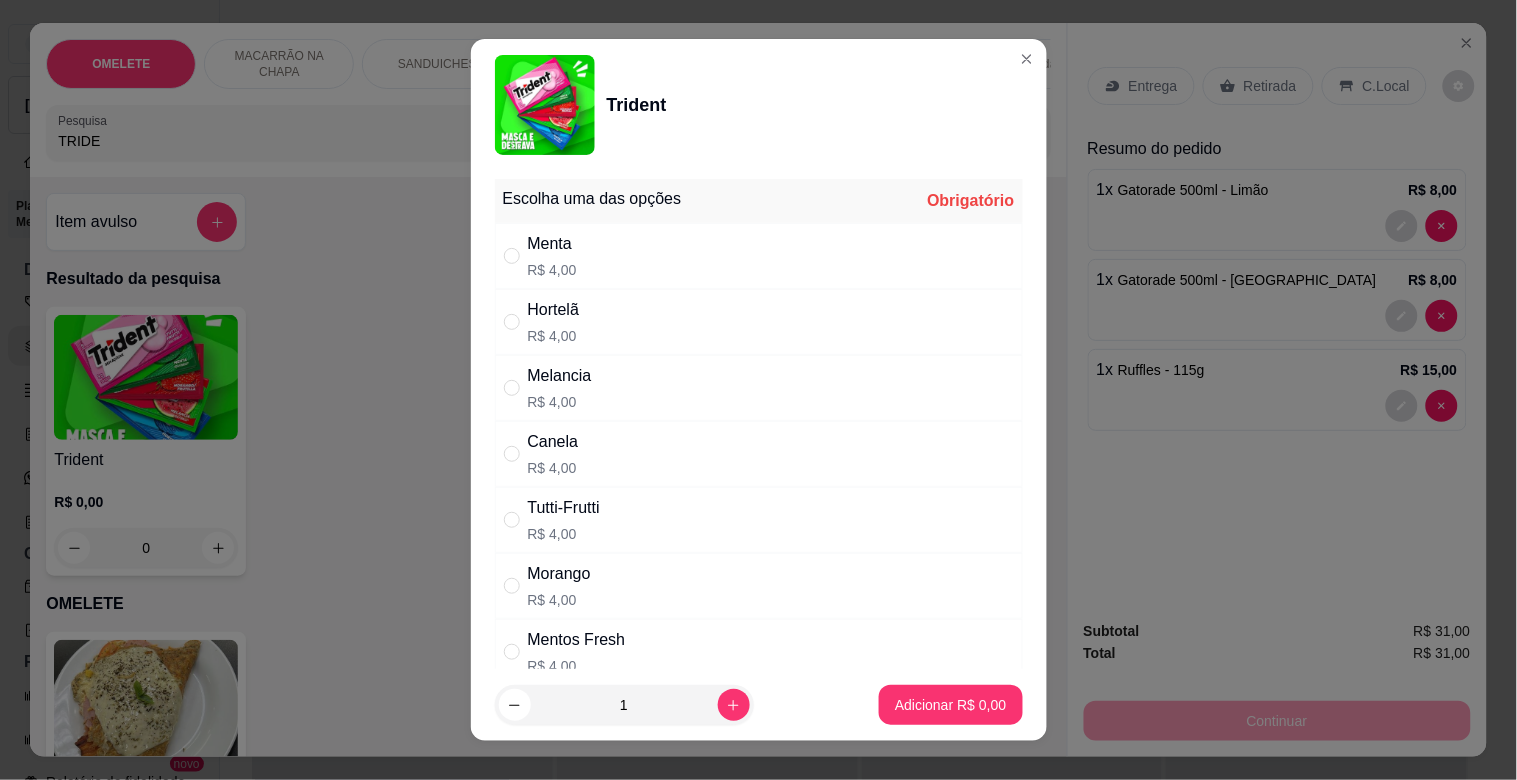 click on "Menta  R$ 4,00" at bounding box center [759, 256] 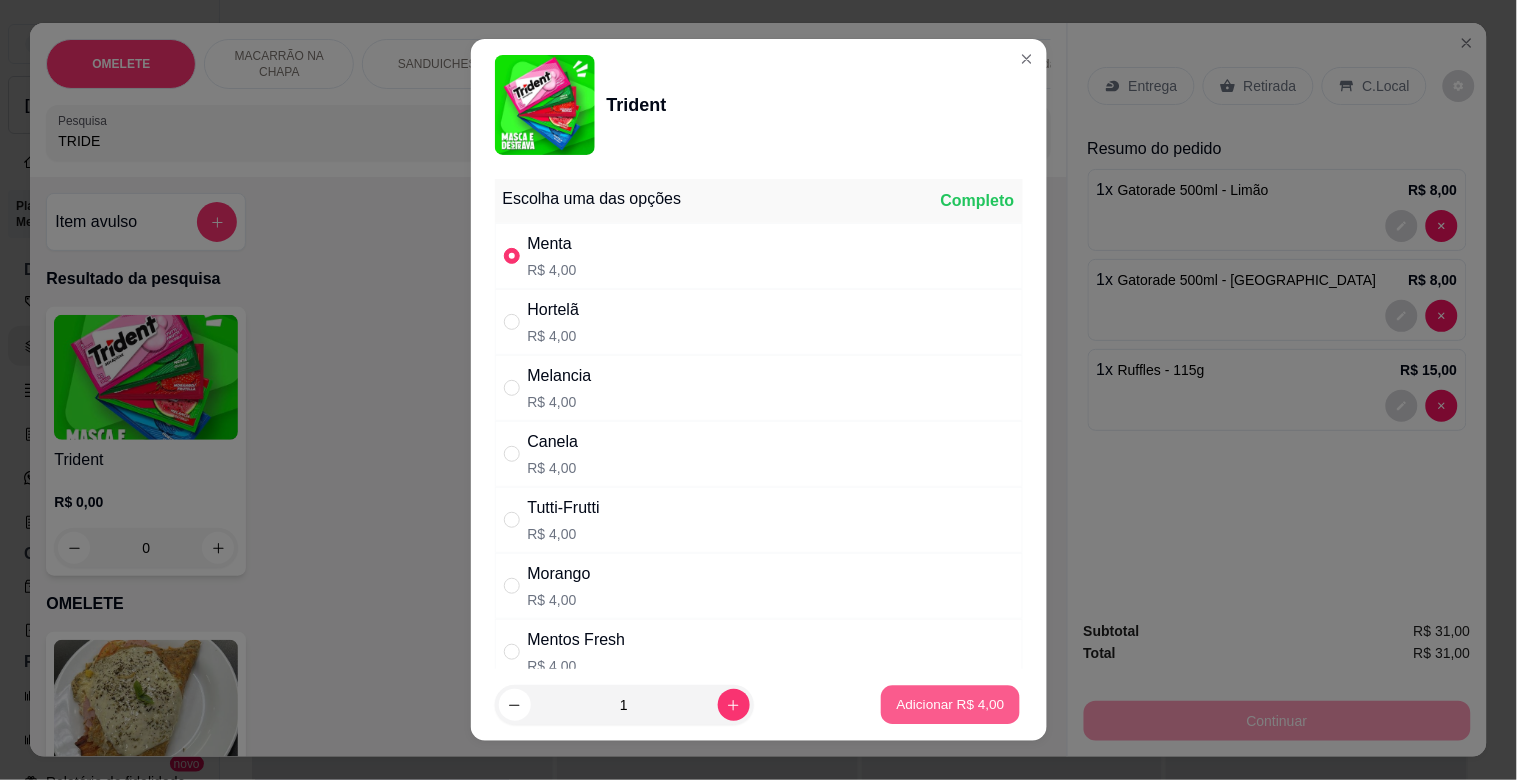 click on "Adicionar   R$ 4,00" at bounding box center [951, 704] 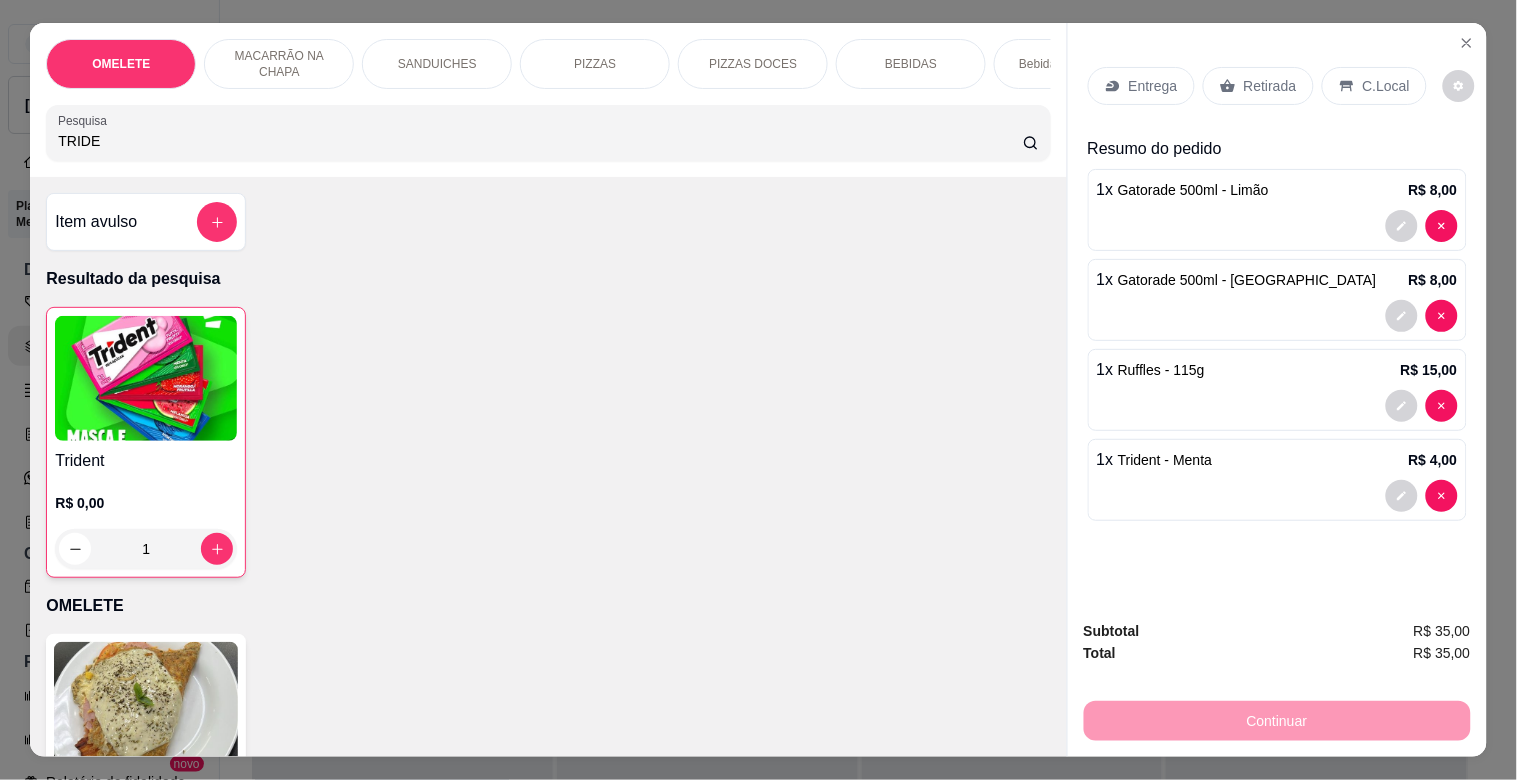 click on "Retirada" at bounding box center (1270, 86) 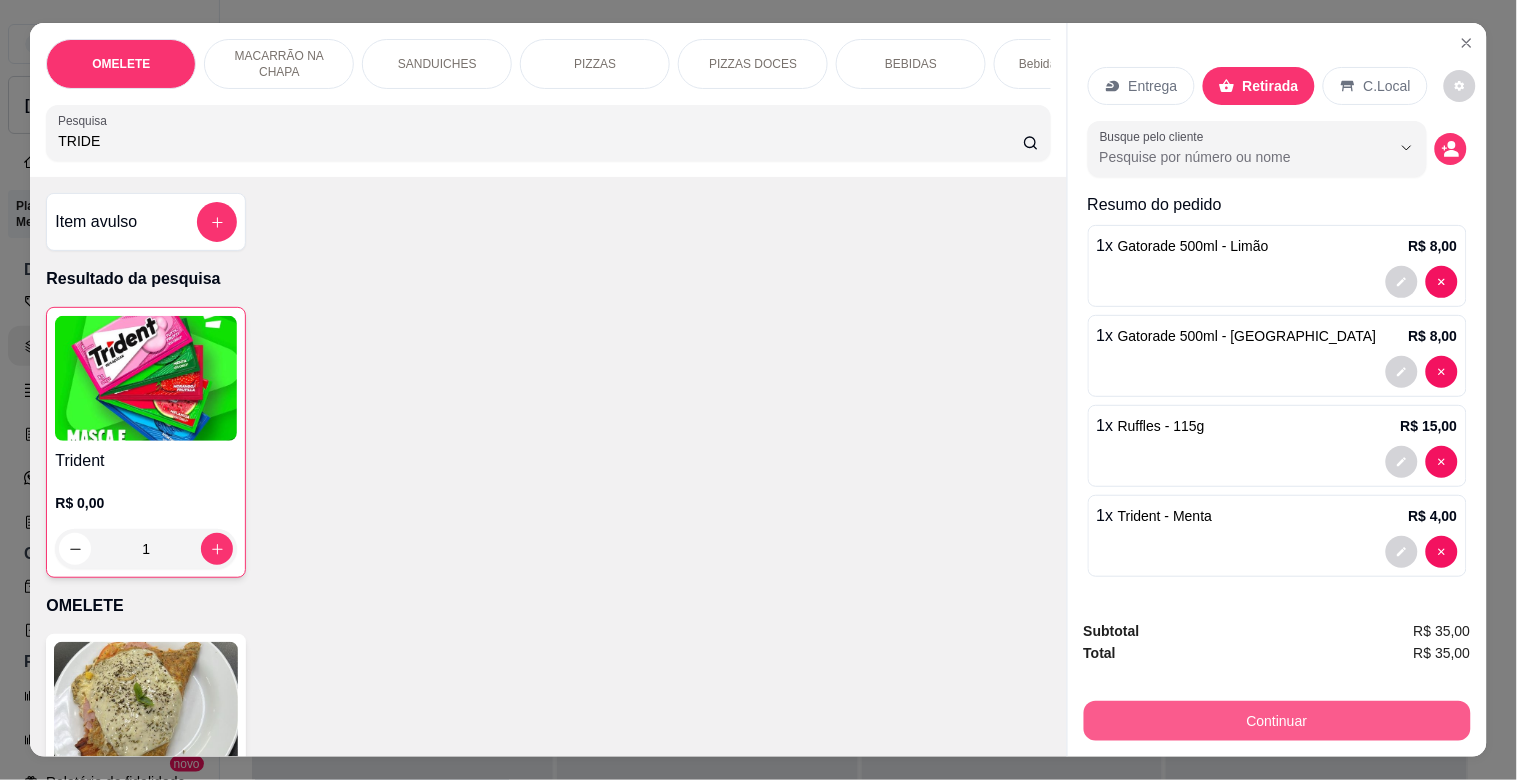 click on "Continuar" at bounding box center (1277, 721) 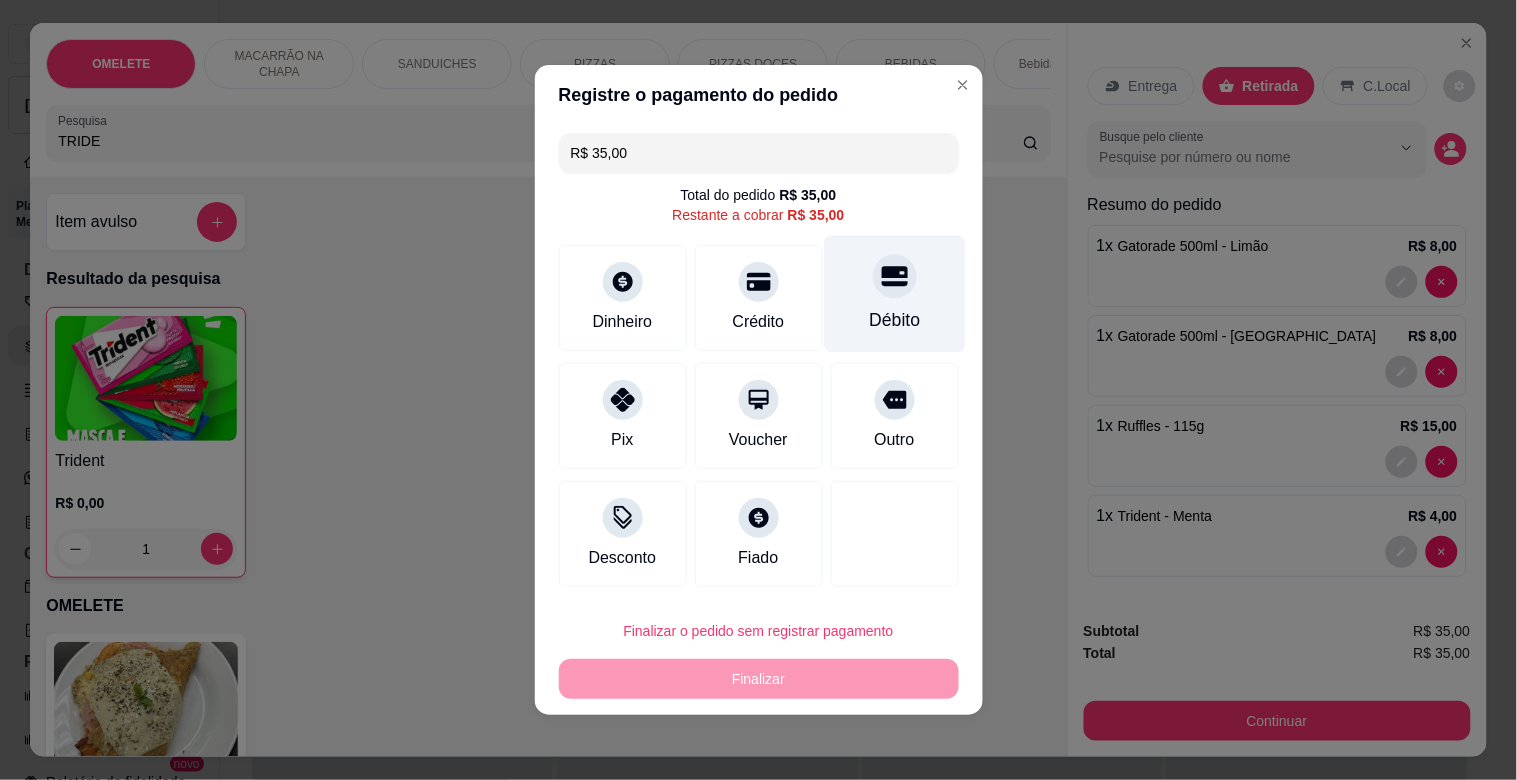 click on "Débito" at bounding box center [894, 294] 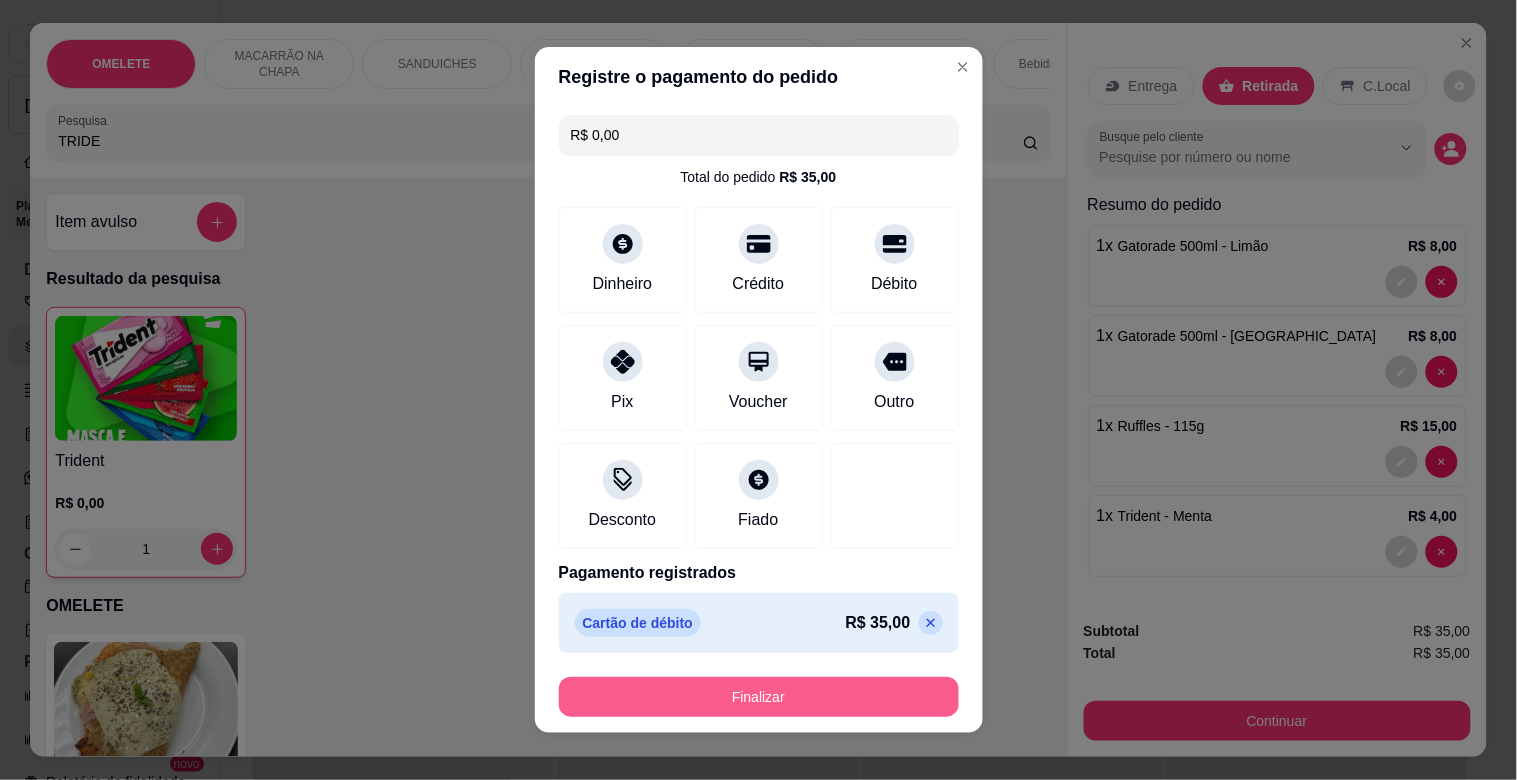 click on "Finalizar" at bounding box center (759, 697) 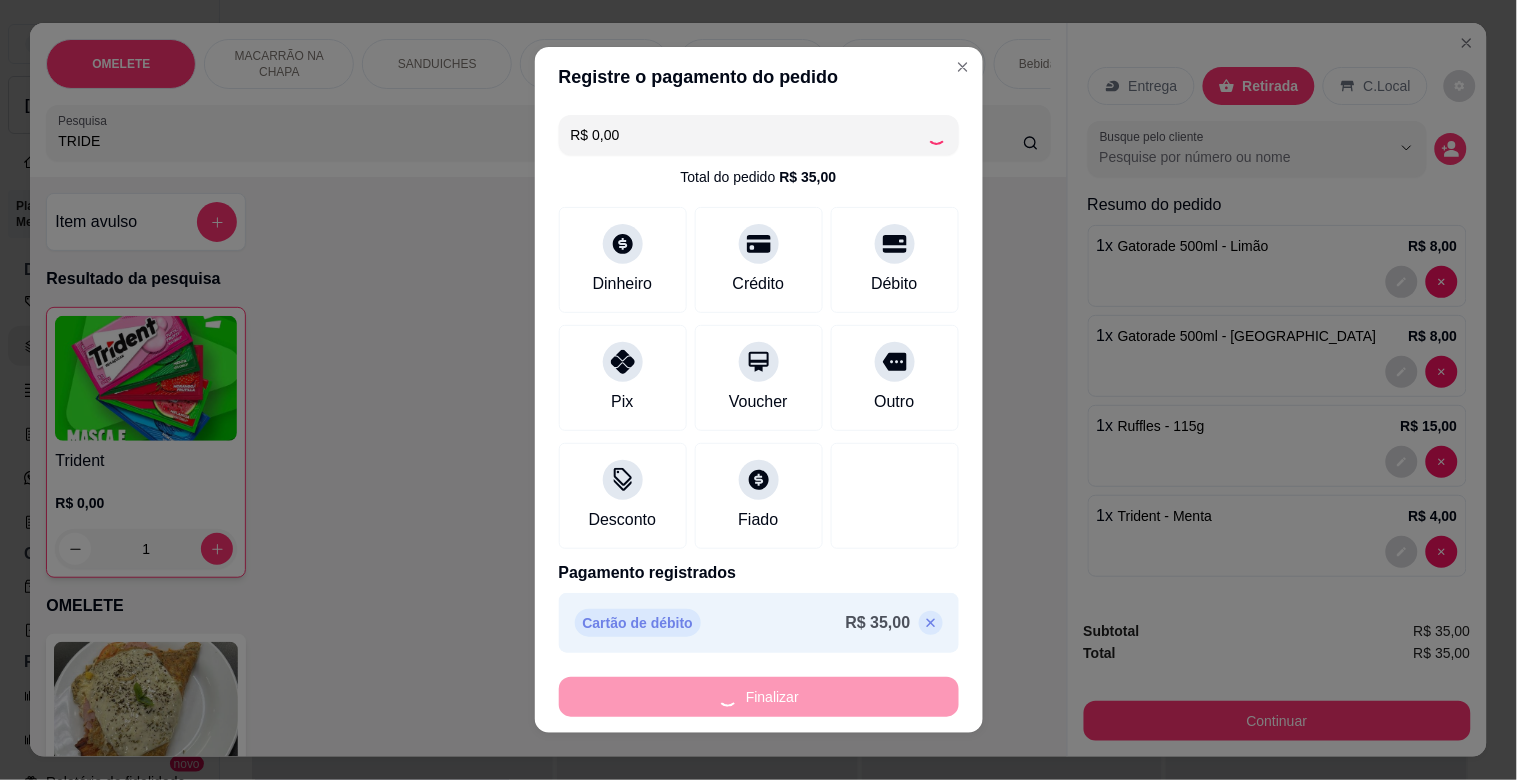 type on "0" 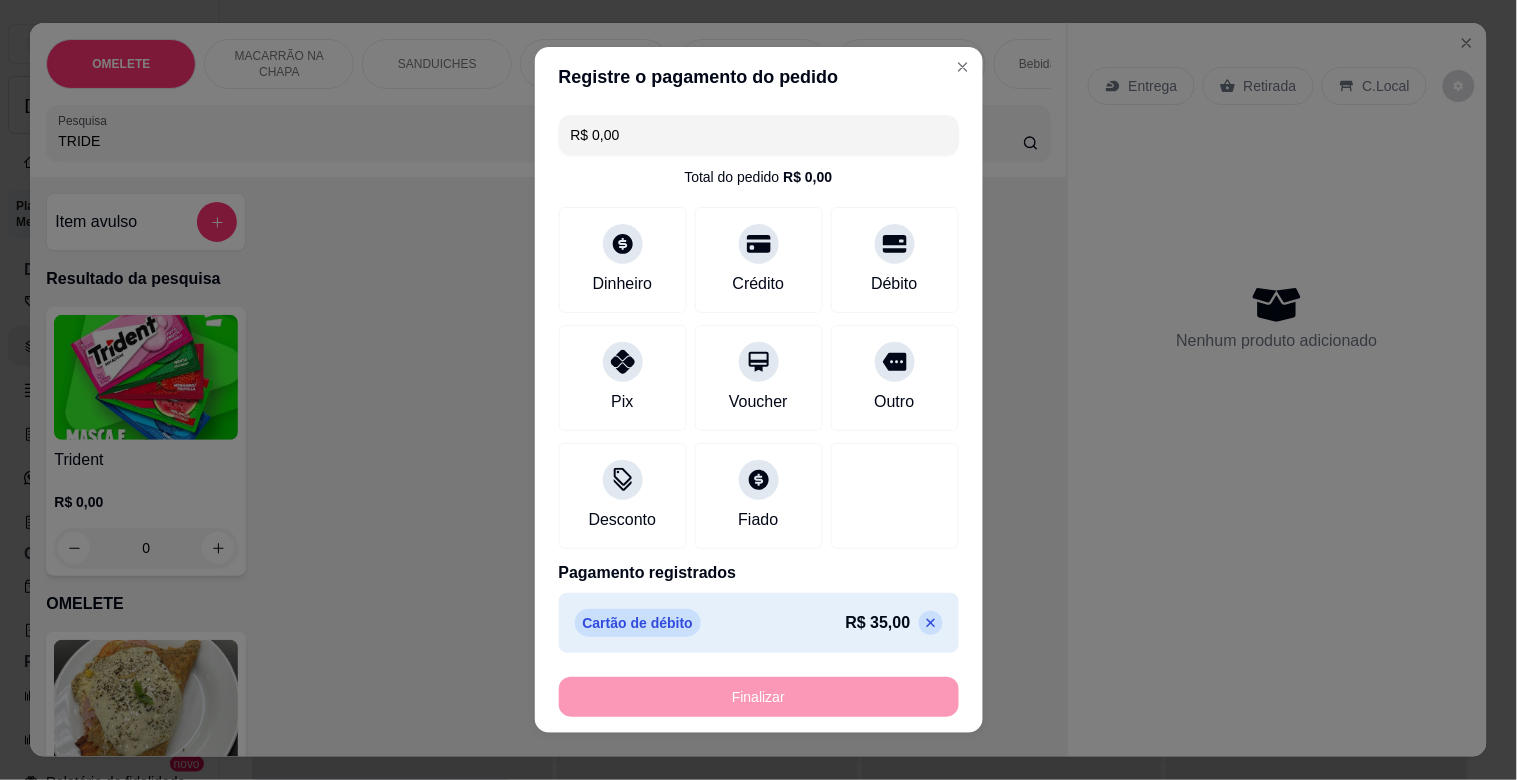 type on "-R$ 35,00" 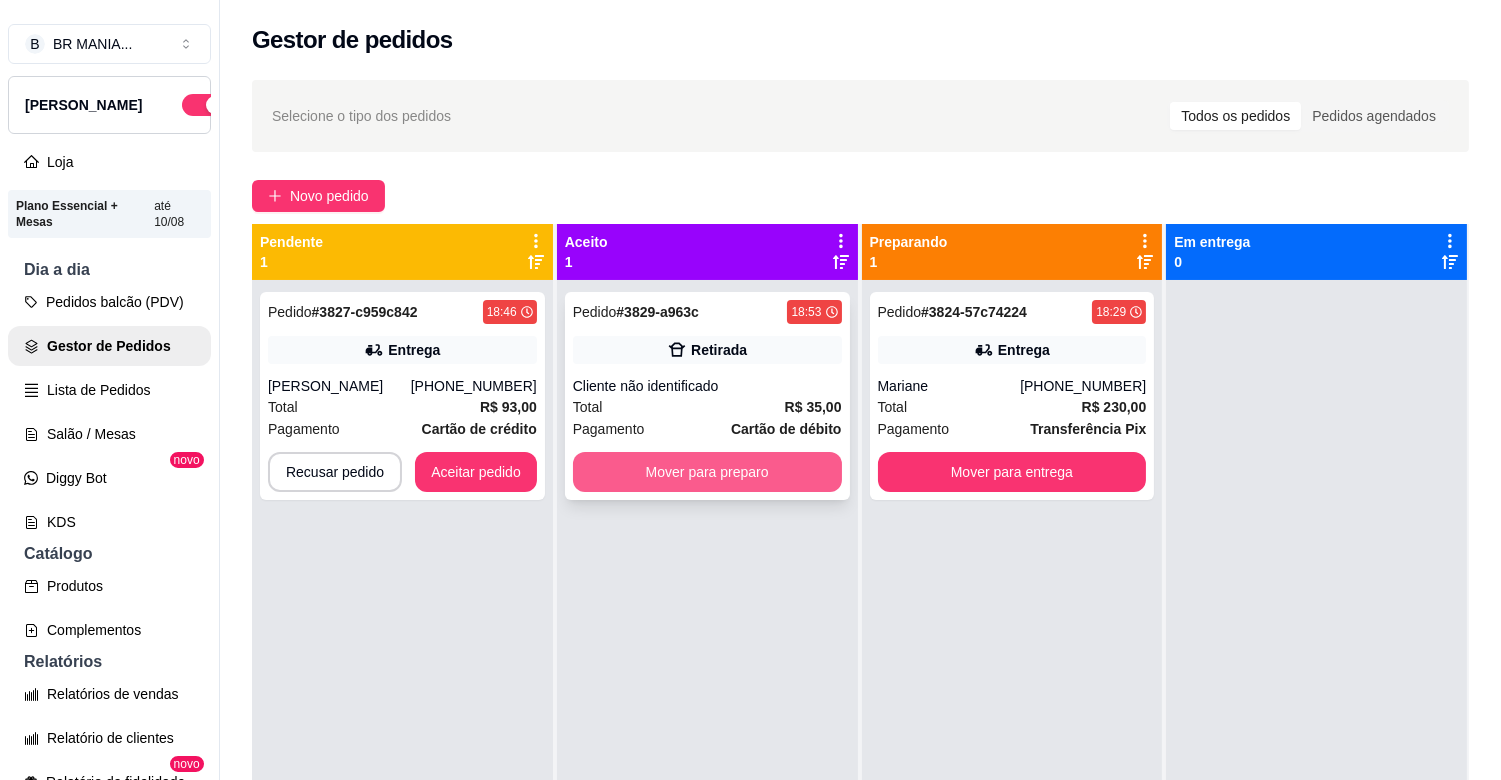 click on "Mover para preparo" at bounding box center (707, 472) 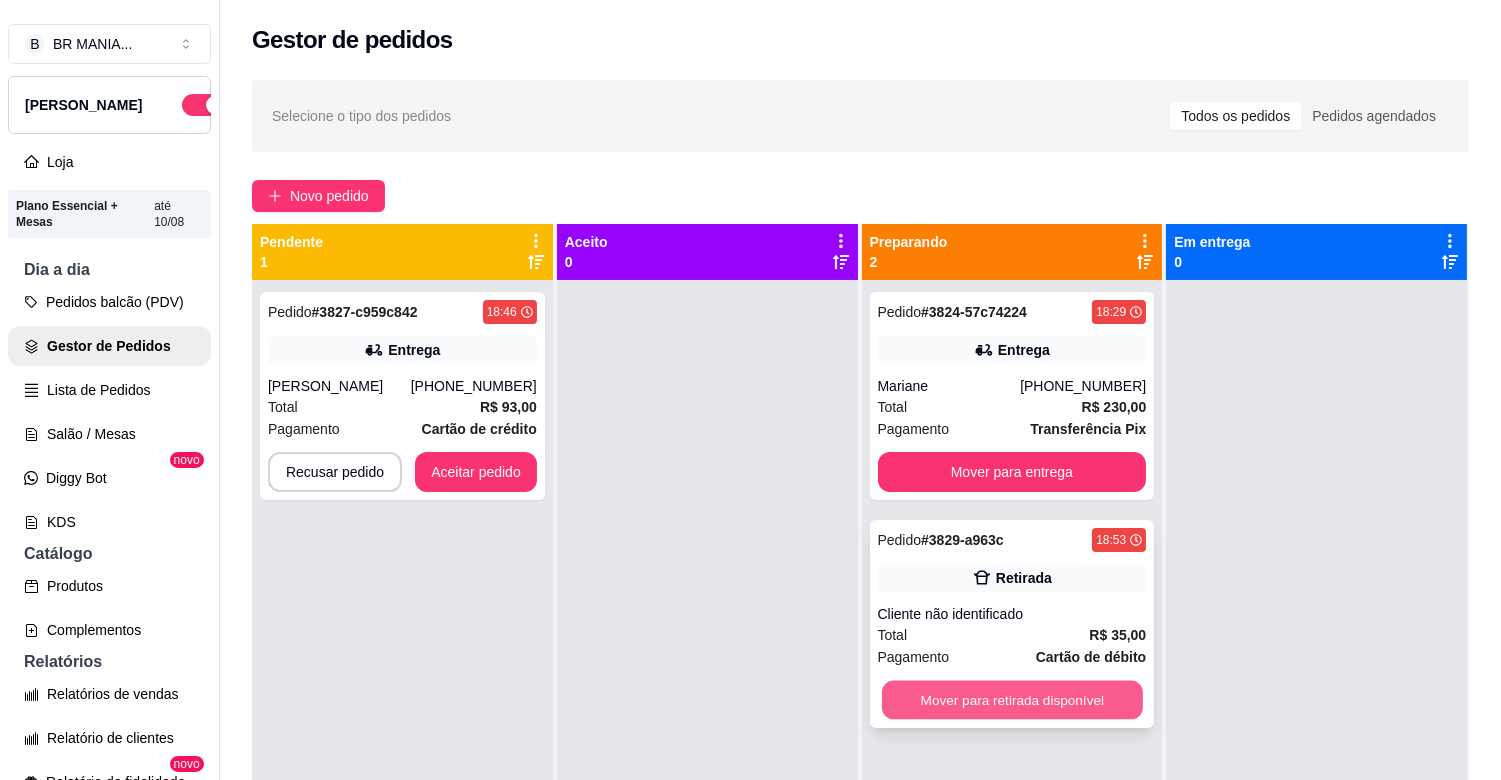 click on "Mover para retirada disponível" at bounding box center (1012, 700) 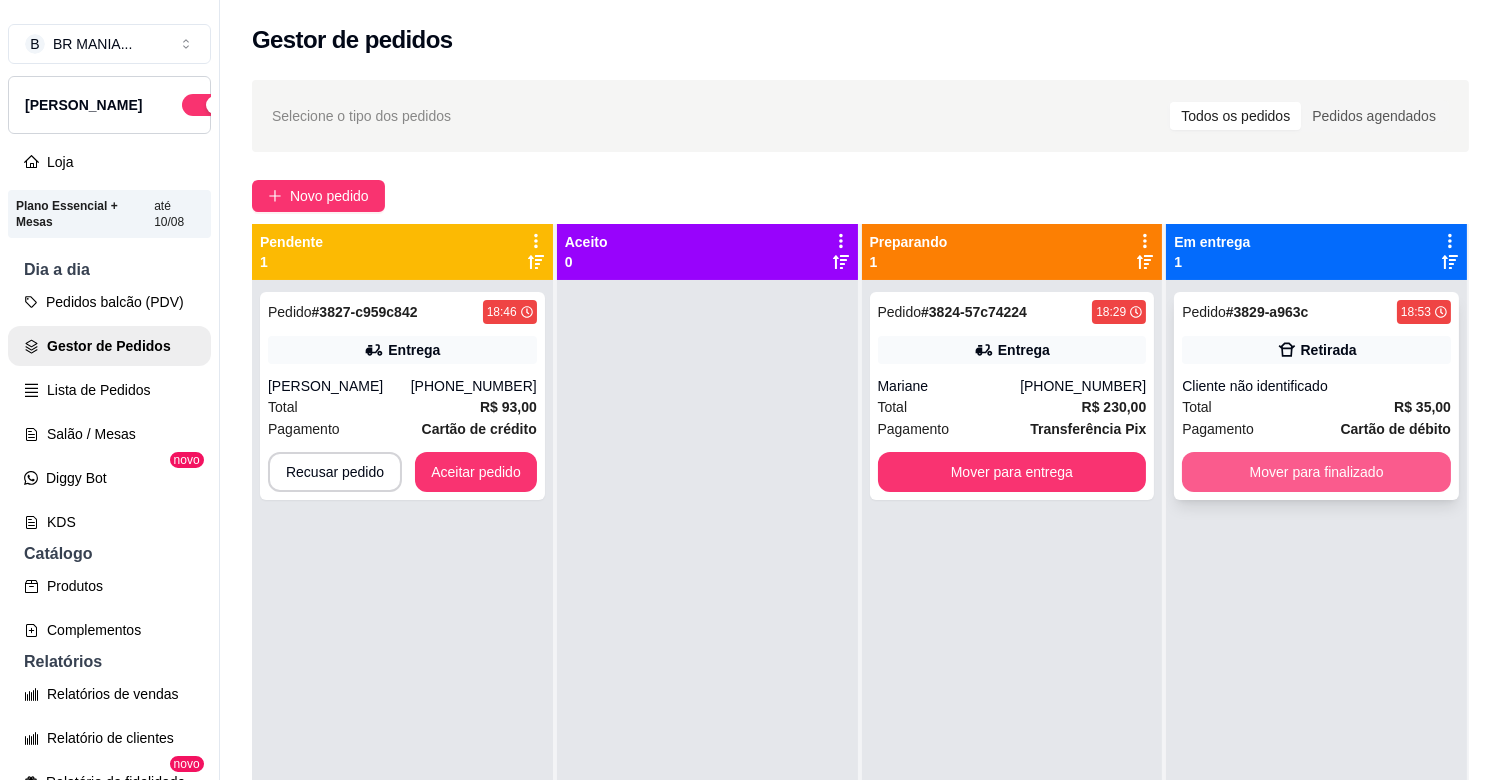 click on "Mover para finalizado" at bounding box center (1316, 472) 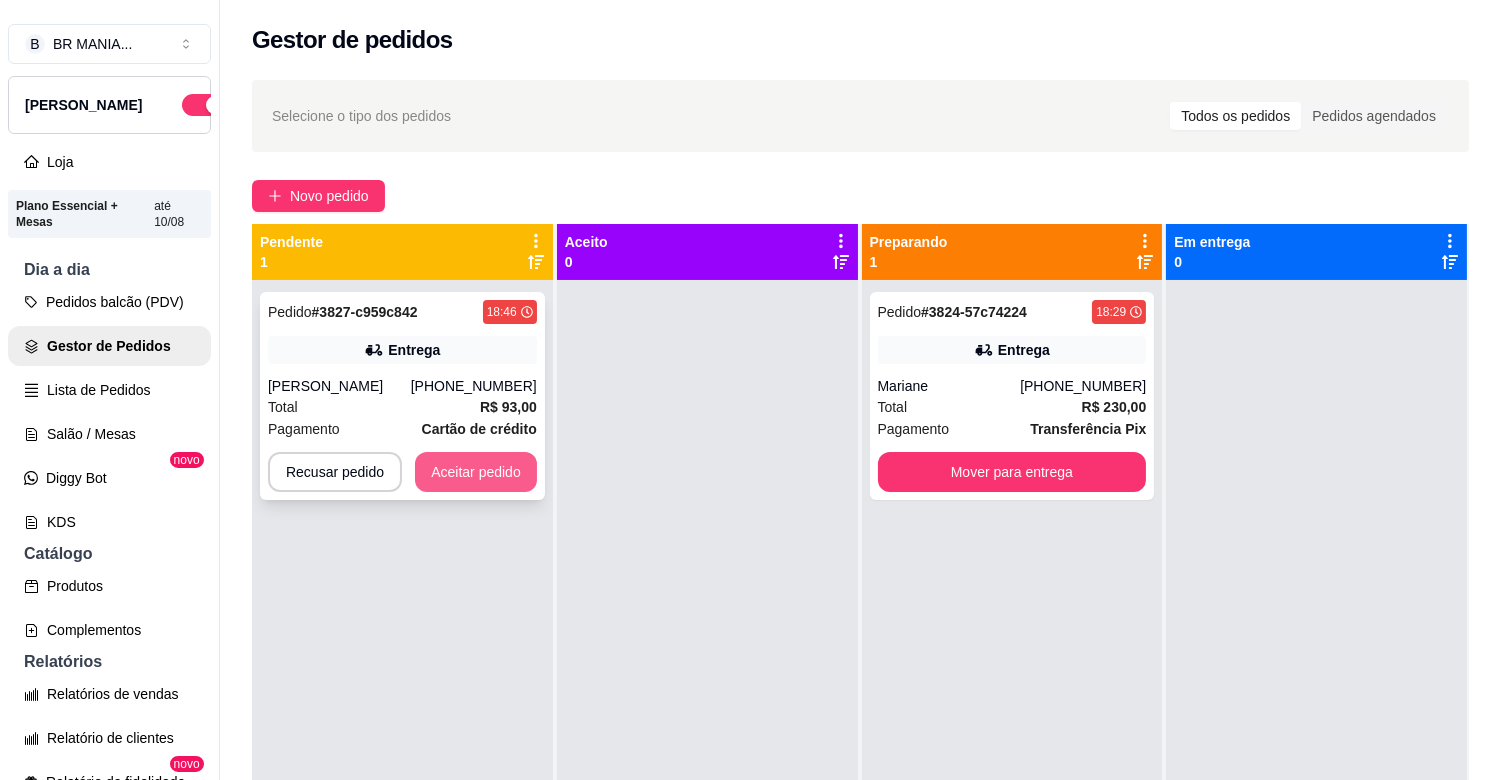 click on "Aceitar pedido" at bounding box center [476, 472] 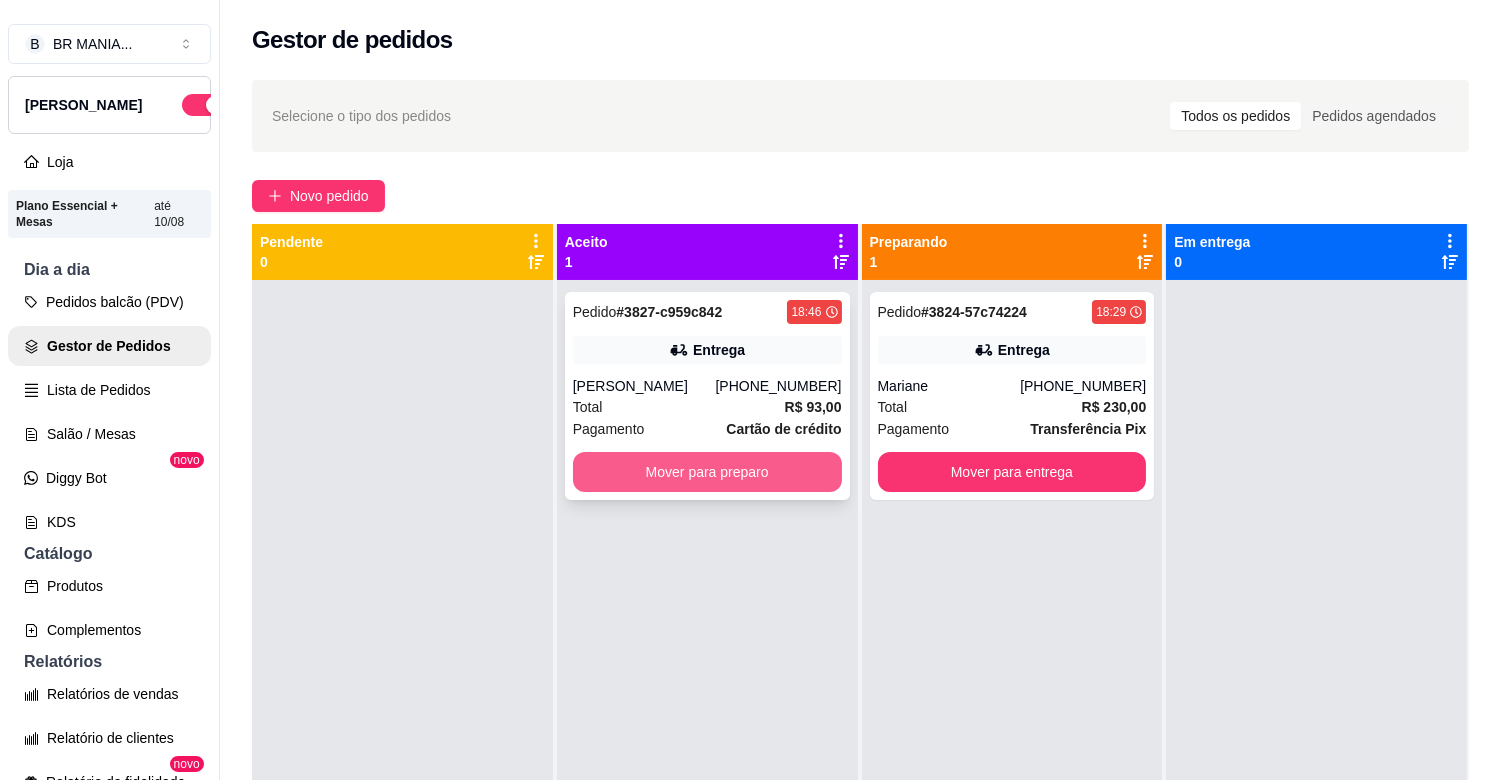 click on "Mover para preparo" at bounding box center [707, 472] 